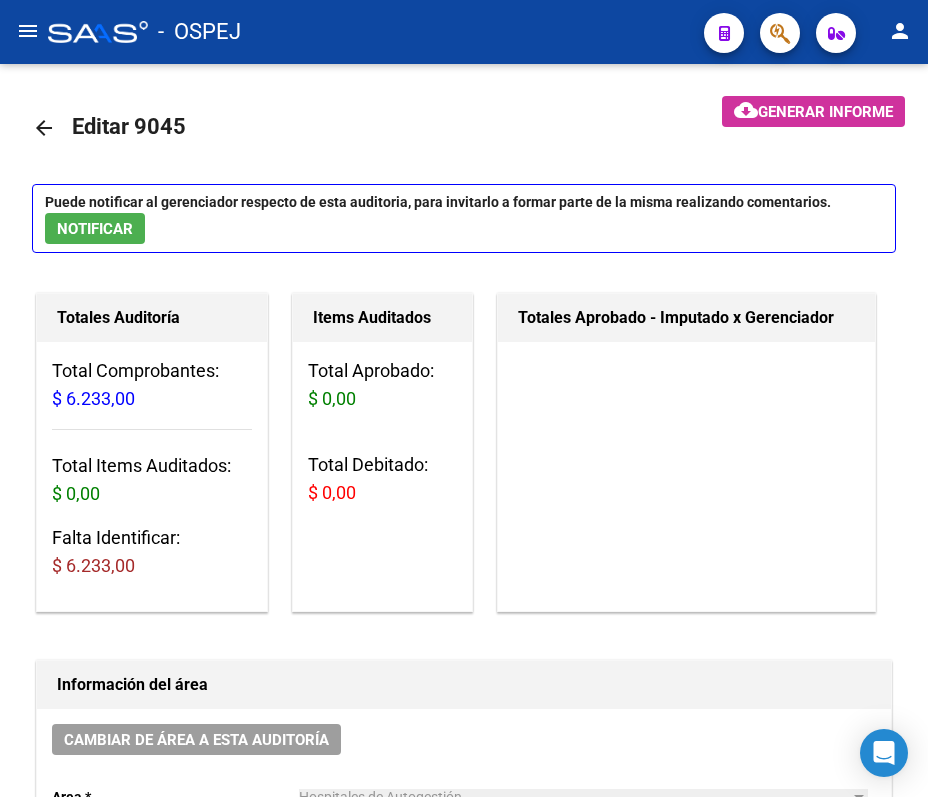 scroll, scrollTop: 0, scrollLeft: 0, axis: both 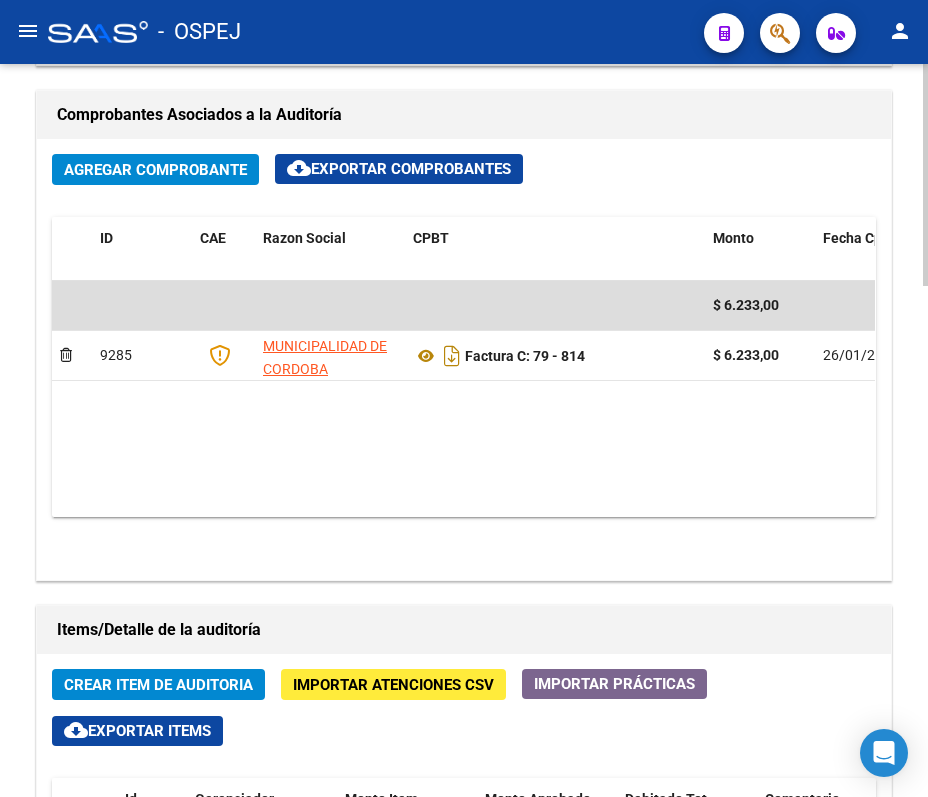 click on "Información del área Cambiar de área a esta auditoría  Area * Hospitales de Autogestión Seleccionar area Comentario    Ingresar comentario  save  Guardar Comentario" 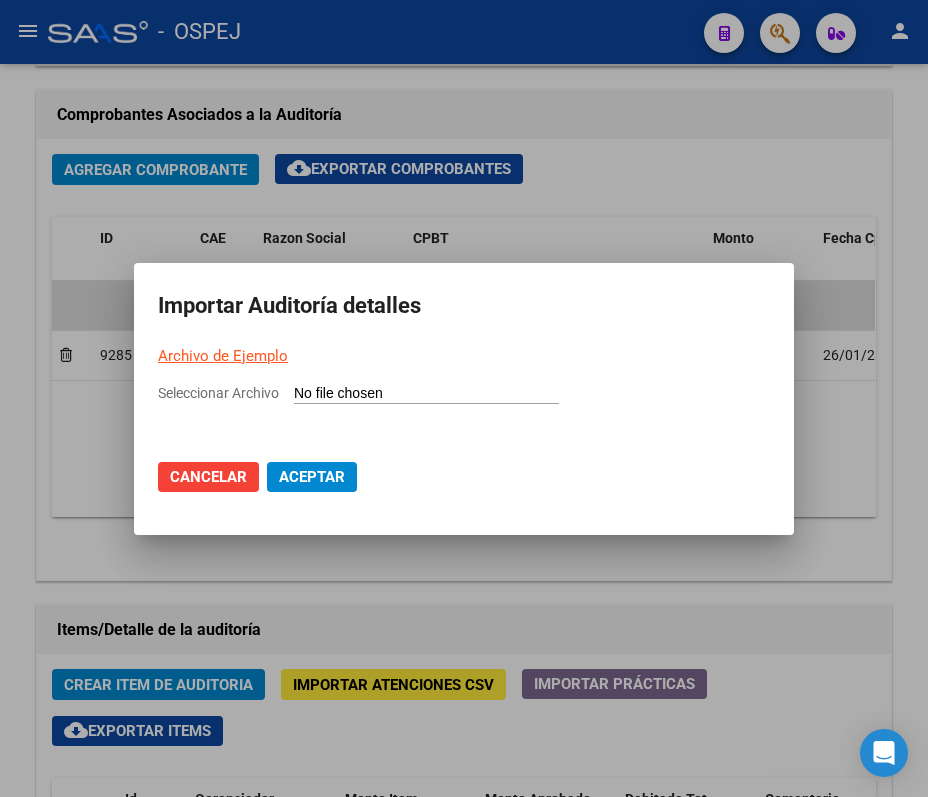 click on "Seleccionar Archivo" at bounding box center [426, 394] 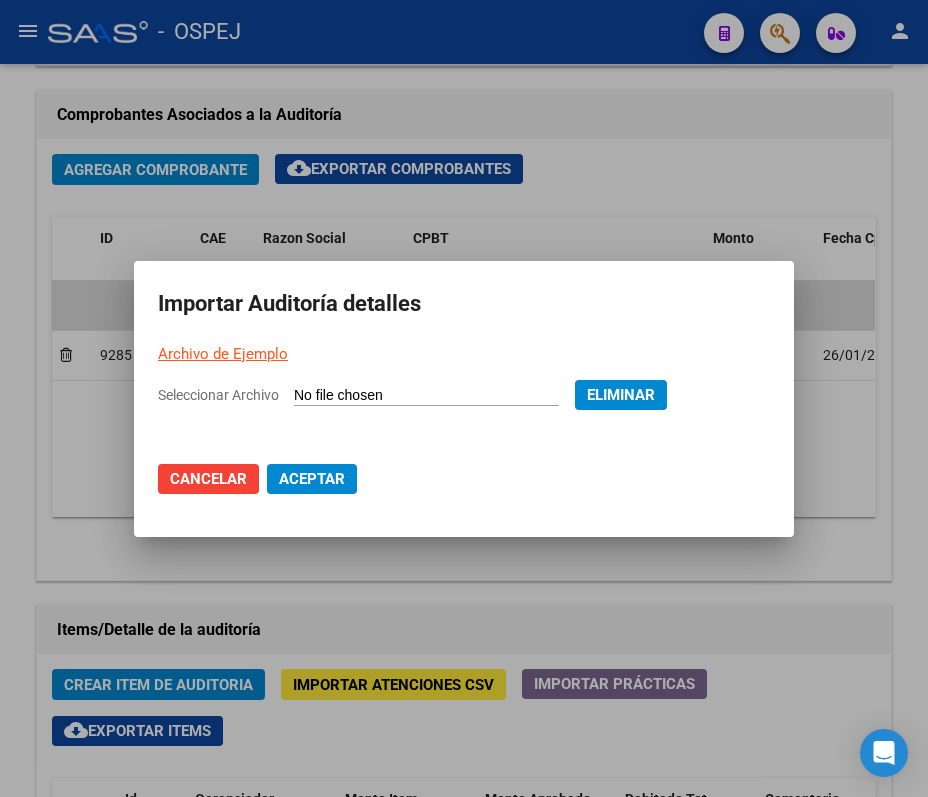 click on "Aceptar" 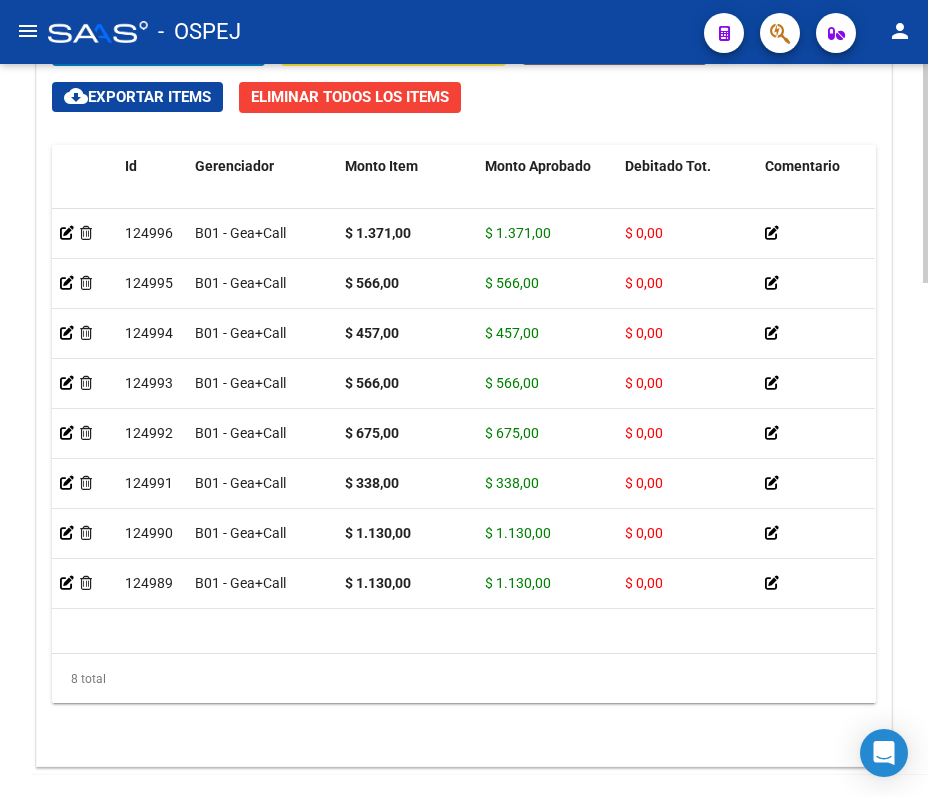 scroll, scrollTop: 1716, scrollLeft: 0, axis: vertical 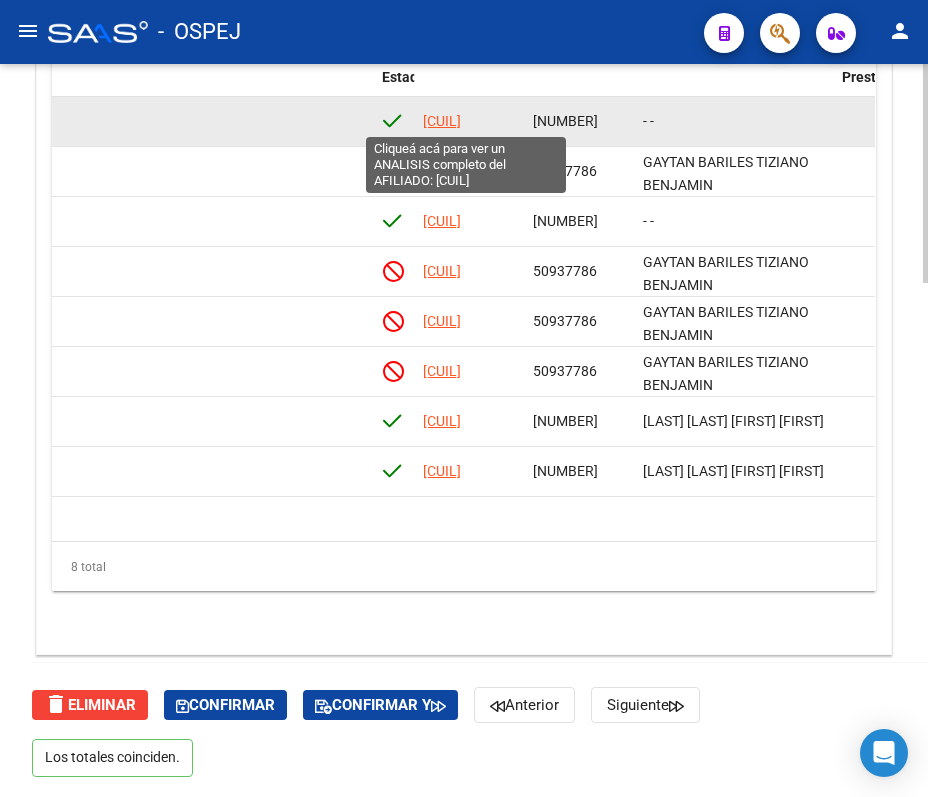 click on "[NUMBER]" 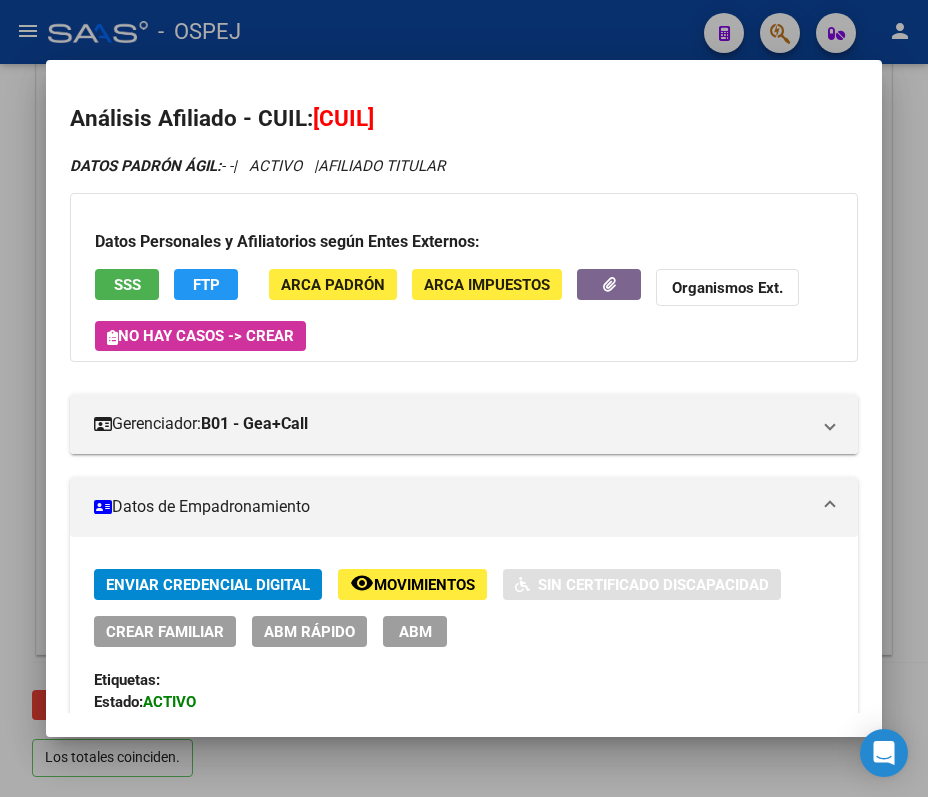 click on "ABM Rápido" 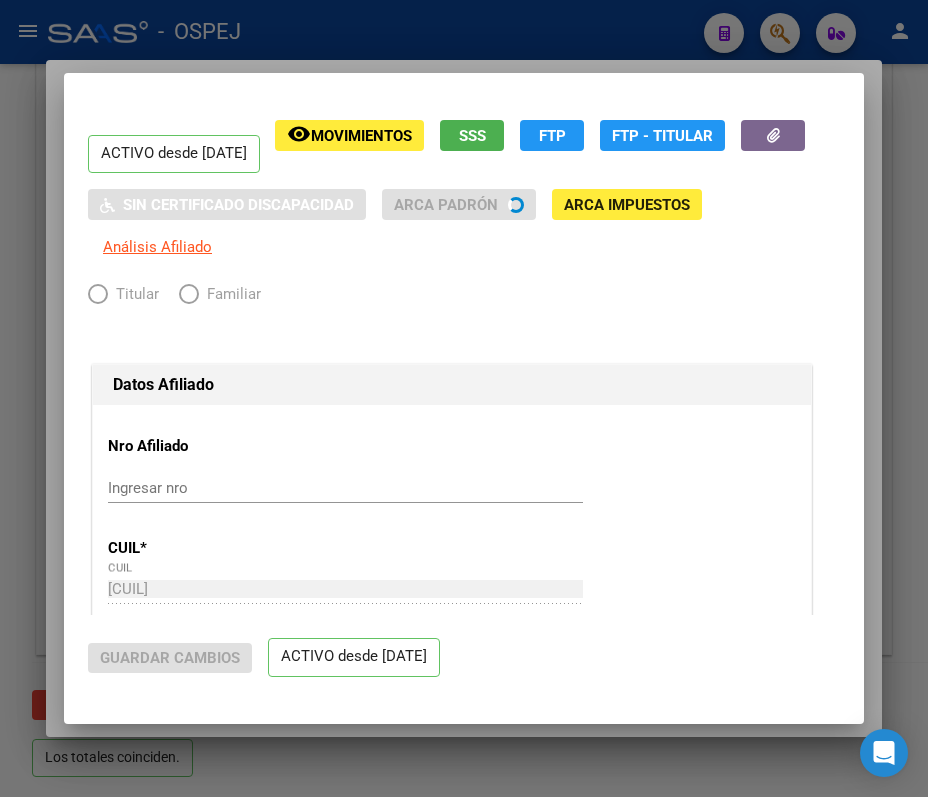 radio on "true" 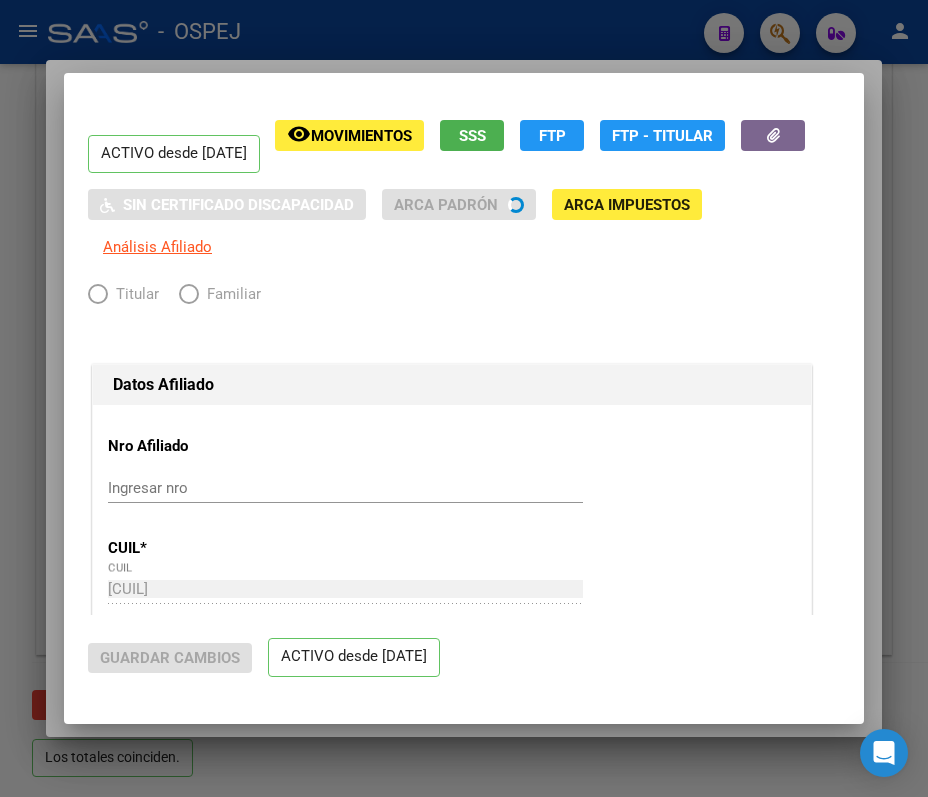 type on "30-71514136-8" 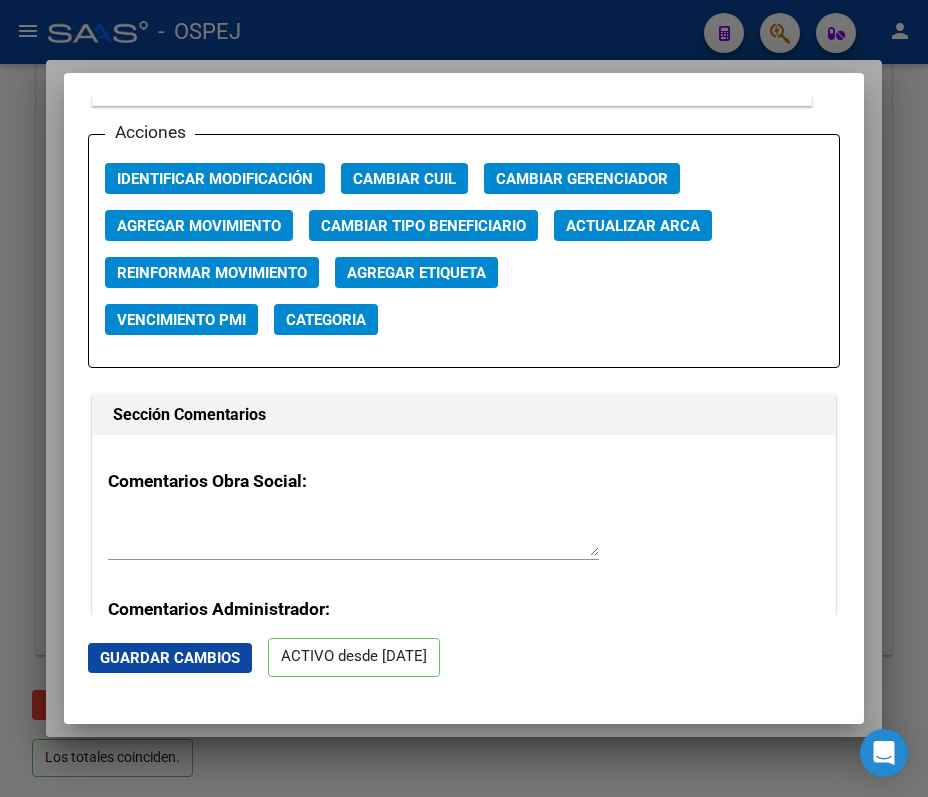scroll, scrollTop: 2933, scrollLeft: 0, axis: vertical 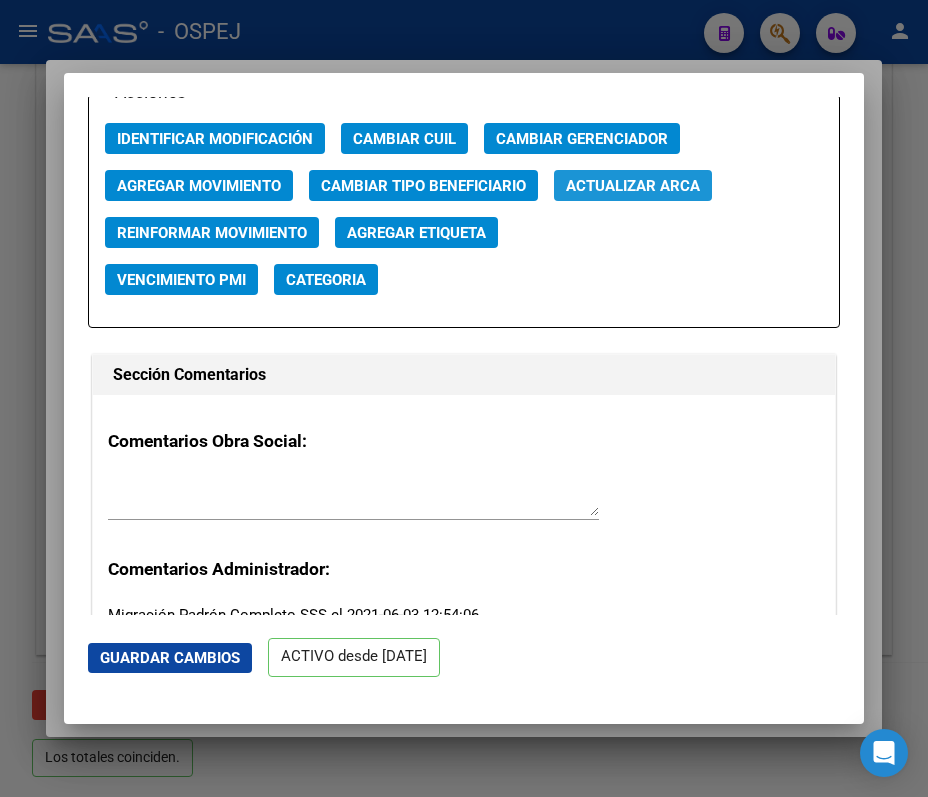 click on "Actualizar ARCA" at bounding box center [633, 186] 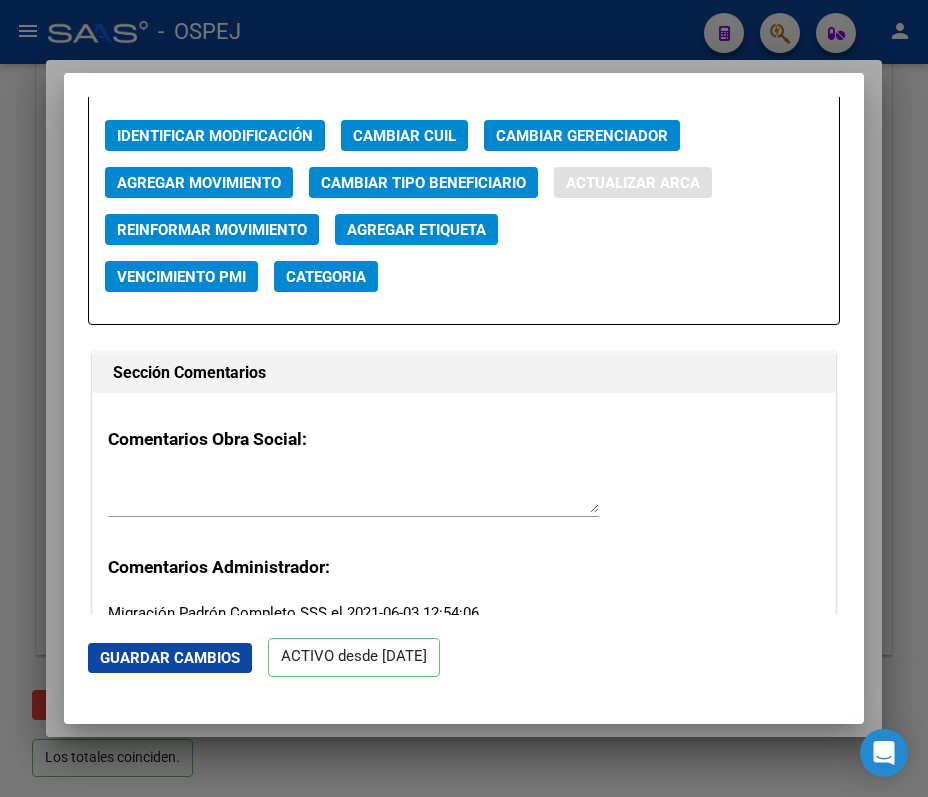 type on "GONZALEZ LOPEZ" 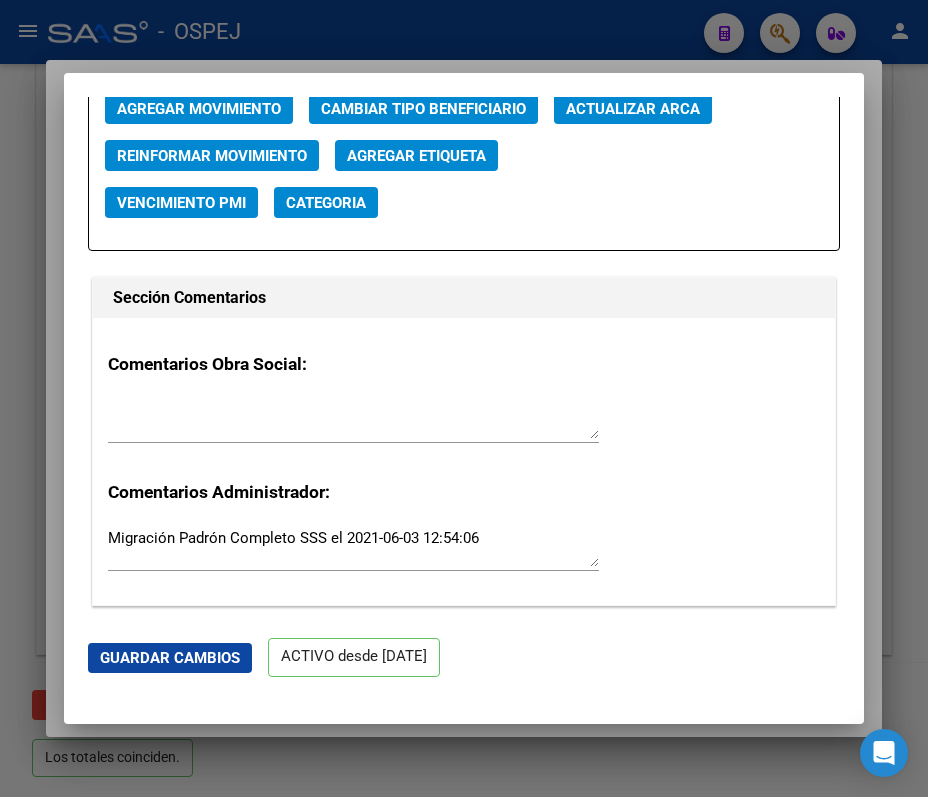 scroll, scrollTop: 2933, scrollLeft: 0, axis: vertical 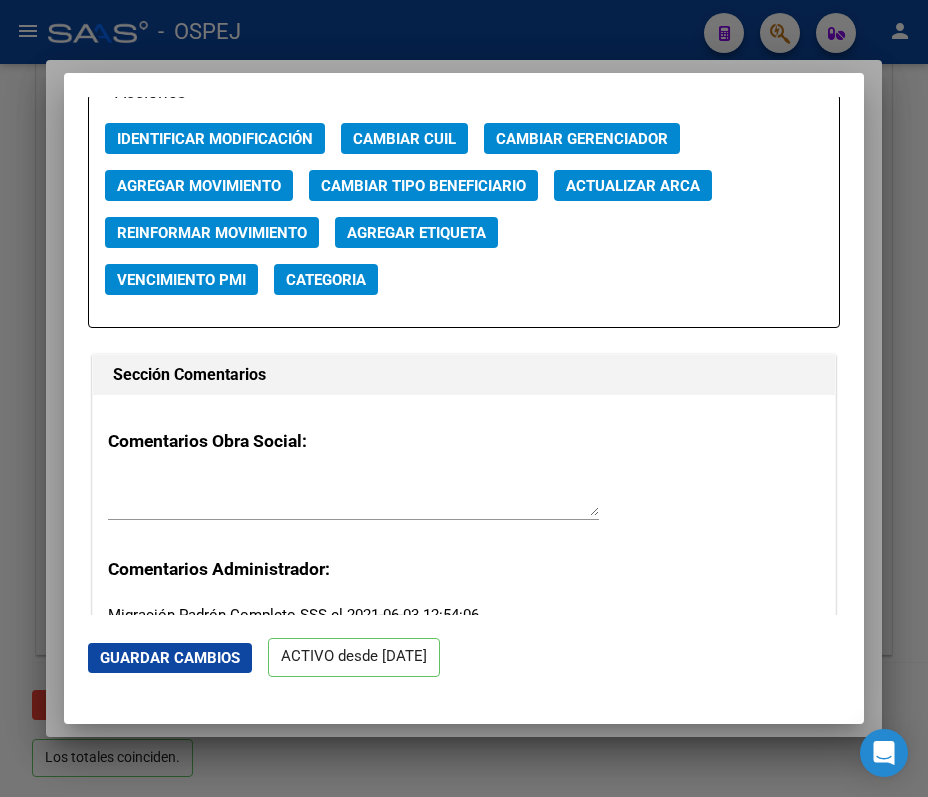 click at bounding box center (464, 398) 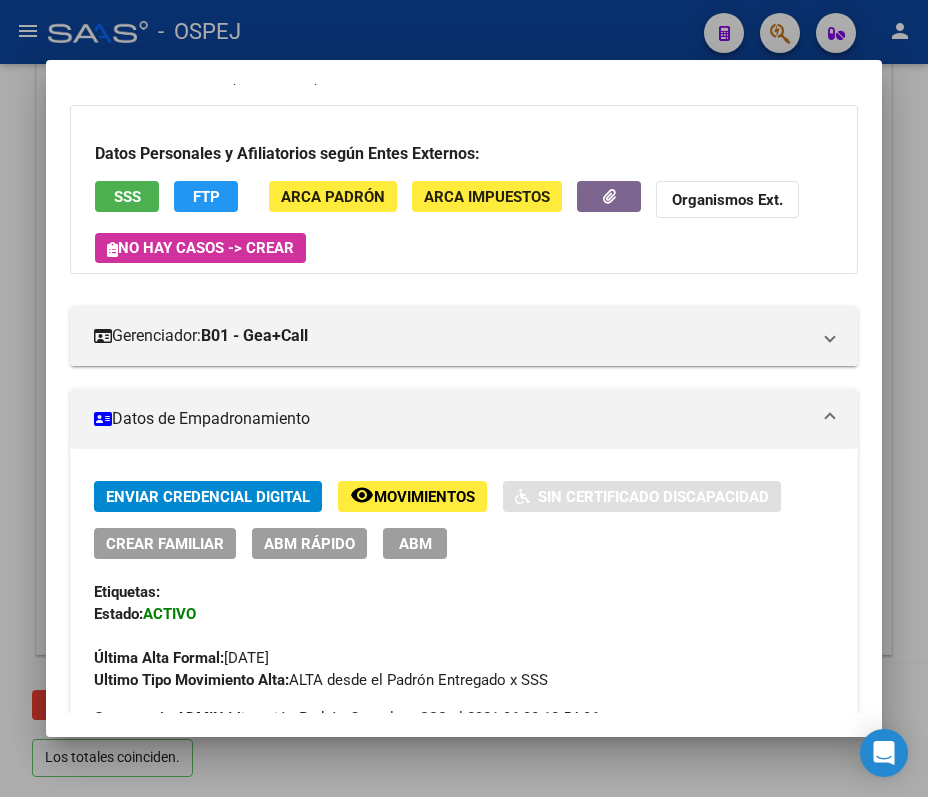 scroll, scrollTop: 0, scrollLeft: 0, axis: both 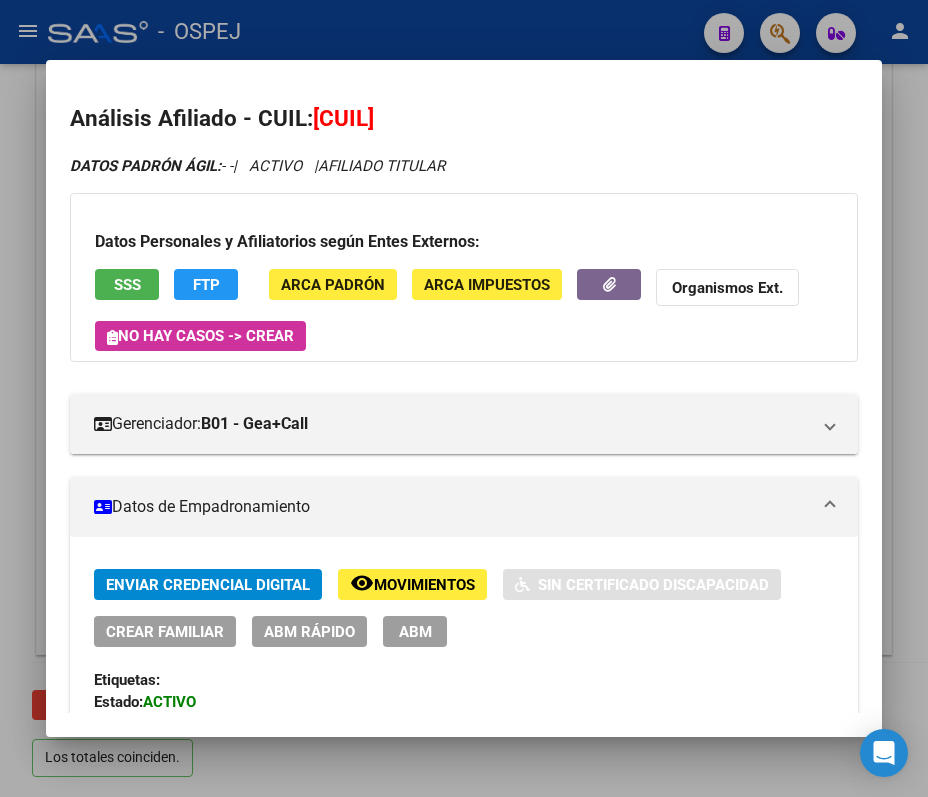 click at bounding box center [464, 398] 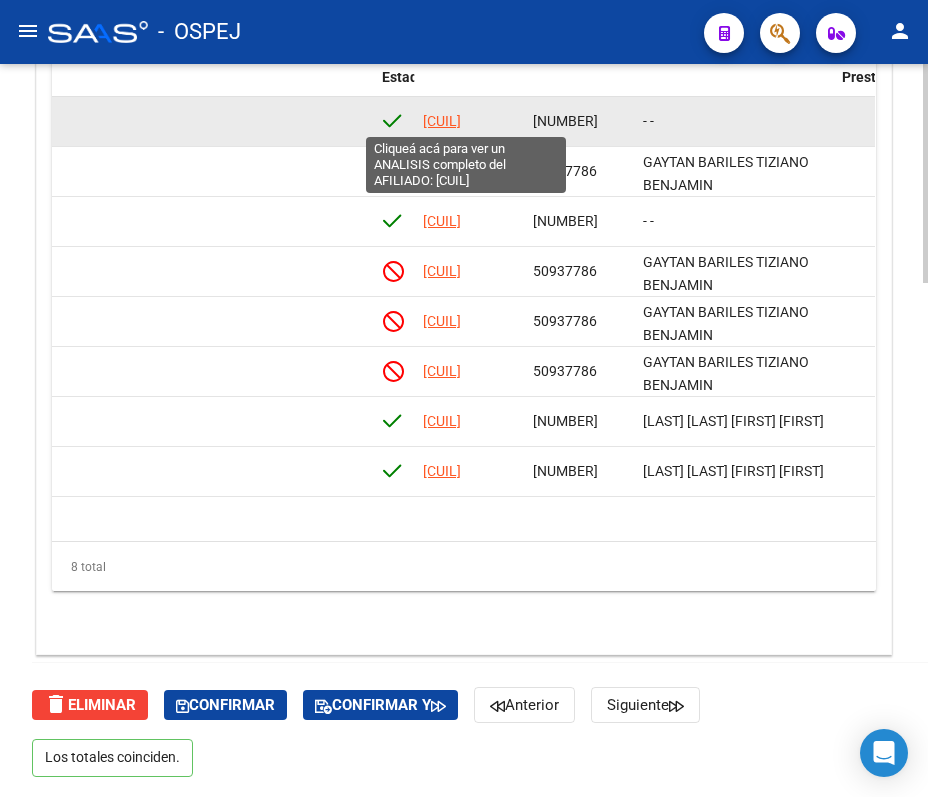 click on "20257915132" 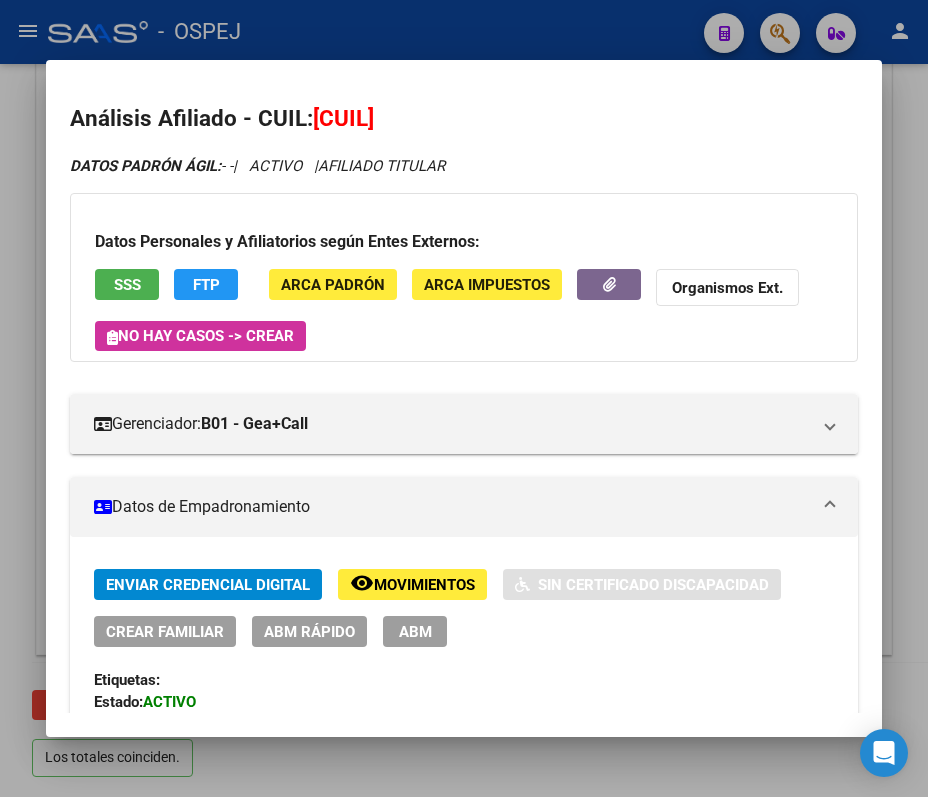 click at bounding box center (464, 398) 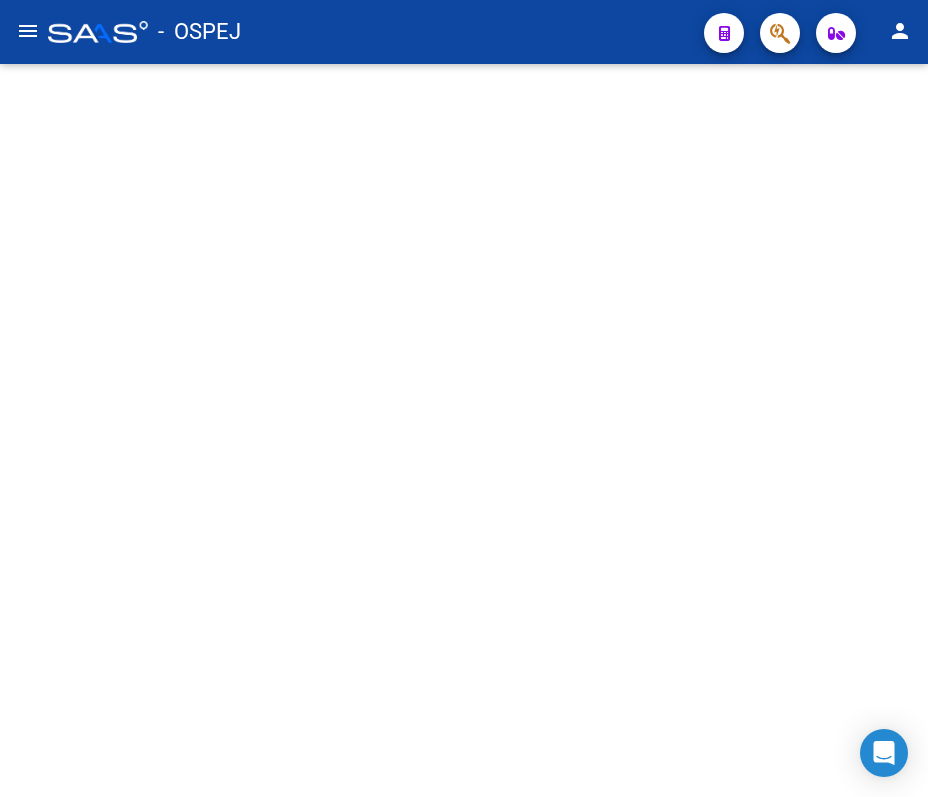 scroll, scrollTop: 0, scrollLeft: 0, axis: both 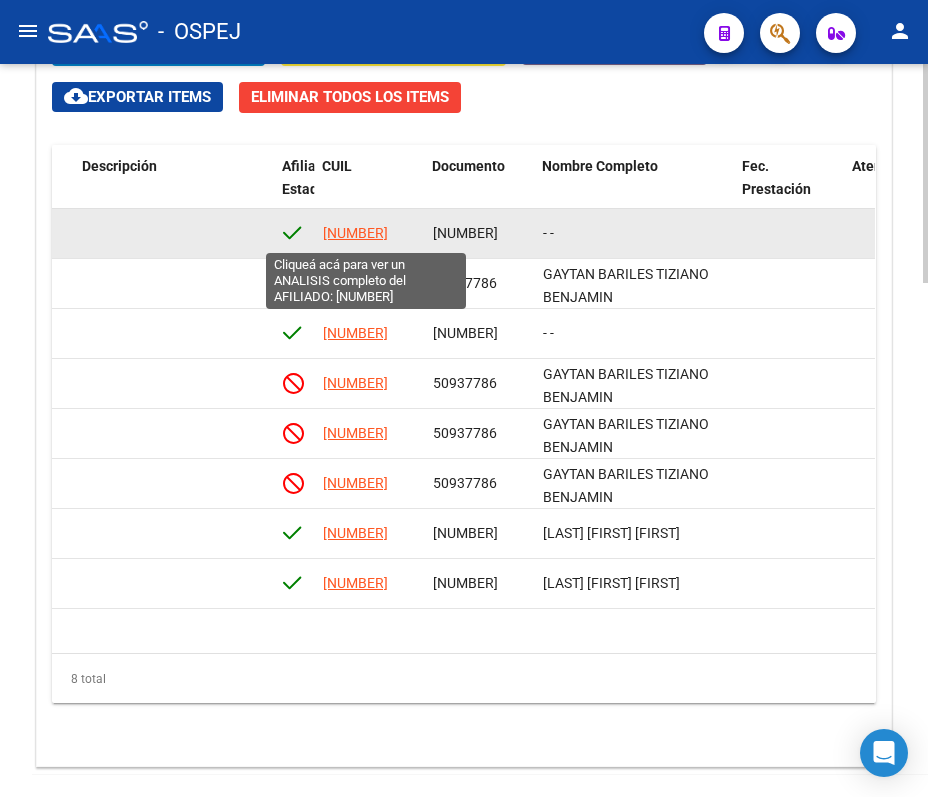 click on "[CUIL]" 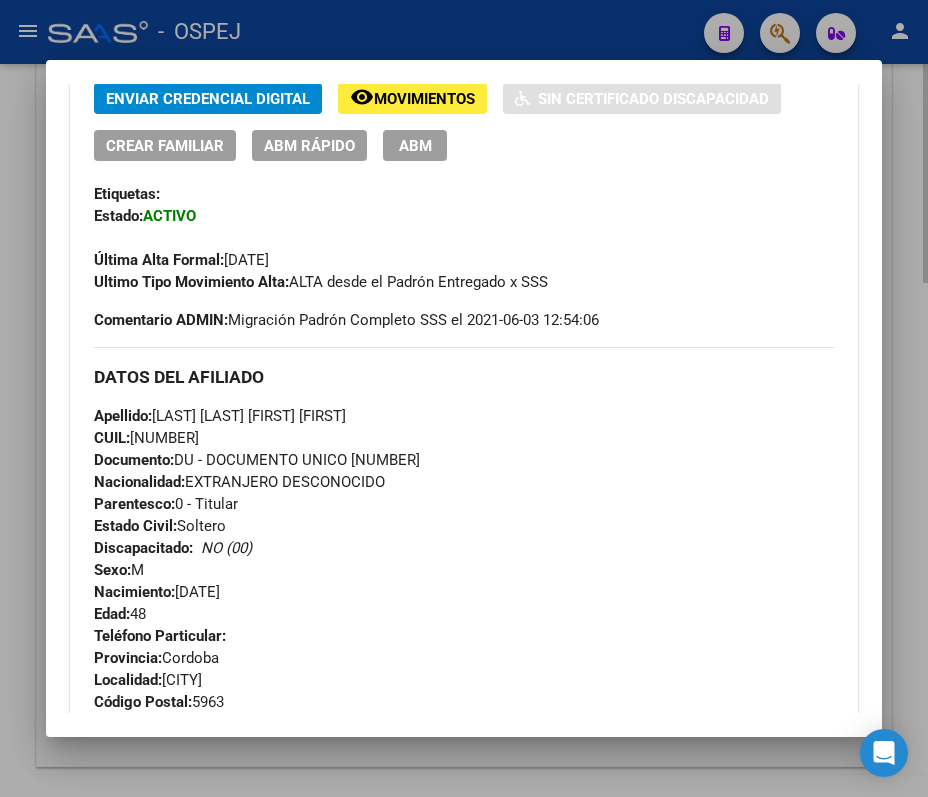 scroll, scrollTop: 533, scrollLeft: 0, axis: vertical 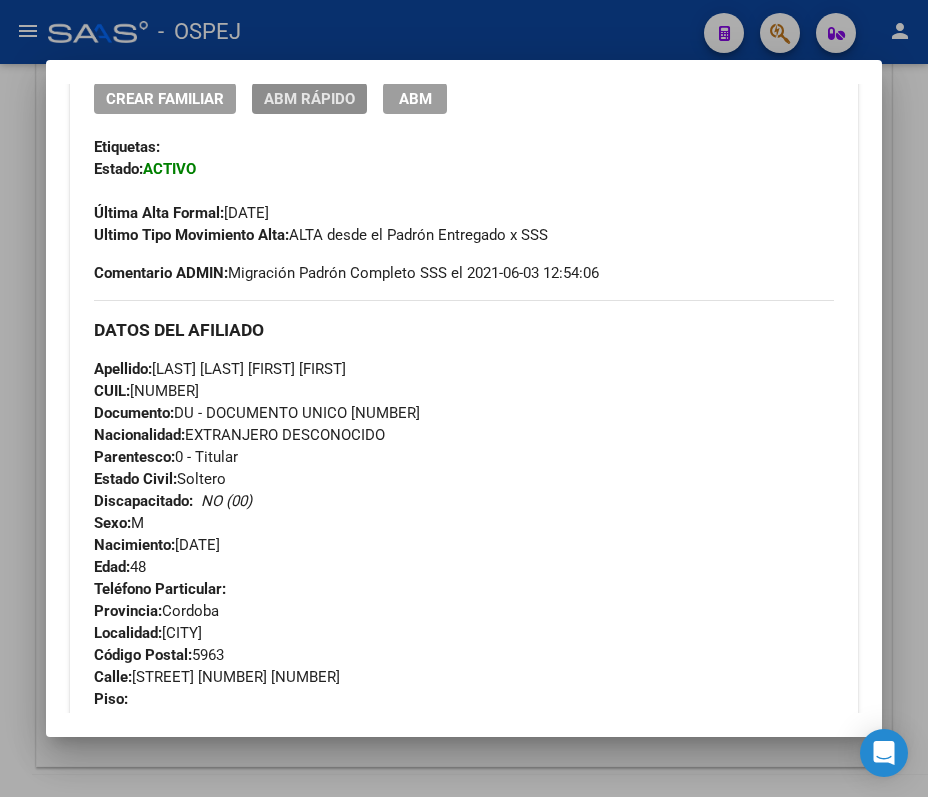click on "ABM Rápido" 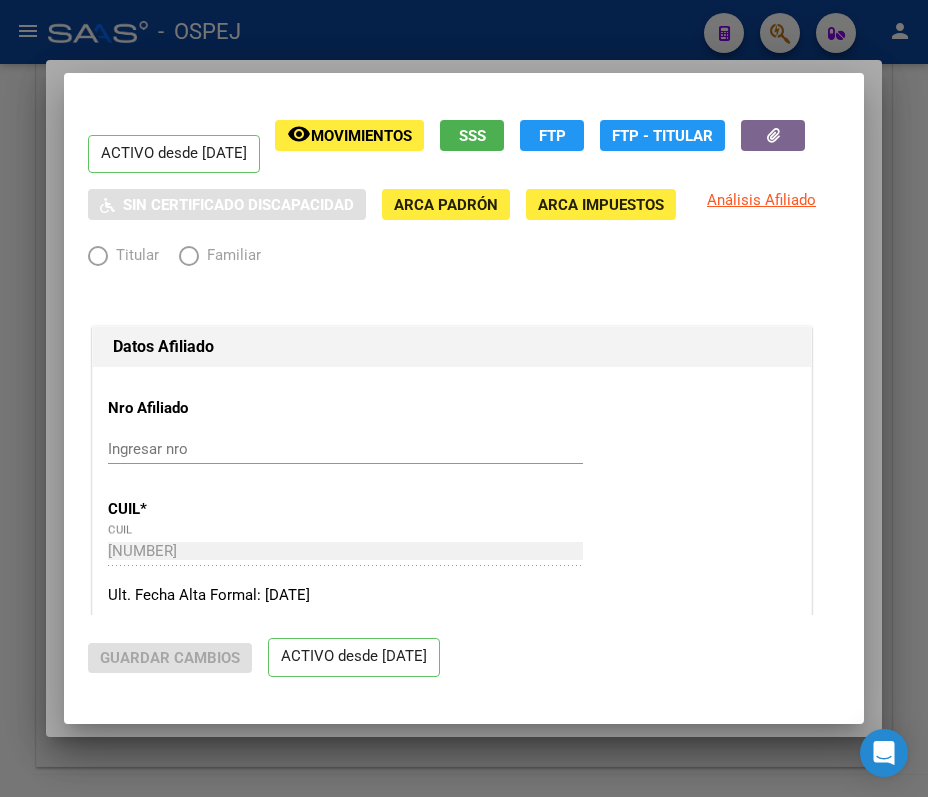 radio on "true" 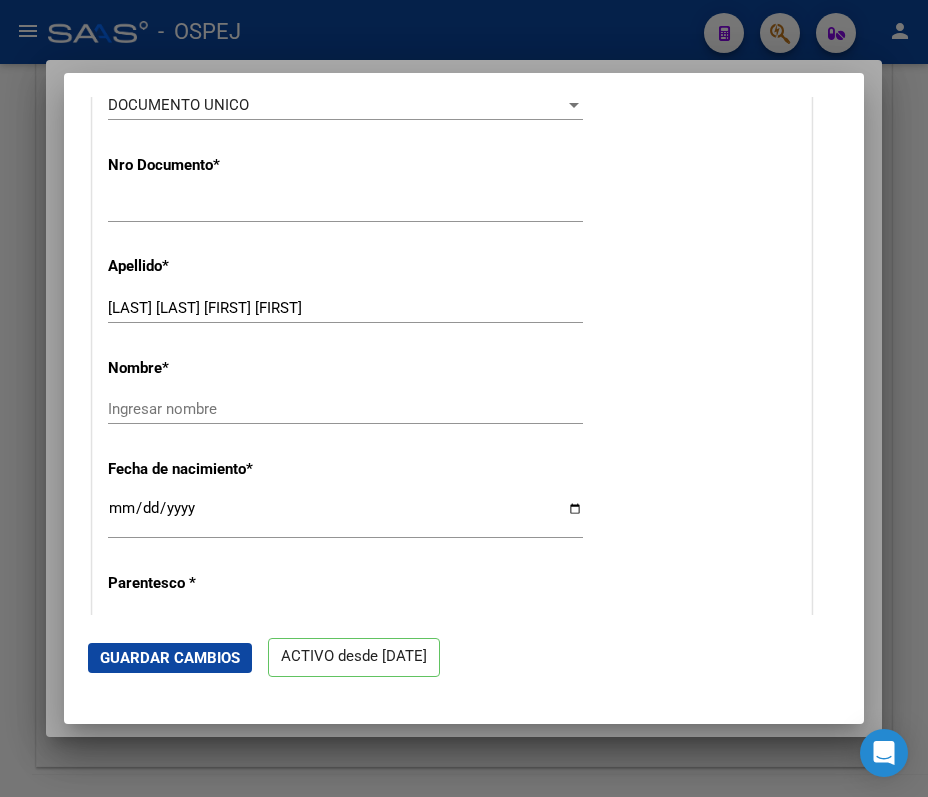 scroll, scrollTop: 533, scrollLeft: 0, axis: vertical 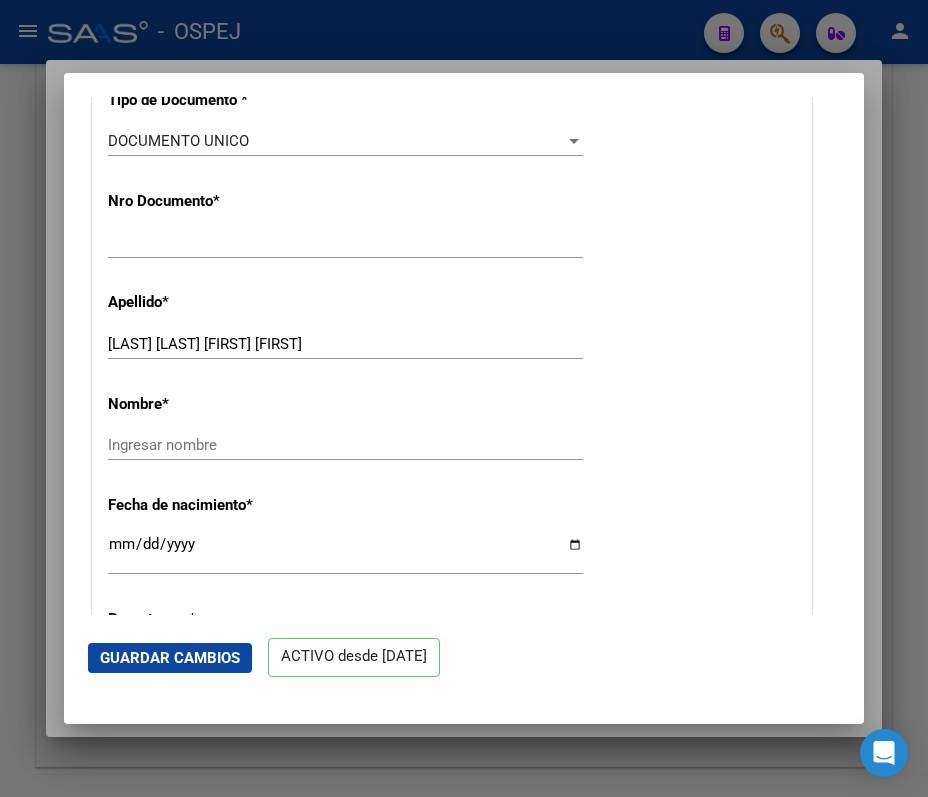 click on "GONZALEZ LOPEZ ALDO ALCIDES" at bounding box center (345, 344) 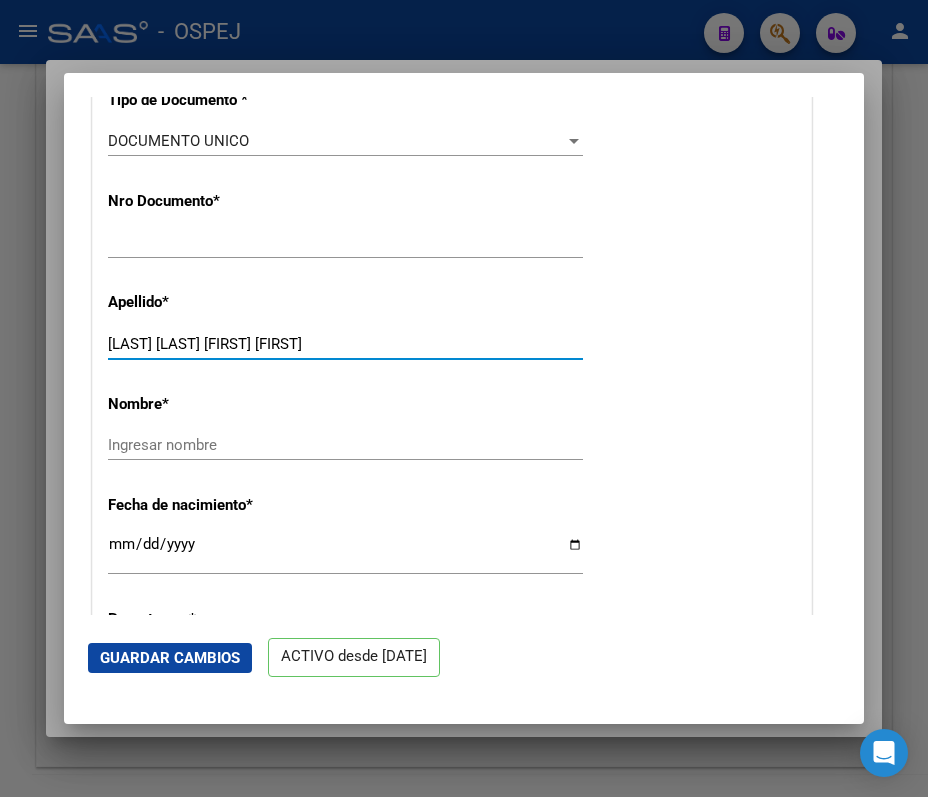drag, startPoint x: 341, startPoint y: 334, endPoint x: 188, endPoint y: 345, distance: 153.39491 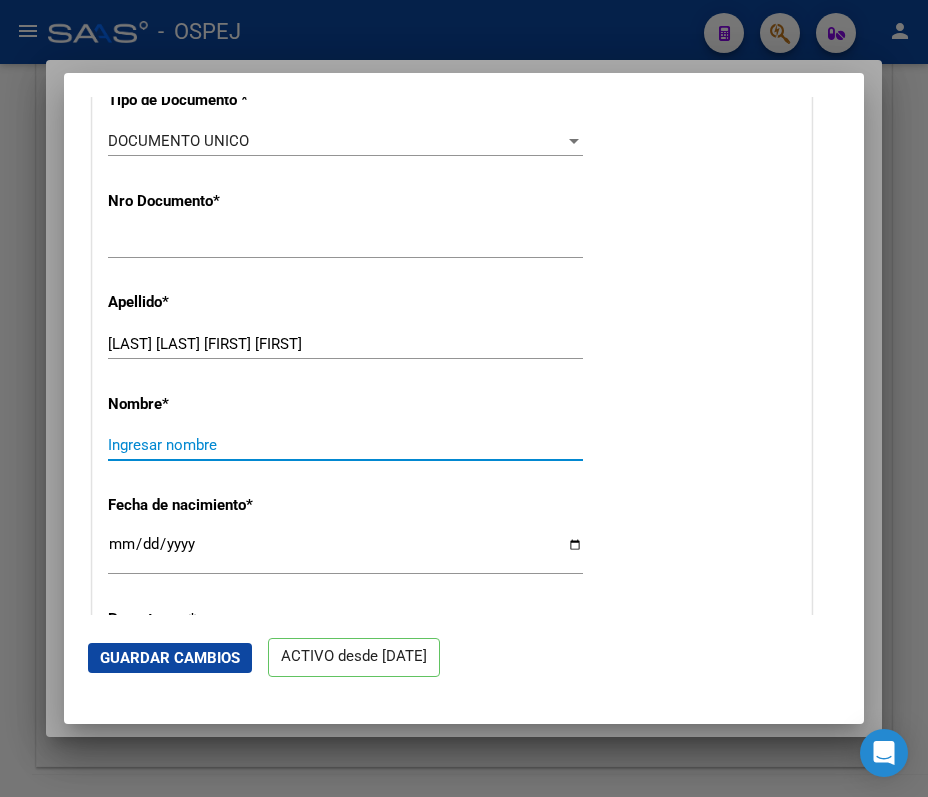 click on "Ingresar nombre" at bounding box center (345, 445) 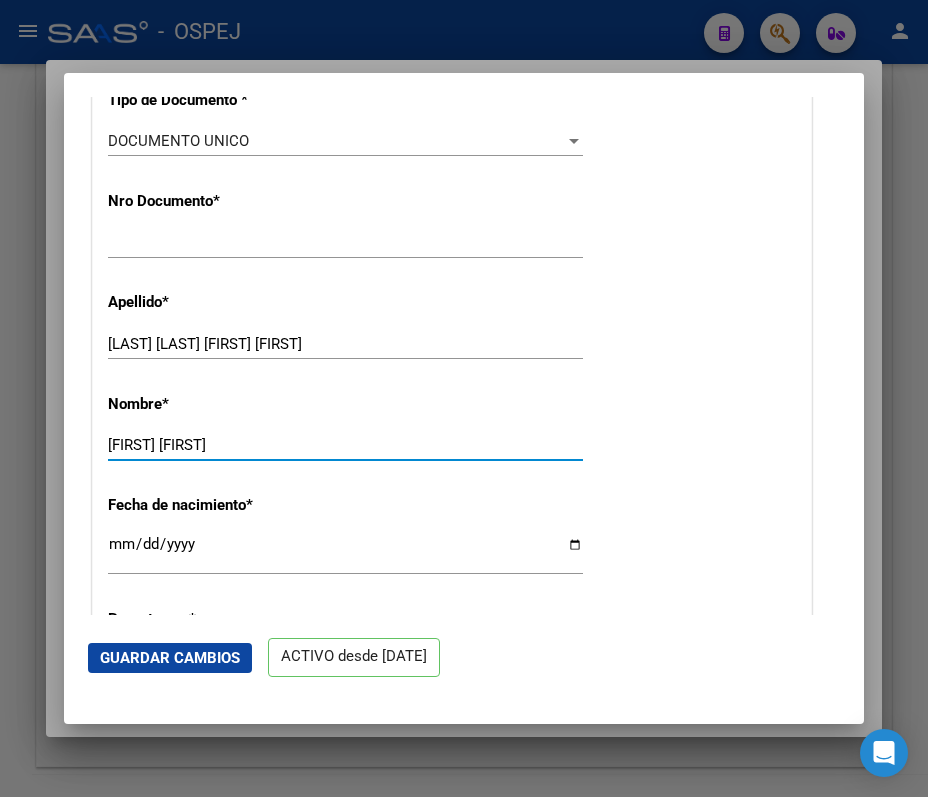 type on "ALDO ALCIDES" 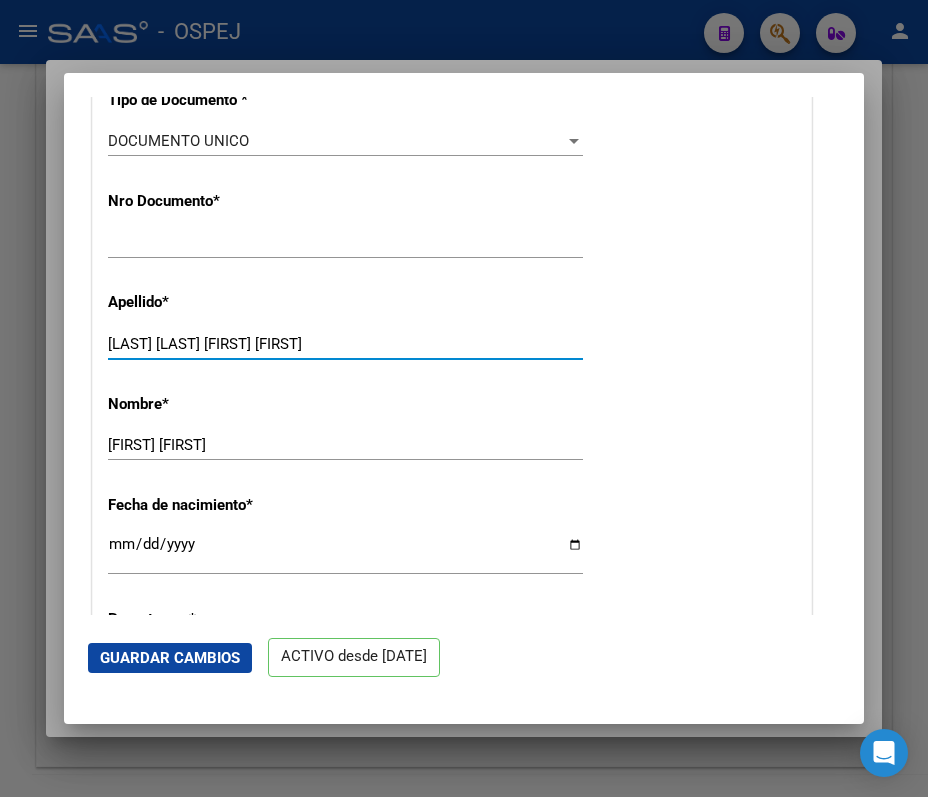 drag, startPoint x: 338, startPoint y: 346, endPoint x: 236, endPoint y: 356, distance: 102.48902 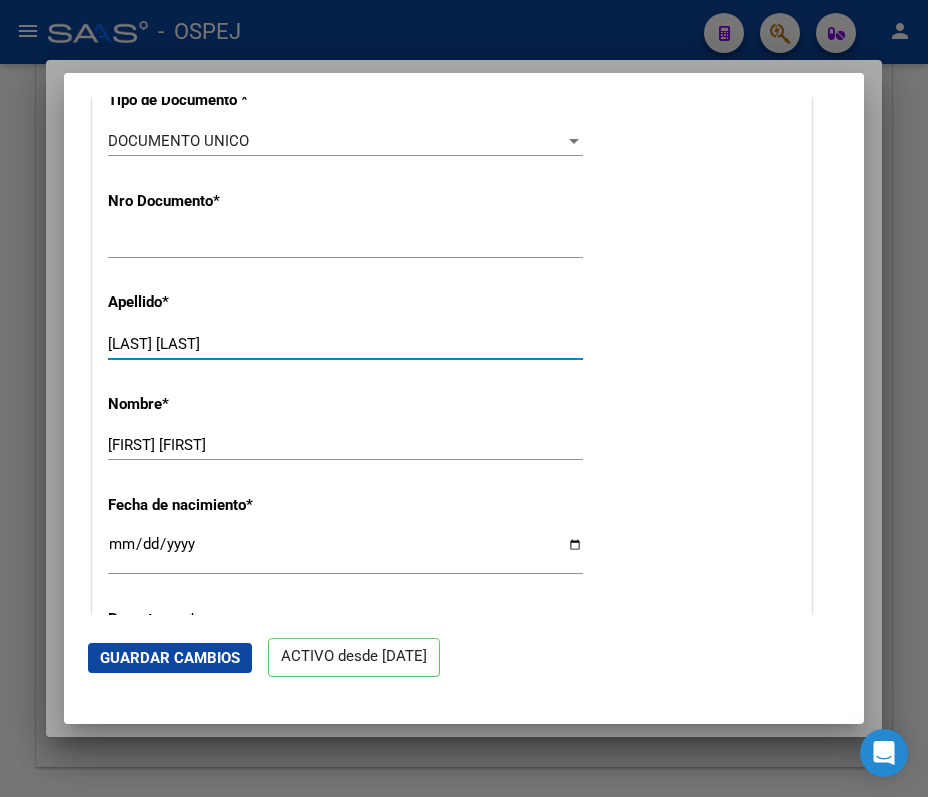 type on "GONZALEZ LOPEZ" 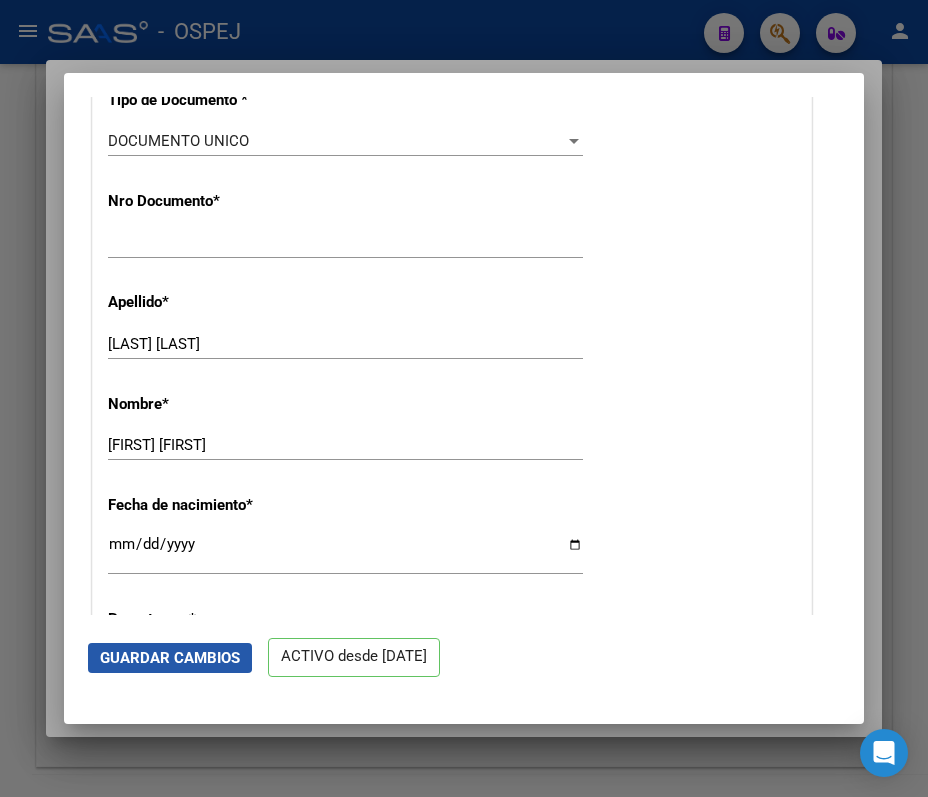 click on "Guardar Cambios" 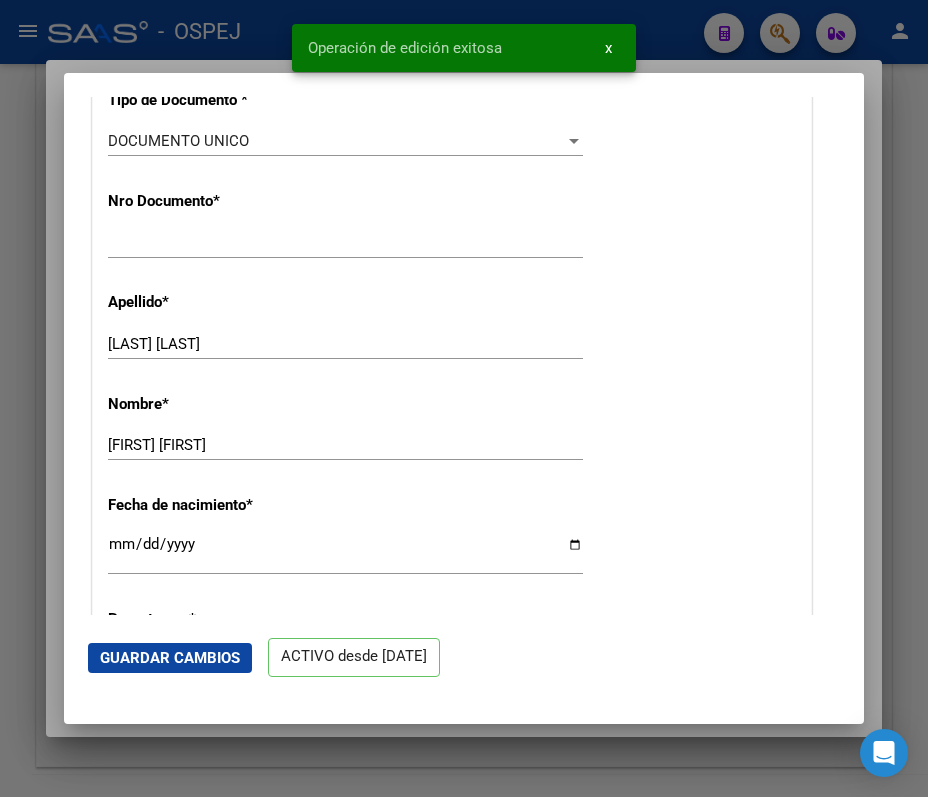 click at bounding box center (464, 398) 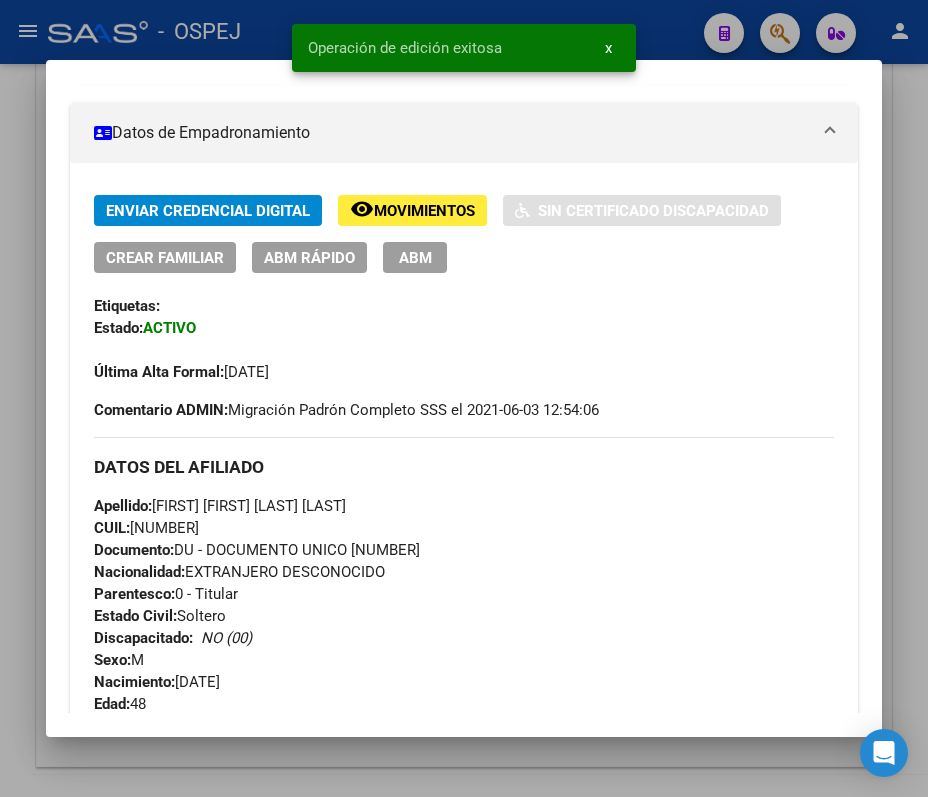 scroll, scrollTop: 0, scrollLeft: 0, axis: both 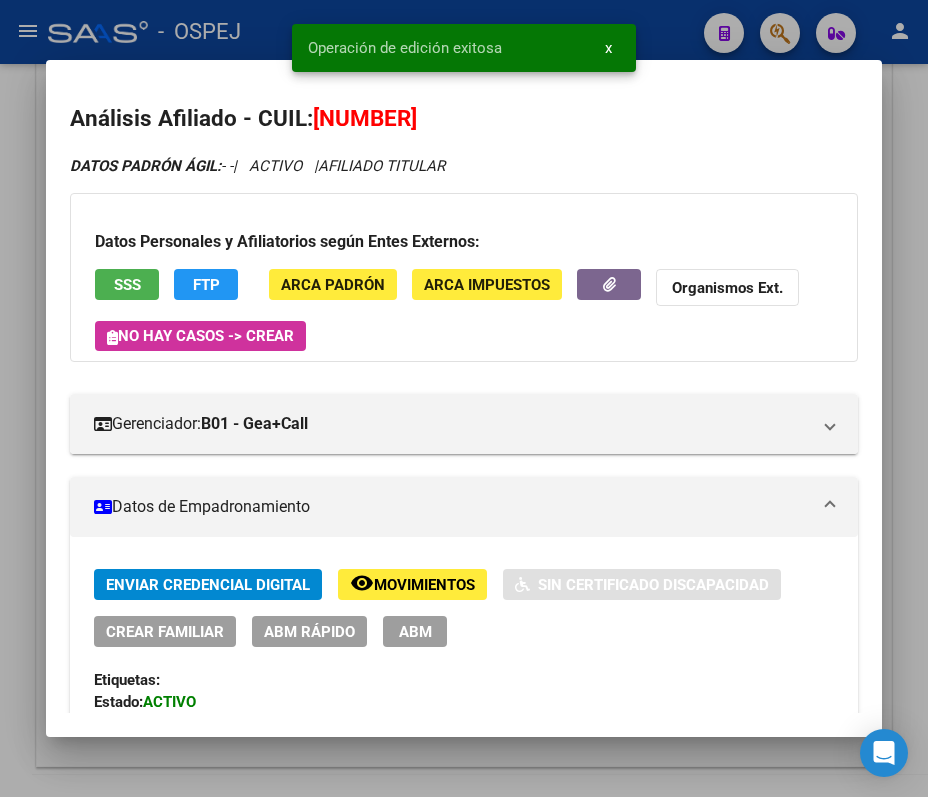 click at bounding box center [464, 398] 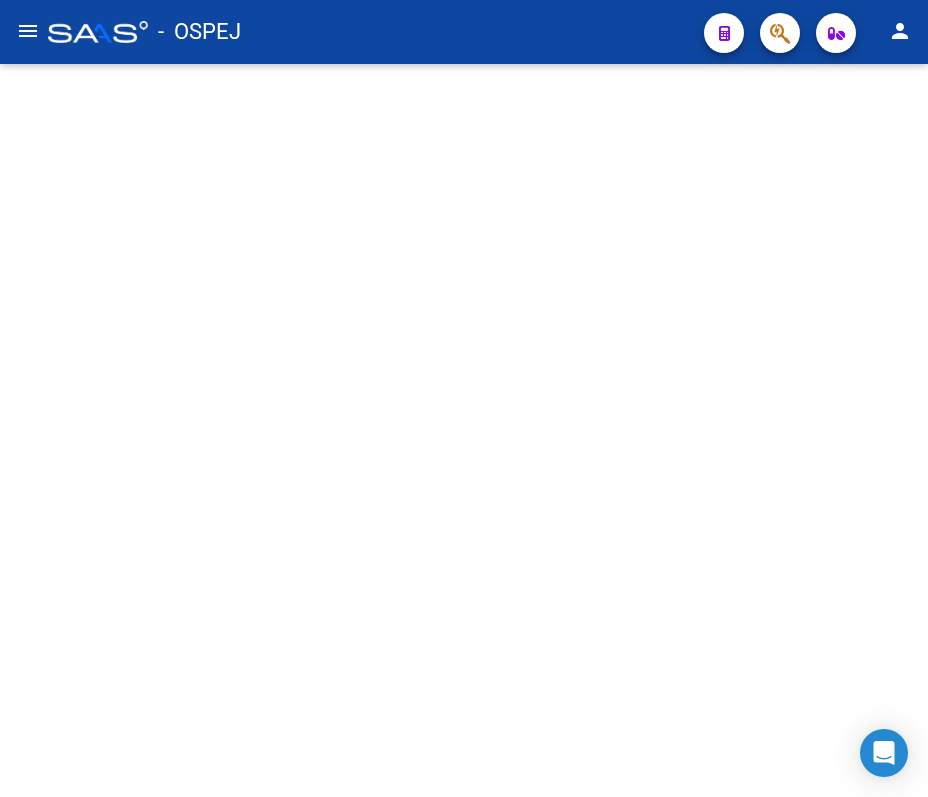 scroll, scrollTop: 0, scrollLeft: 0, axis: both 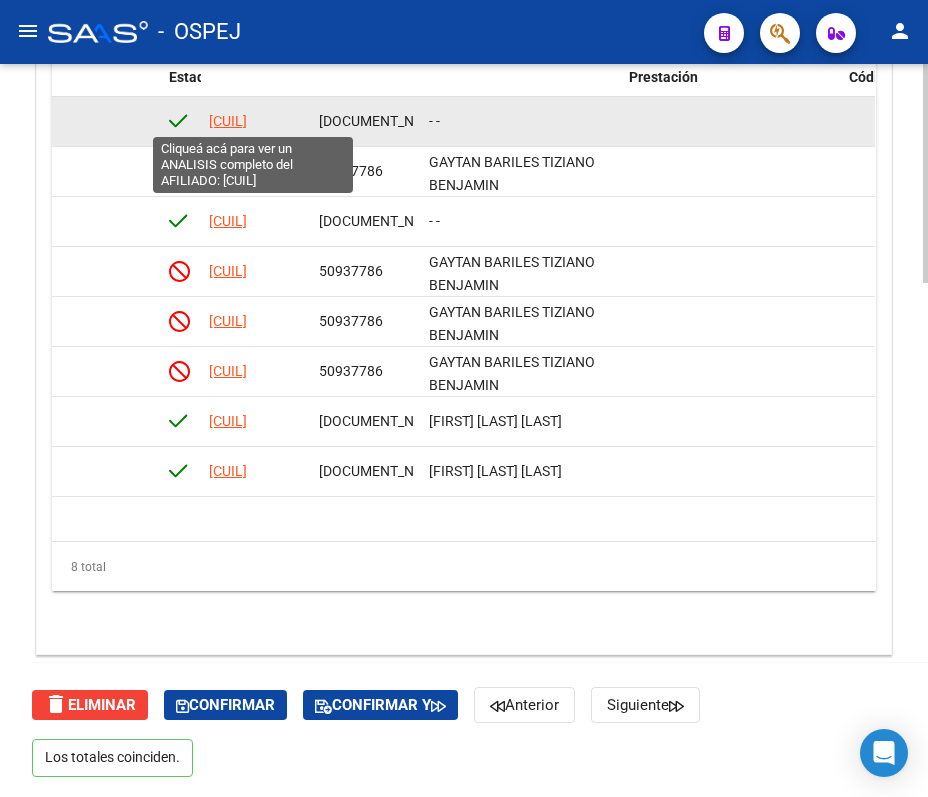 click on "[CUIL]" 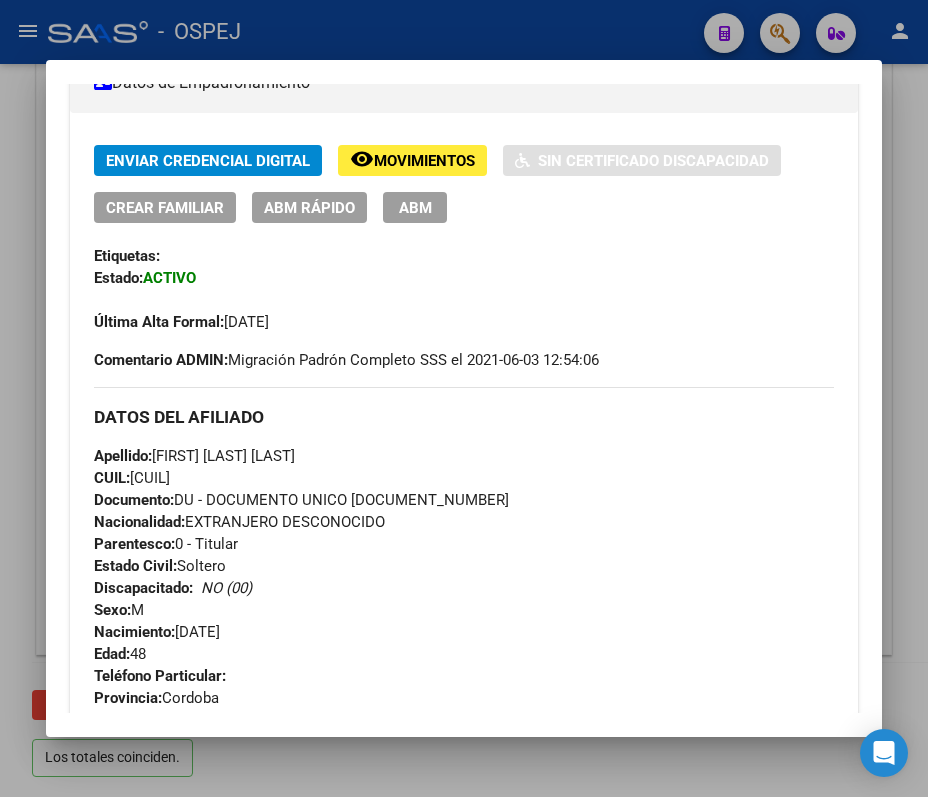 scroll, scrollTop: 400, scrollLeft: 0, axis: vertical 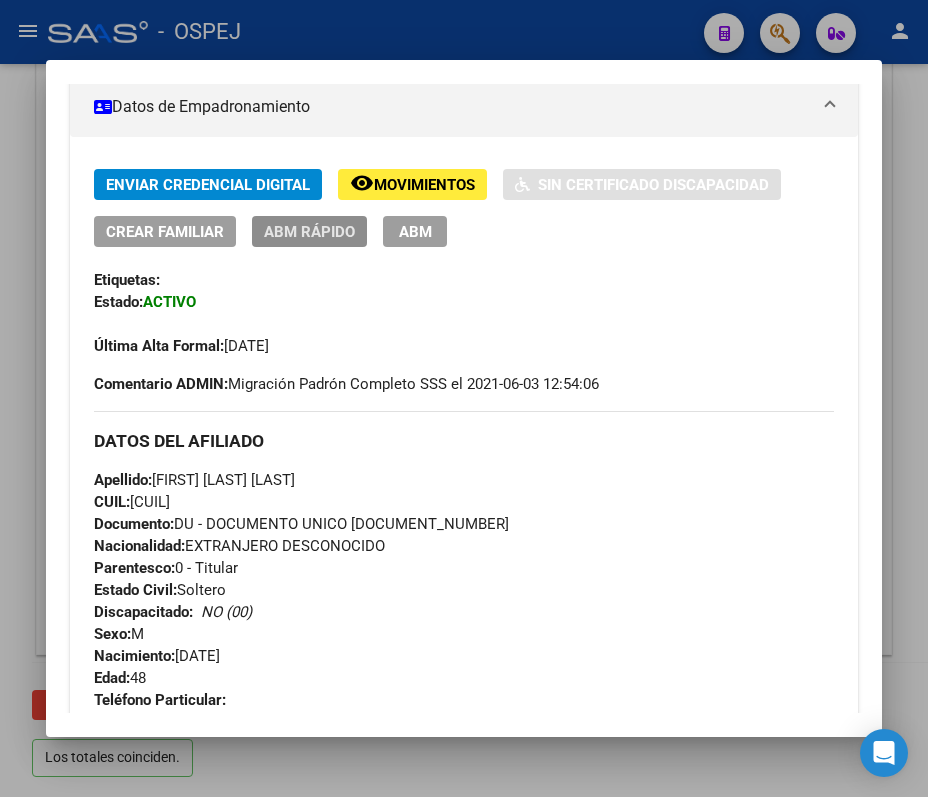 click on "ABM Rápido" 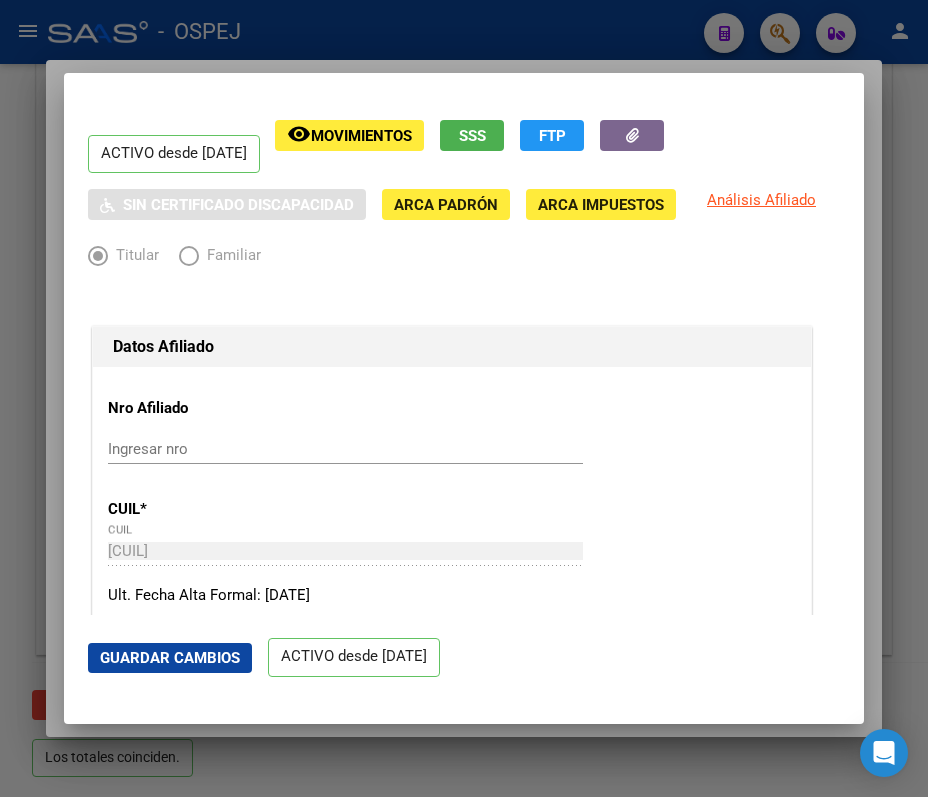 radio on "true" 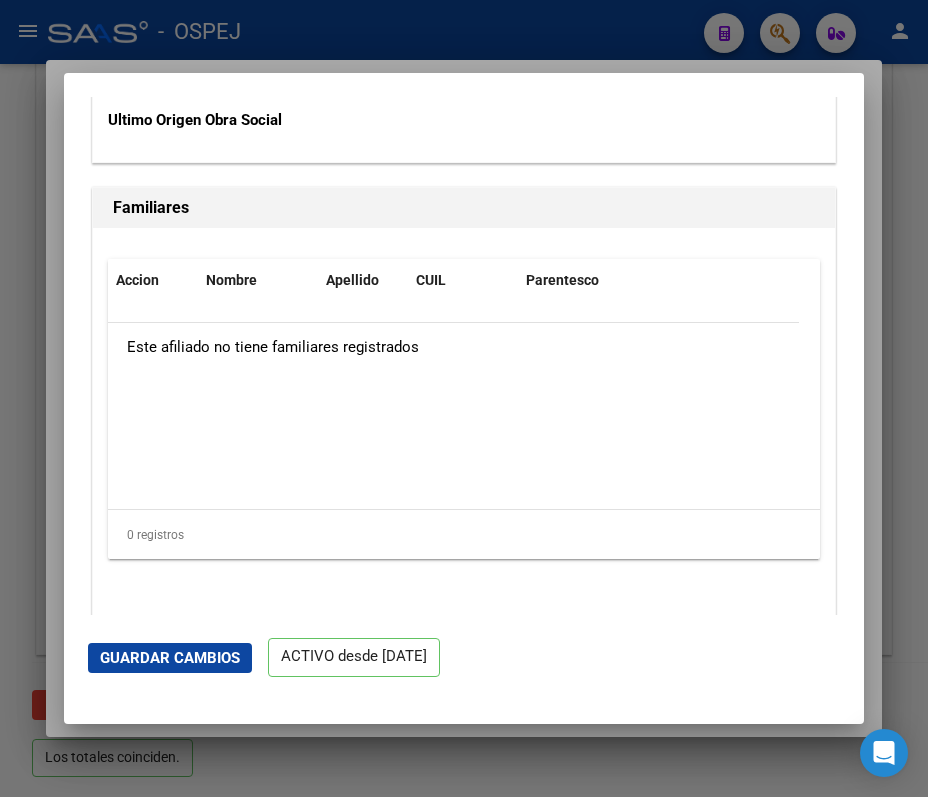 scroll, scrollTop: 4284, scrollLeft: 0, axis: vertical 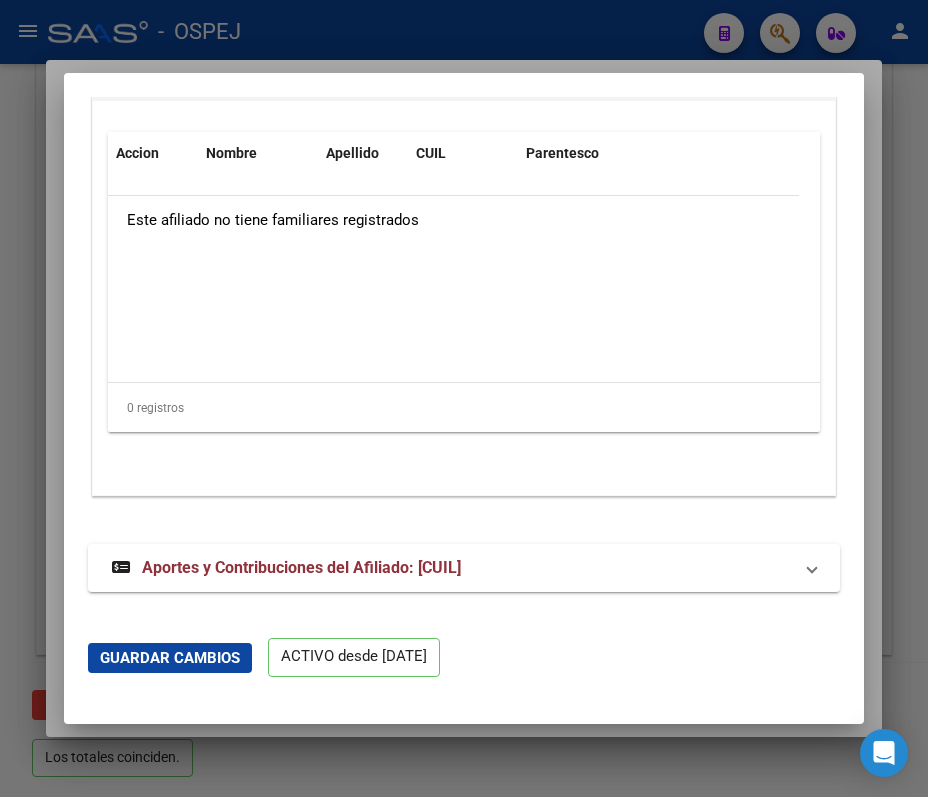 click at bounding box center [464, 398] 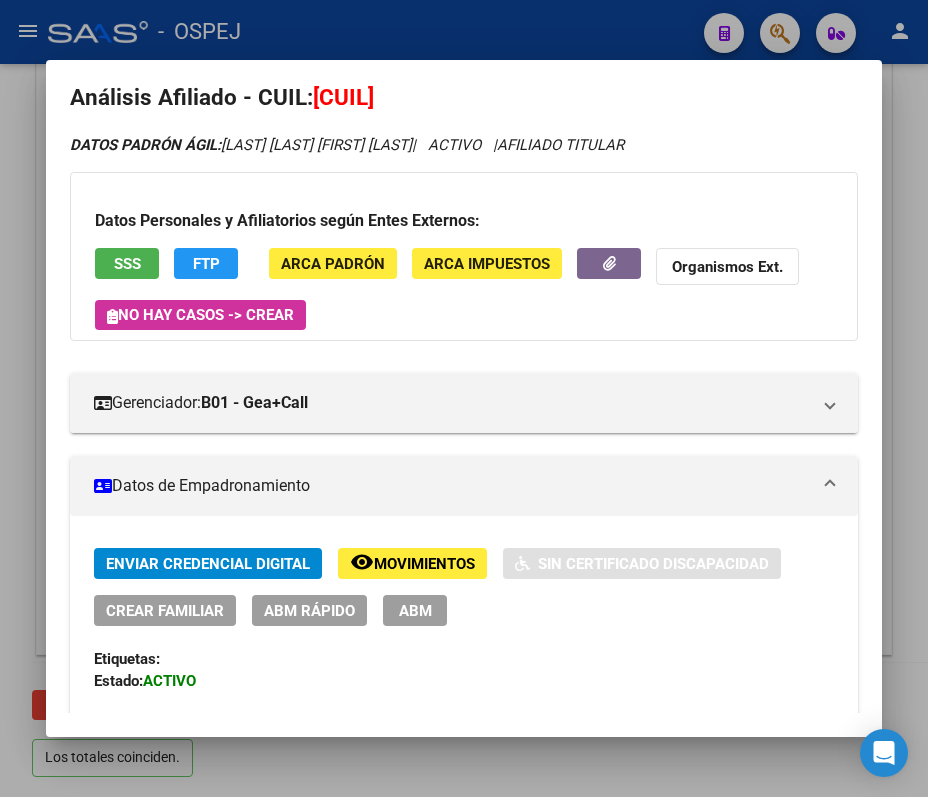 scroll, scrollTop: 0, scrollLeft: 0, axis: both 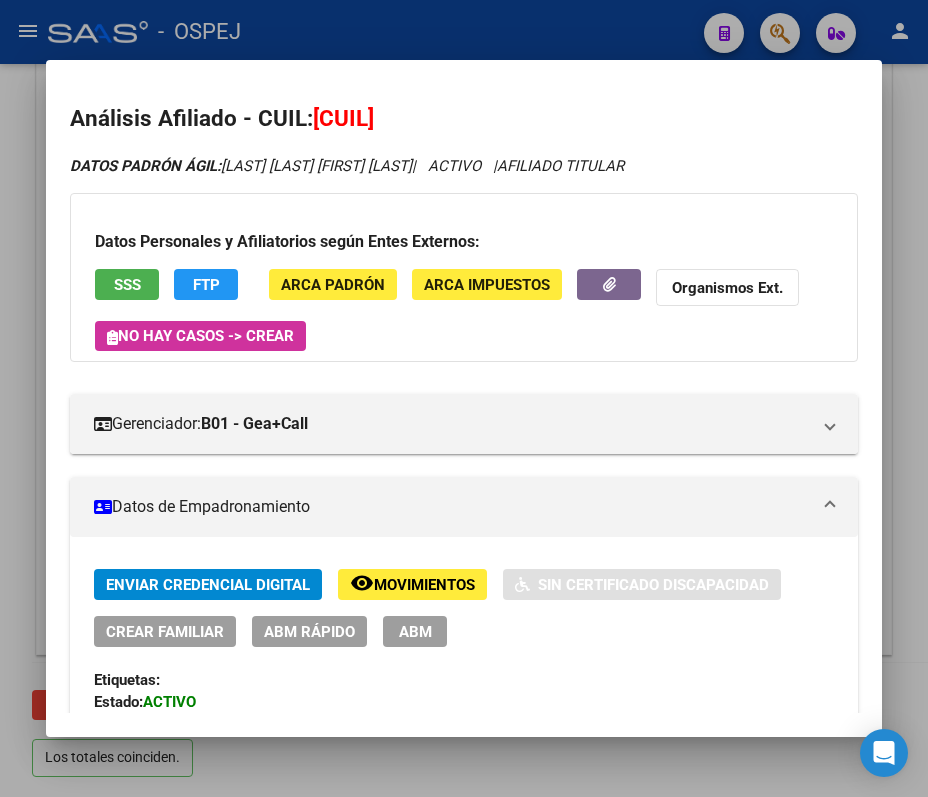 click at bounding box center [464, 398] 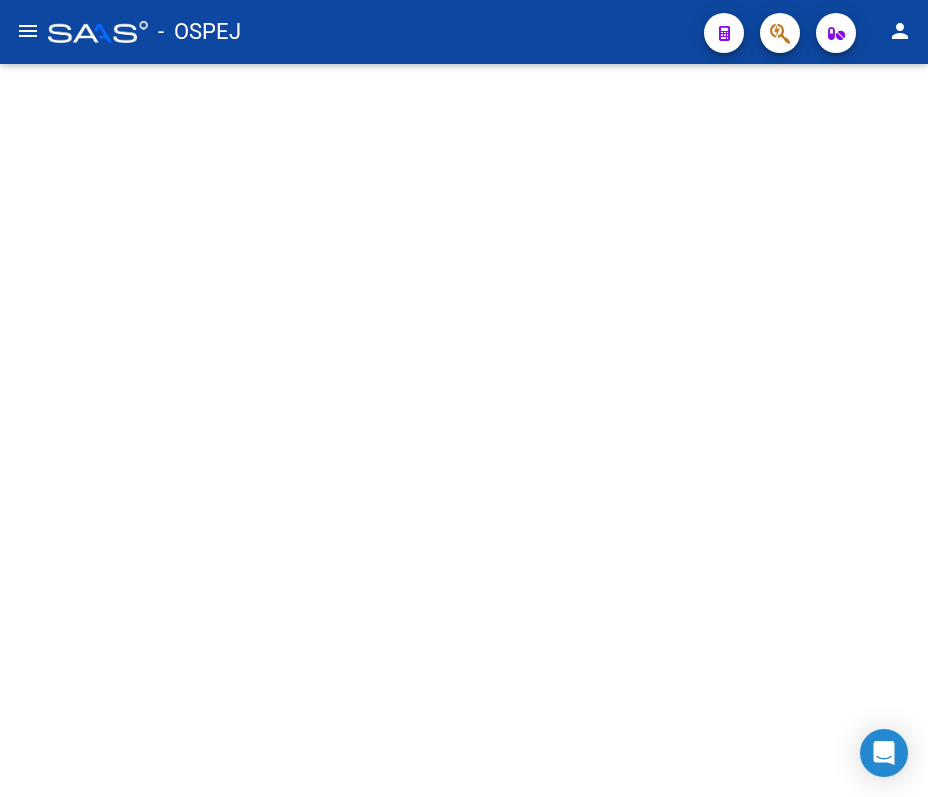 scroll, scrollTop: 0, scrollLeft: 0, axis: both 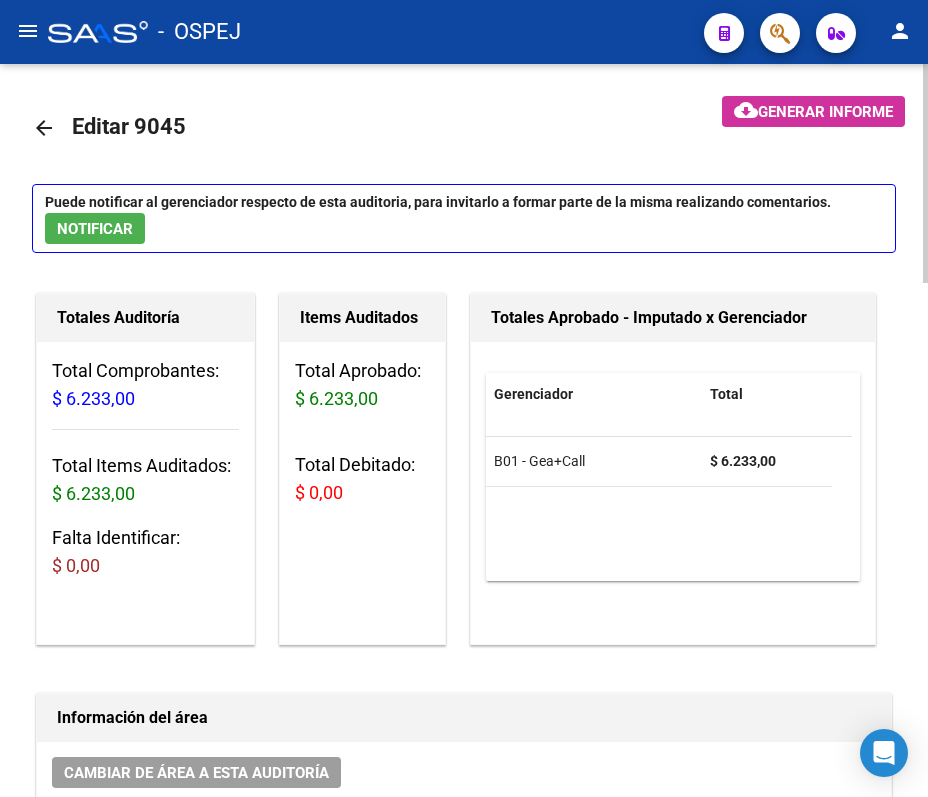 click on "arrow_back" 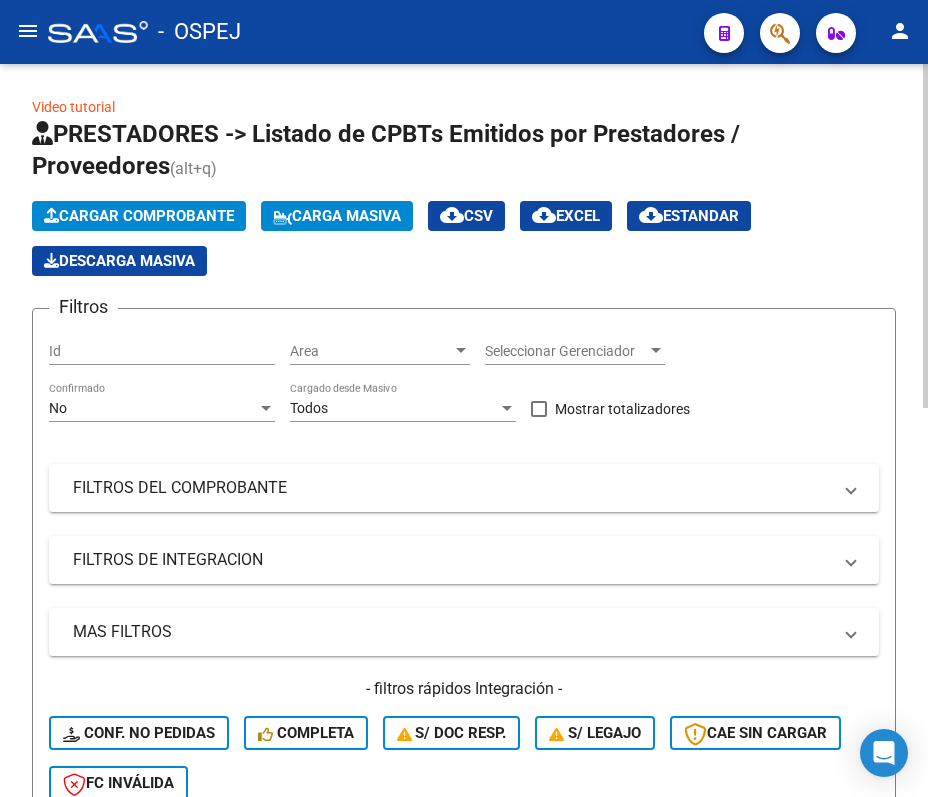 click on "Area Area" 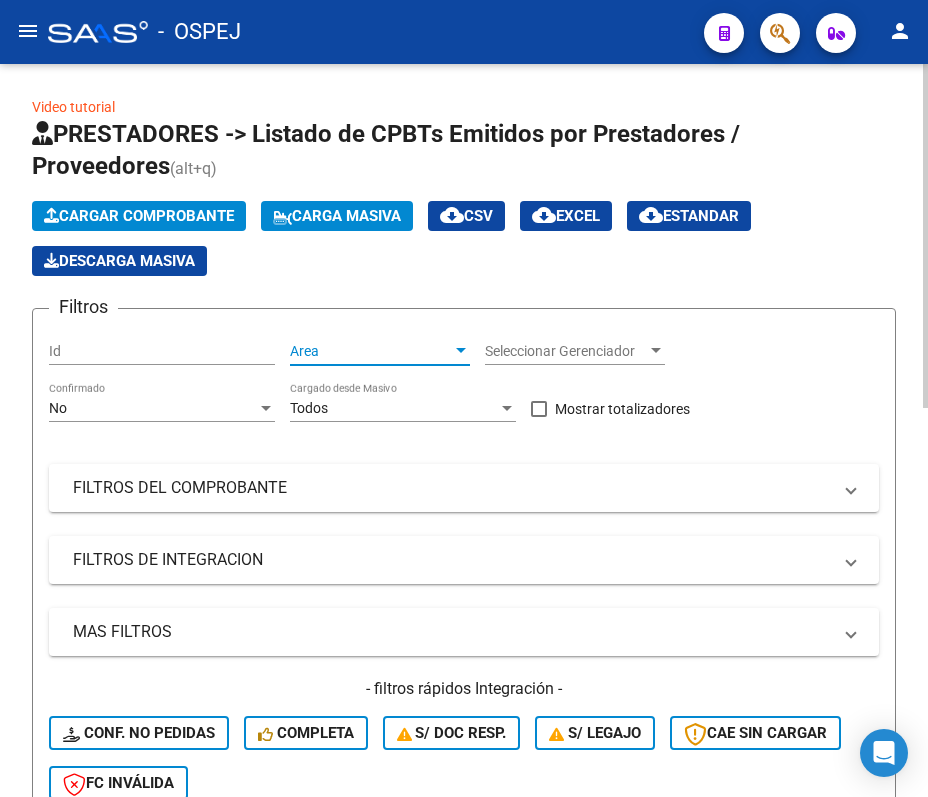 click on "Area" at bounding box center (371, 351) 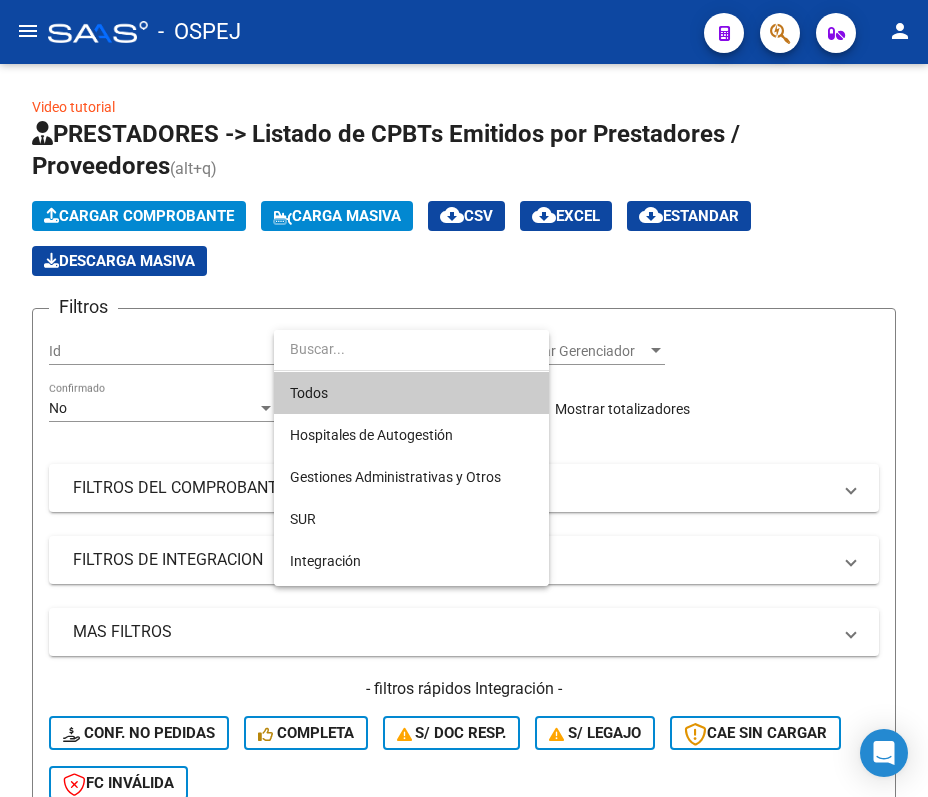 click at bounding box center [464, 398] 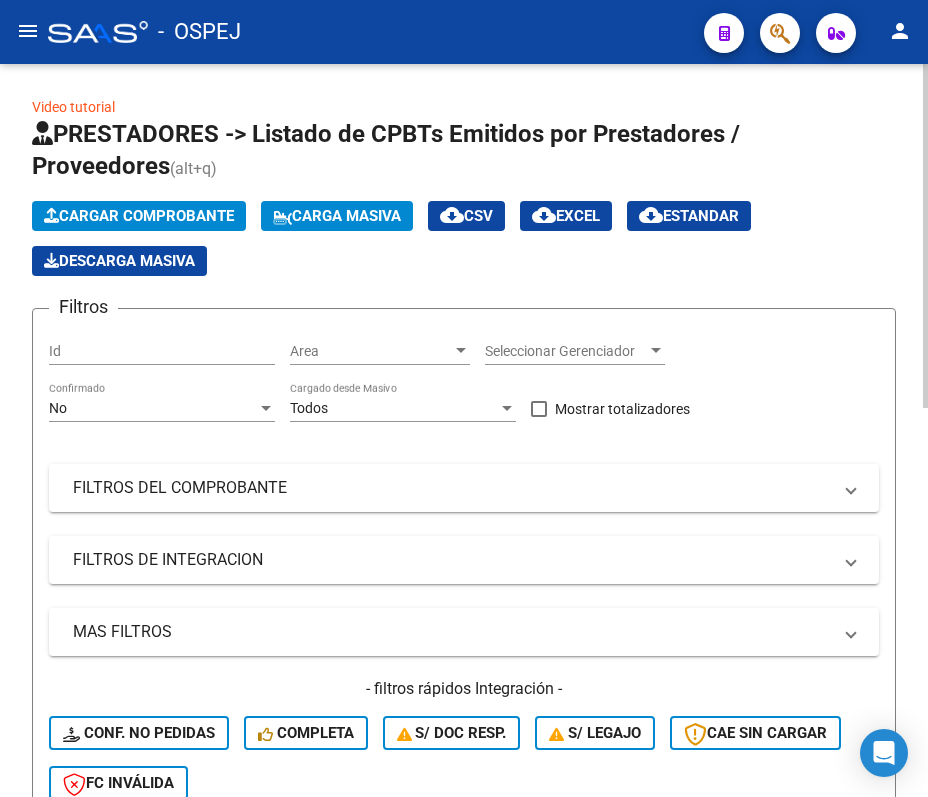 click on "No" at bounding box center (153, 408) 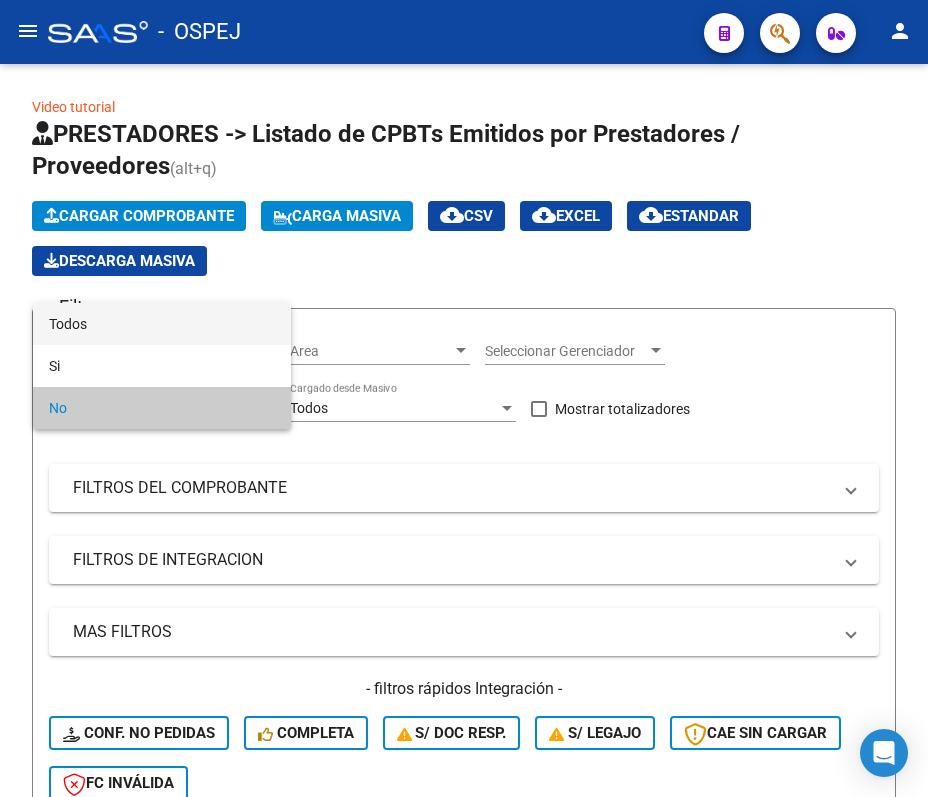 click on "Todos" at bounding box center [162, 324] 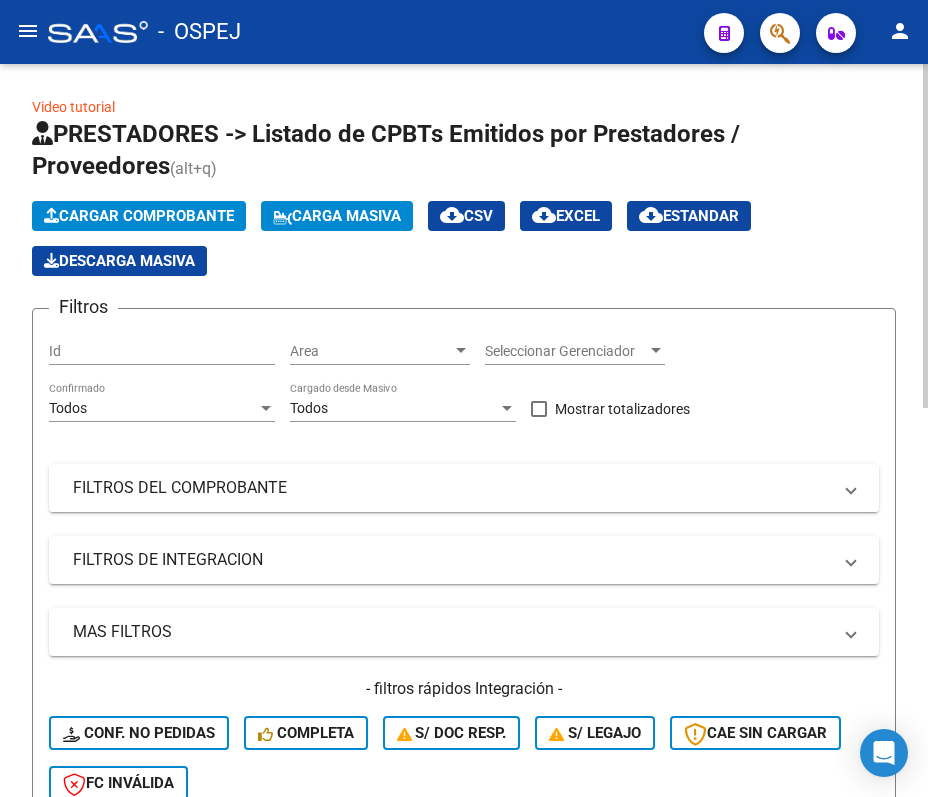 click on "FILTROS DEL COMPROBANTE" at bounding box center (452, 488) 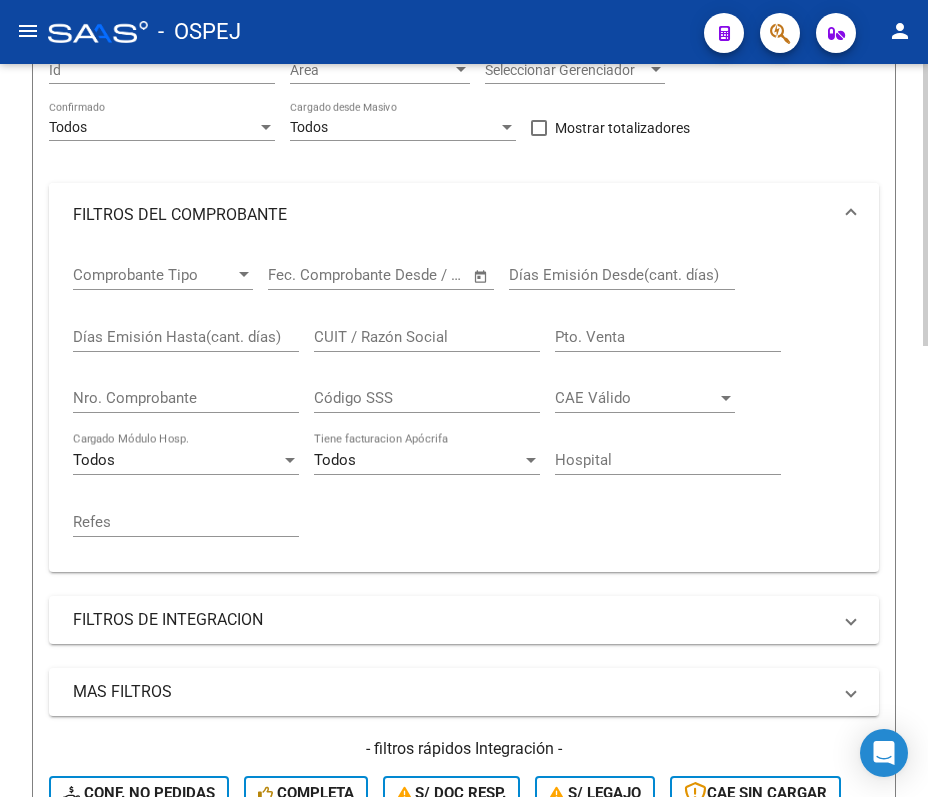scroll, scrollTop: 400, scrollLeft: 0, axis: vertical 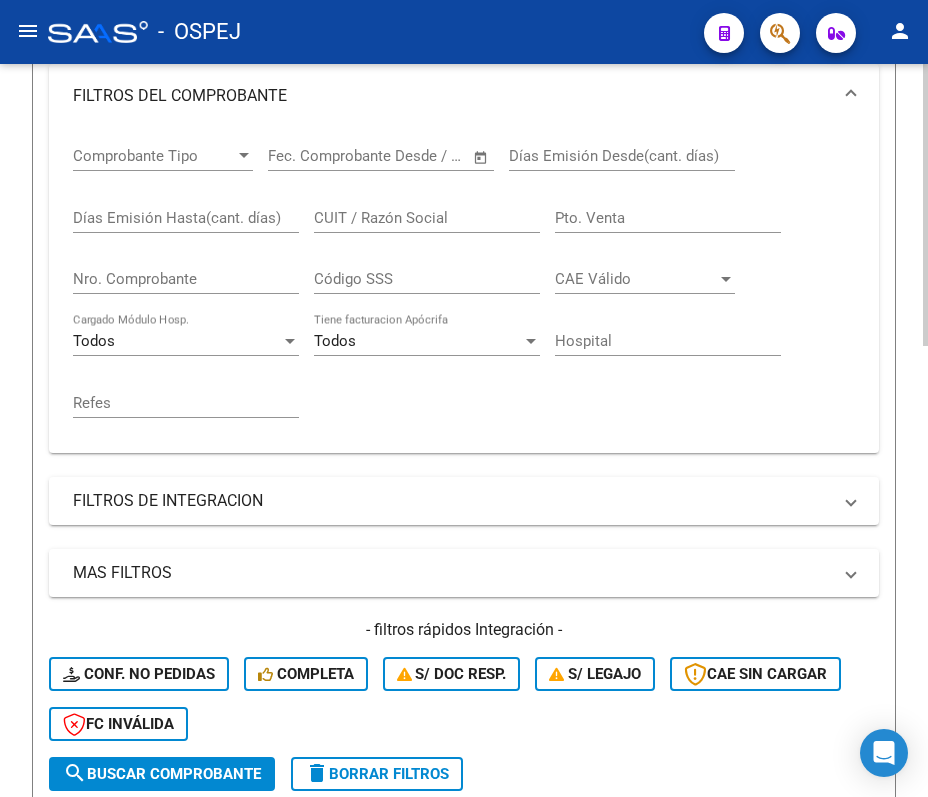 click on "Nro. Comprobante" at bounding box center [186, 279] 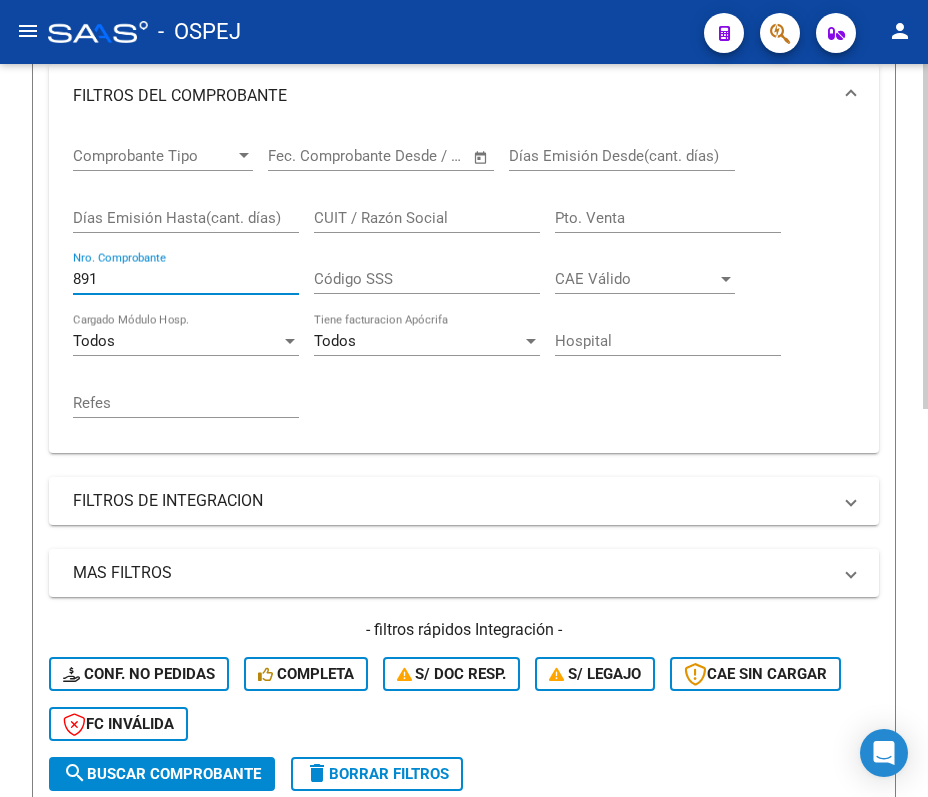scroll, scrollTop: 822, scrollLeft: 0, axis: vertical 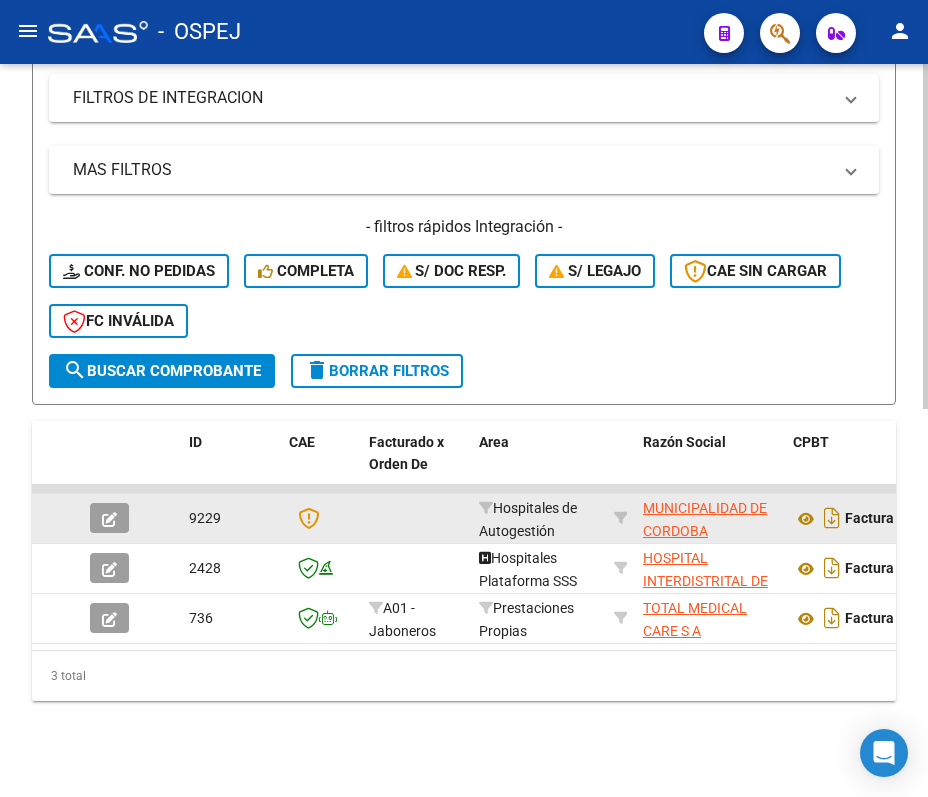 type on "891" 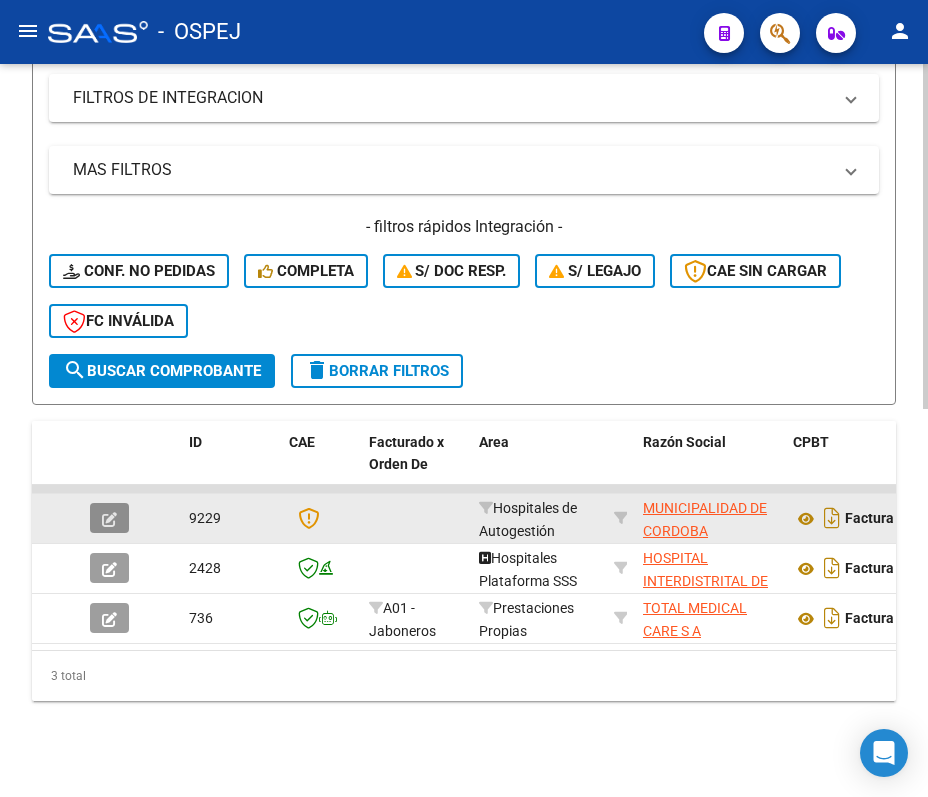 click 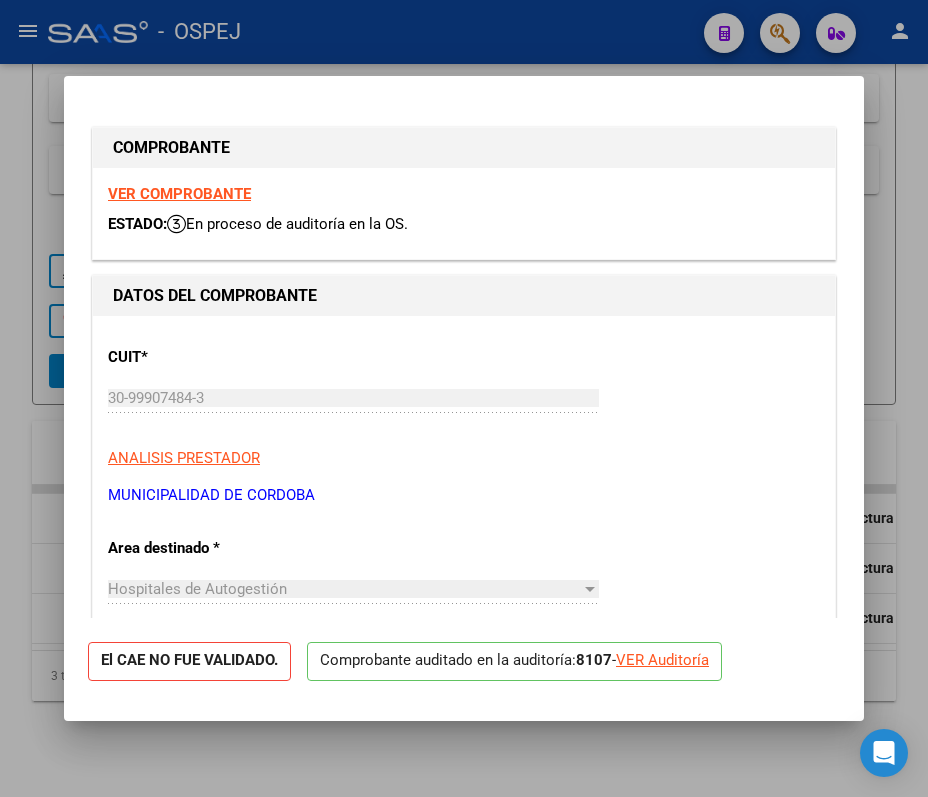 click on "Comprobante auditado en la auditoría:  8107  -  VER Auditoría" 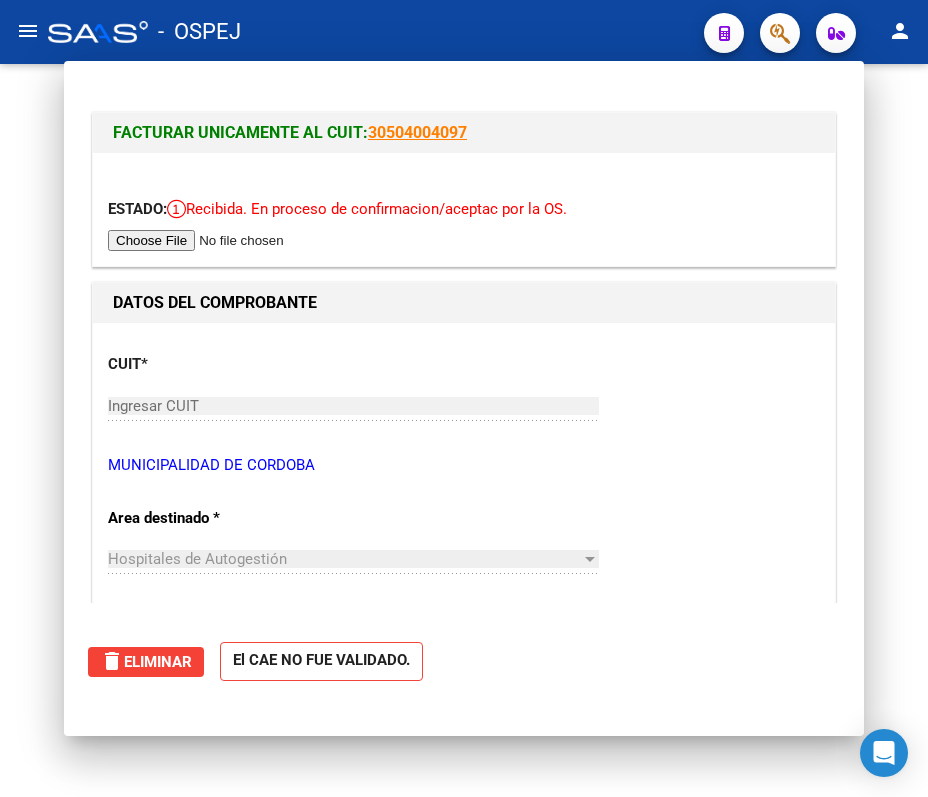 scroll, scrollTop: 0, scrollLeft: 0, axis: both 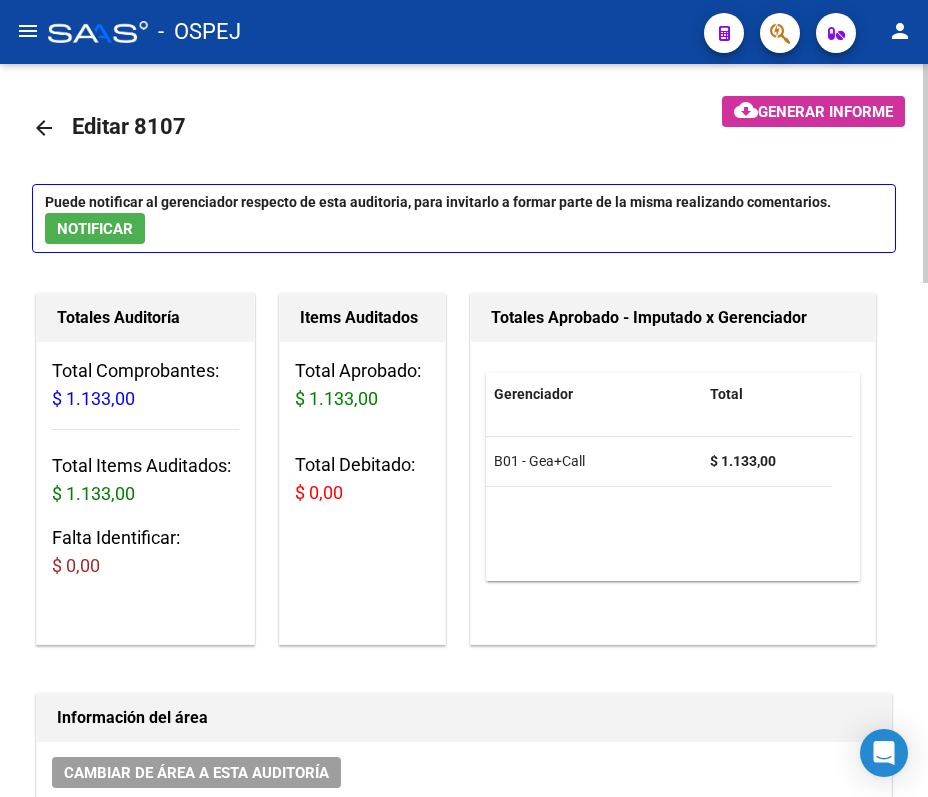 click on "arrow_back" 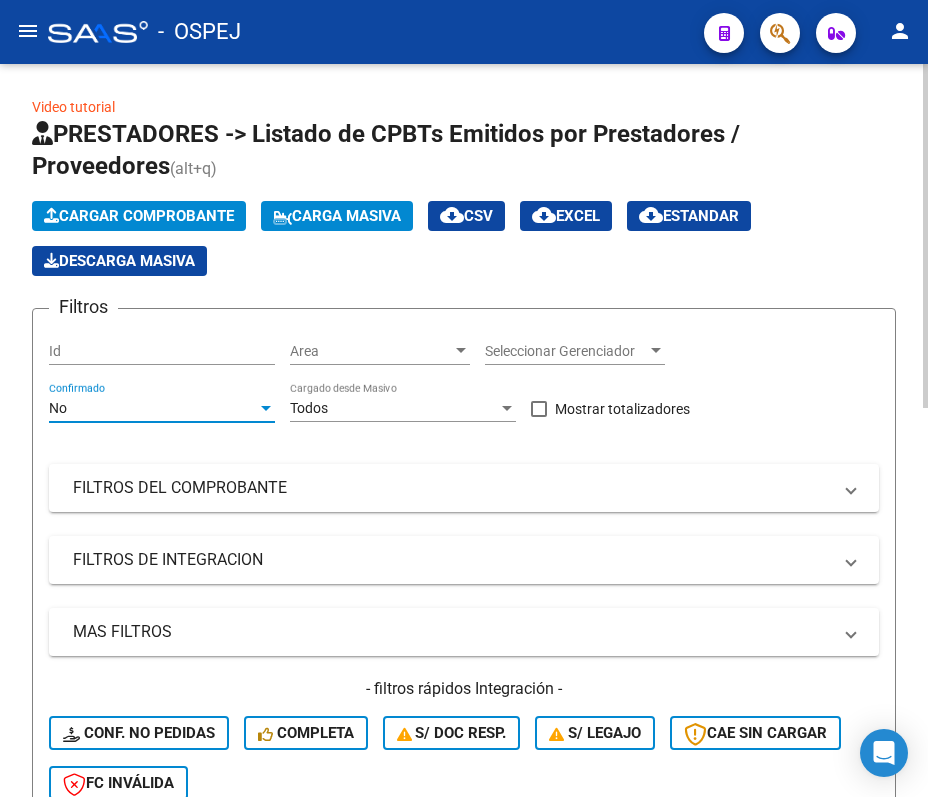 click on "No" at bounding box center [153, 408] 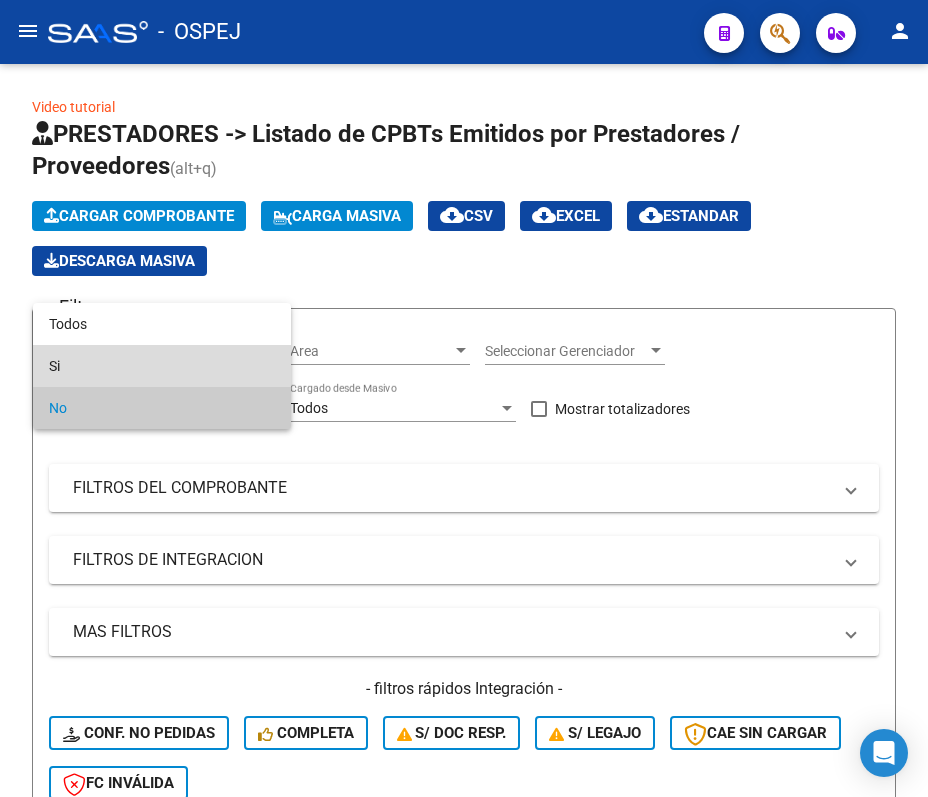 click on "Si" at bounding box center (162, 366) 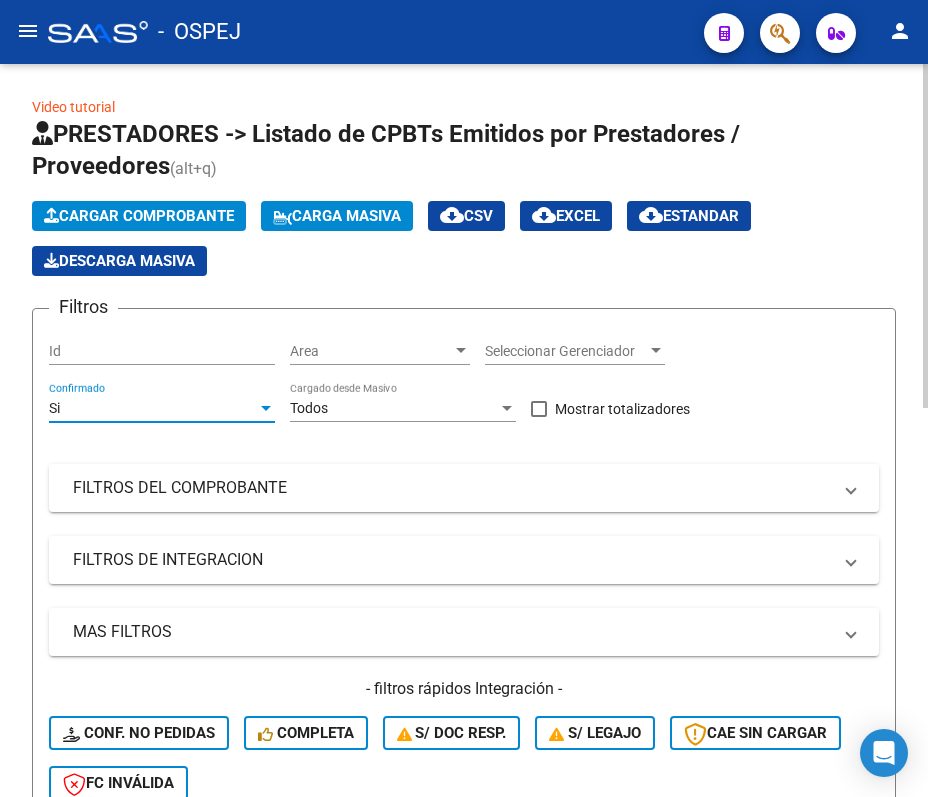 click on "Si" at bounding box center (153, 408) 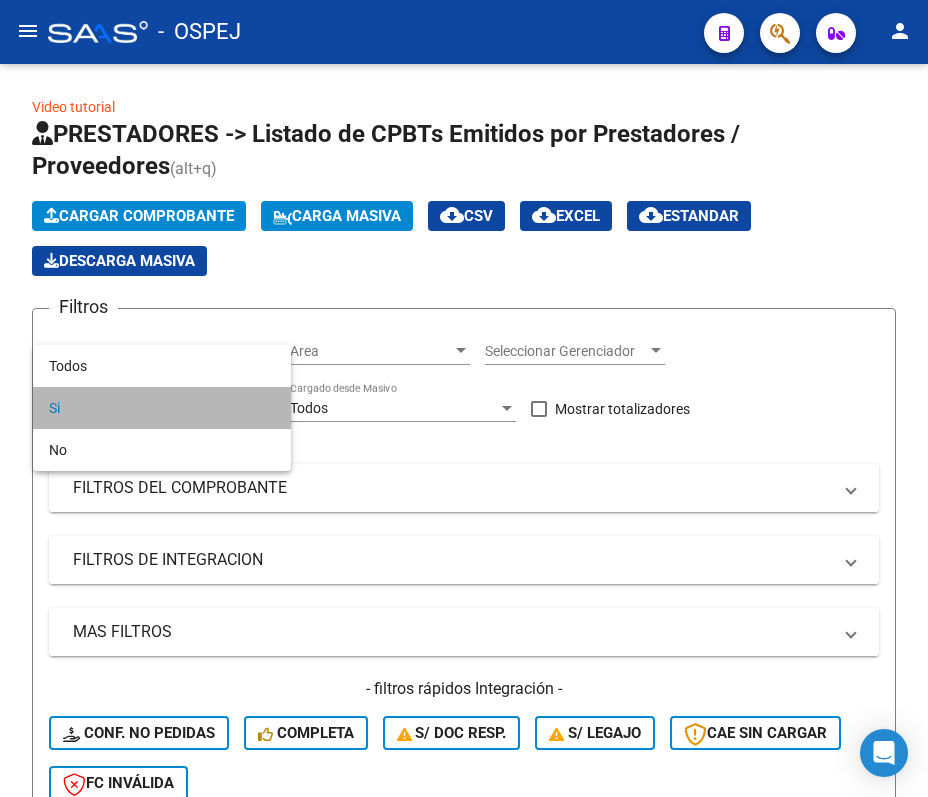 click on "Si" at bounding box center [162, 408] 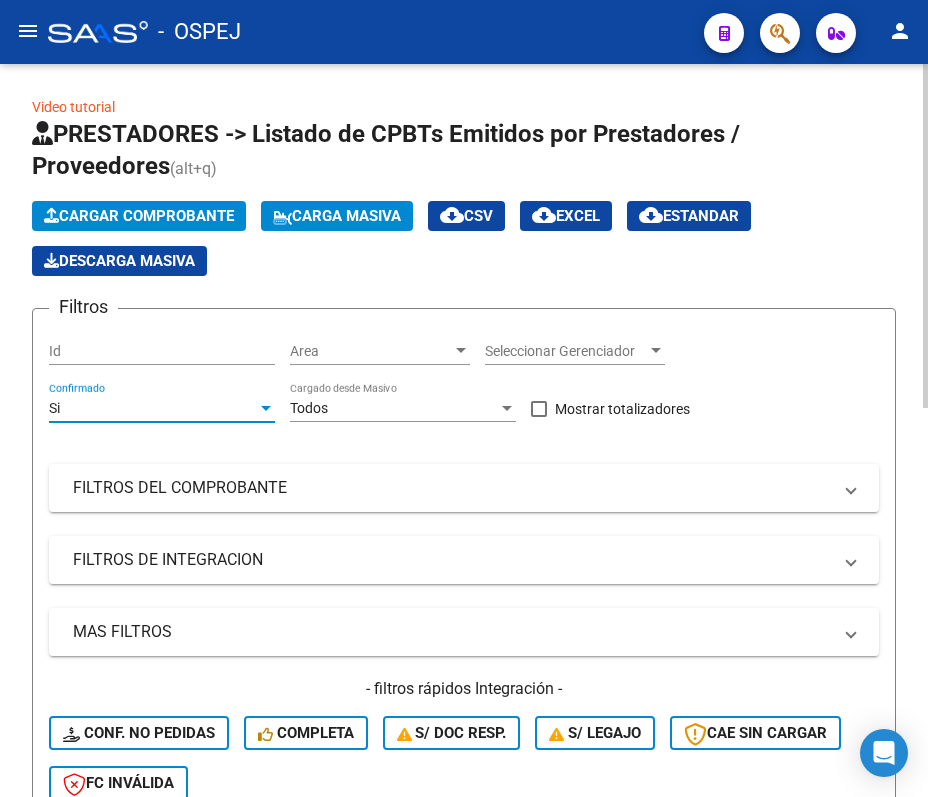 click on "Si Confirmado" 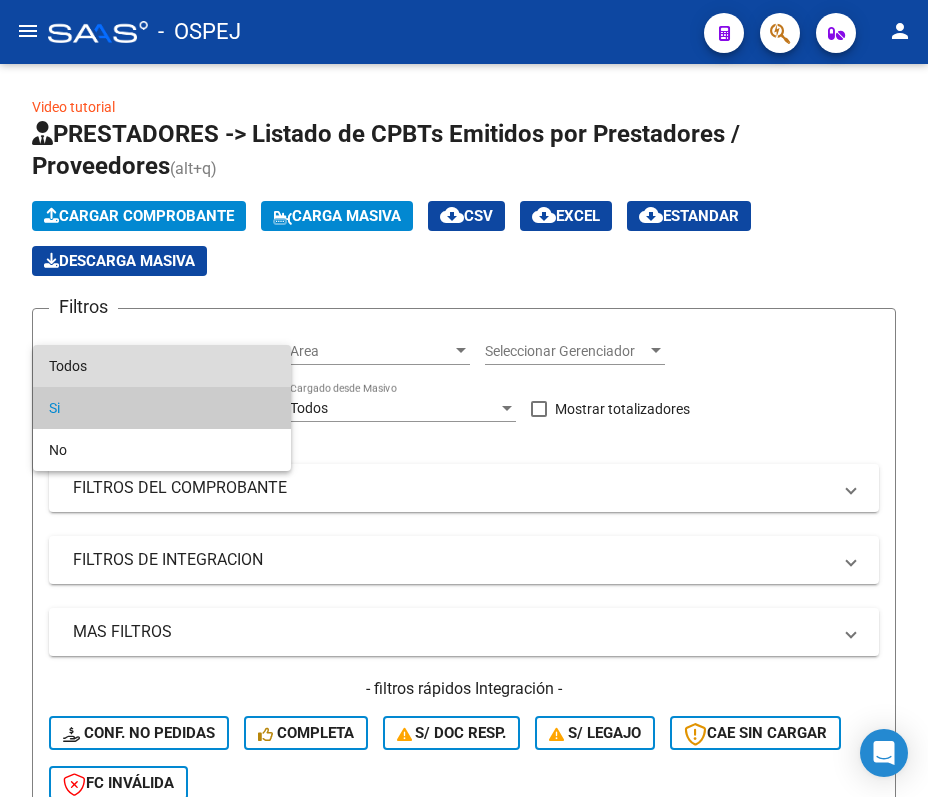 click on "Todos" at bounding box center [162, 366] 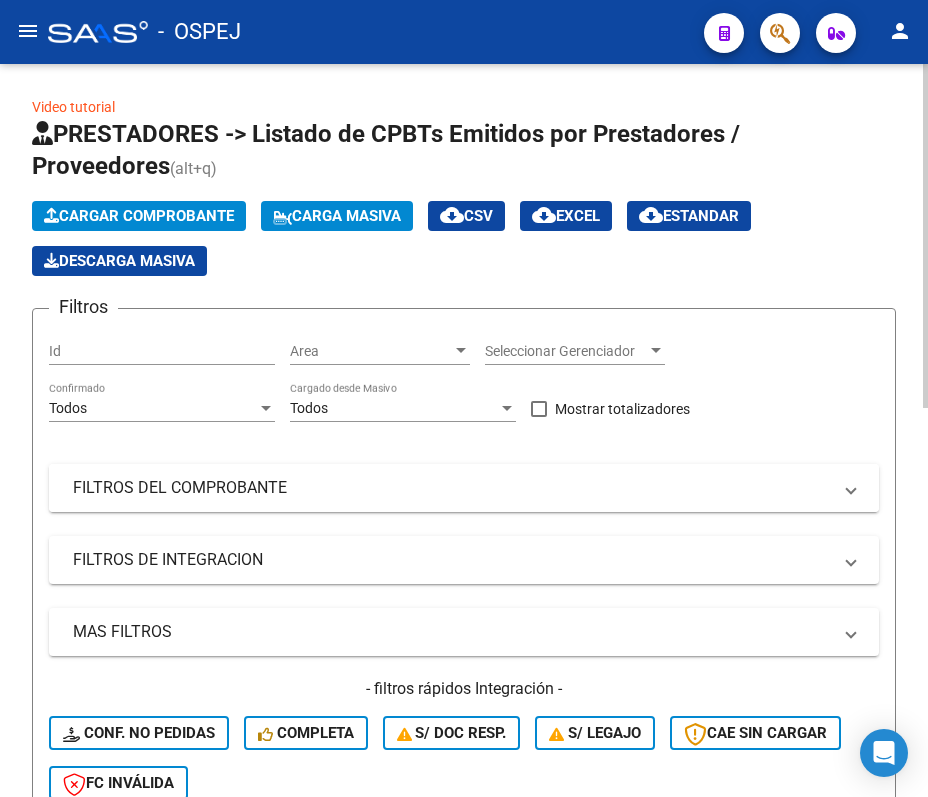 drag, startPoint x: 162, startPoint y: 457, endPoint x: 178, endPoint y: 468, distance: 19.416489 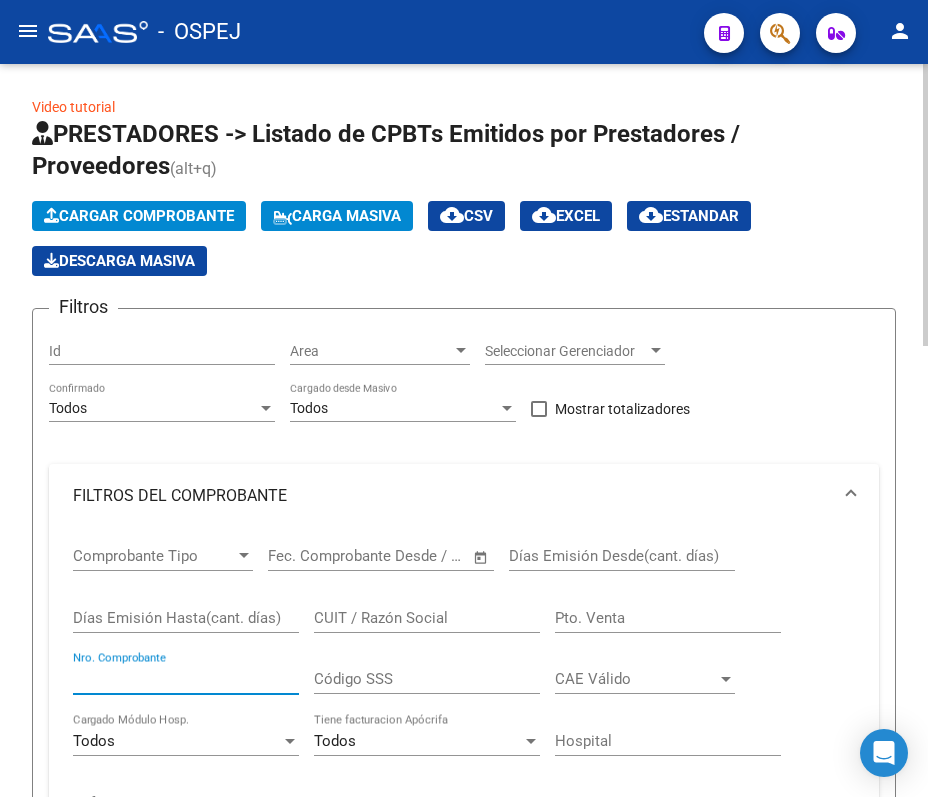 click on "Nro. Comprobante" at bounding box center [186, 679] 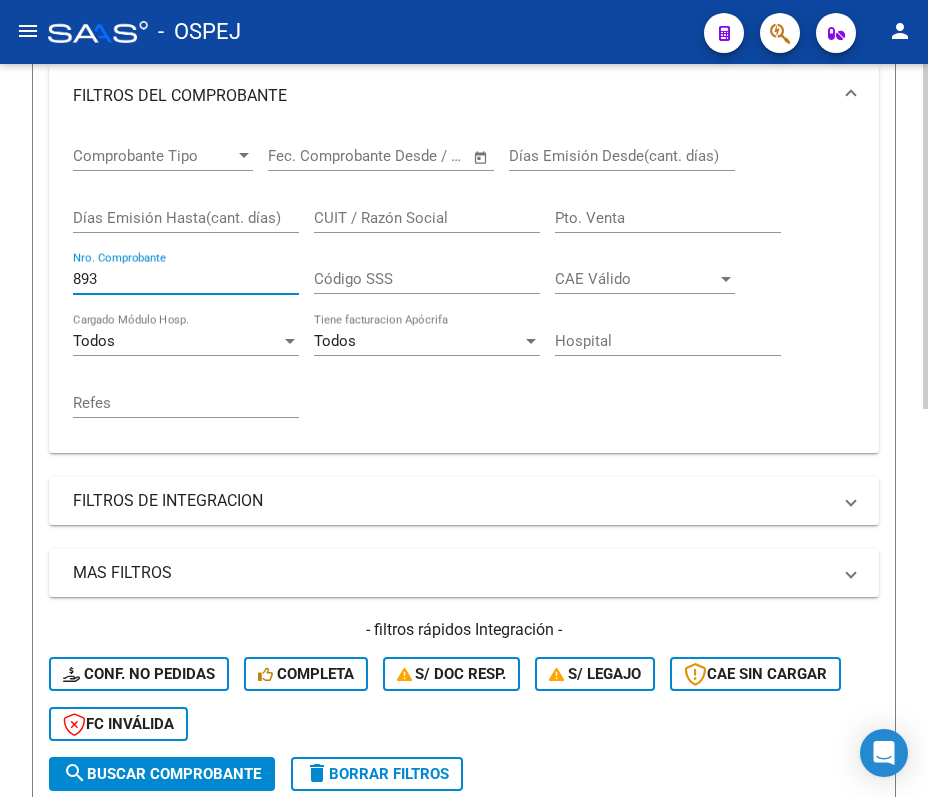 scroll, scrollTop: 822, scrollLeft: 0, axis: vertical 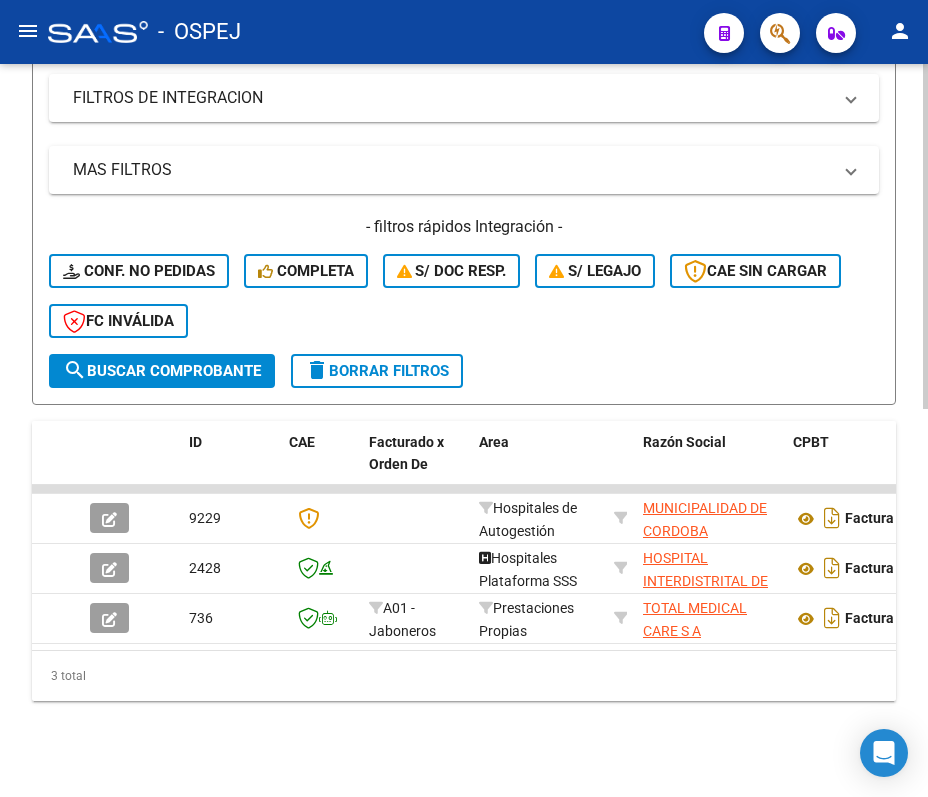 type on "893" 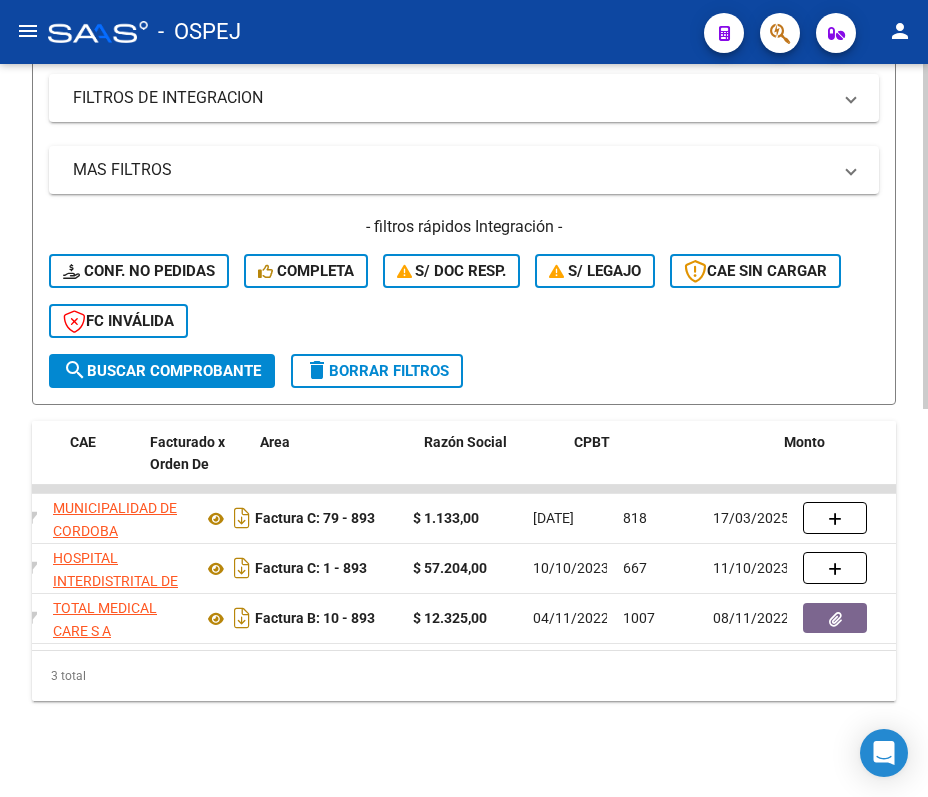 scroll, scrollTop: 0, scrollLeft: 0, axis: both 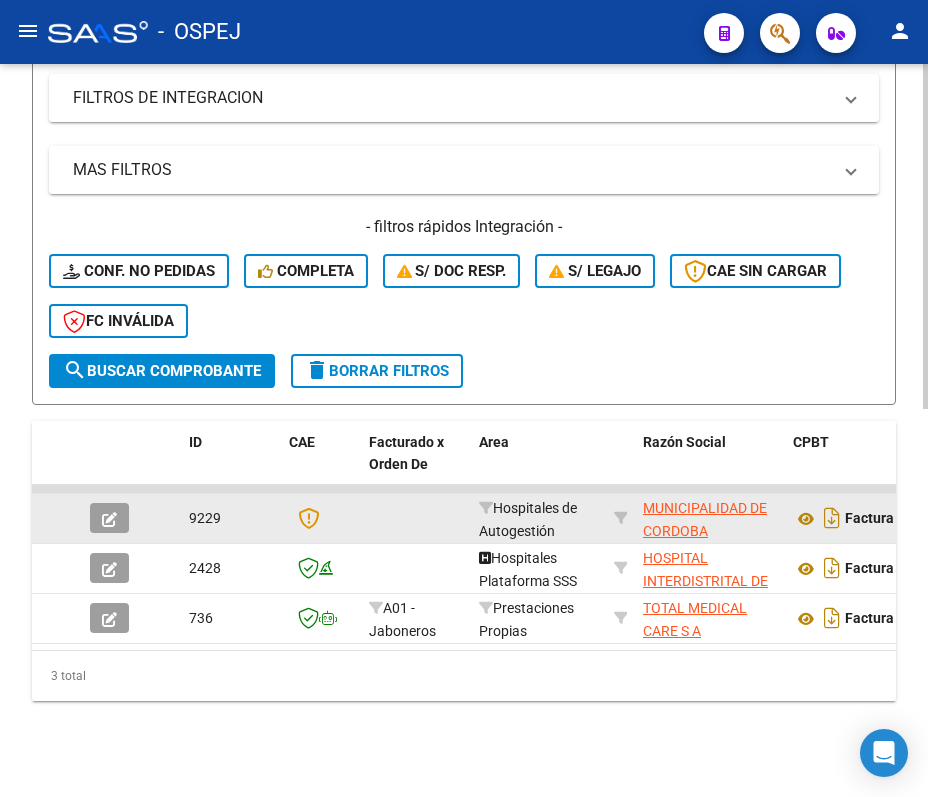 click 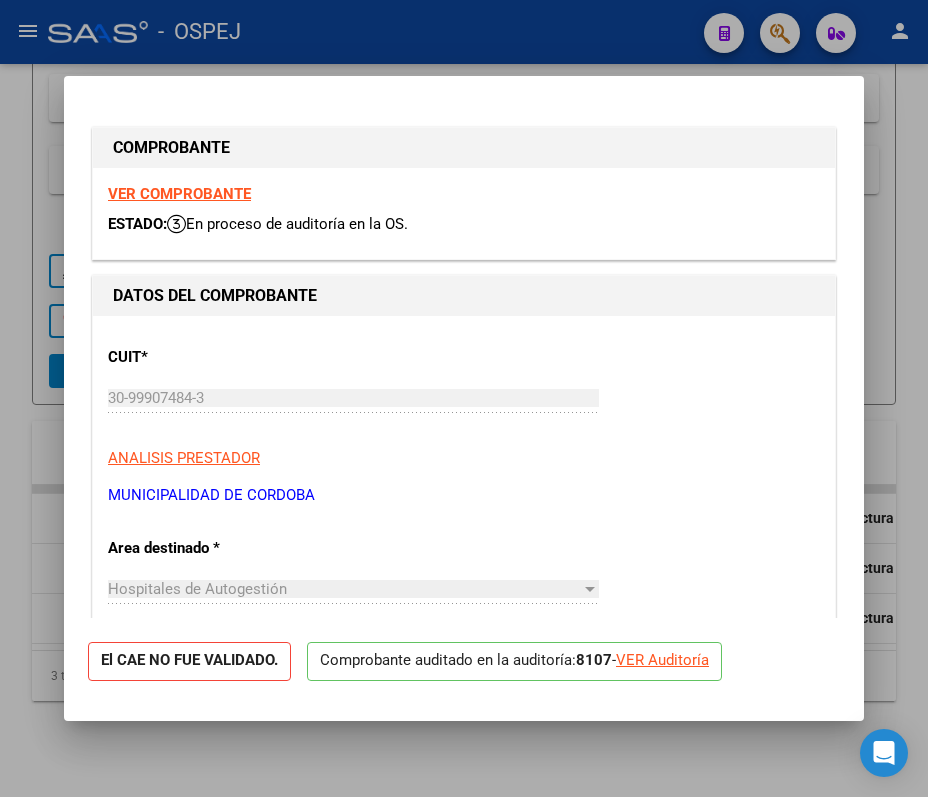 click on "VER Auditoría" 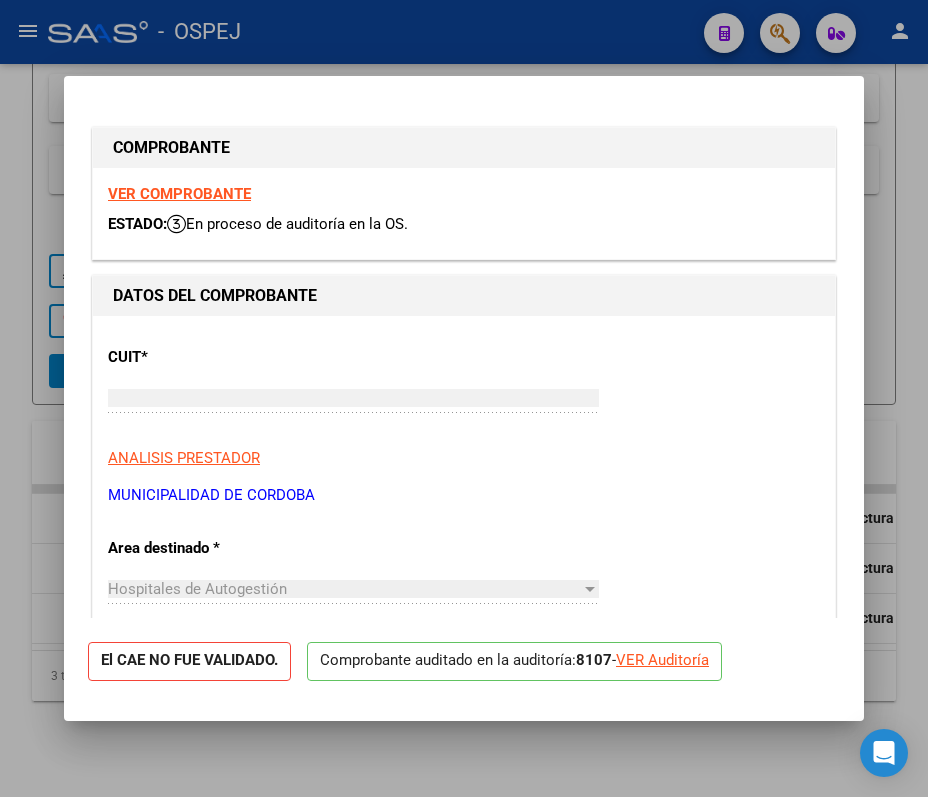 type 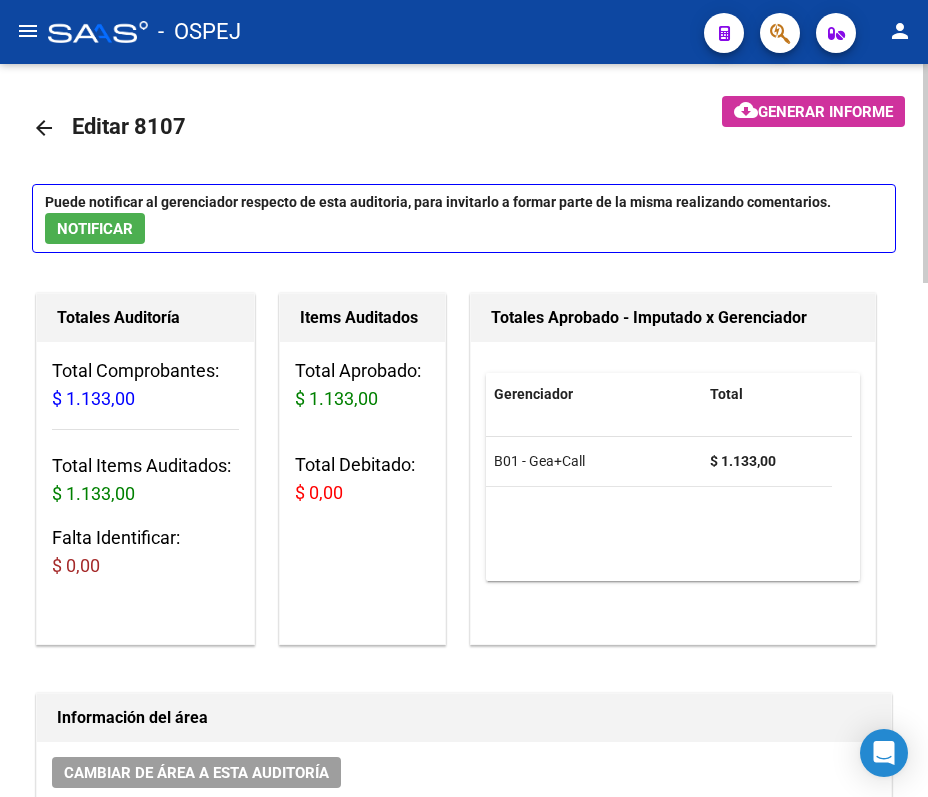 click on "arrow_back" 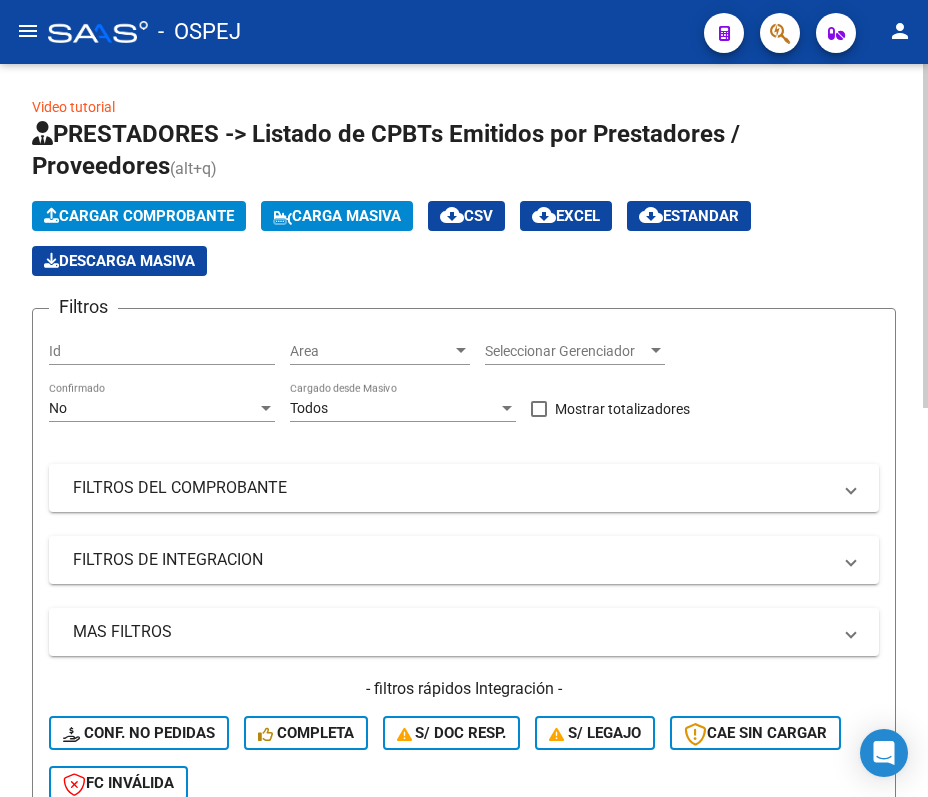 drag, startPoint x: 212, startPoint y: 406, endPoint x: 200, endPoint y: 392, distance: 18.439089 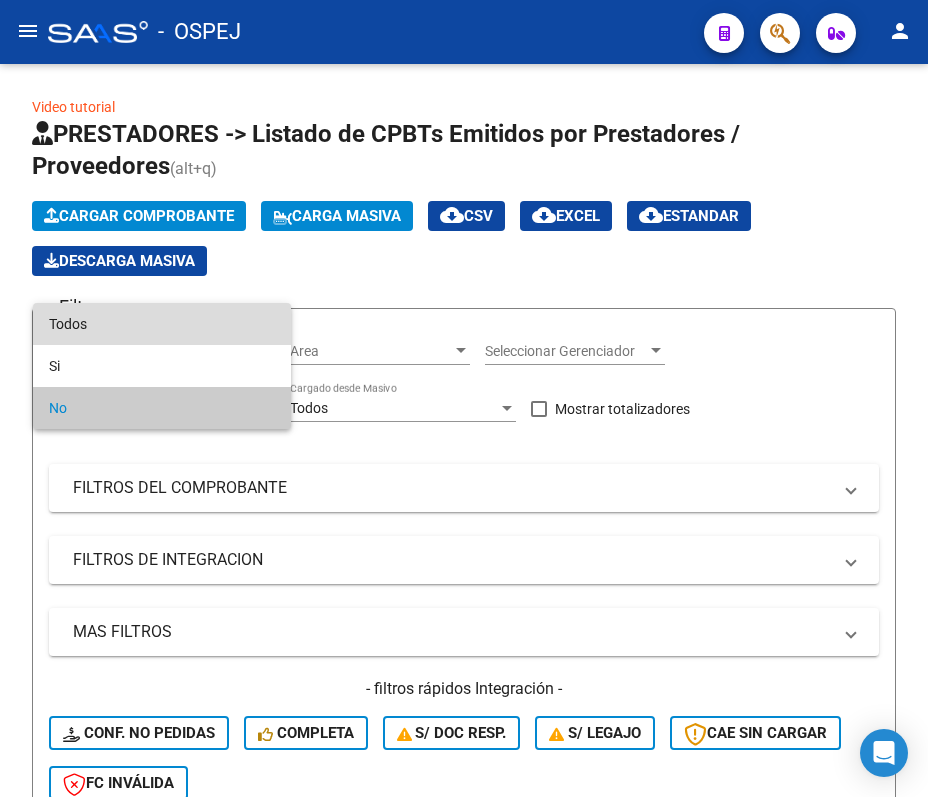 click on "Todos" at bounding box center [162, 324] 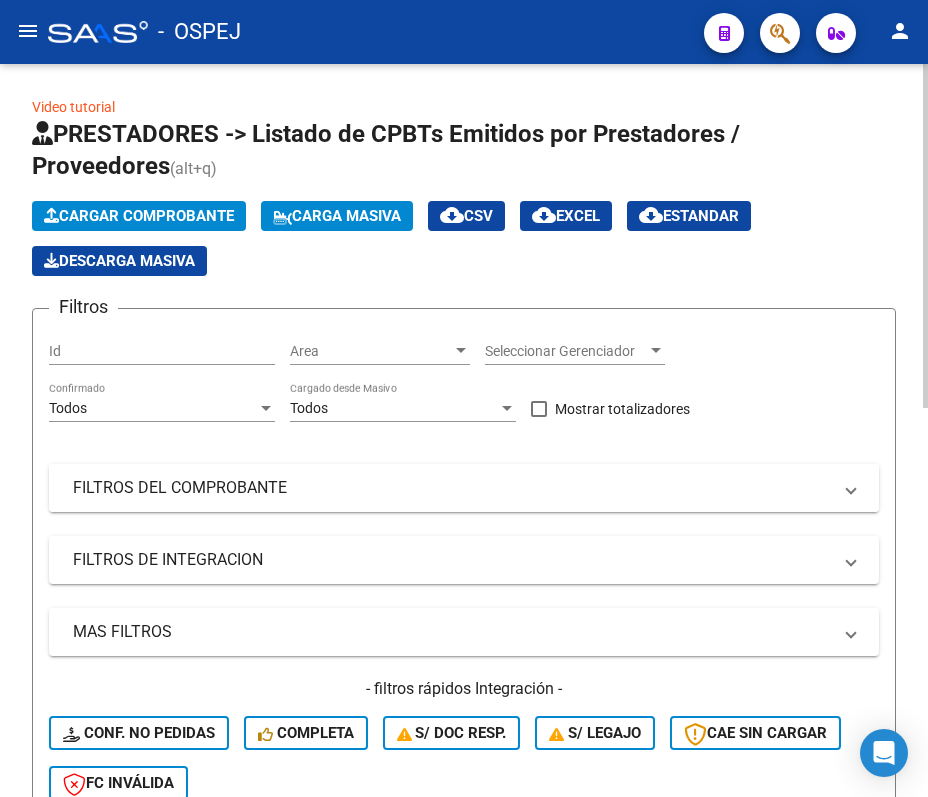 click on "FILTROS DEL COMPROBANTE" at bounding box center (464, 488) 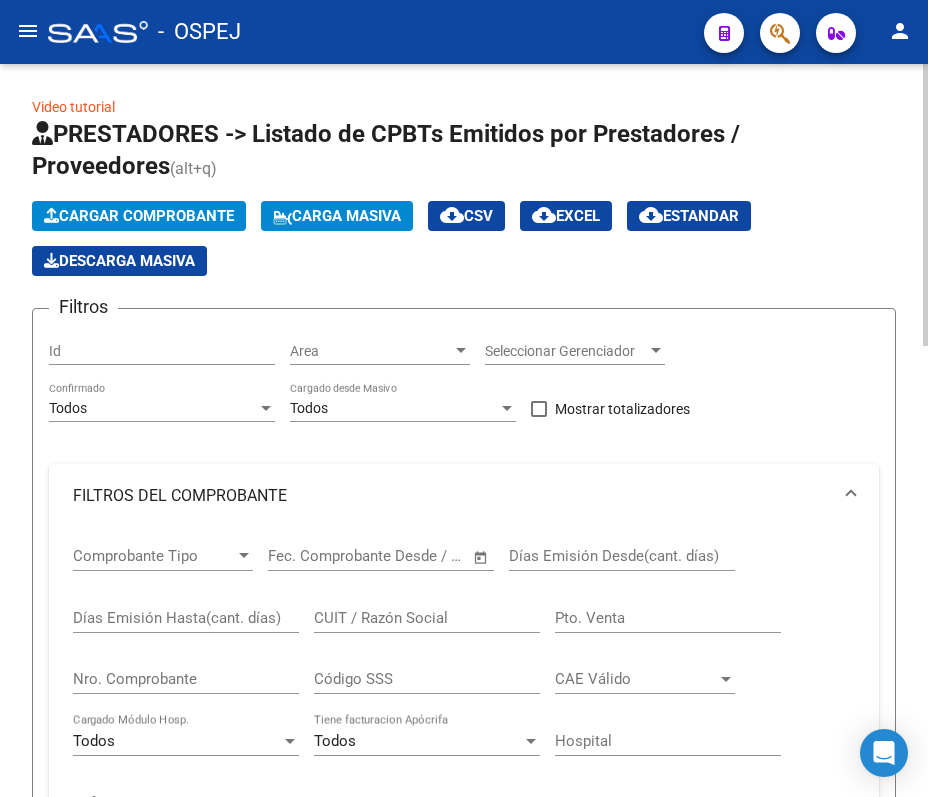 click on "Nro. Comprobante" 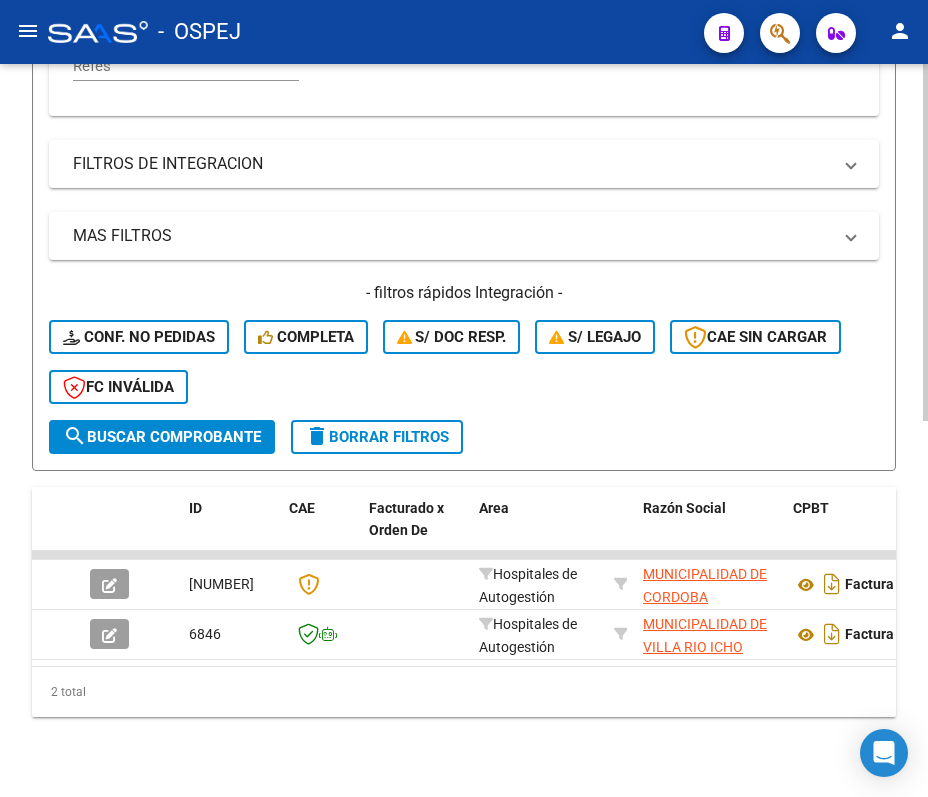 scroll, scrollTop: 772, scrollLeft: 0, axis: vertical 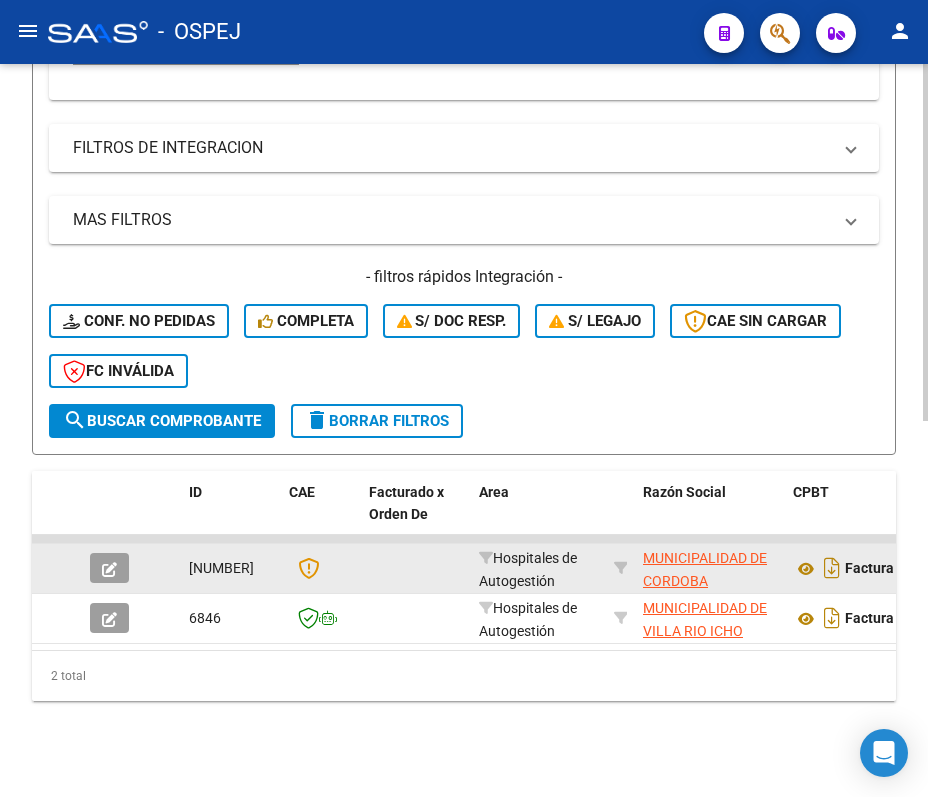 type on "938" 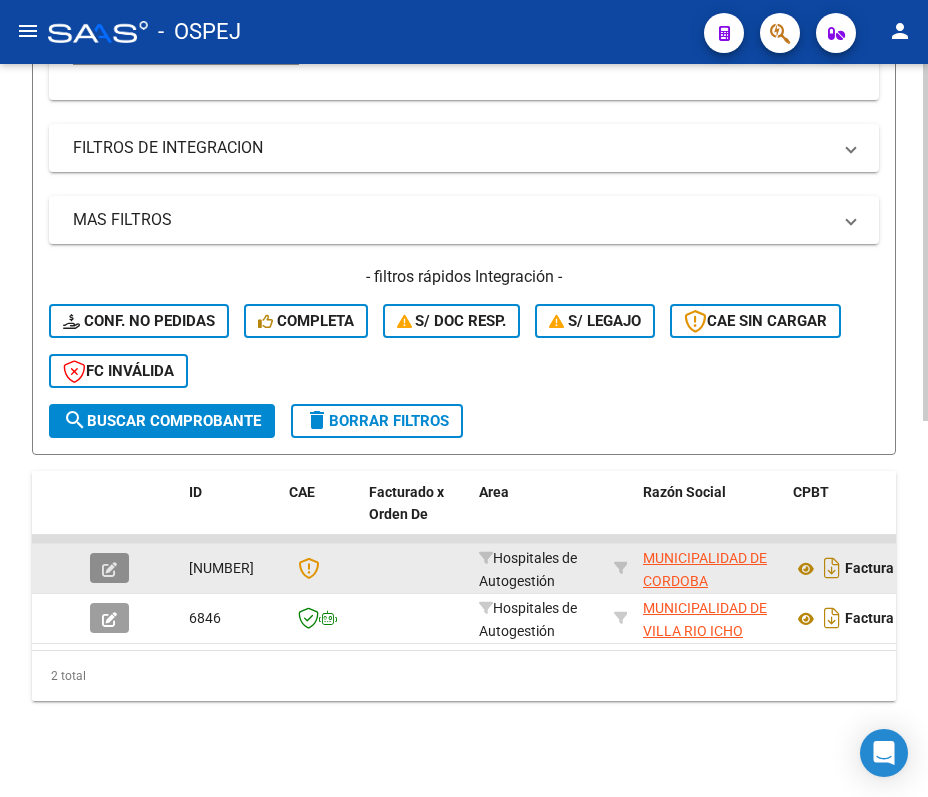click 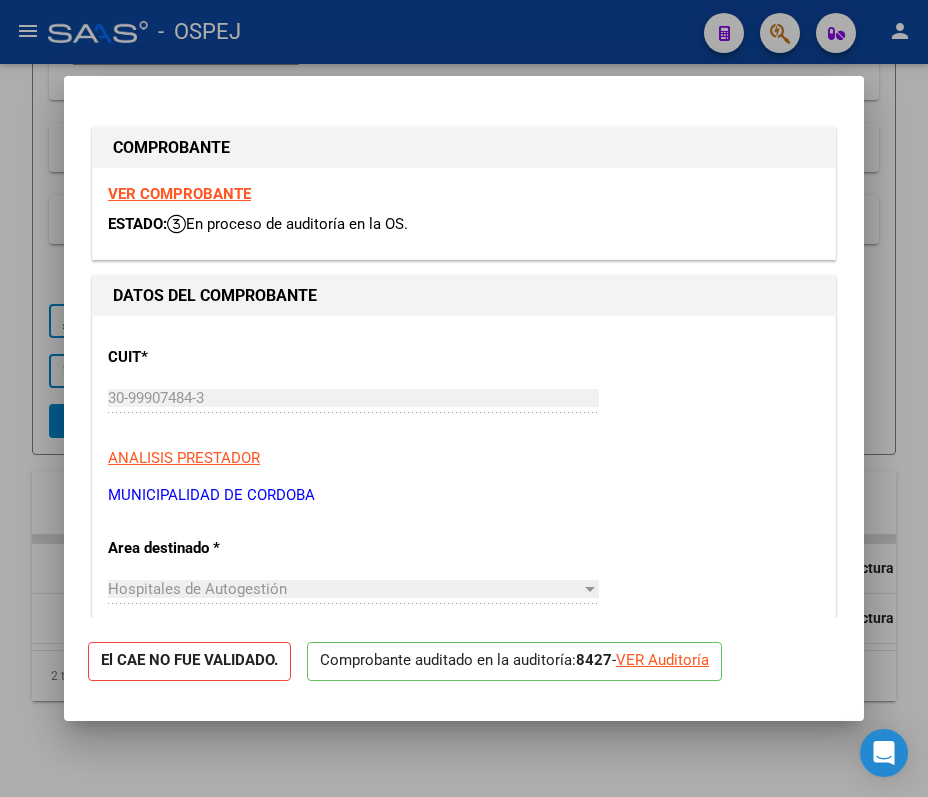 click on "VER Auditoría" 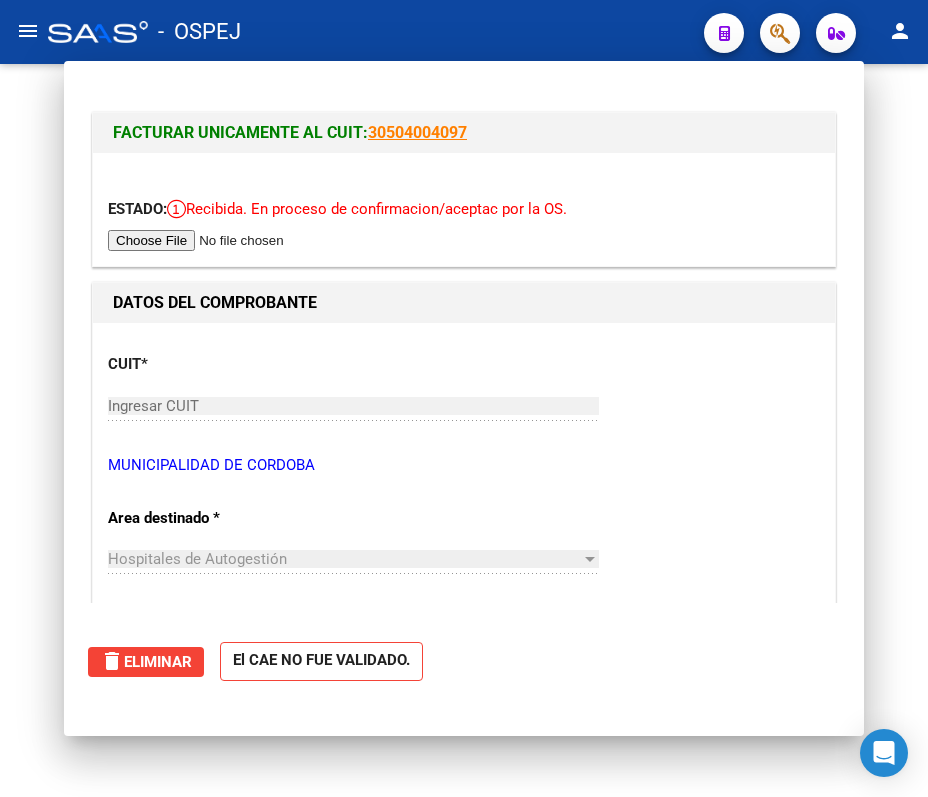 scroll, scrollTop: 0, scrollLeft: 0, axis: both 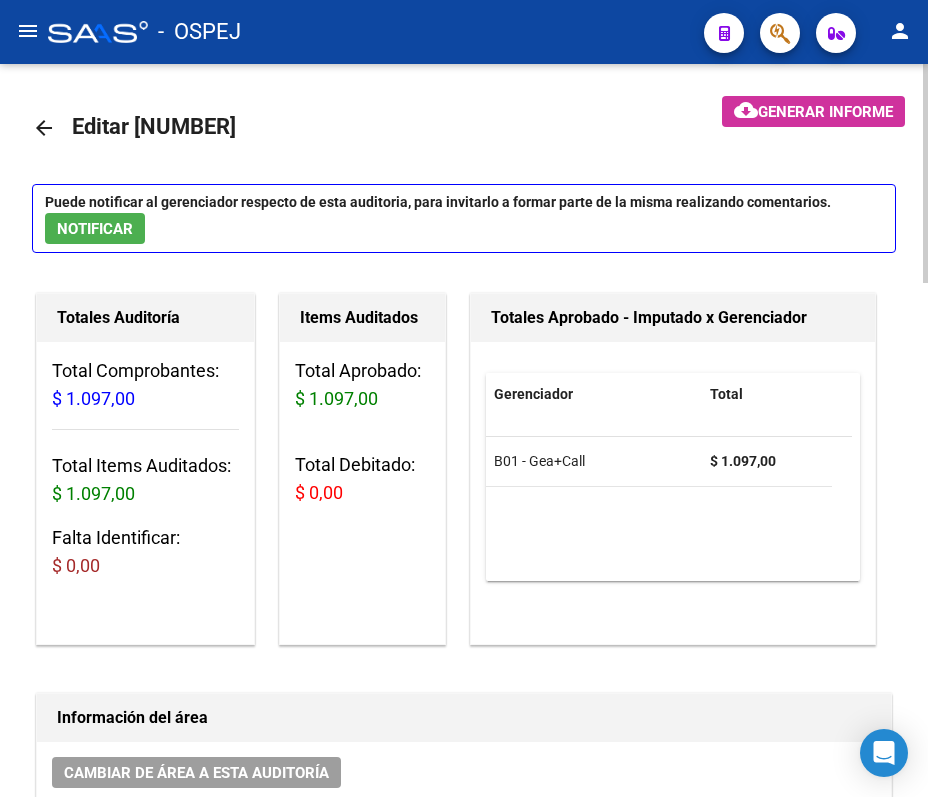 click on "arrow_back" 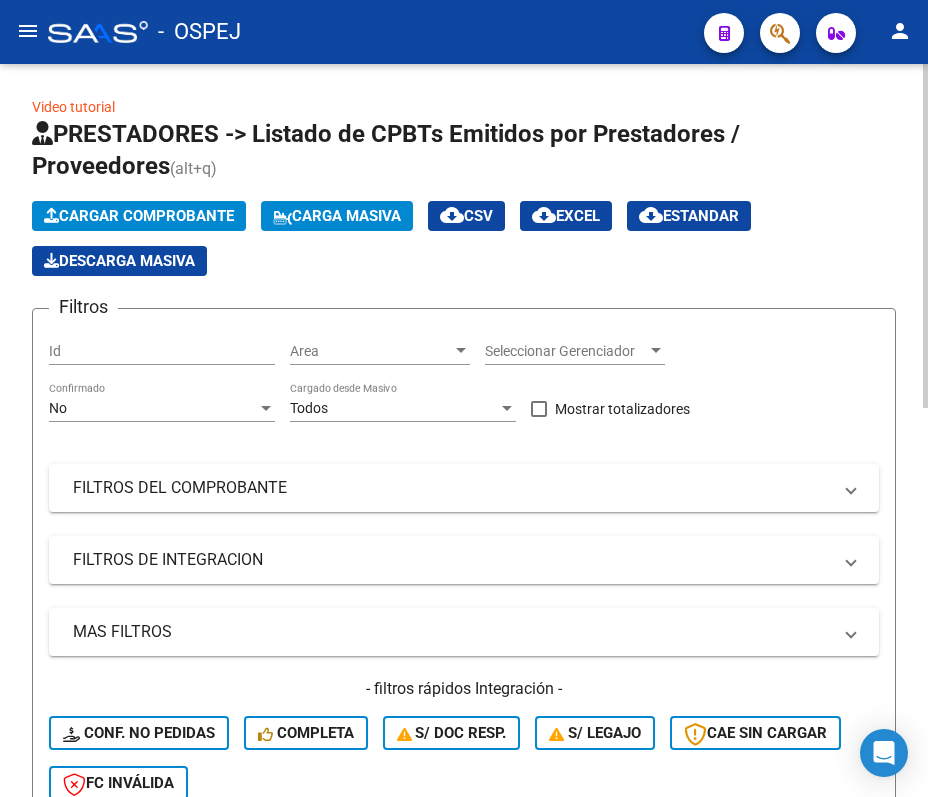 click on "No Confirmado" 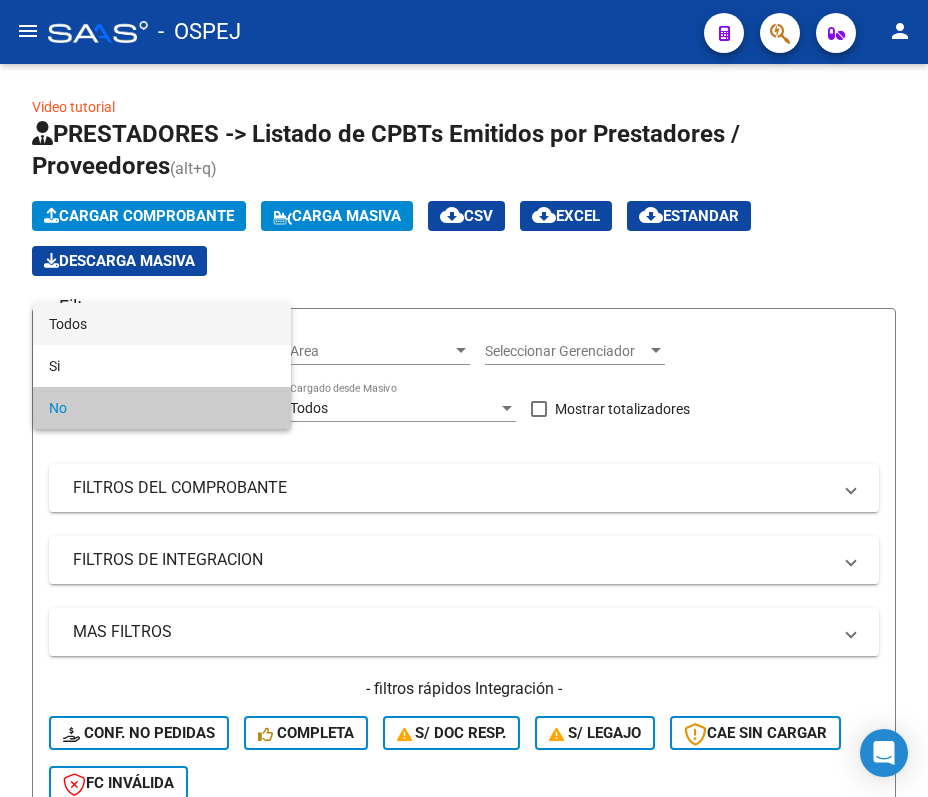 click on "Todos" at bounding box center [162, 324] 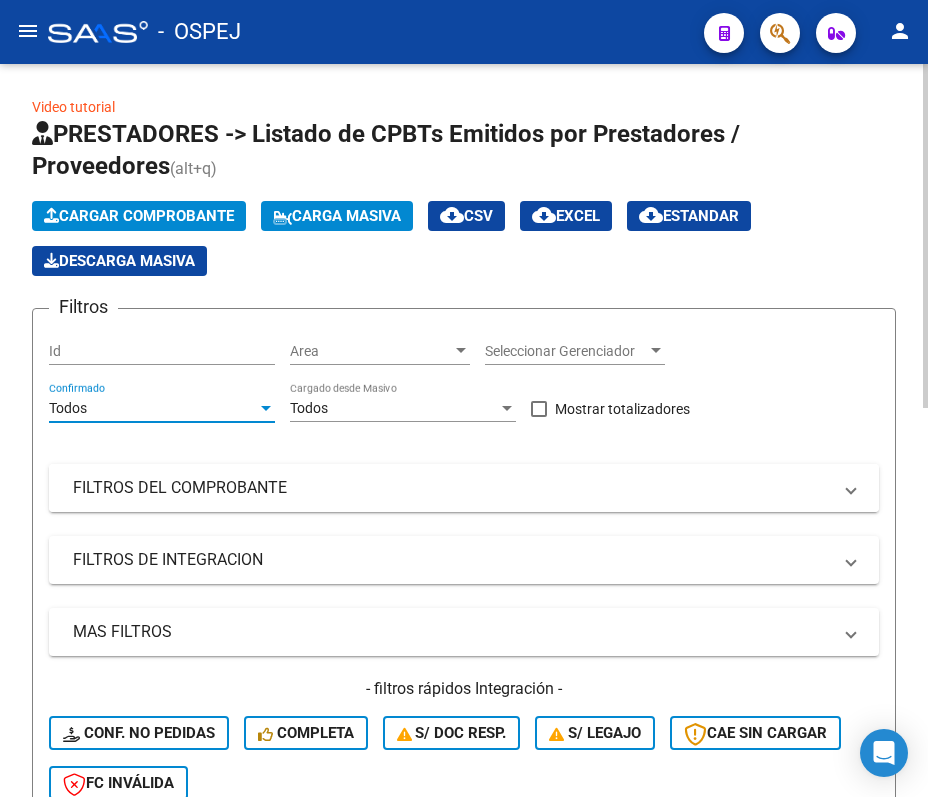 click on "FILTROS DEL COMPROBANTE" at bounding box center (452, 488) 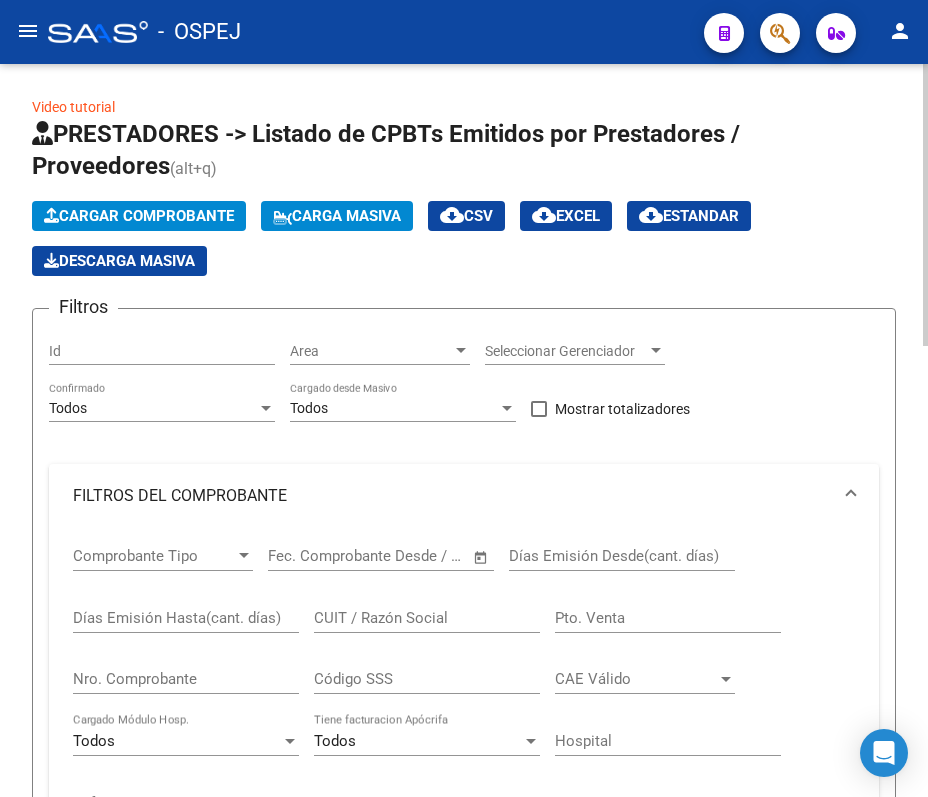 click on "Nro. Comprobante" 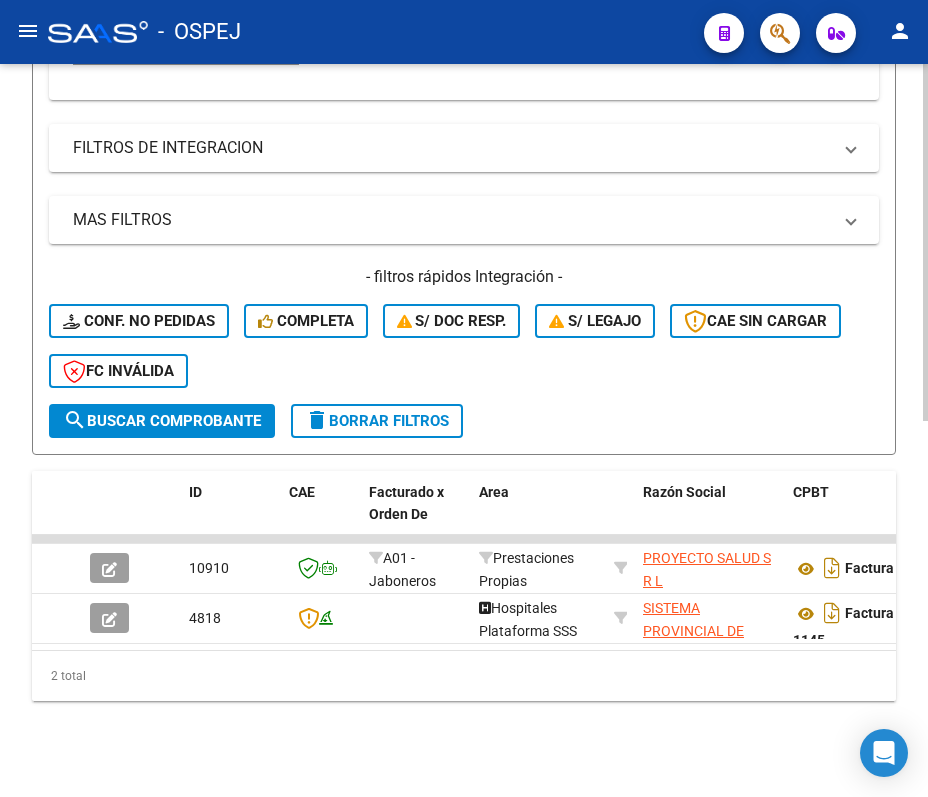 scroll, scrollTop: 772, scrollLeft: 0, axis: vertical 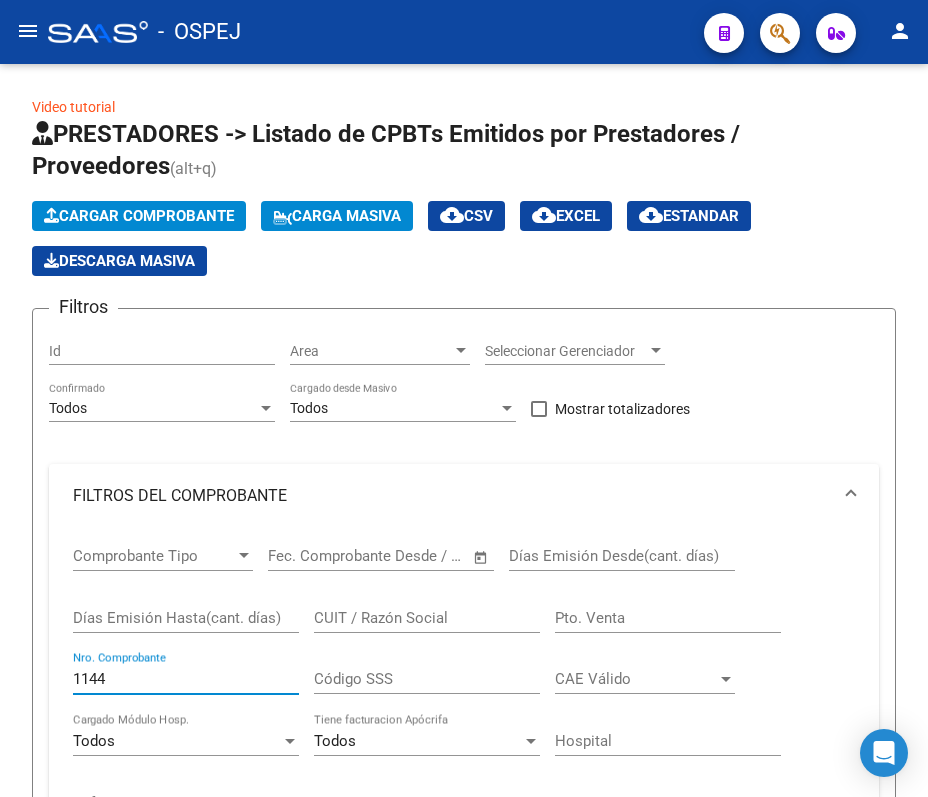 type on "1144" 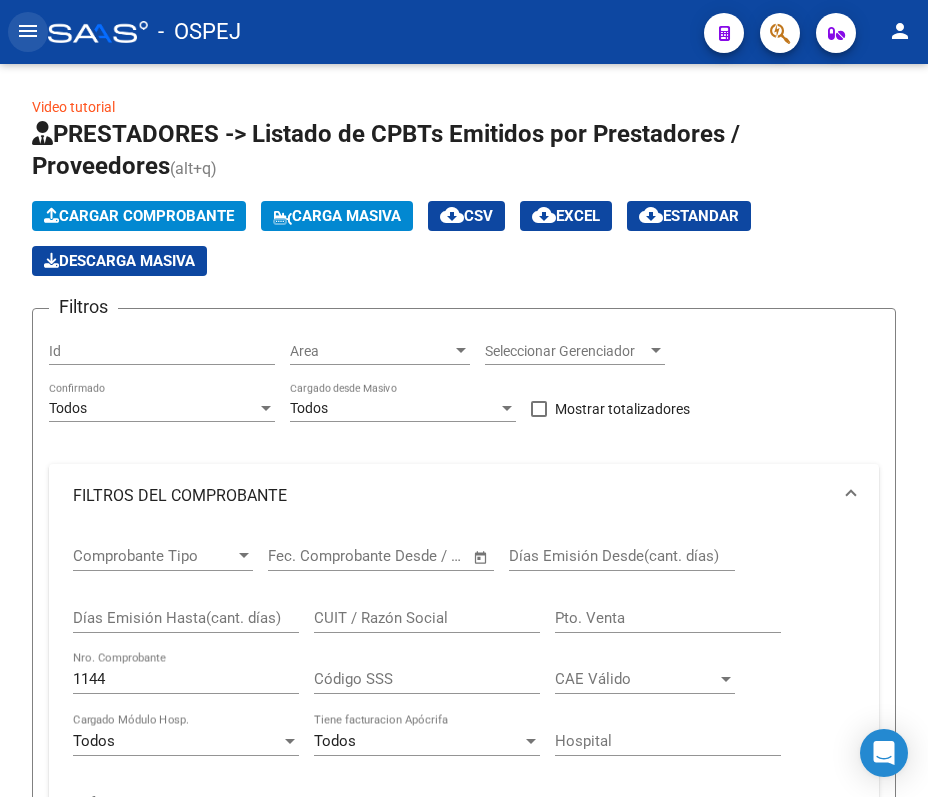 click on "menu" 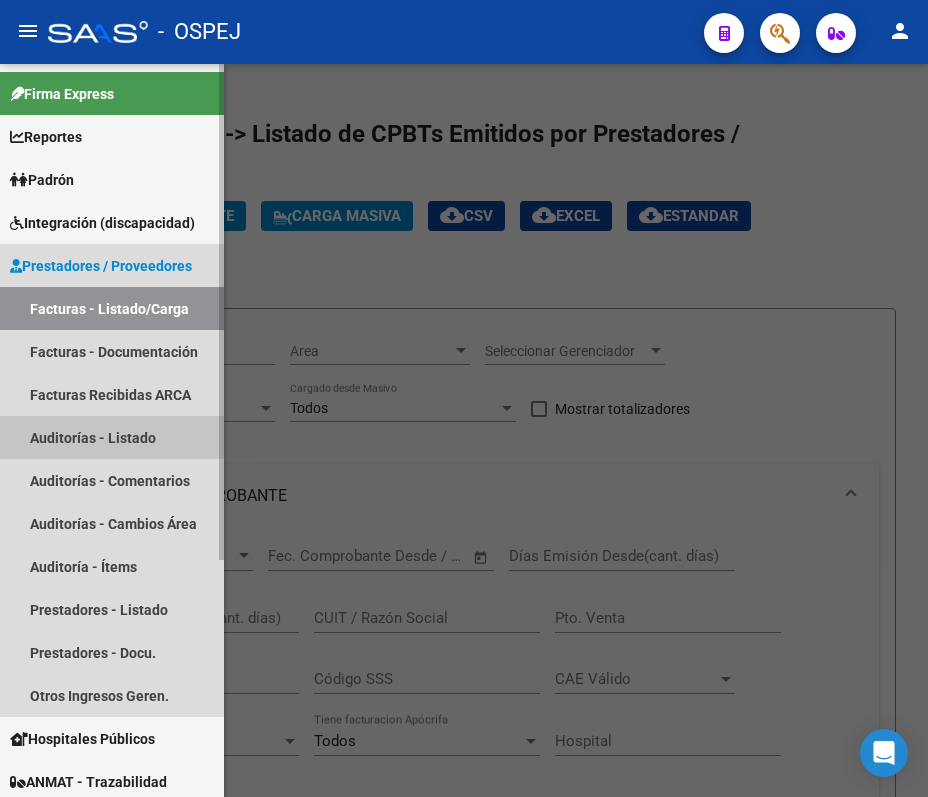 click on "Auditorías - Listado" at bounding box center [112, 437] 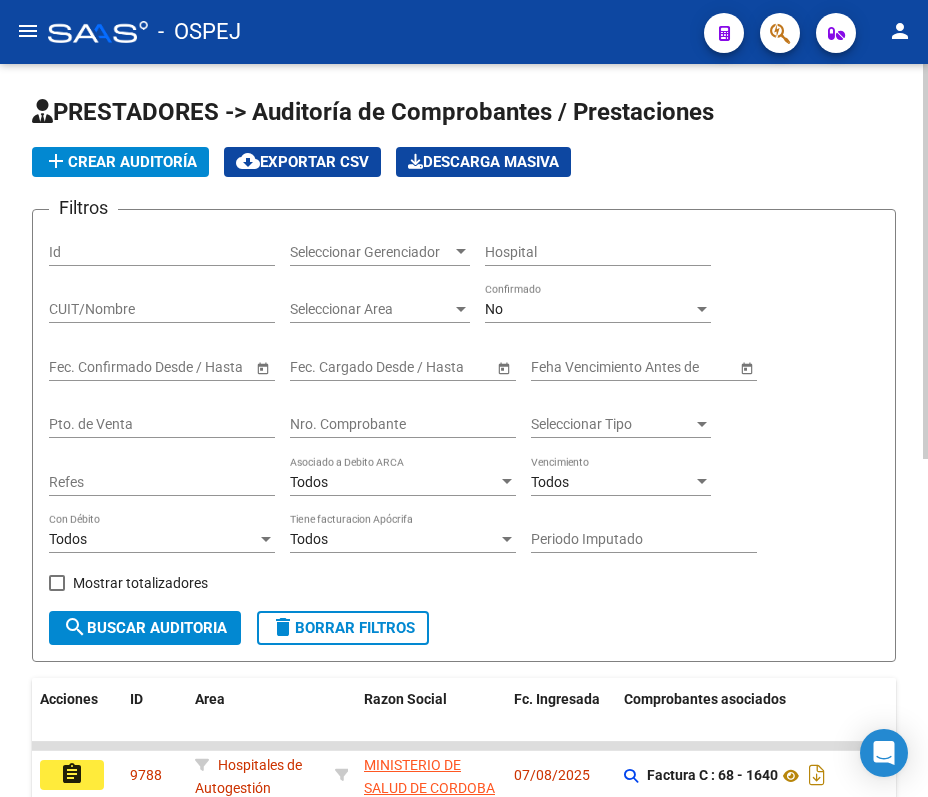 click on "No Confirmado" 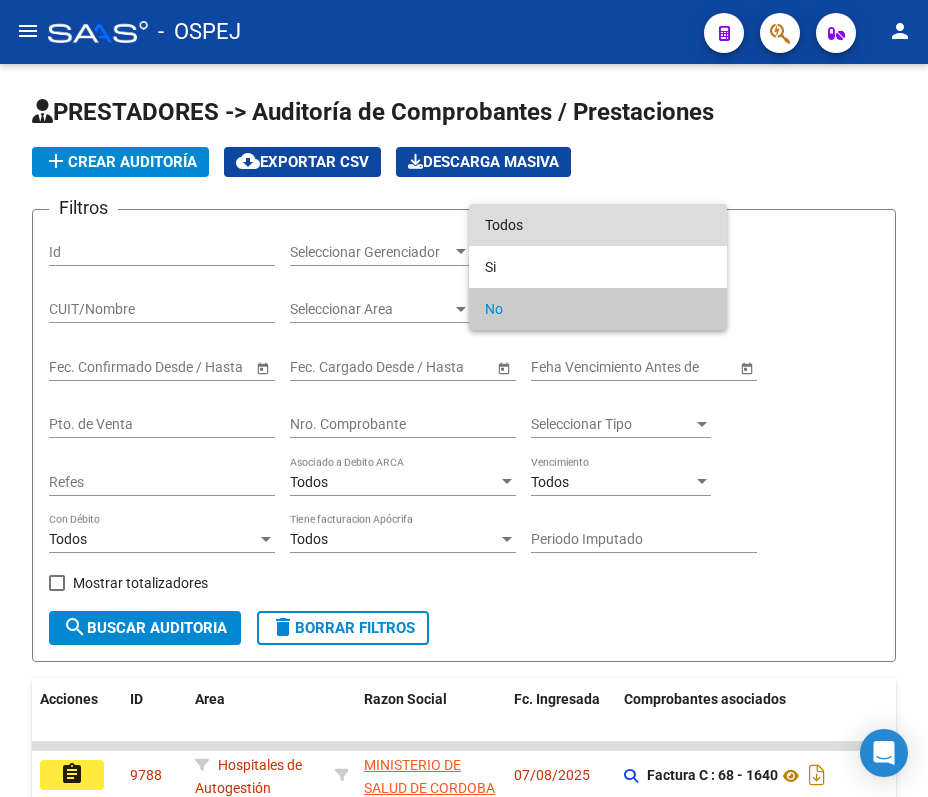 click on "Todos" at bounding box center (598, 225) 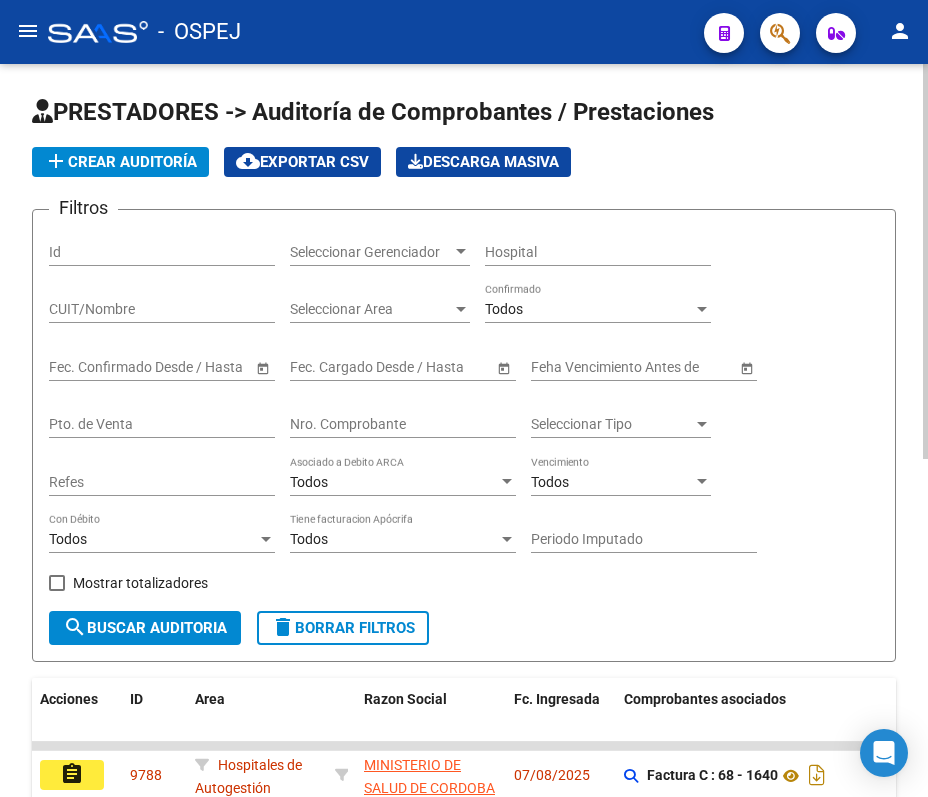 click on "Nro. Comprobante" 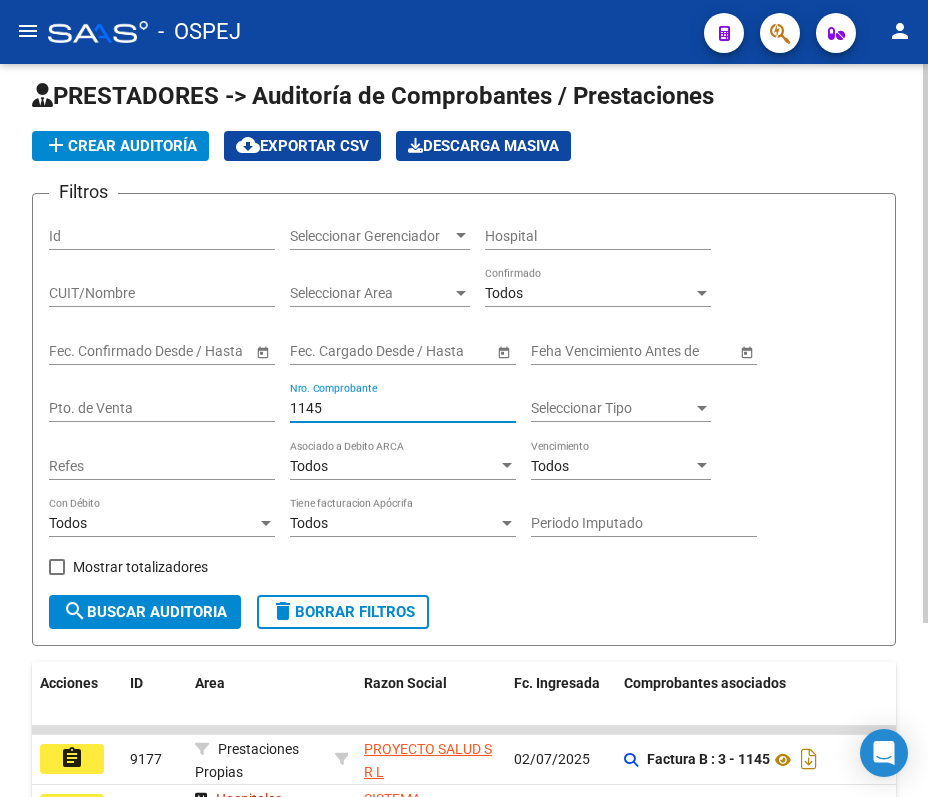 scroll, scrollTop: 0, scrollLeft: 0, axis: both 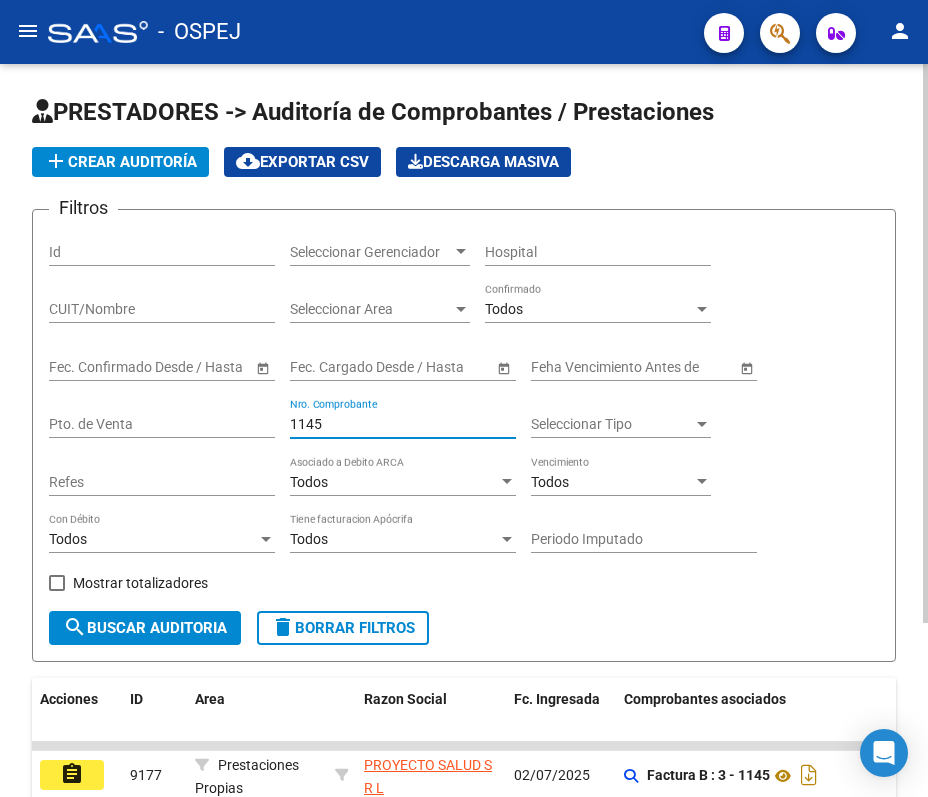 type on "1145" 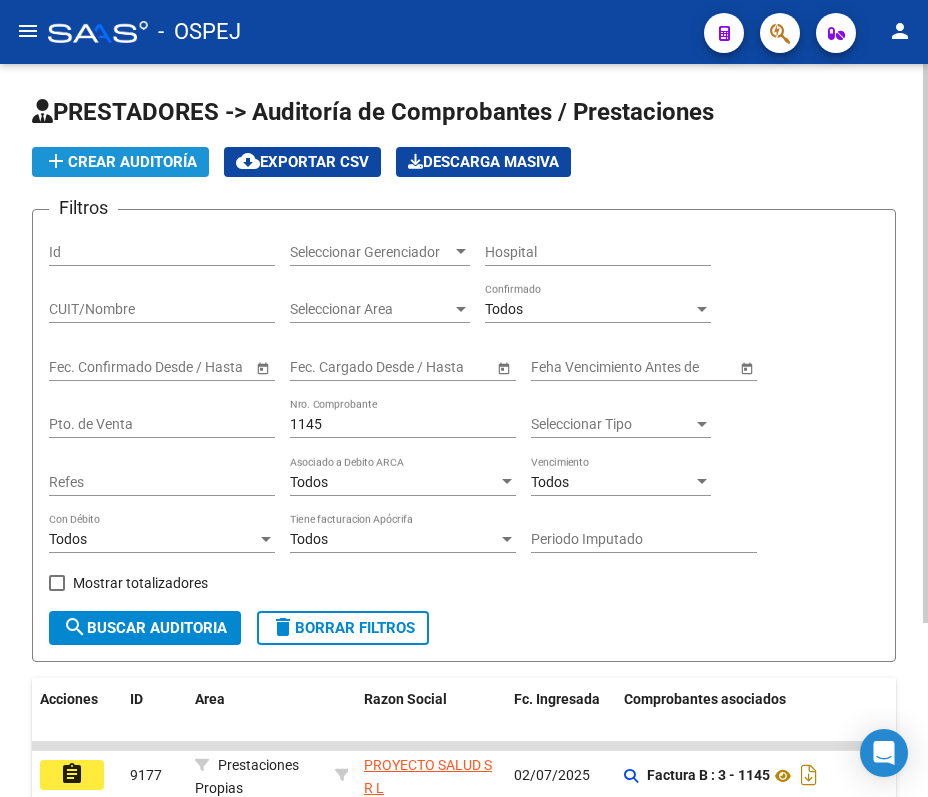 click on "add  Crear Auditoría" 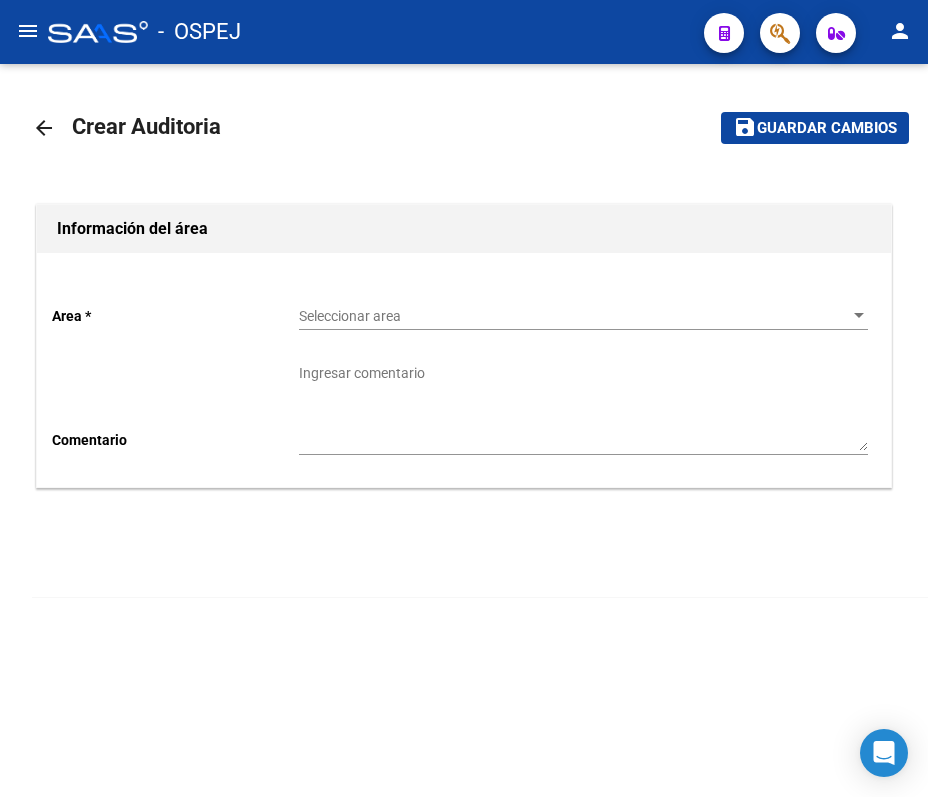 drag, startPoint x: 353, startPoint y: 346, endPoint x: 413, endPoint y: 312, distance: 68.96376 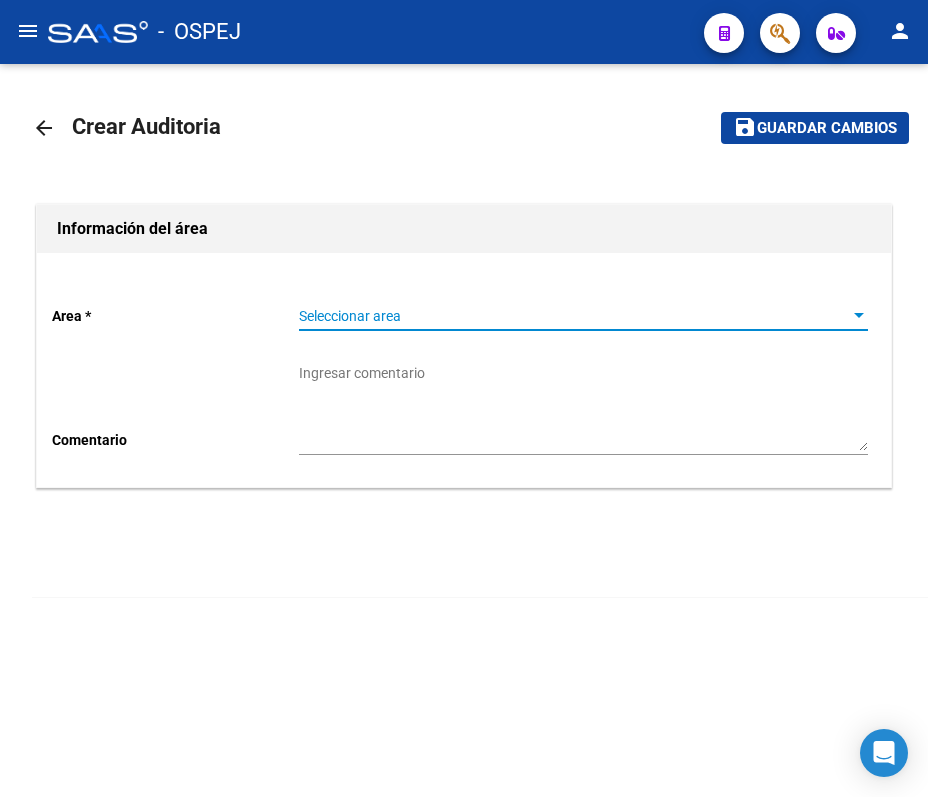 click on "Seleccionar area" at bounding box center [574, 316] 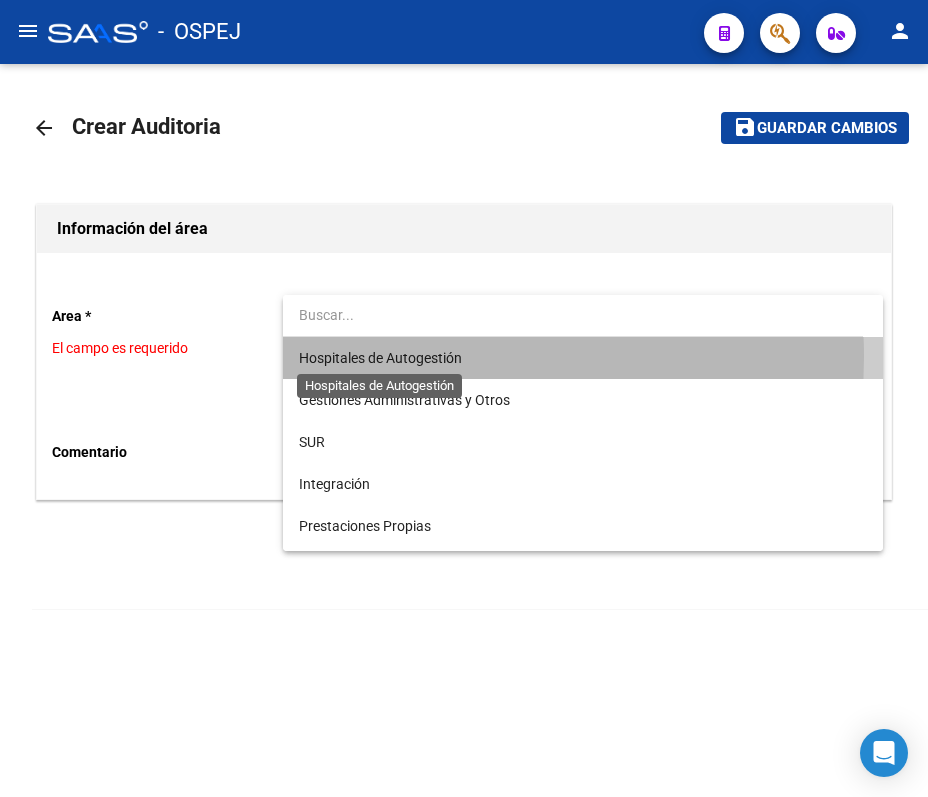 click on "Hospitales de Autogestión" at bounding box center (380, 358) 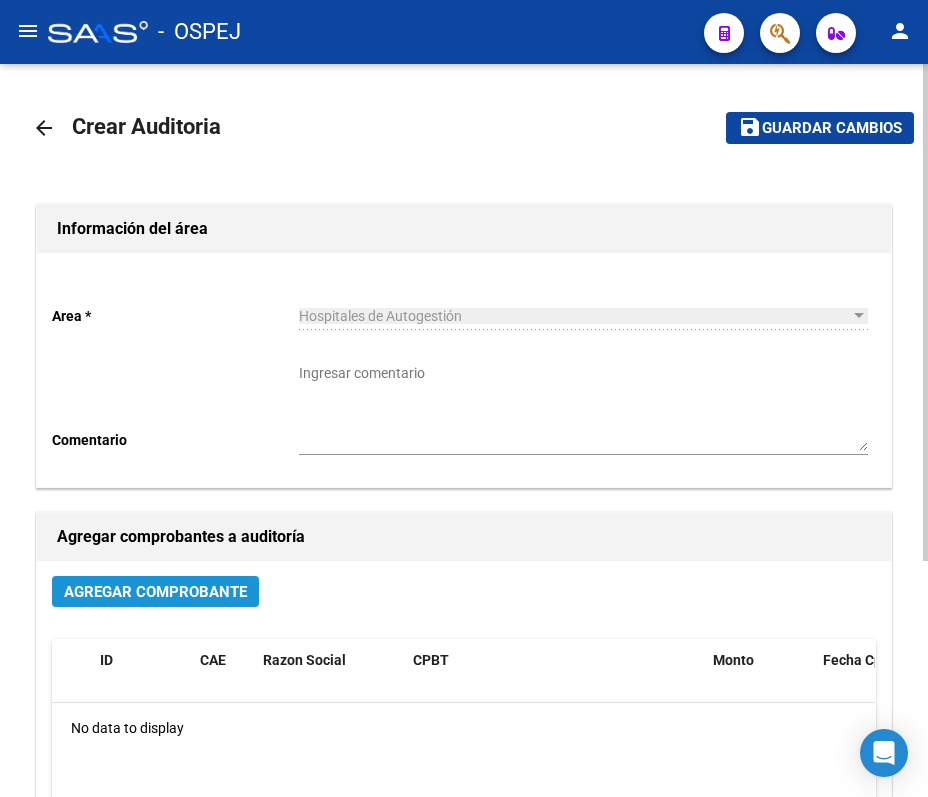 click on "Agregar Comprobante" 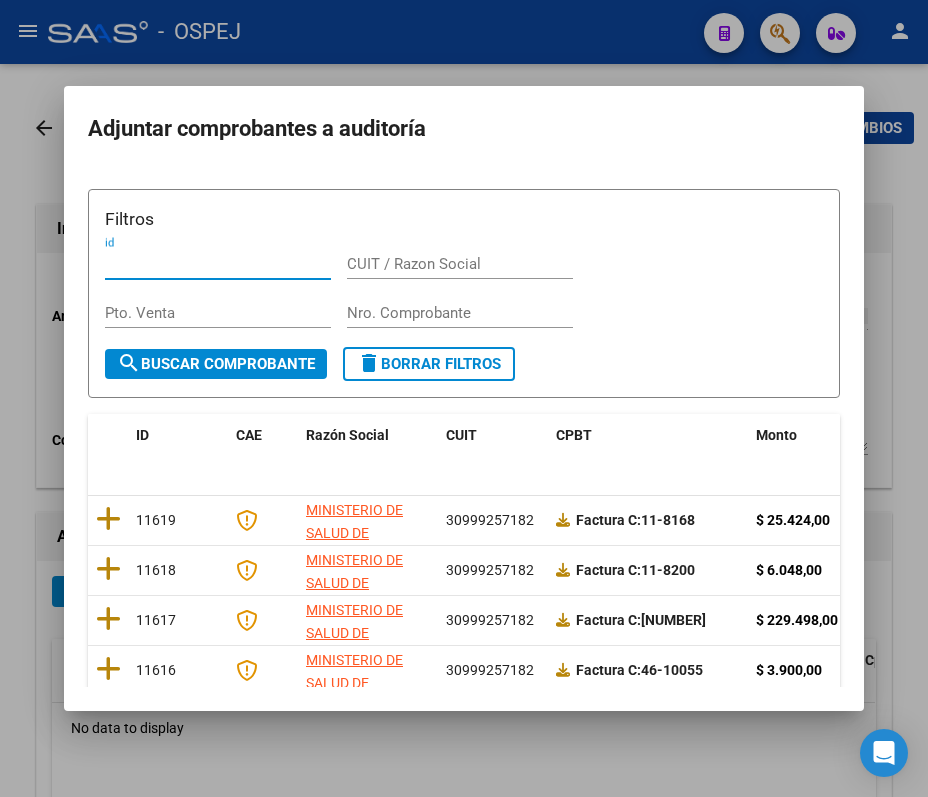 click on "Nro. Comprobante" at bounding box center [460, 313] 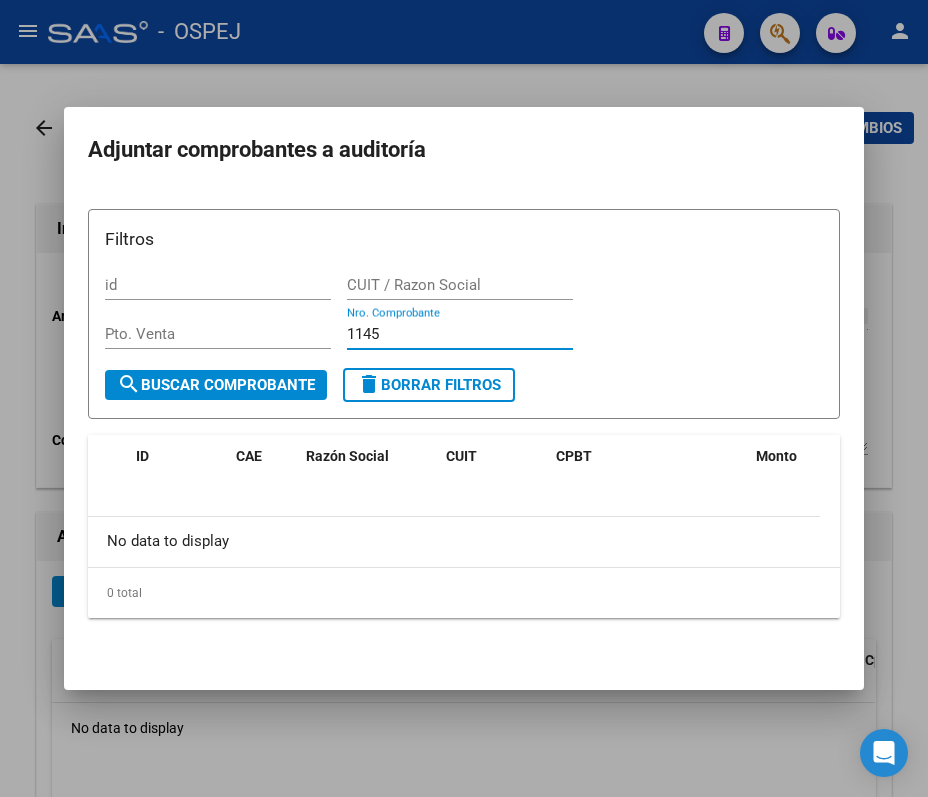 type on "1145" 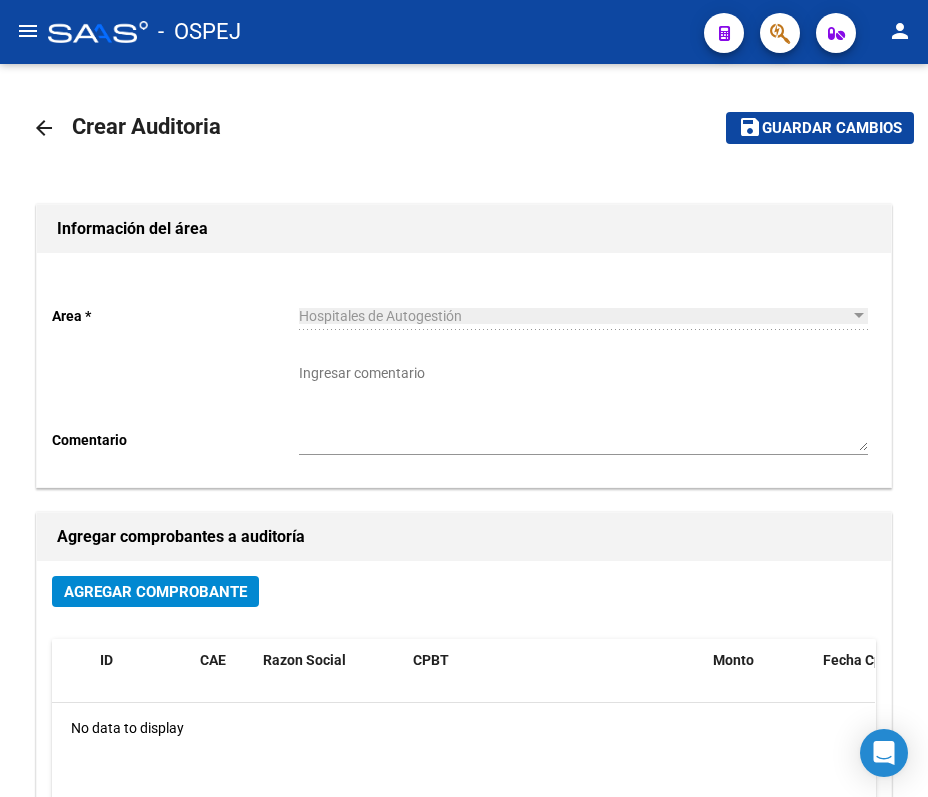 click on "menu" 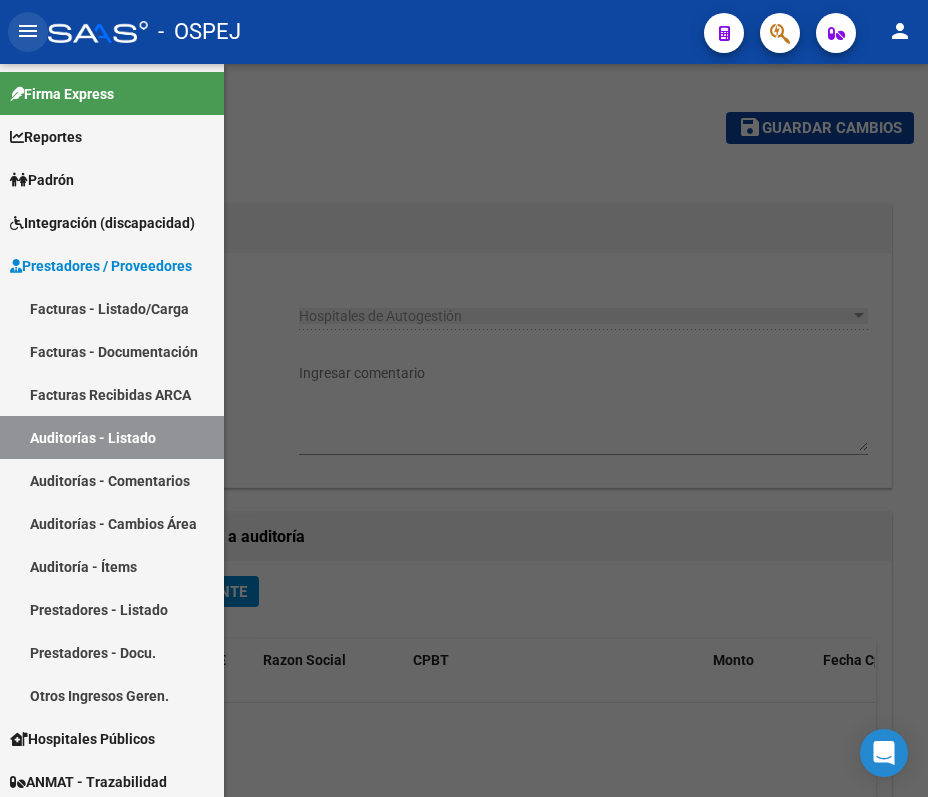 click on "menu" 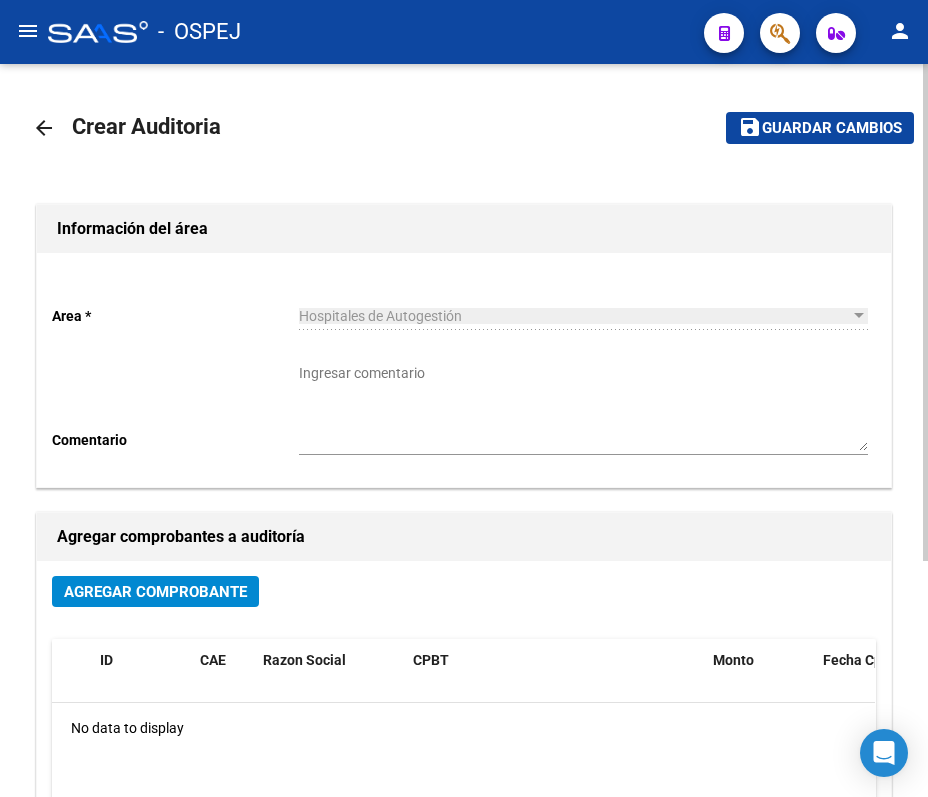 click on "arrow_back" 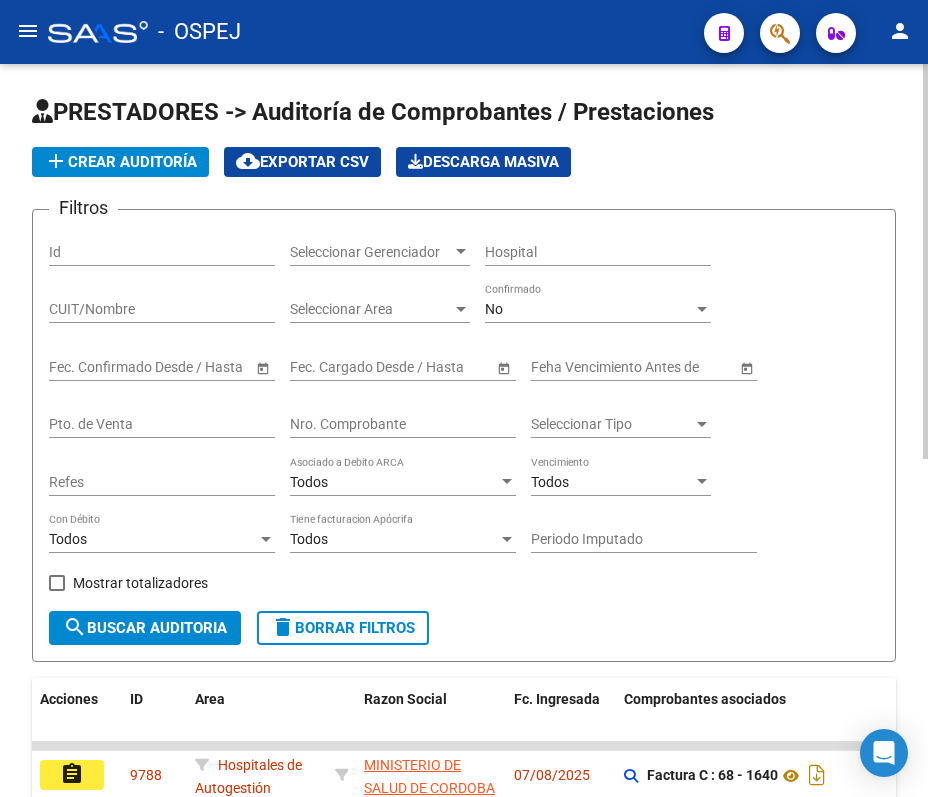 click on "No Confirmado" 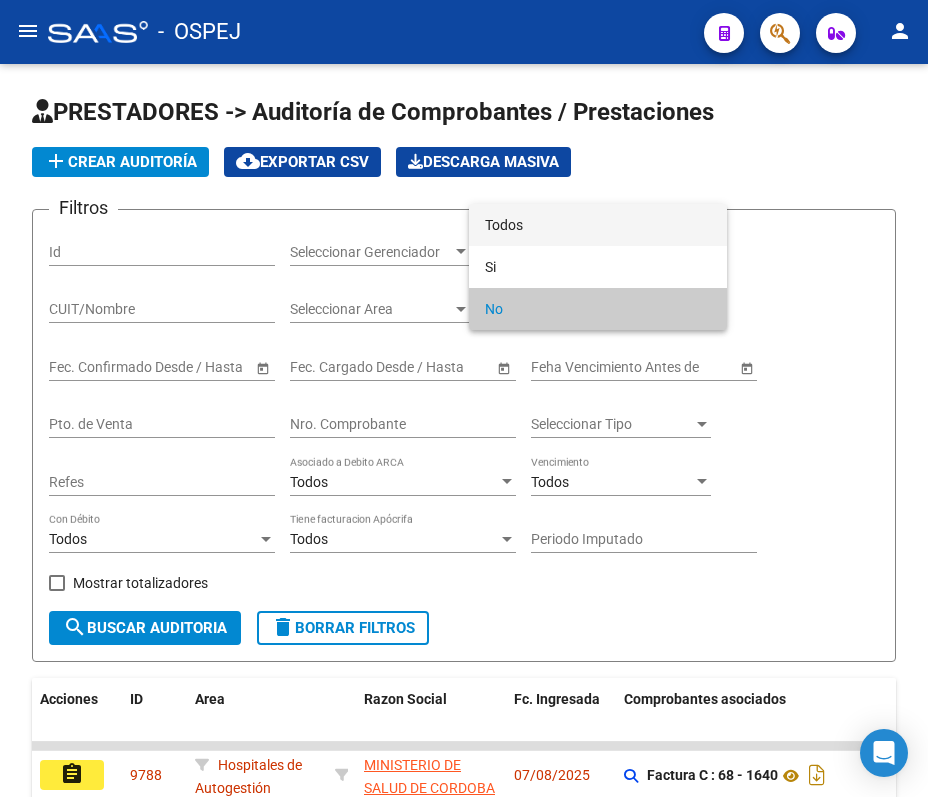 click on "Todos" at bounding box center [598, 225] 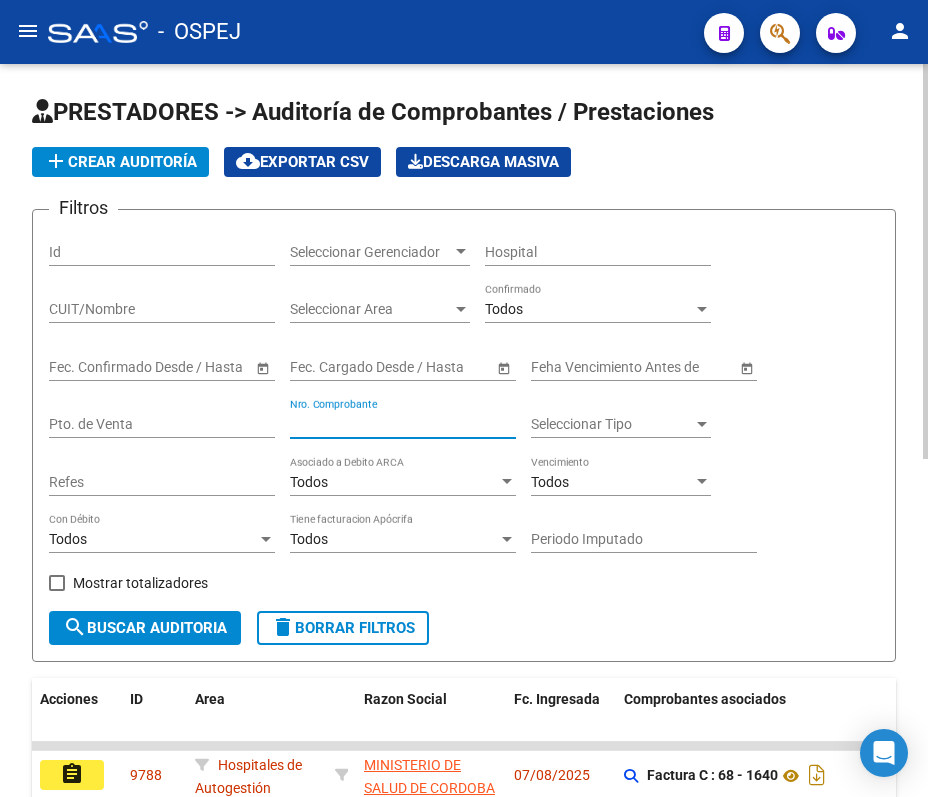 click on "Nro. Comprobante" at bounding box center [403, 424] 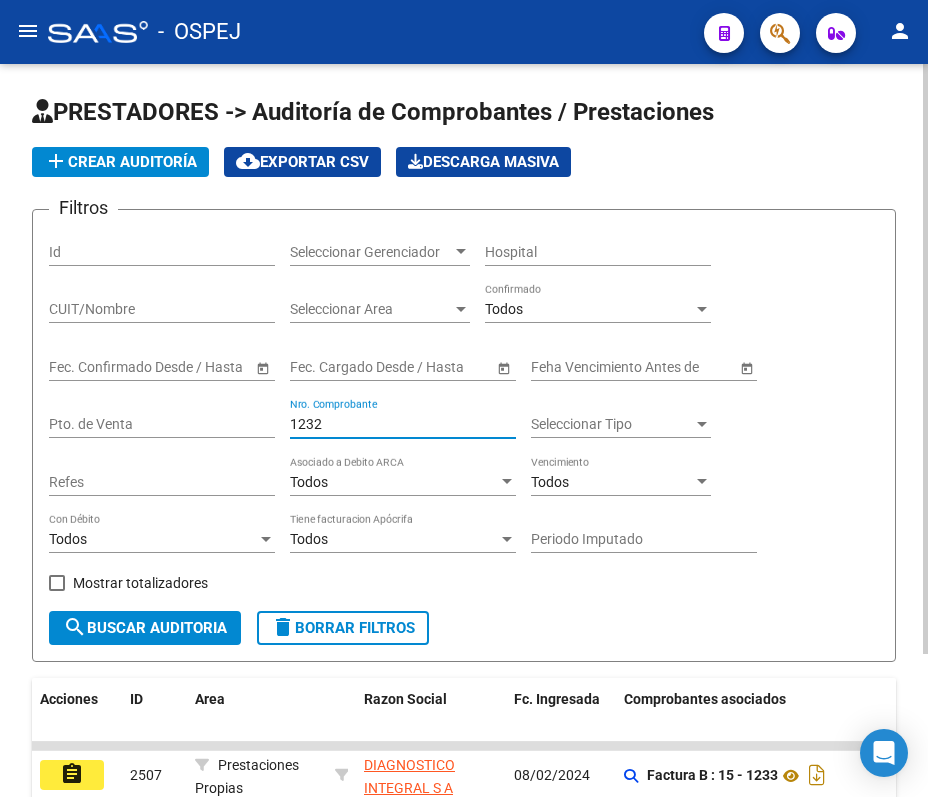 scroll, scrollTop: 177, scrollLeft: 0, axis: vertical 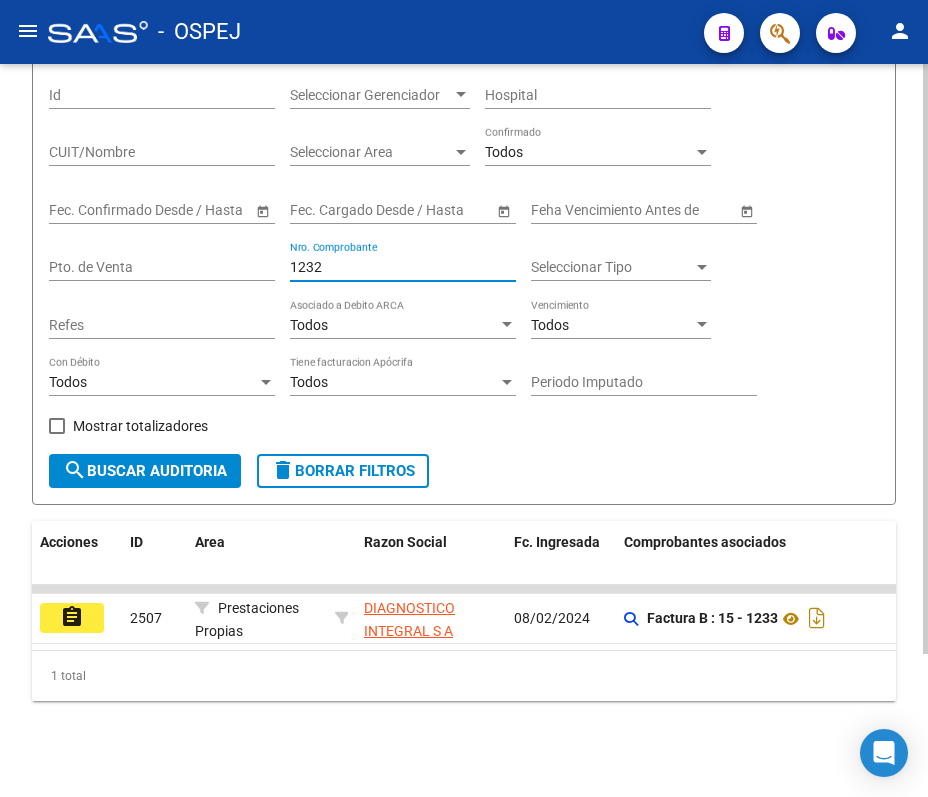 type on "1233" 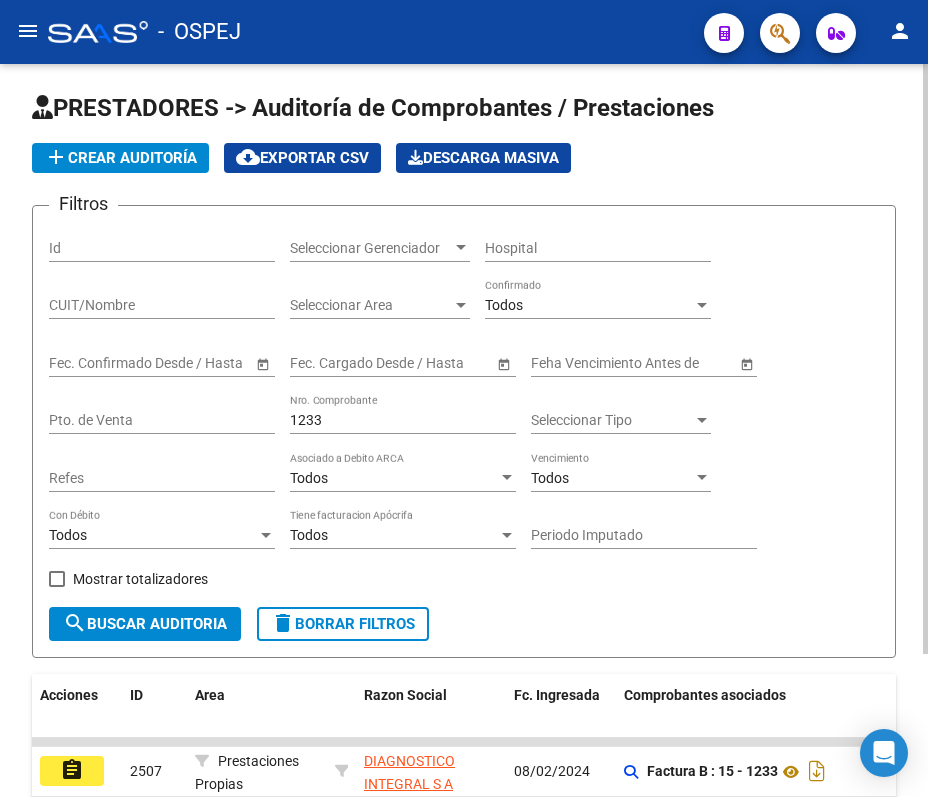 scroll, scrollTop: 0, scrollLeft: 0, axis: both 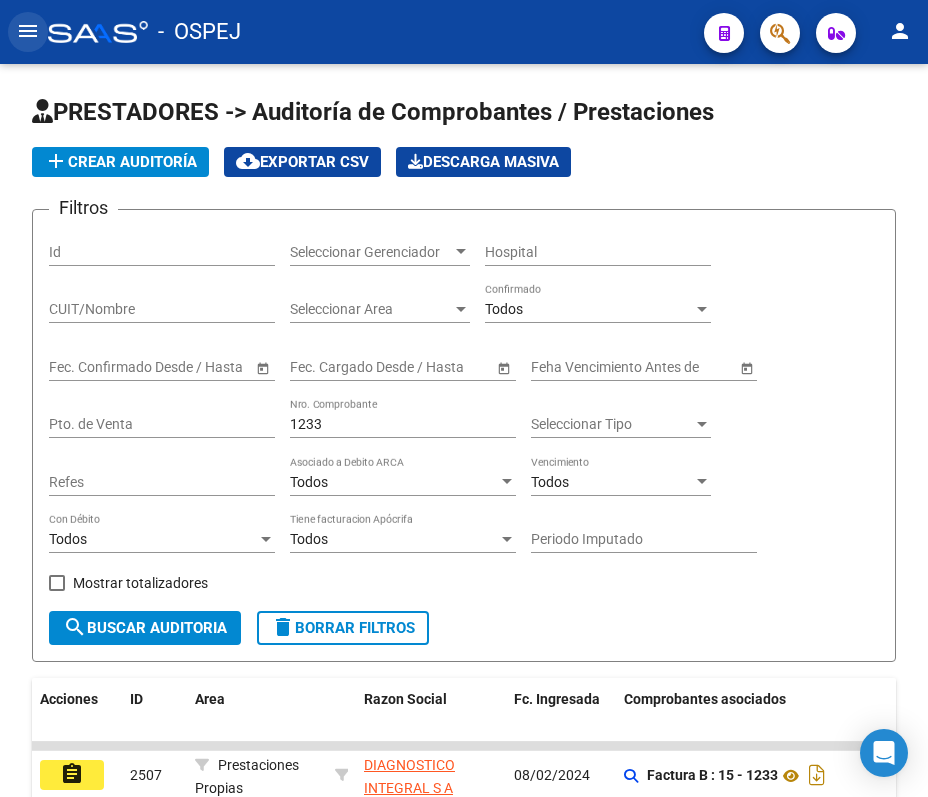 click on "menu" 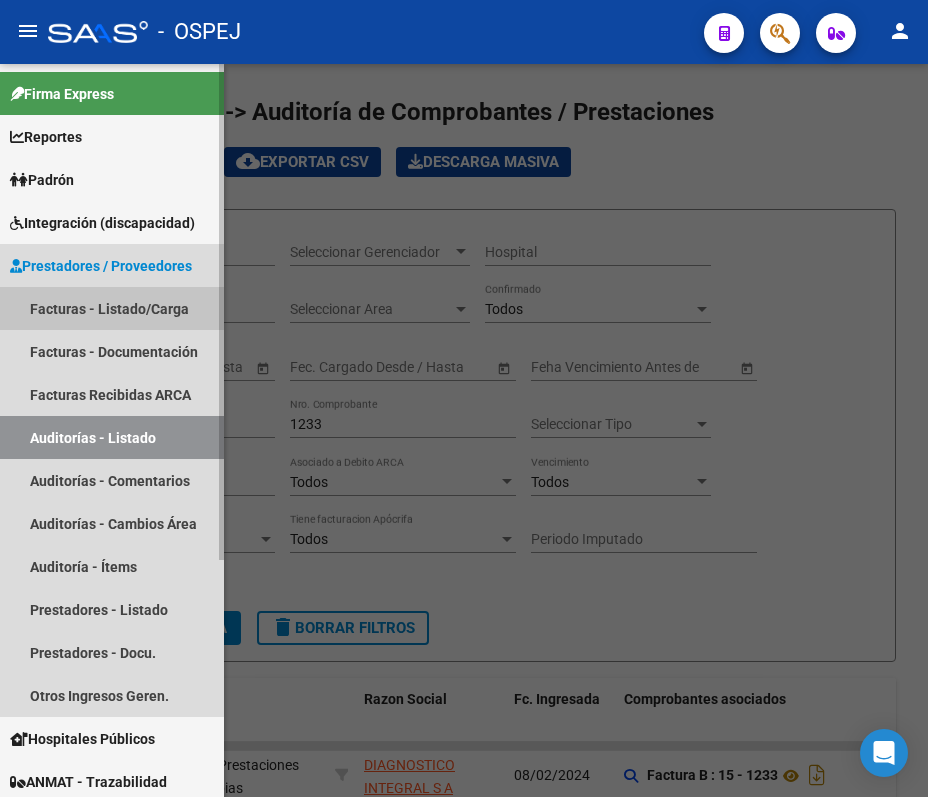 click on "Facturas - Listado/Carga" at bounding box center [112, 308] 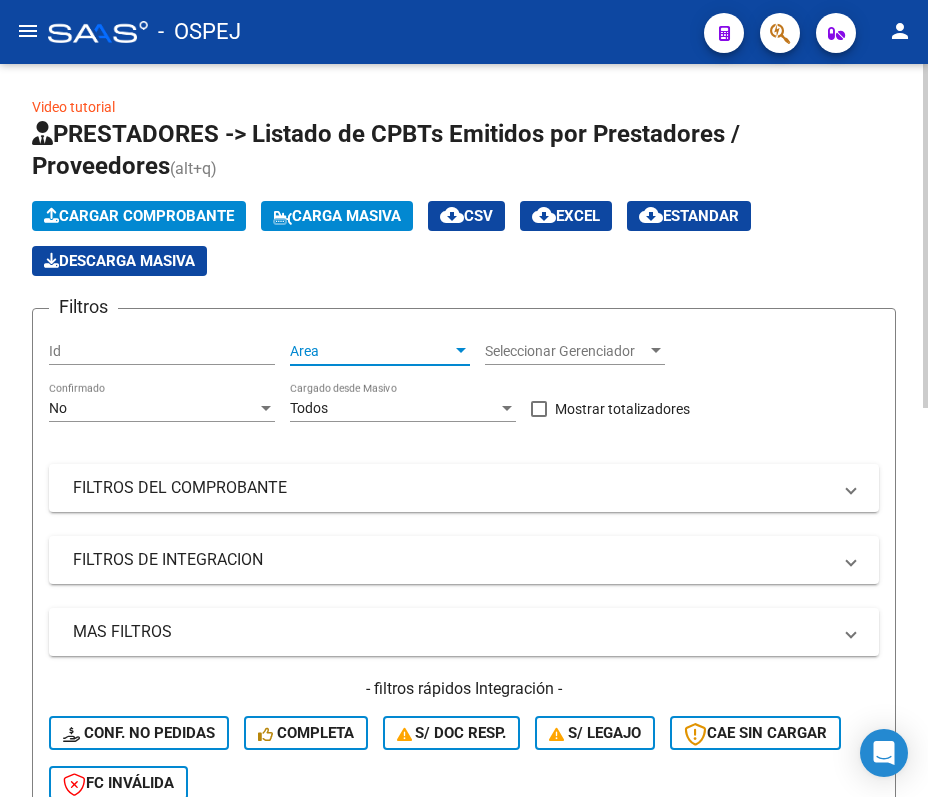 click on "Area" at bounding box center [371, 351] 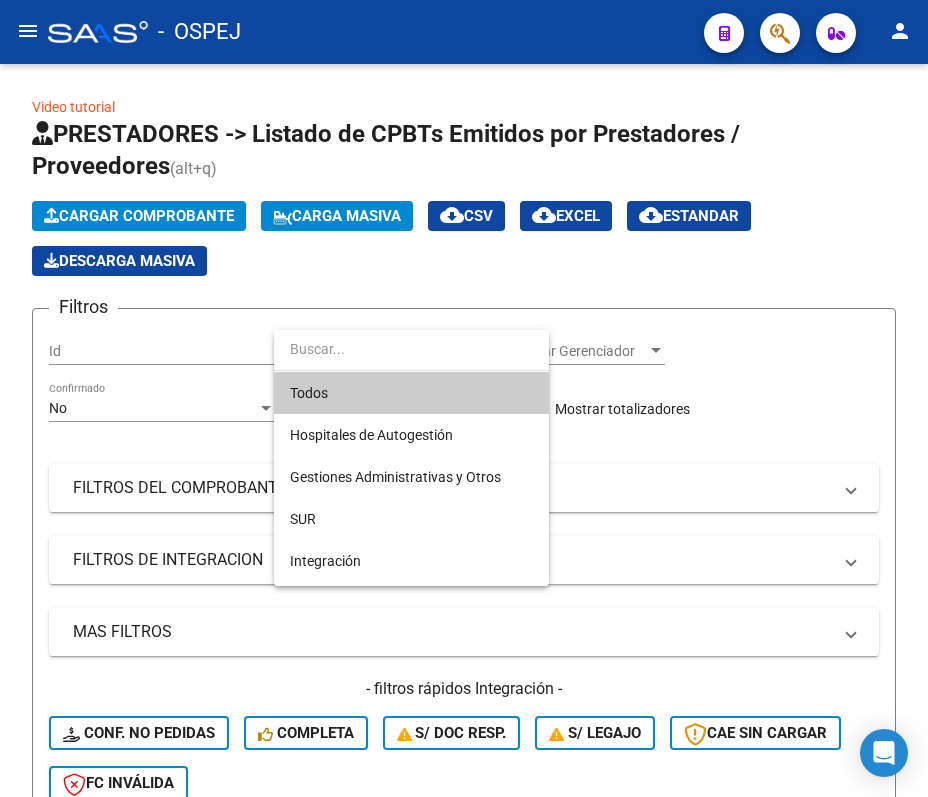 click on "Todos" at bounding box center (411, 393) 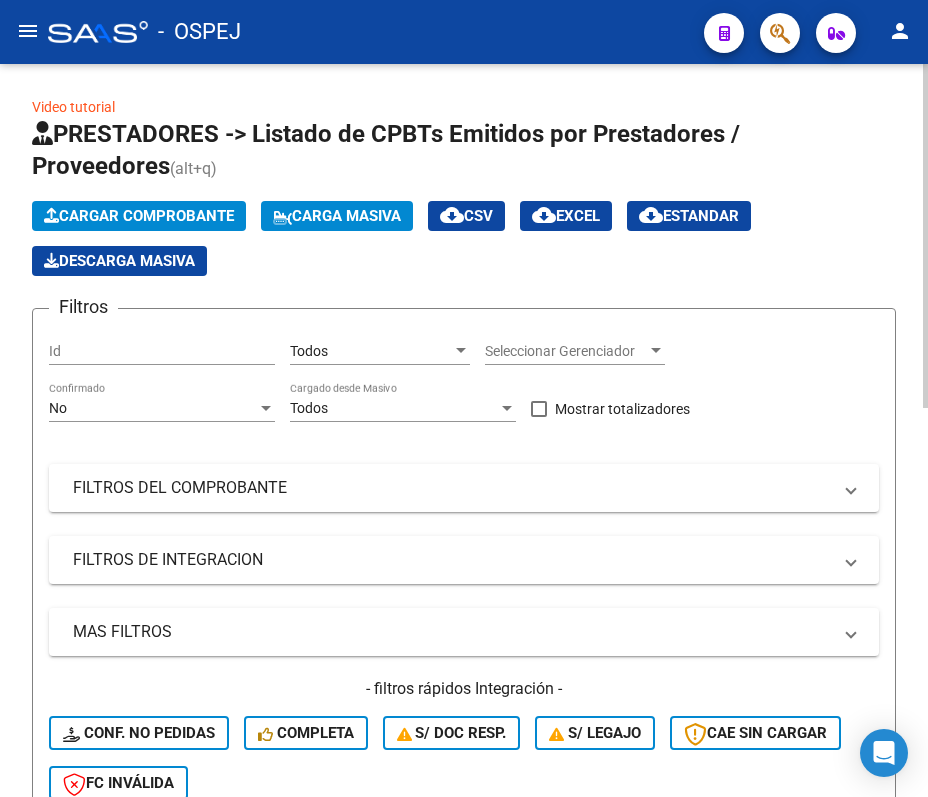 click on "Todos Area" 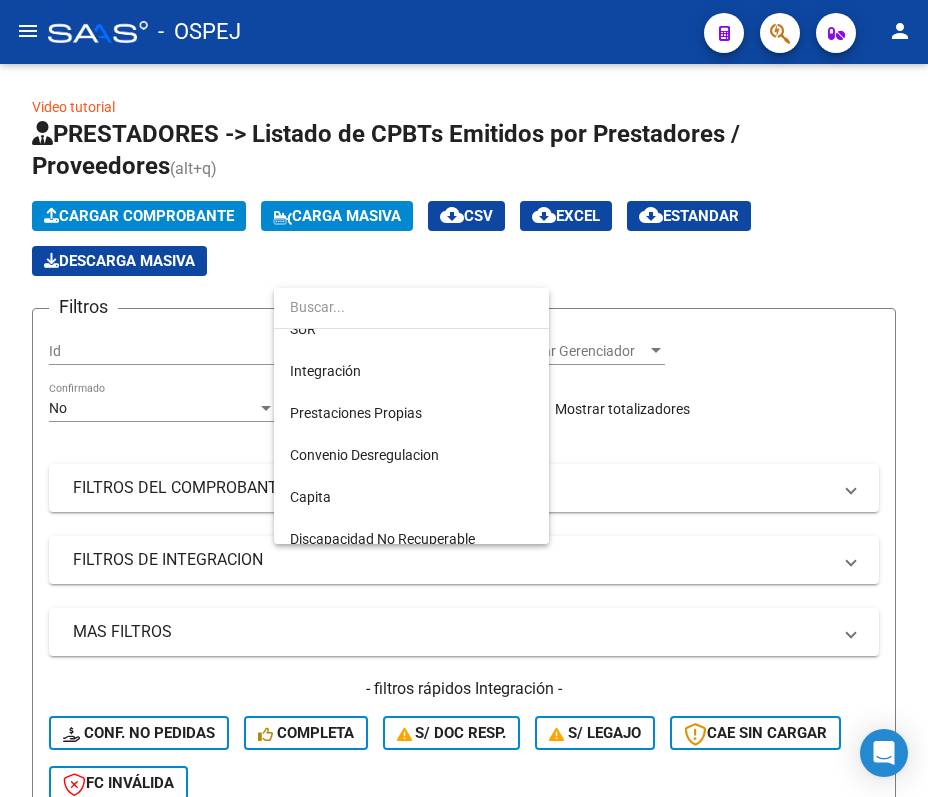 scroll, scrollTop: 205, scrollLeft: 0, axis: vertical 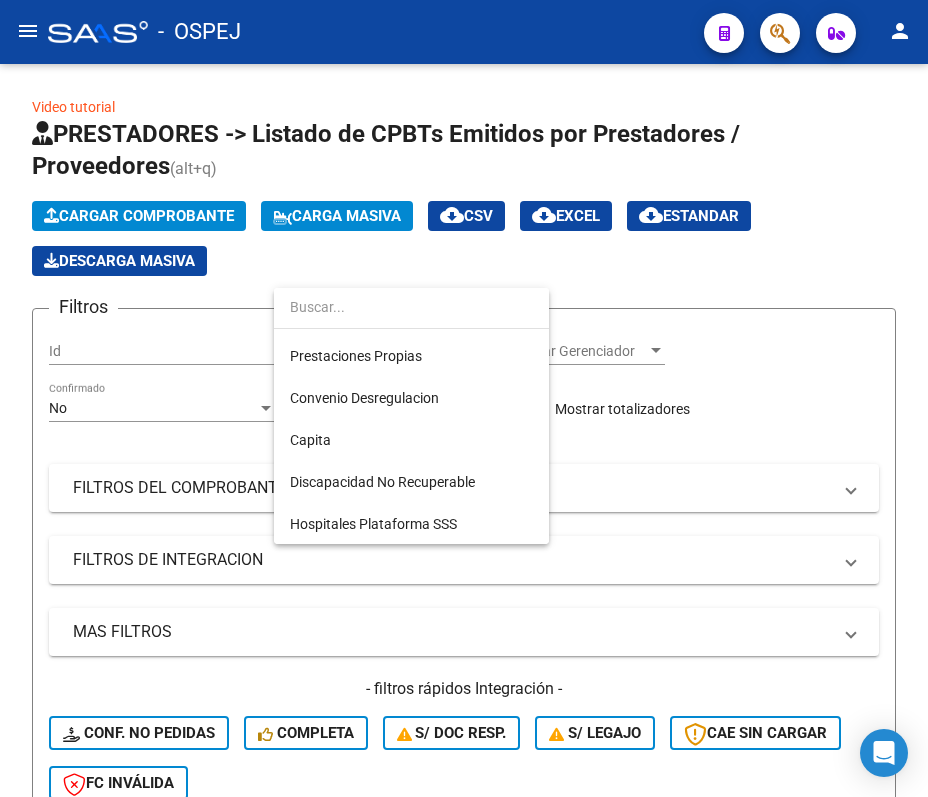 click at bounding box center [464, 398] 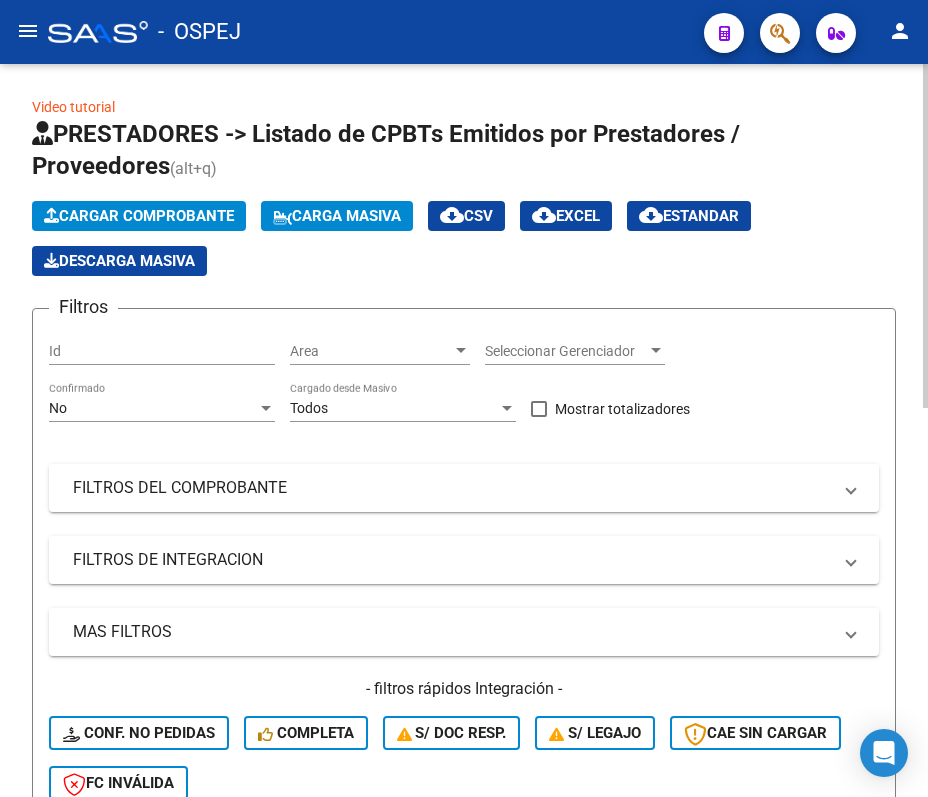 click on "No Confirmado" 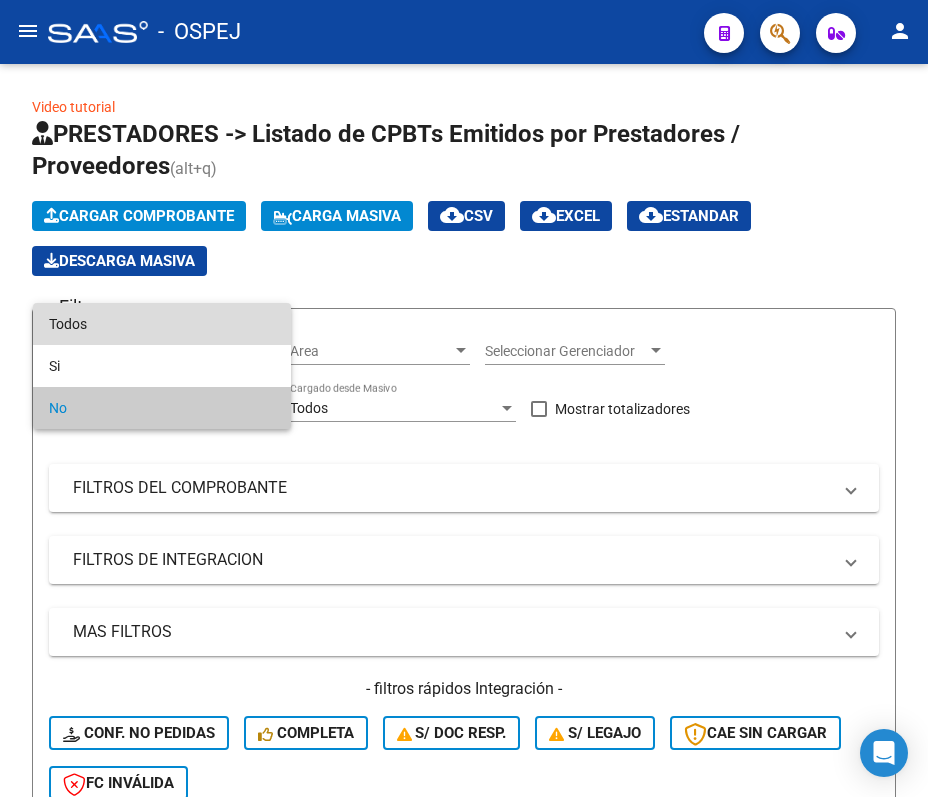 click on "Todos" at bounding box center [162, 324] 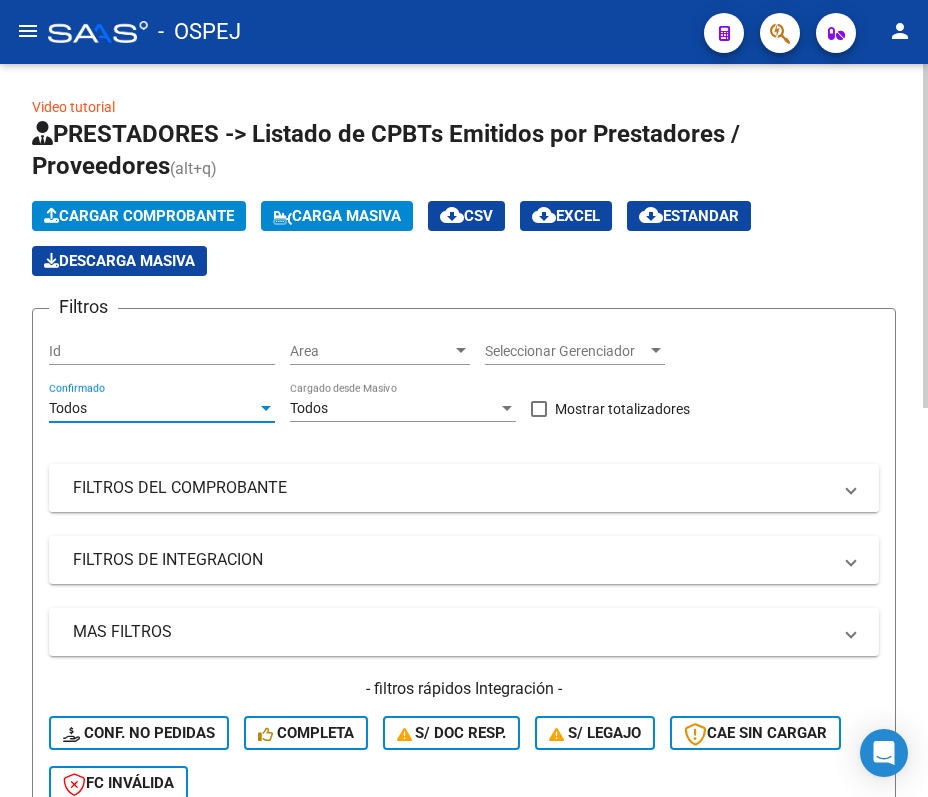 click on "FILTROS DEL COMPROBANTE" at bounding box center [452, 488] 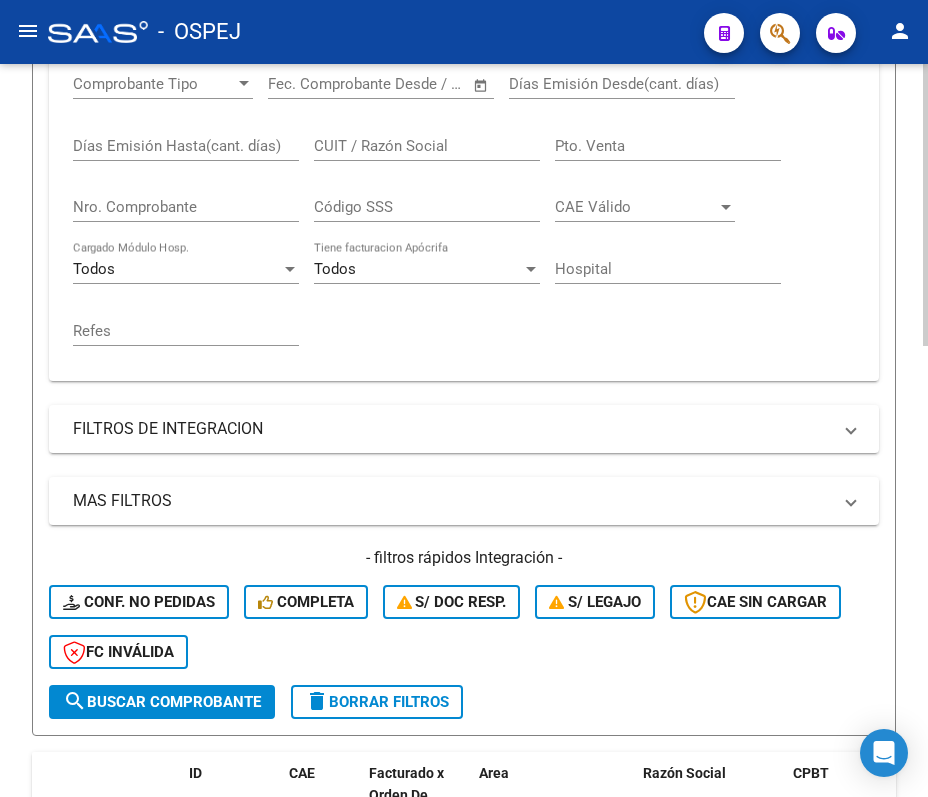 scroll, scrollTop: 533, scrollLeft: 0, axis: vertical 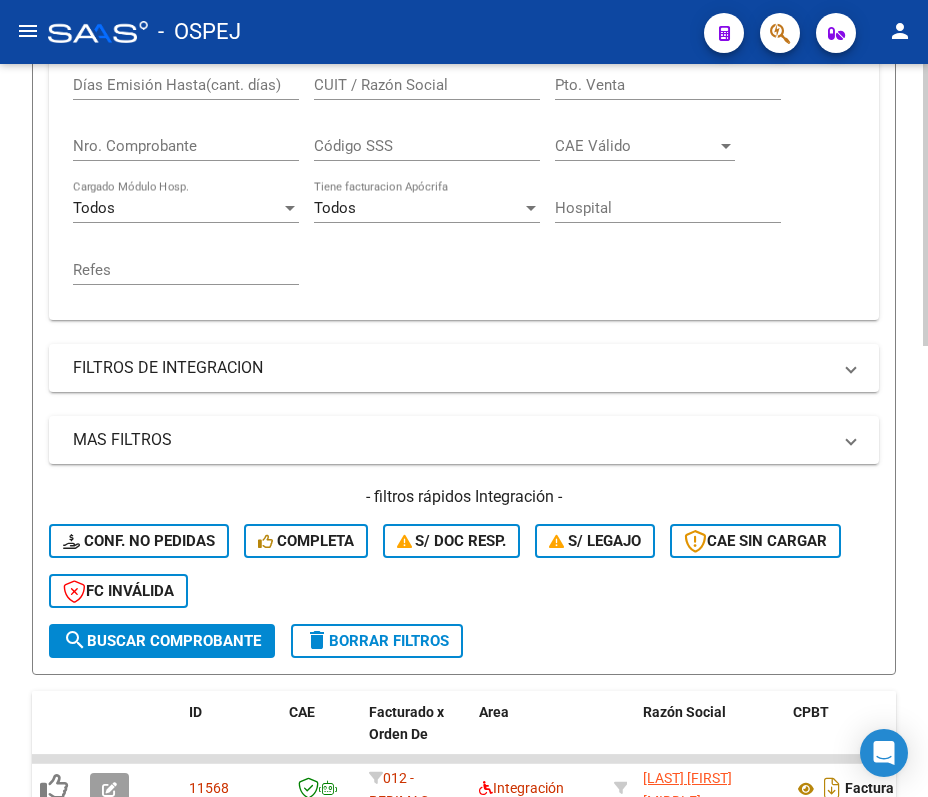 click on "Nro. Comprobante" 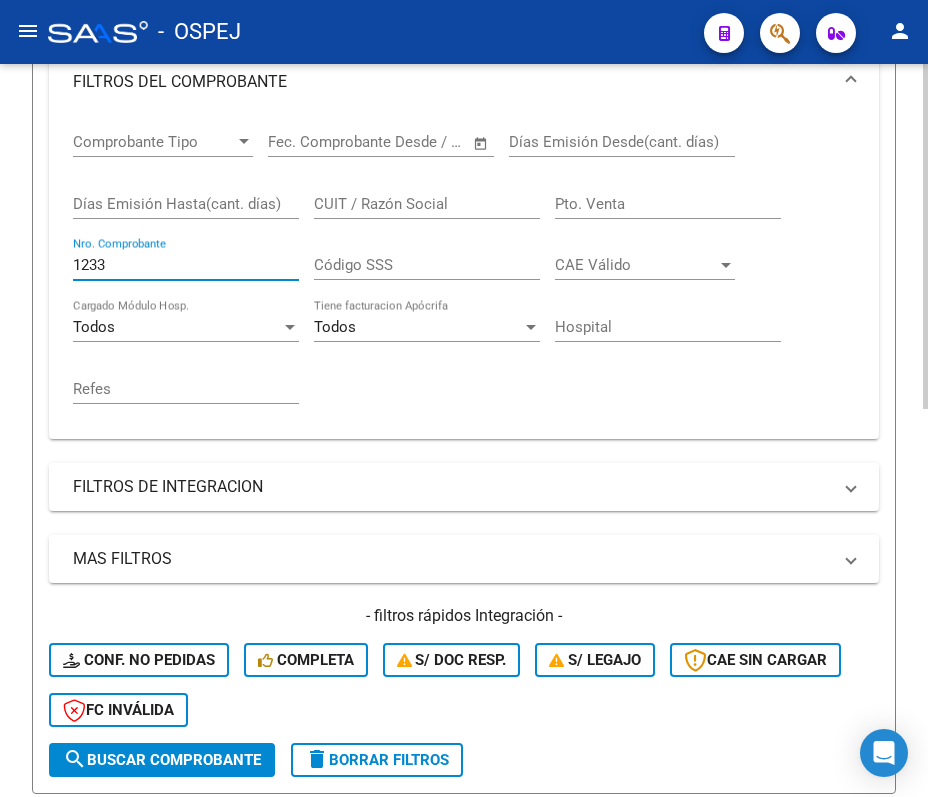 scroll, scrollTop: 400, scrollLeft: 0, axis: vertical 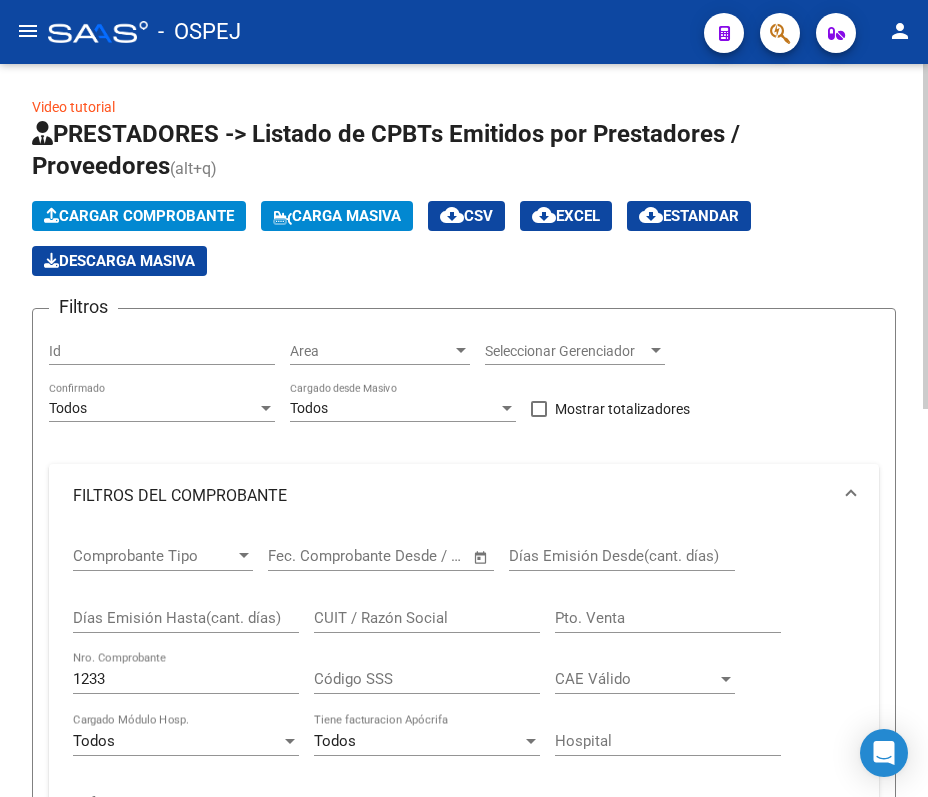 click on "1233" at bounding box center [186, 679] 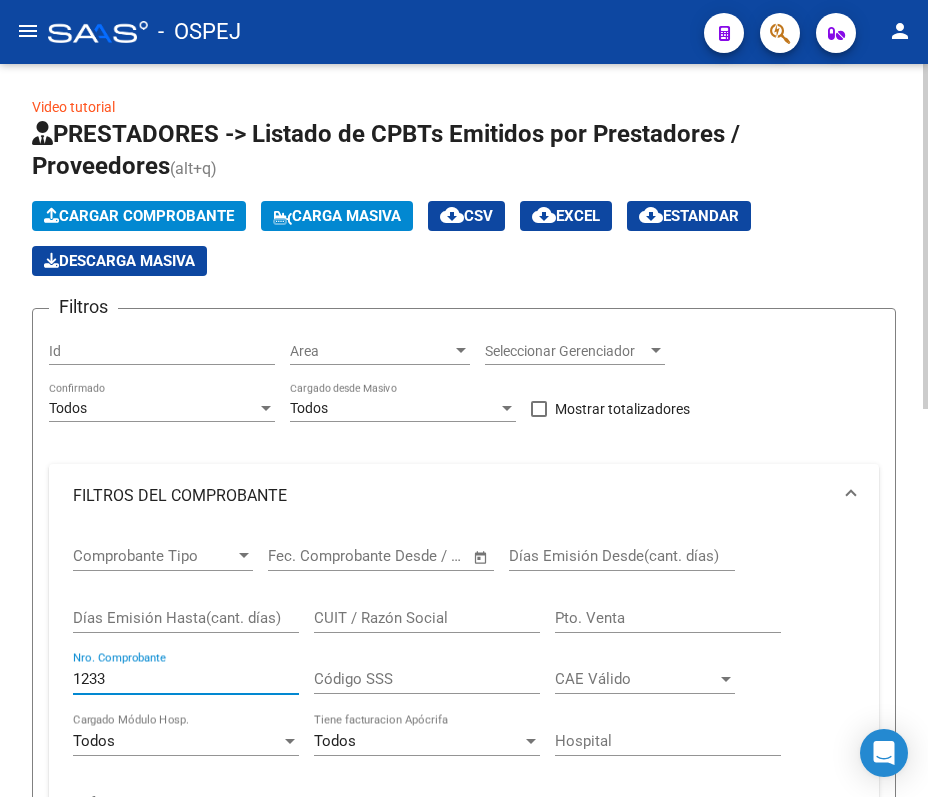 click on "1233" at bounding box center (186, 679) 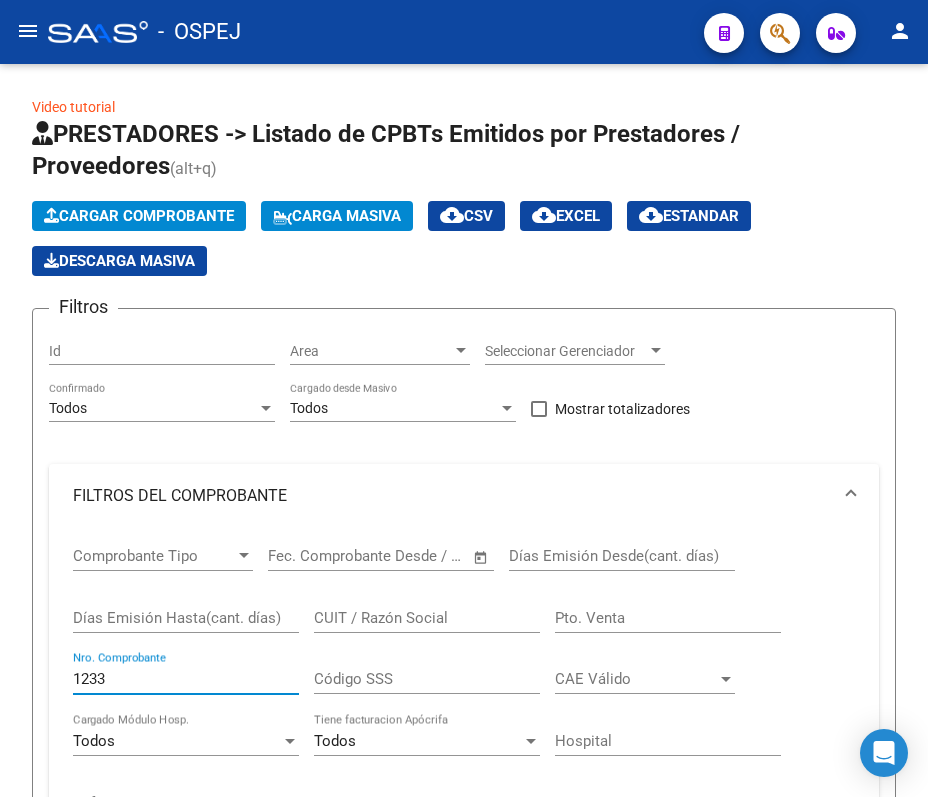 click on "menu -   OSPEJ  person" 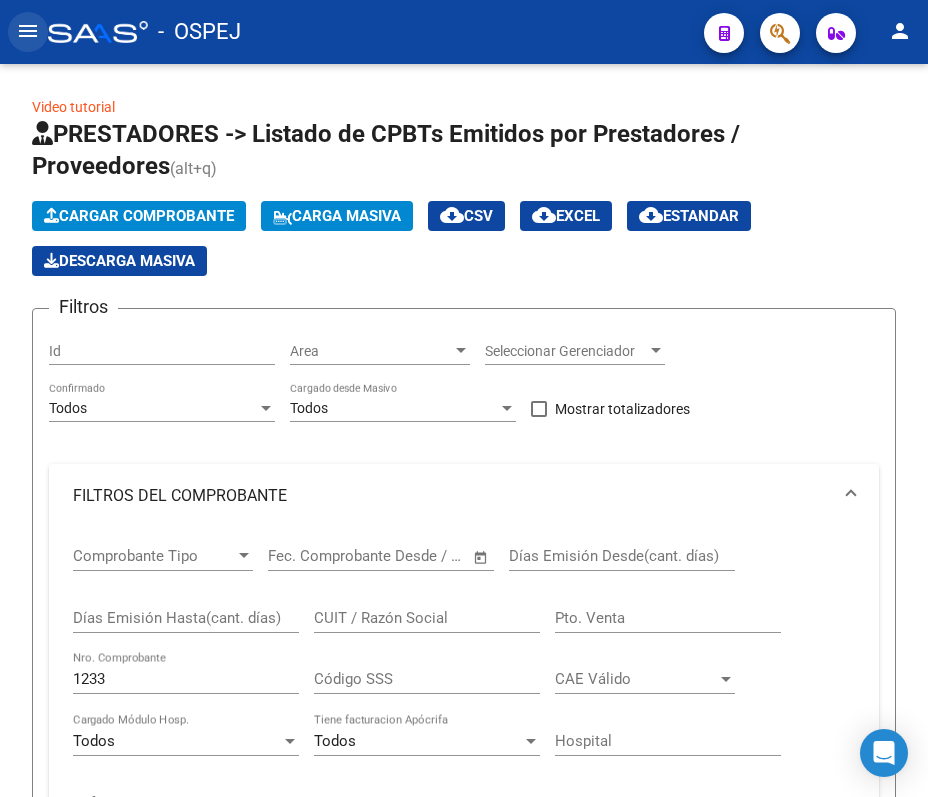 click on "menu" 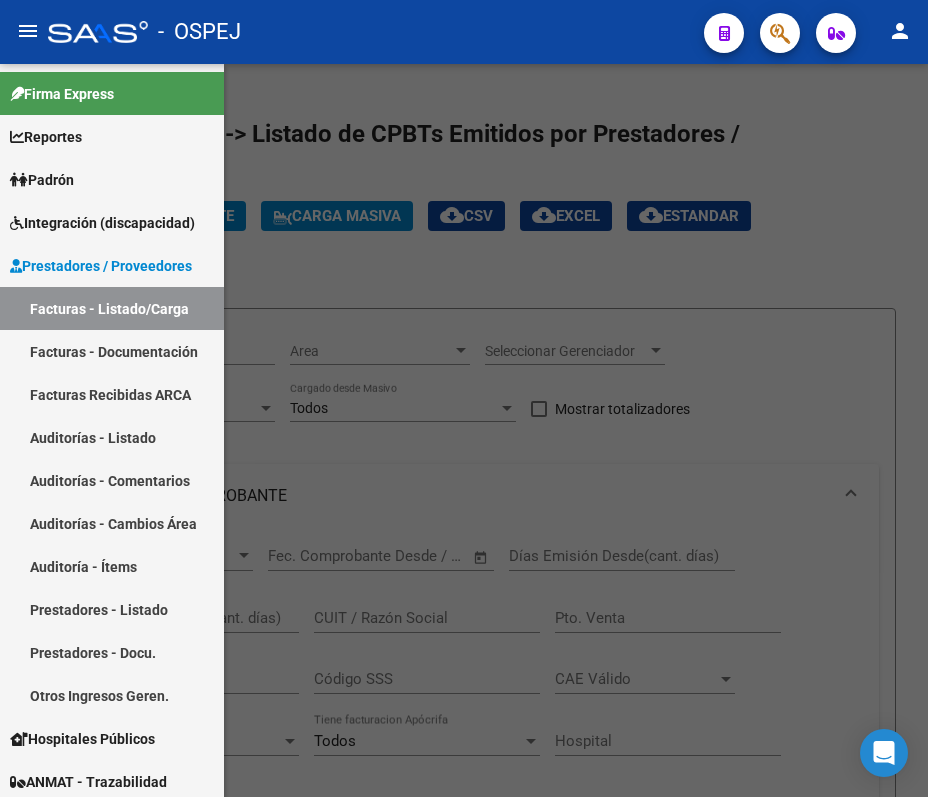 click 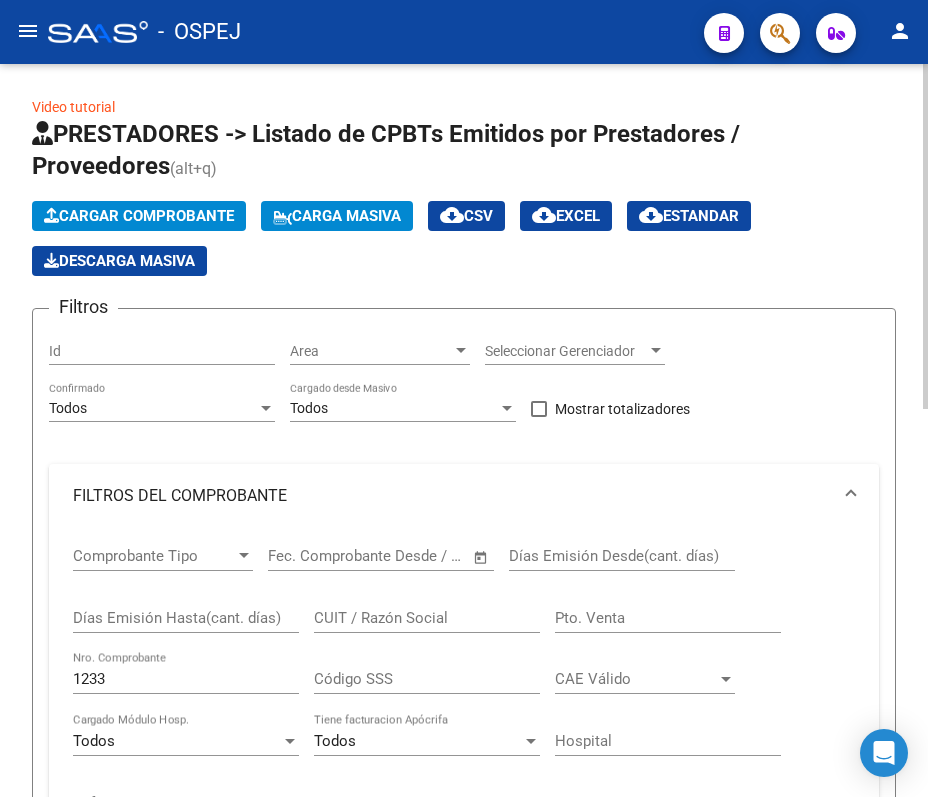 click on "1233 Nro. Comprobante" 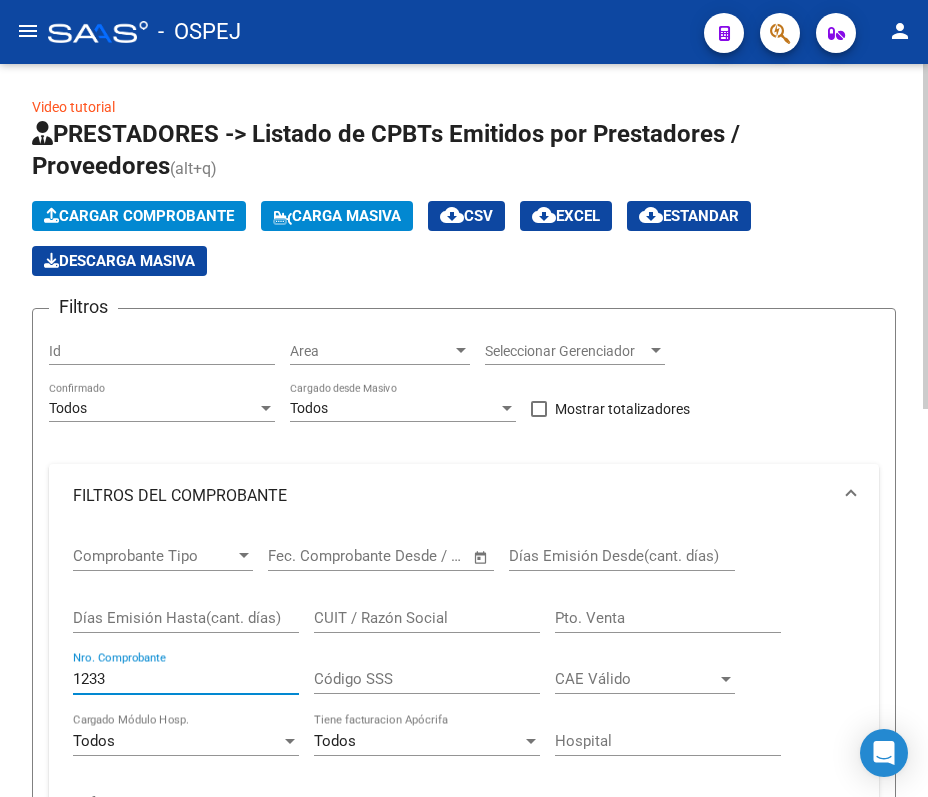 click on "1233 Nro. Comprobante" 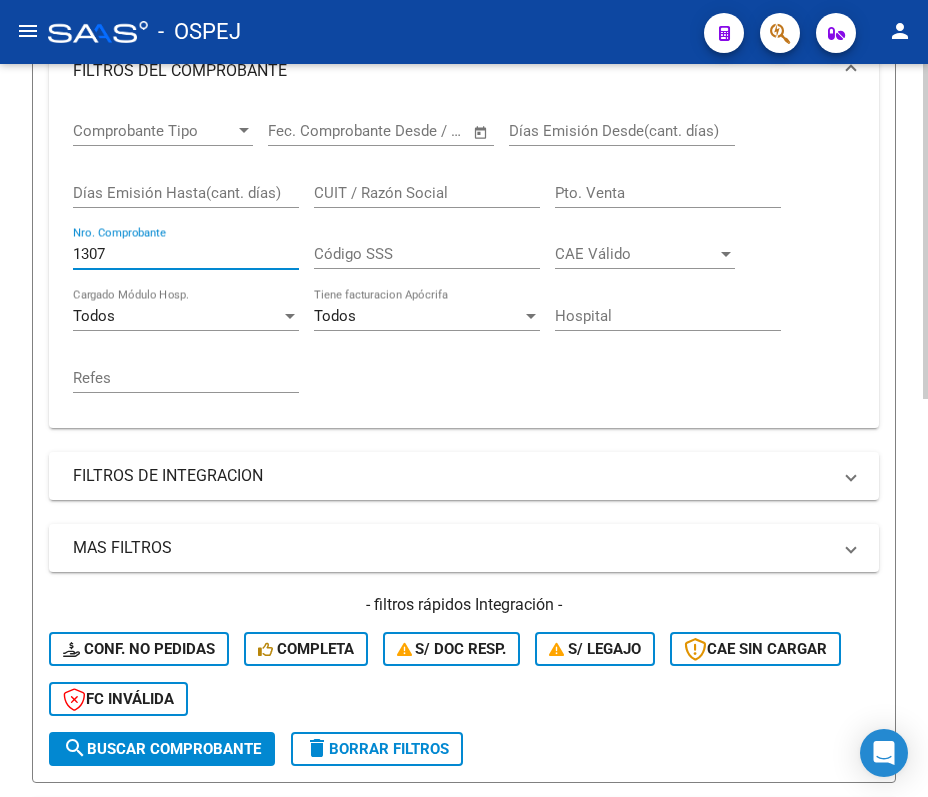 scroll, scrollTop: 872, scrollLeft: 0, axis: vertical 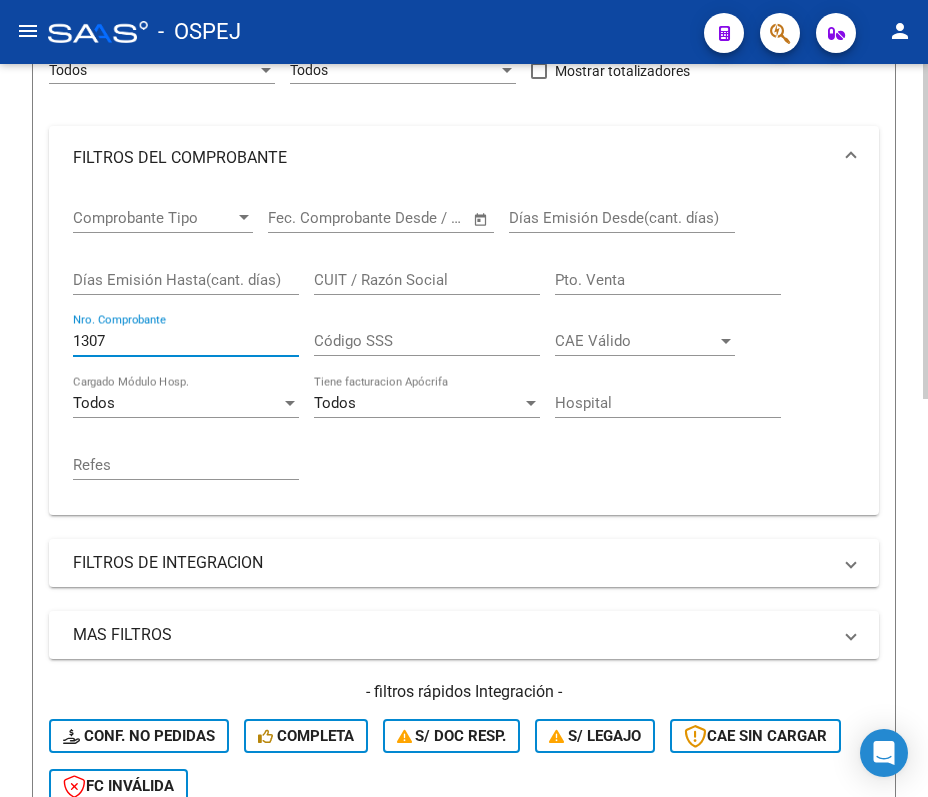 click on "1307" at bounding box center (186, 341) 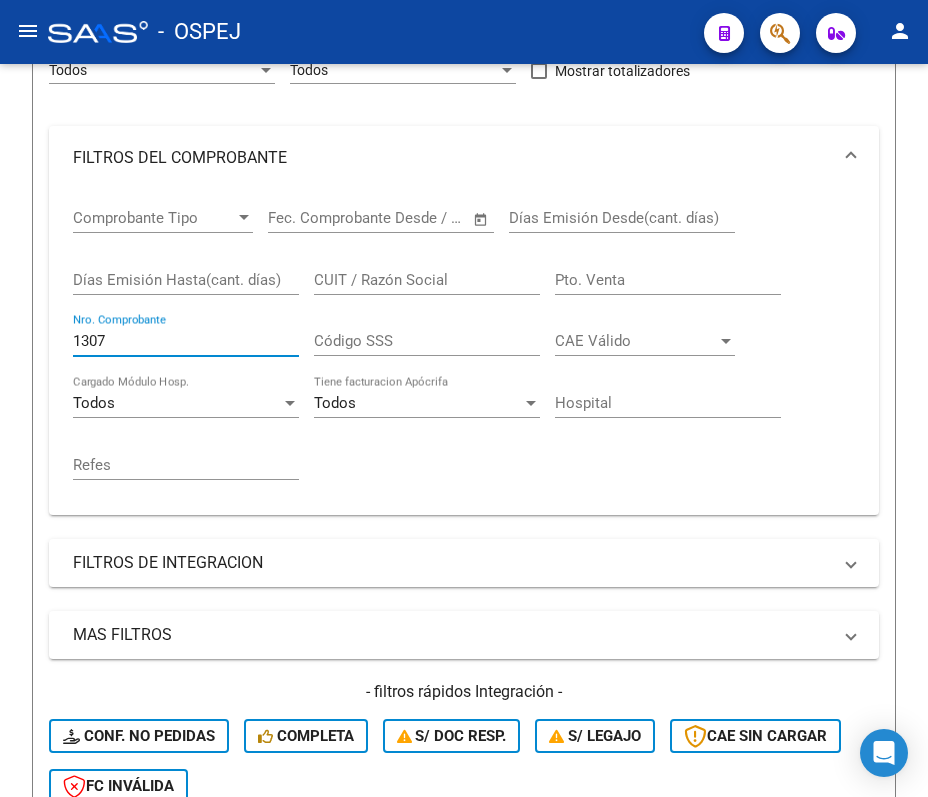 type on "1307" 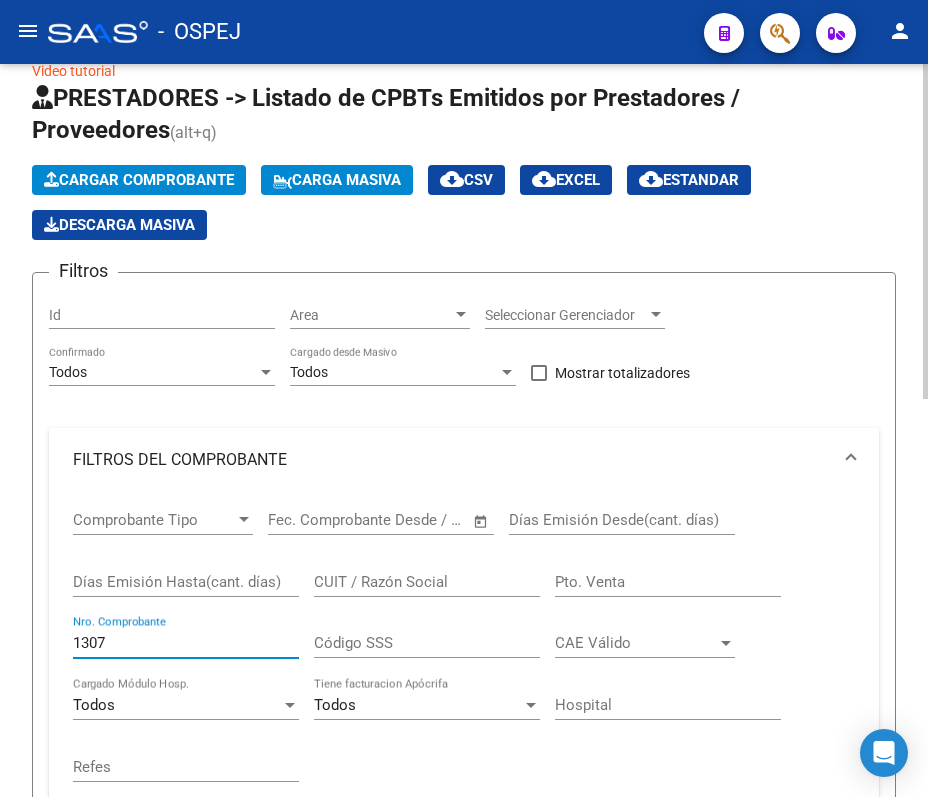 scroll, scrollTop: 0, scrollLeft: 0, axis: both 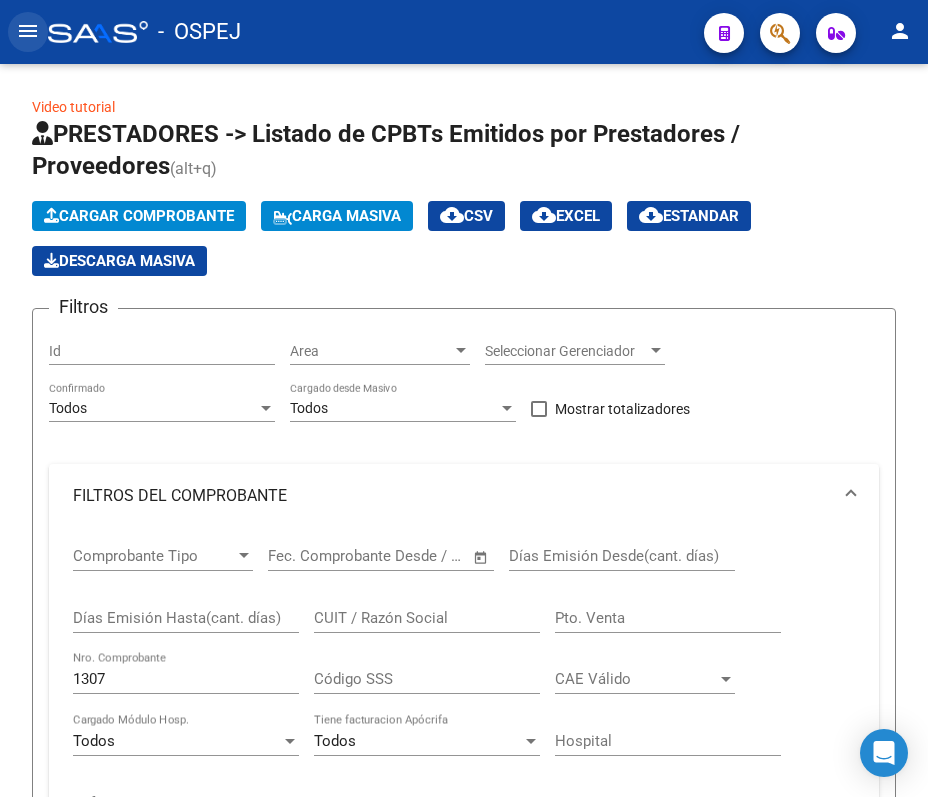 click on "menu" 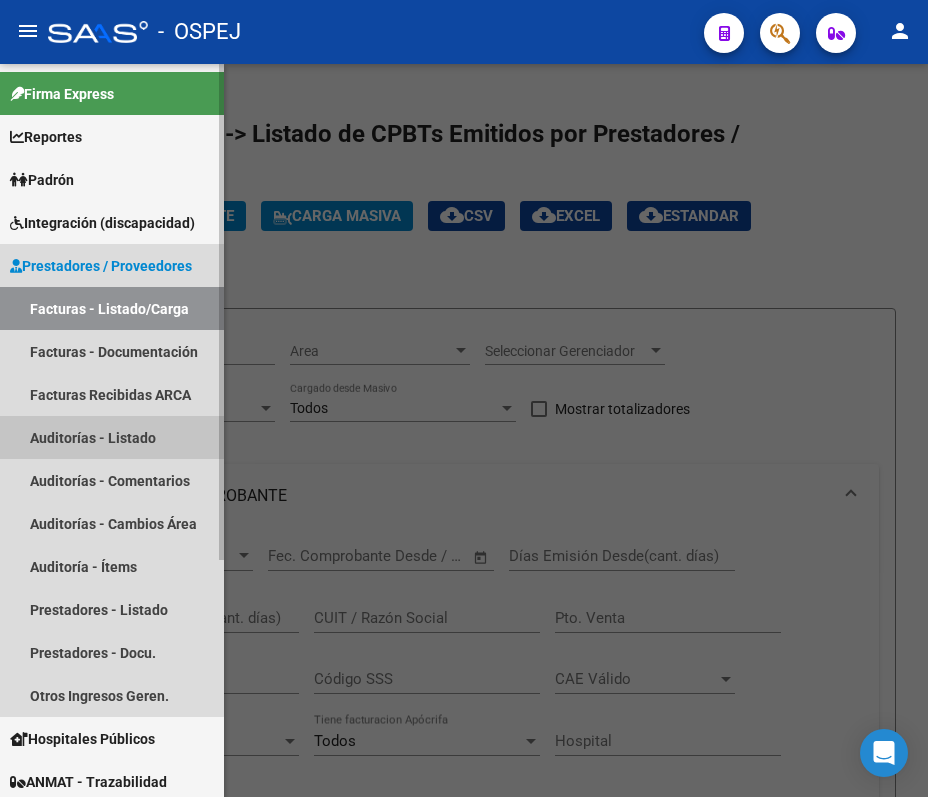 click on "Auditorías - Listado" at bounding box center [112, 437] 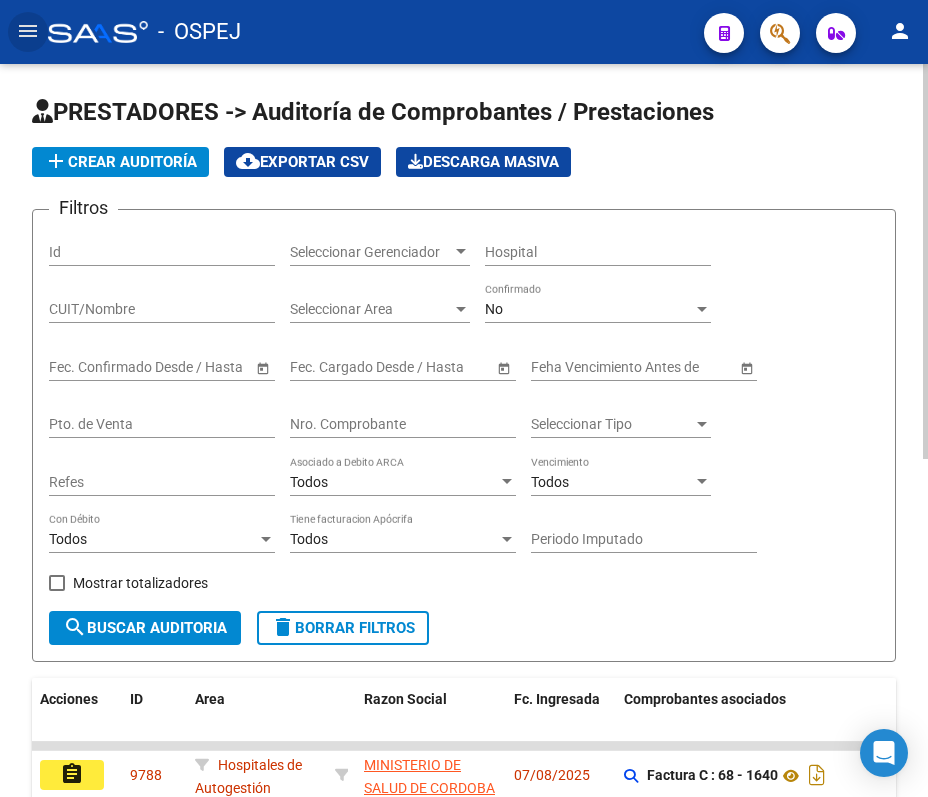 click on "No Confirmado" 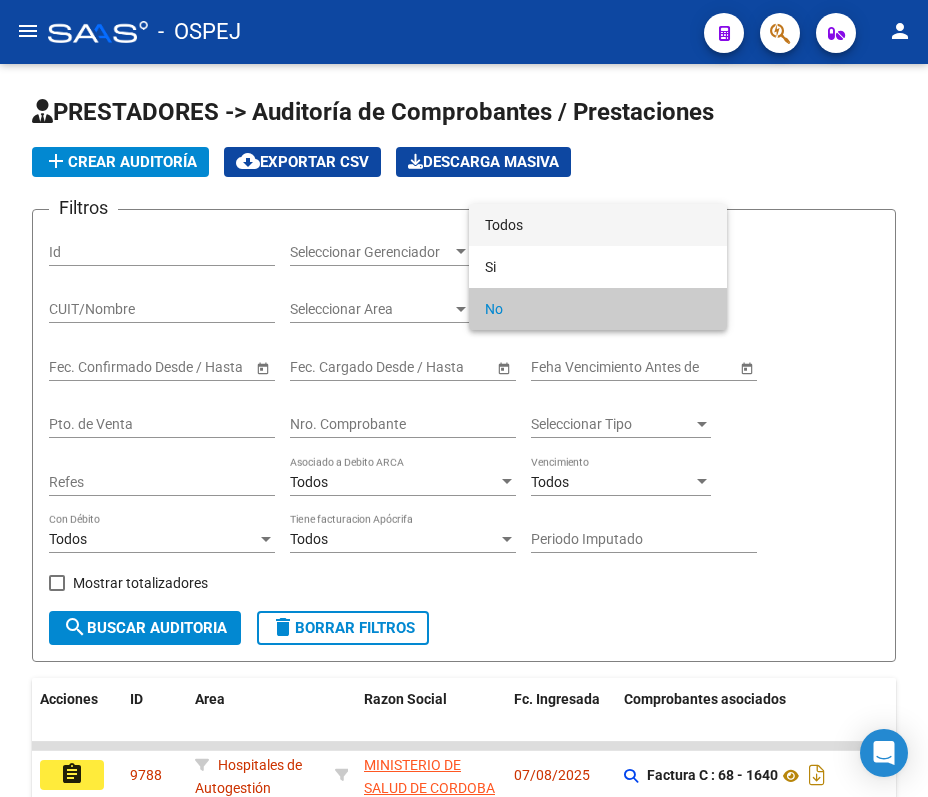 click on "Todos" at bounding box center [598, 225] 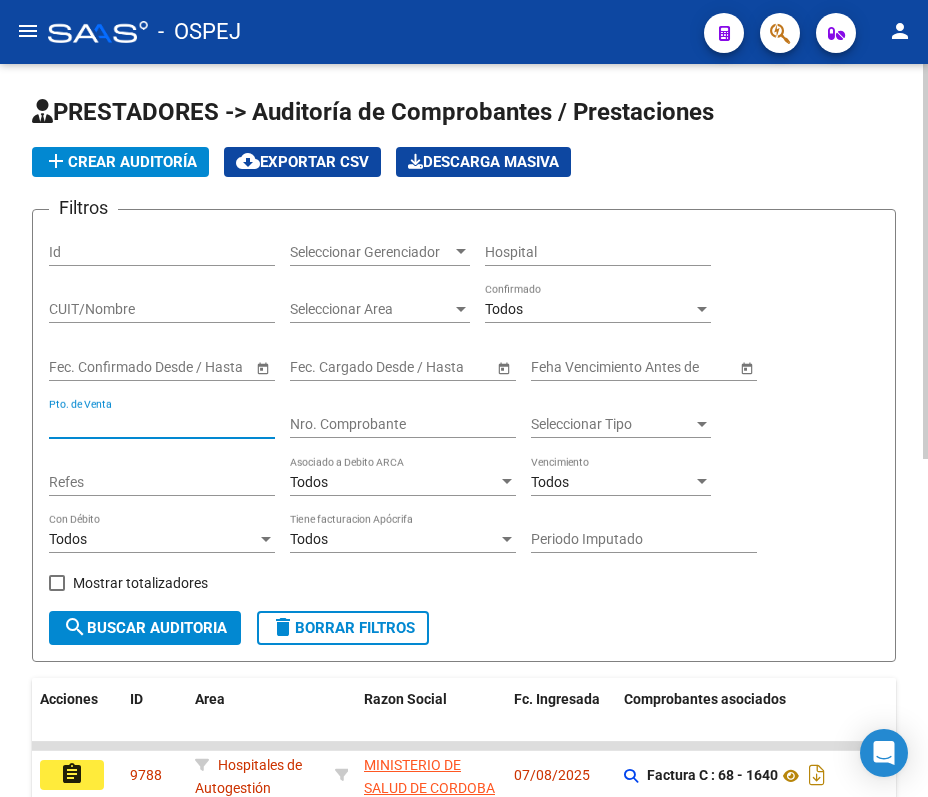 click on "Pto. de Venta" at bounding box center [162, 424] 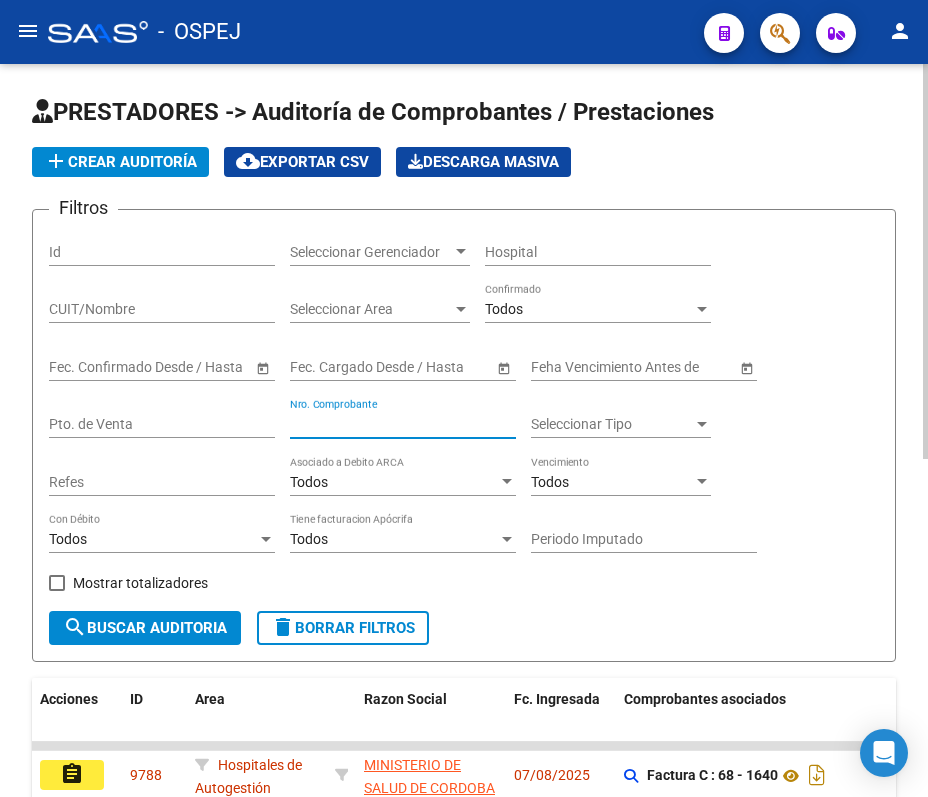 click on "Nro. Comprobante" at bounding box center (403, 424) 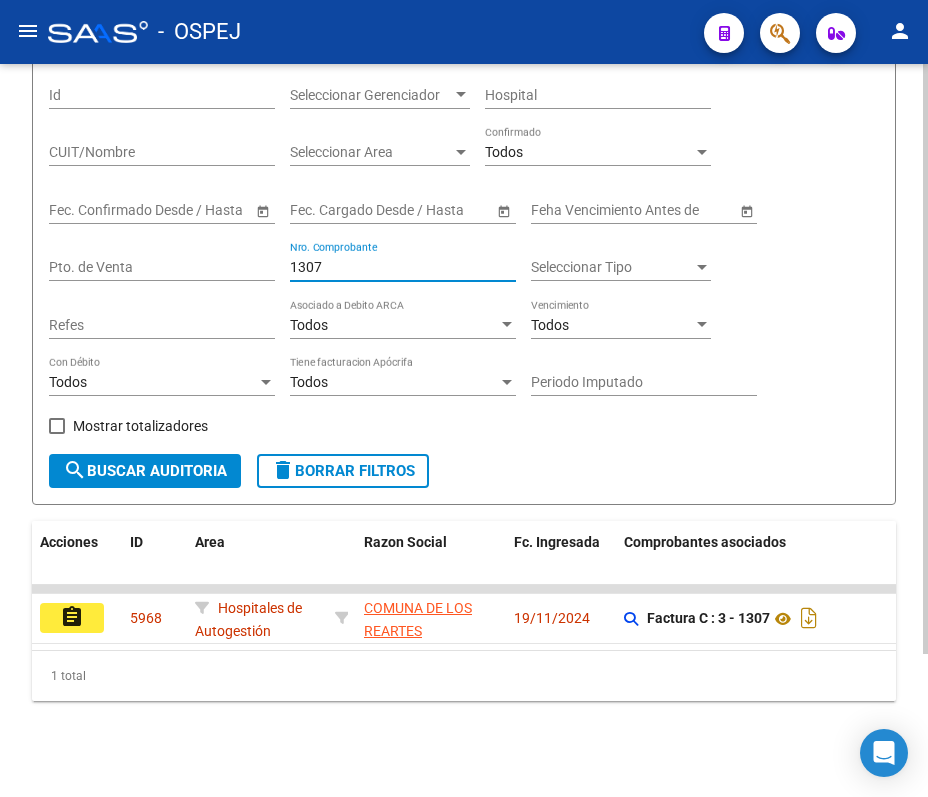 scroll, scrollTop: 177, scrollLeft: 0, axis: vertical 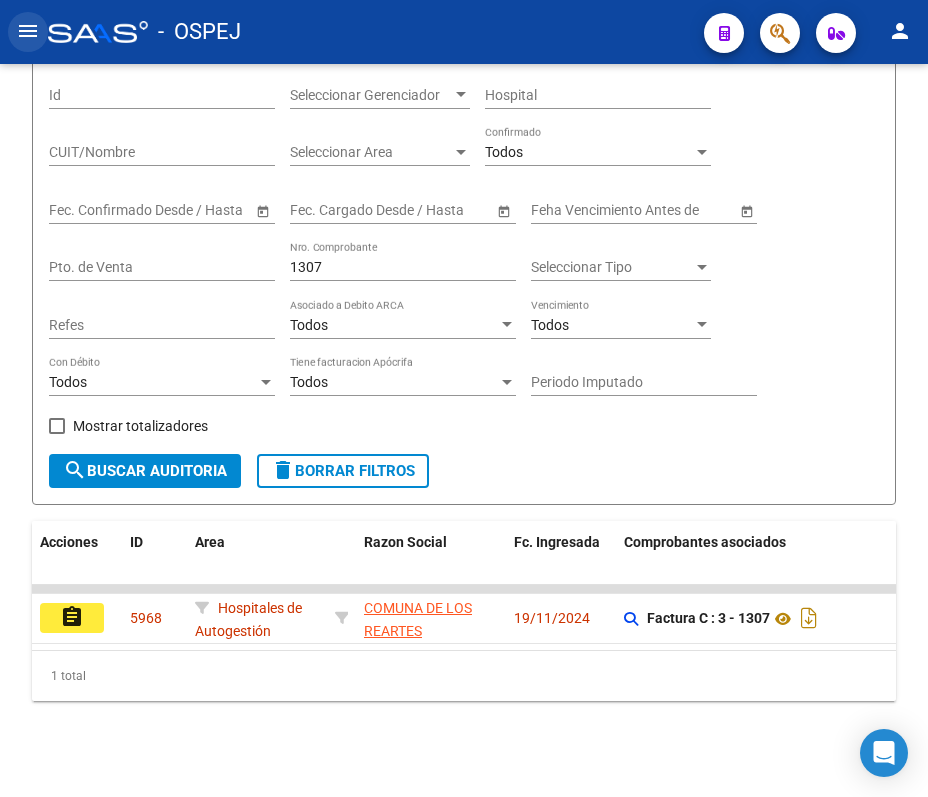 click on "menu" 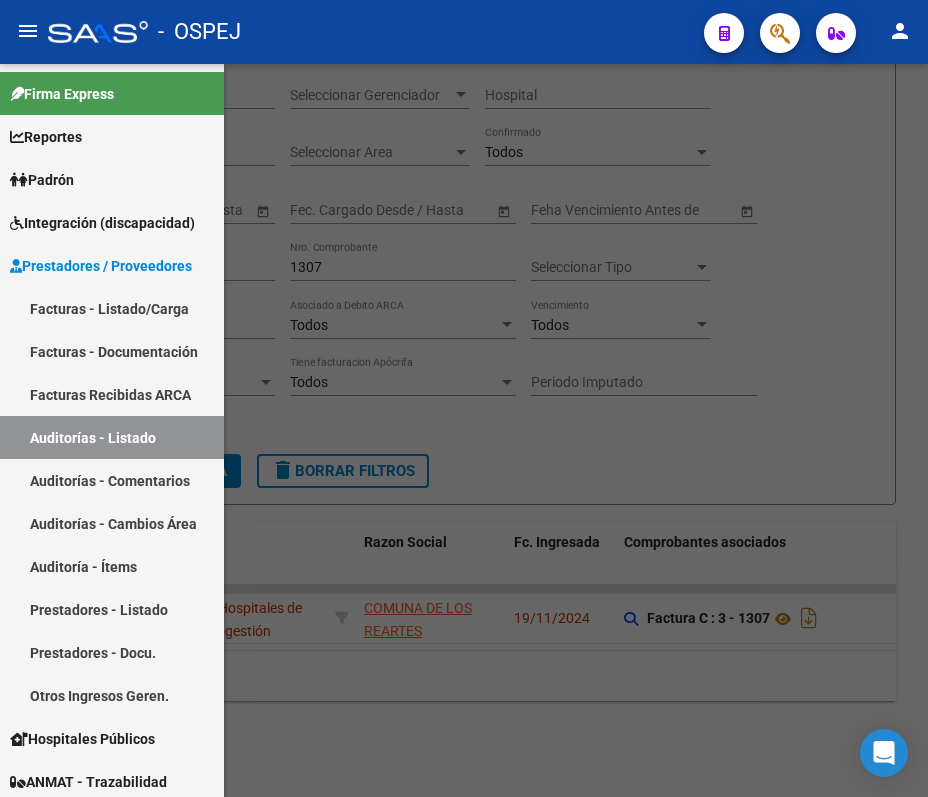 drag, startPoint x: 113, startPoint y: 308, endPoint x: 302, endPoint y: 413, distance: 216.20824 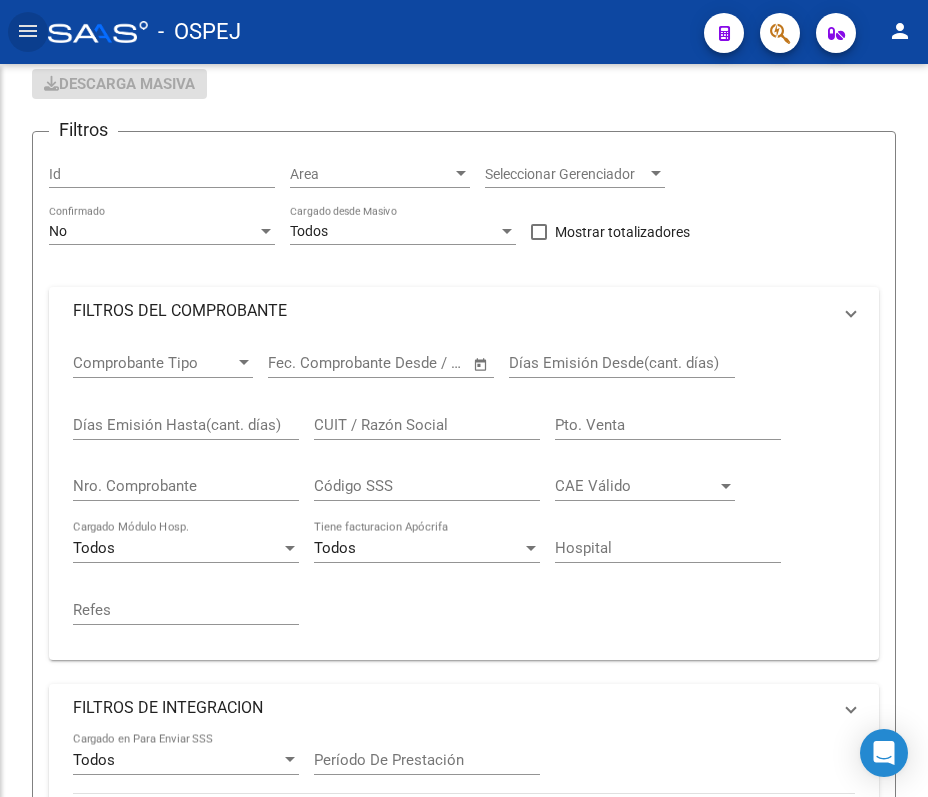 scroll, scrollTop: 0, scrollLeft: 0, axis: both 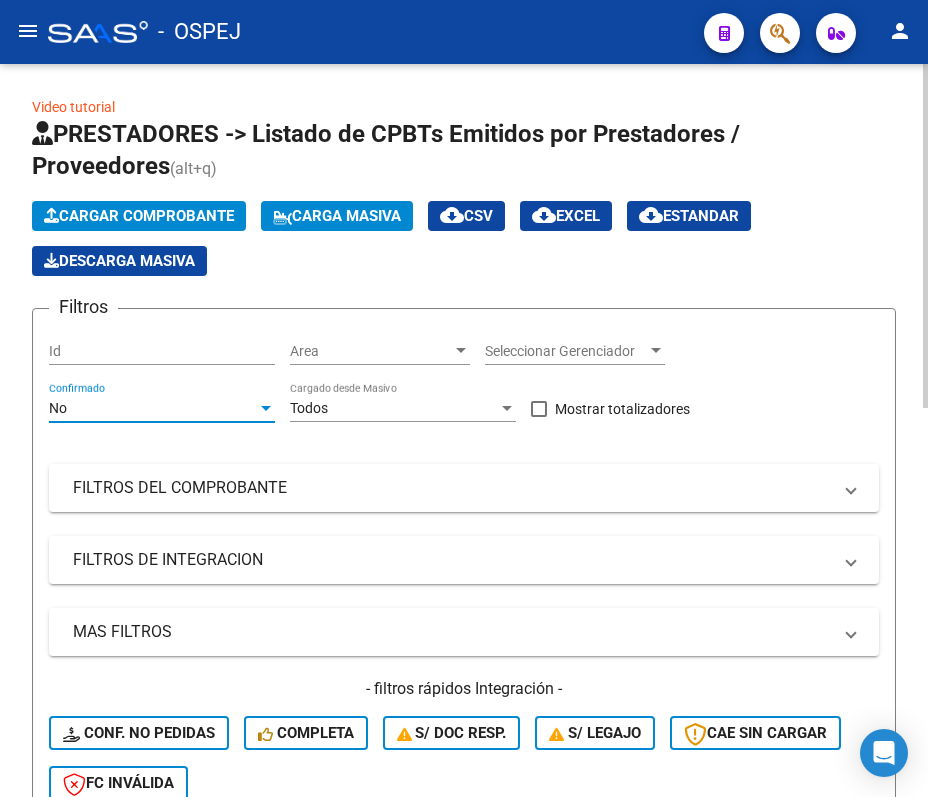 click on "No" at bounding box center [153, 408] 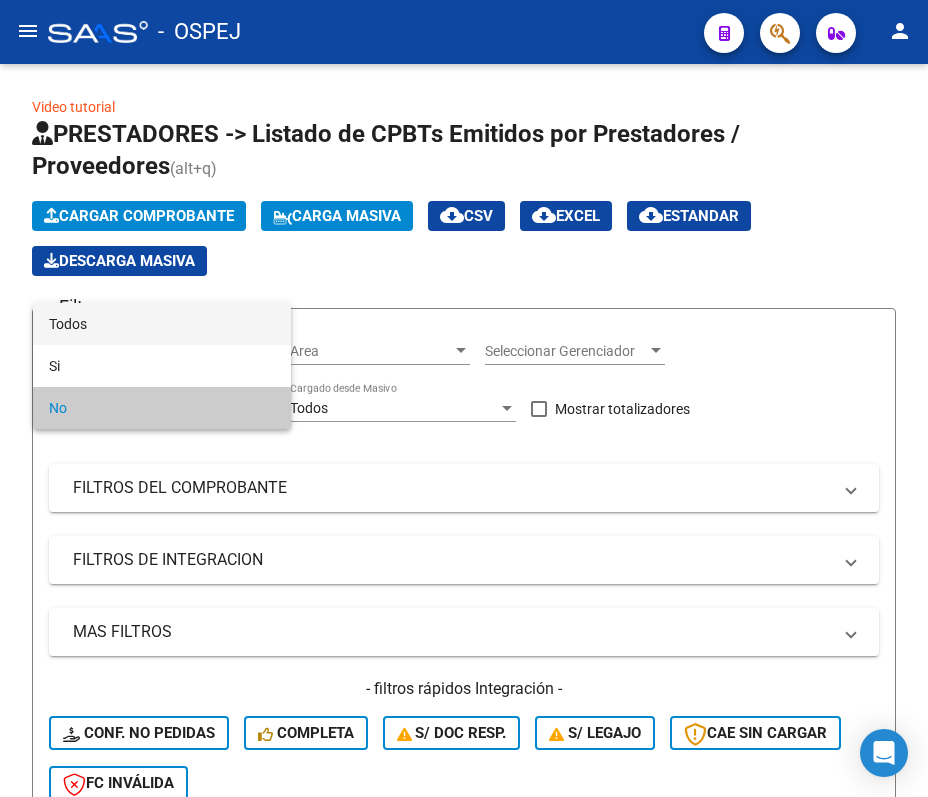 click on "Todos" at bounding box center [162, 324] 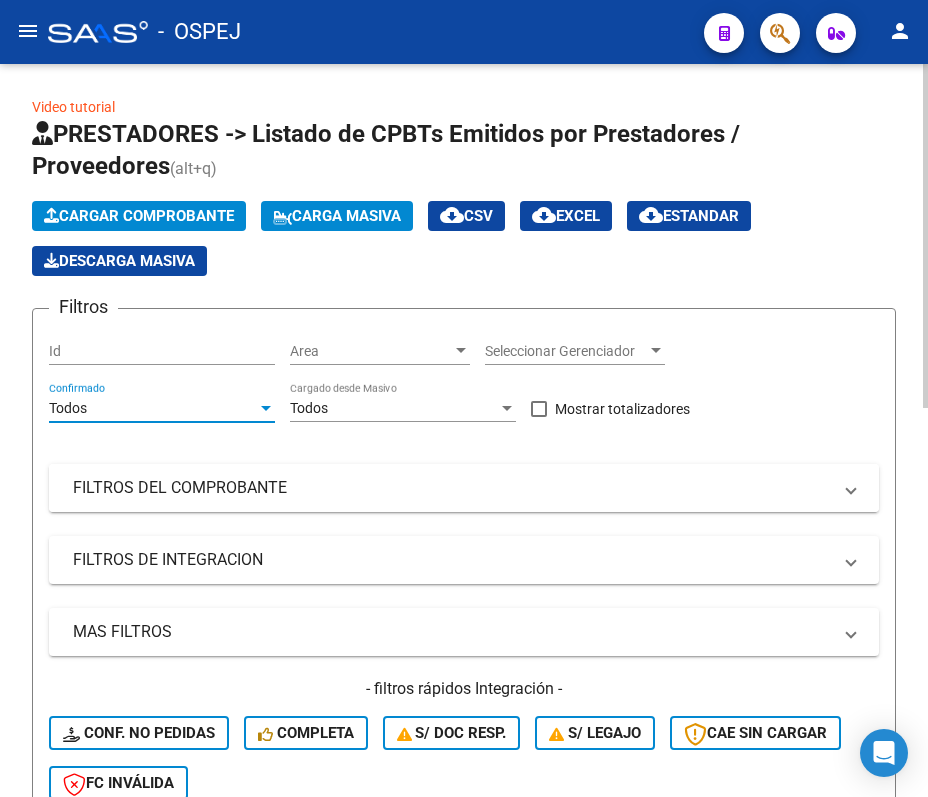 click on "FILTROS DEL COMPROBANTE" at bounding box center [464, 488] 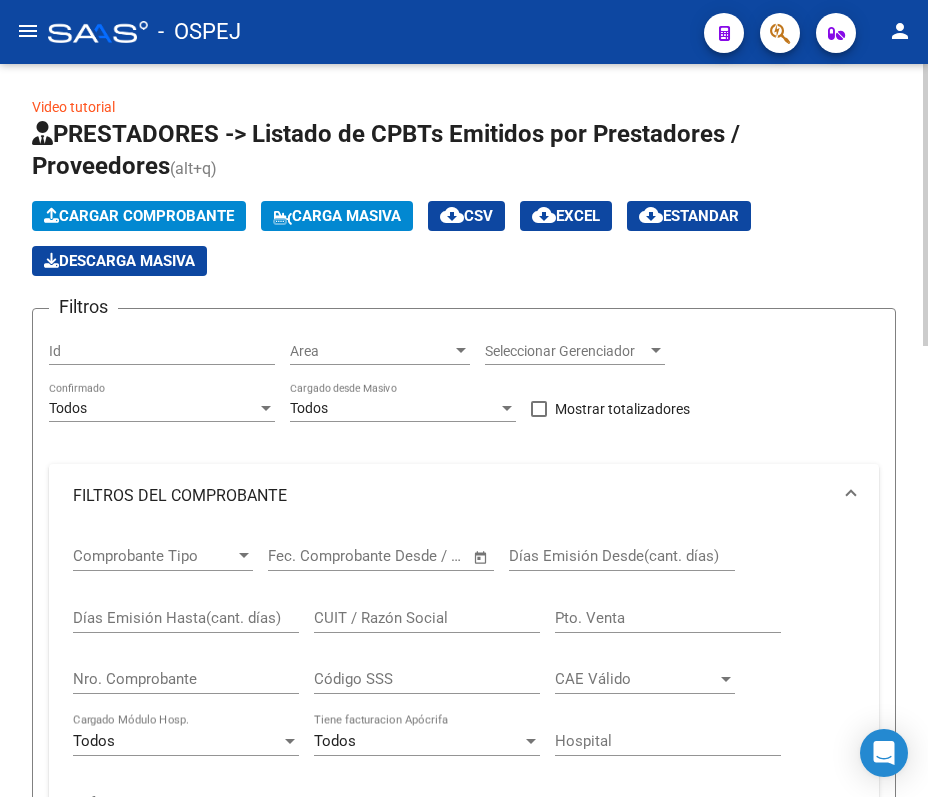 click on "Nro. Comprobante" at bounding box center (186, 679) 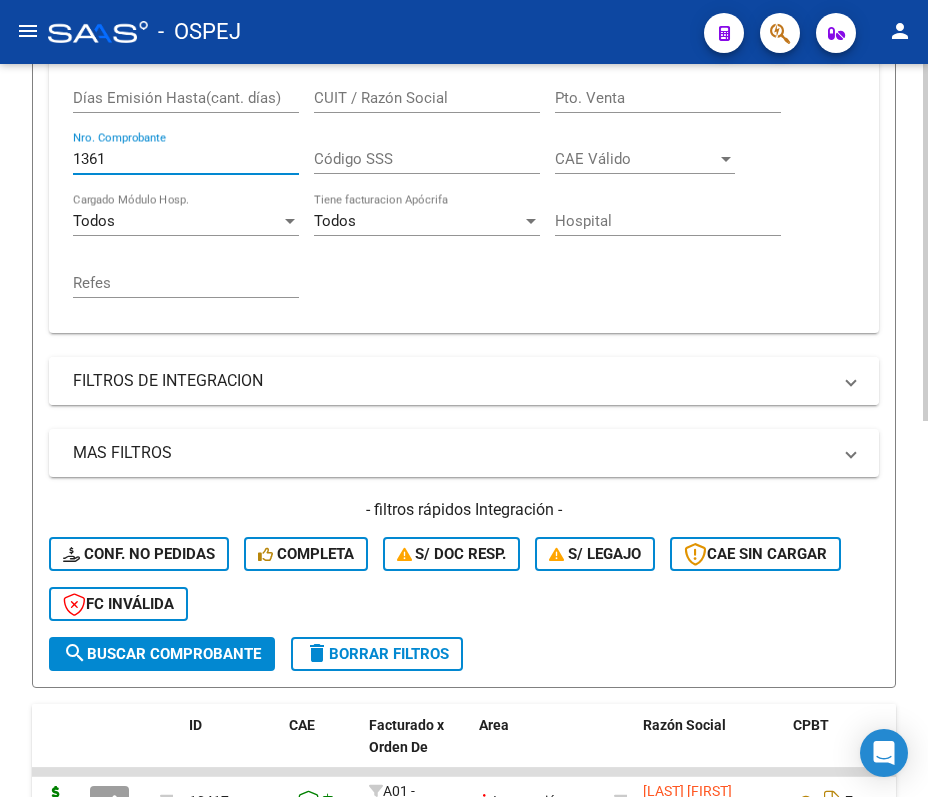 scroll, scrollTop: 505, scrollLeft: 0, axis: vertical 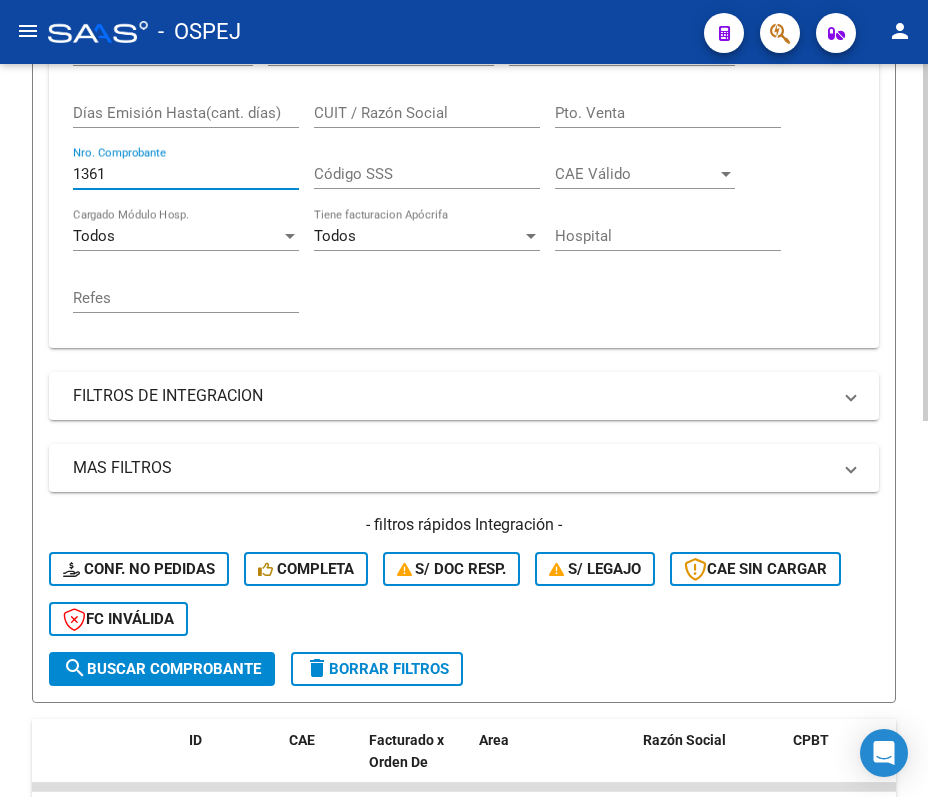 click on "1361" at bounding box center (186, 174) 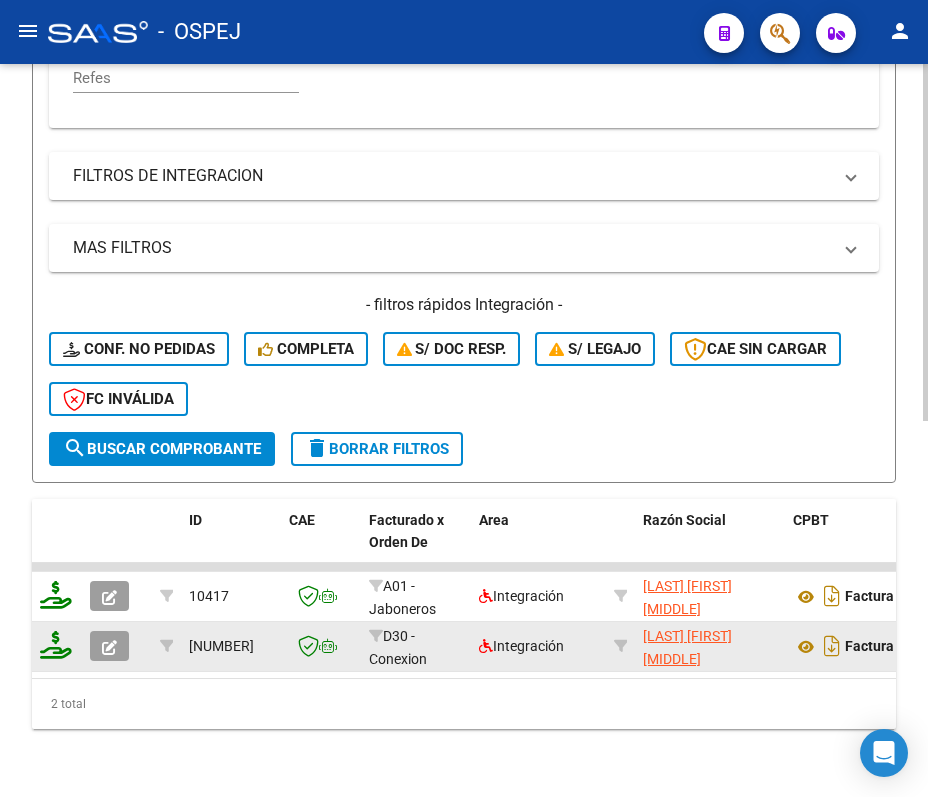 scroll, scrollTop: 772, scrollLeft: 0, axis: vertical 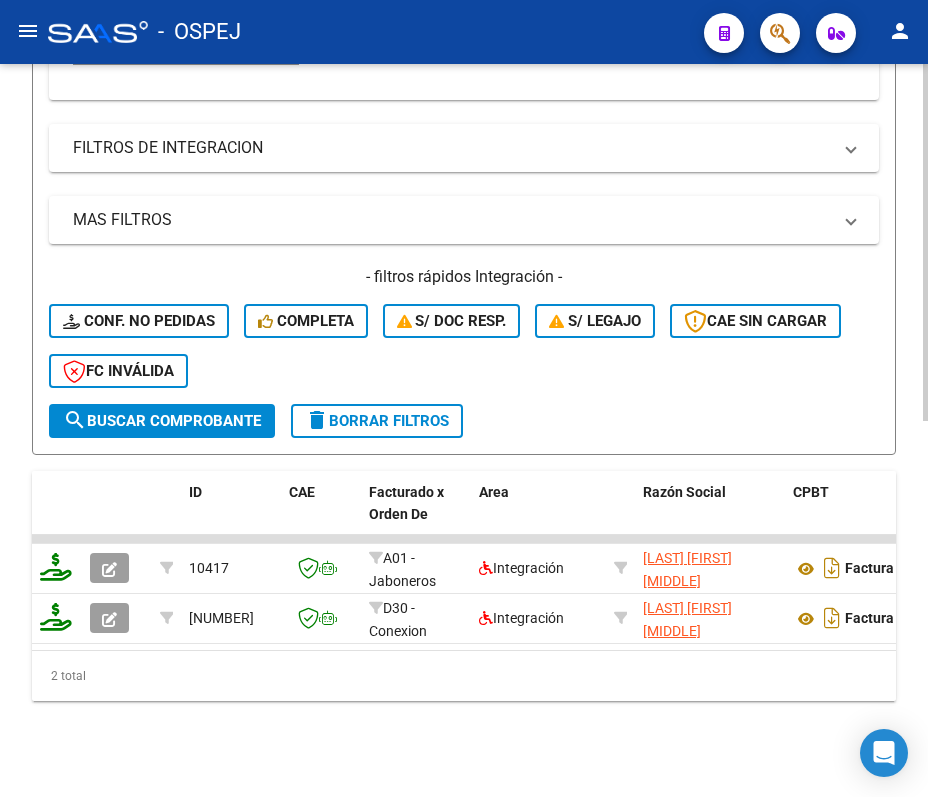 drag, startPoint x: 106, startPoint y: 626, endPoint x: 180, endPoint y: 632, distance: 74.24284 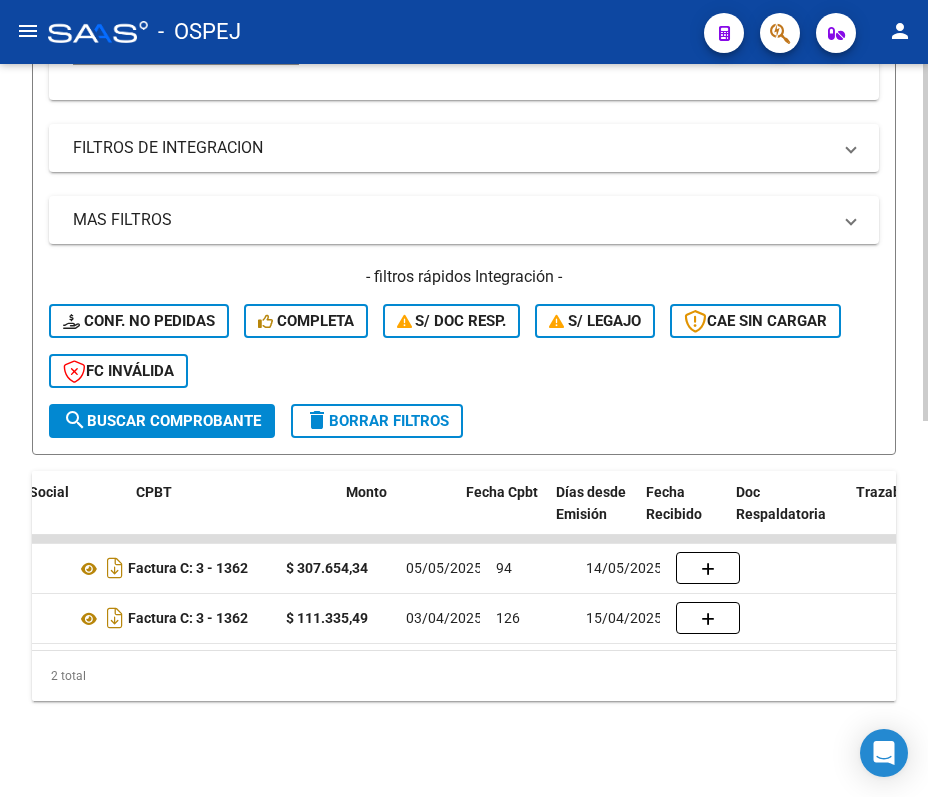 scroll, scrollTop: 0, scrollLeft: 565, axis: horizontal 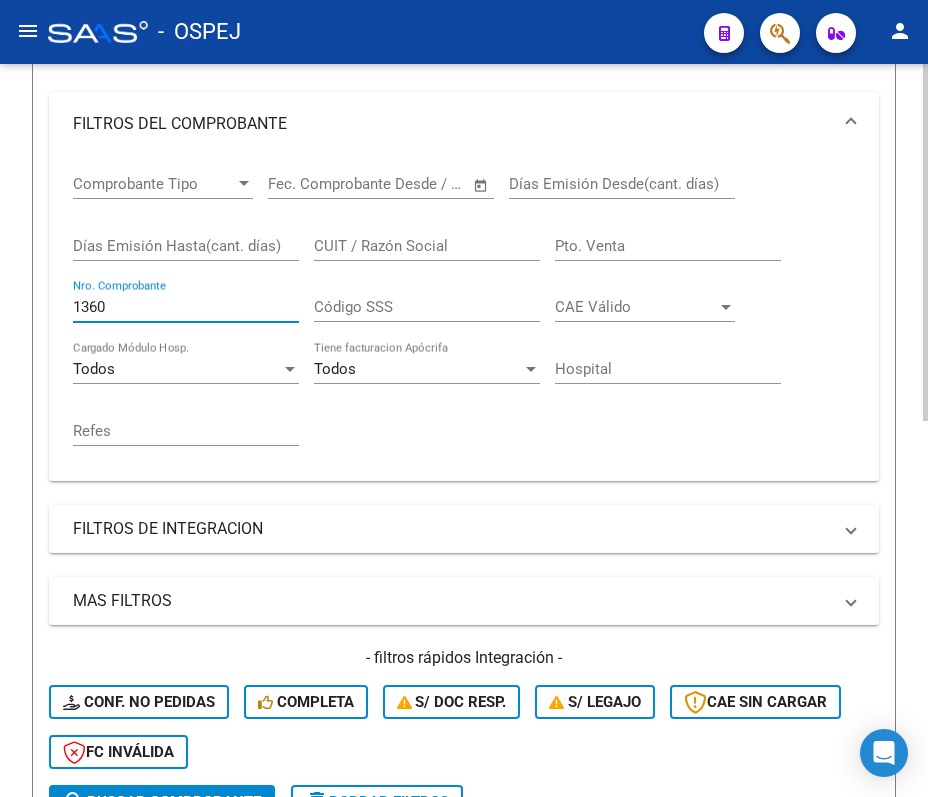 click on "1360" at bounding box center (186, 307) 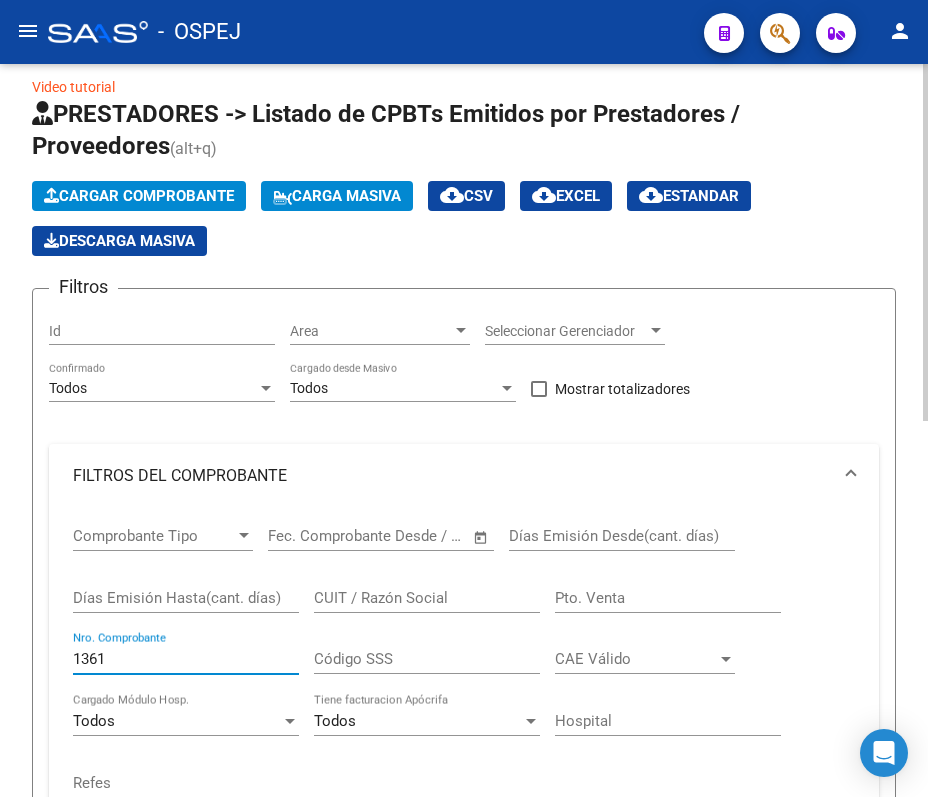 scroll, scrollTop: 0, scrollLeft: 0, axis: both 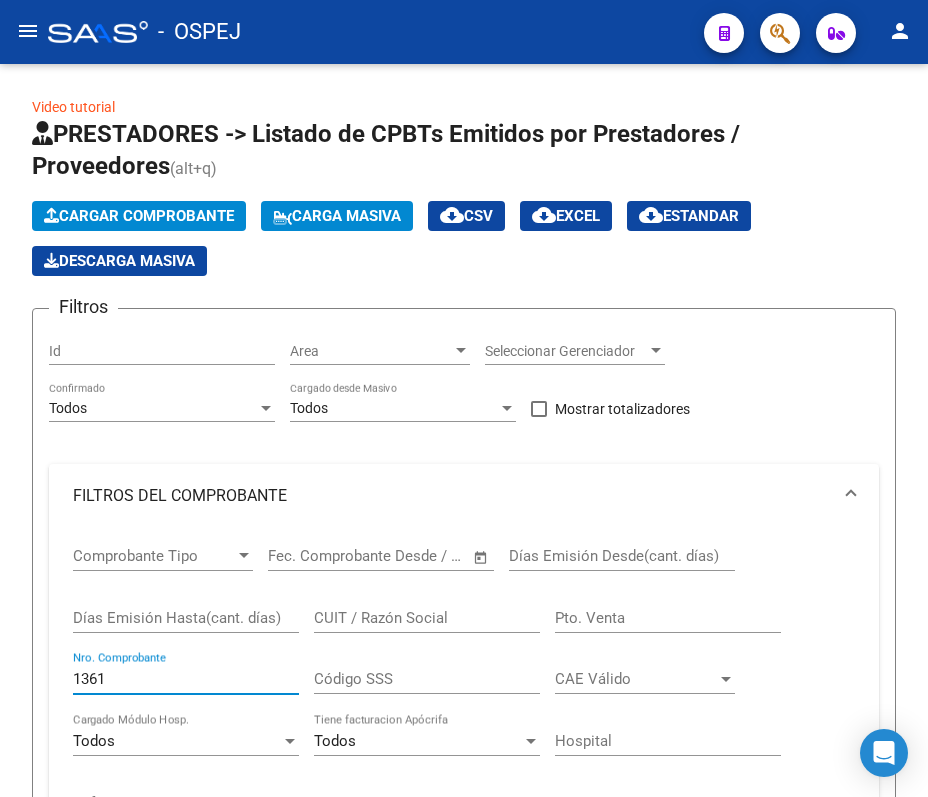 type on "1361" 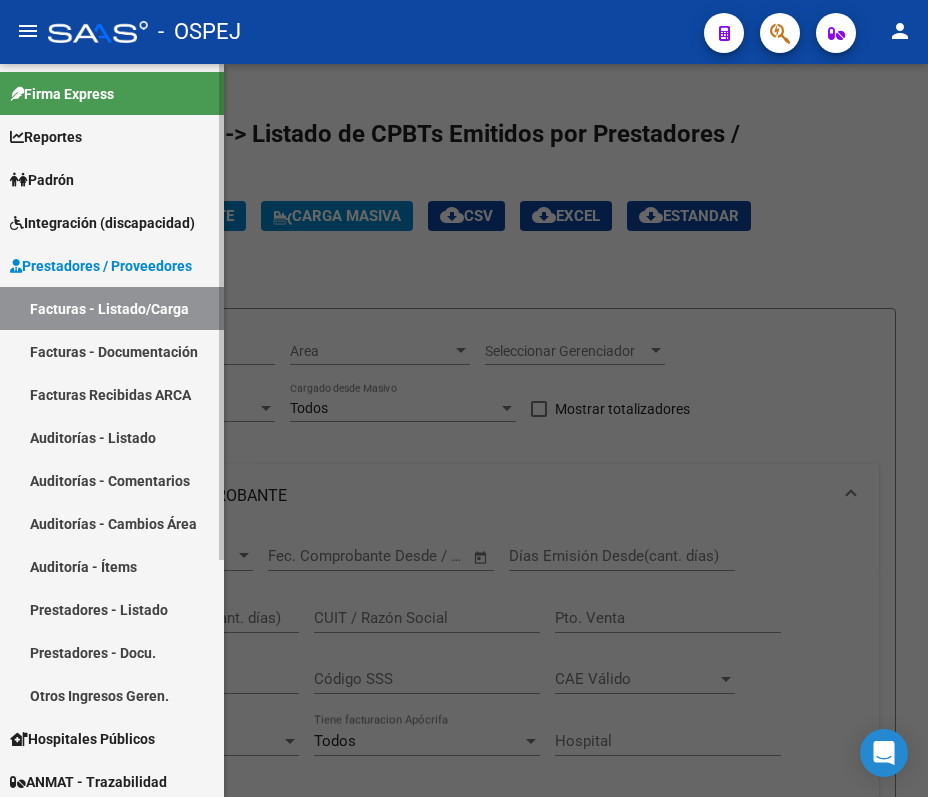 click on "Auditorías - Listado" at bounding box center [112, 437] 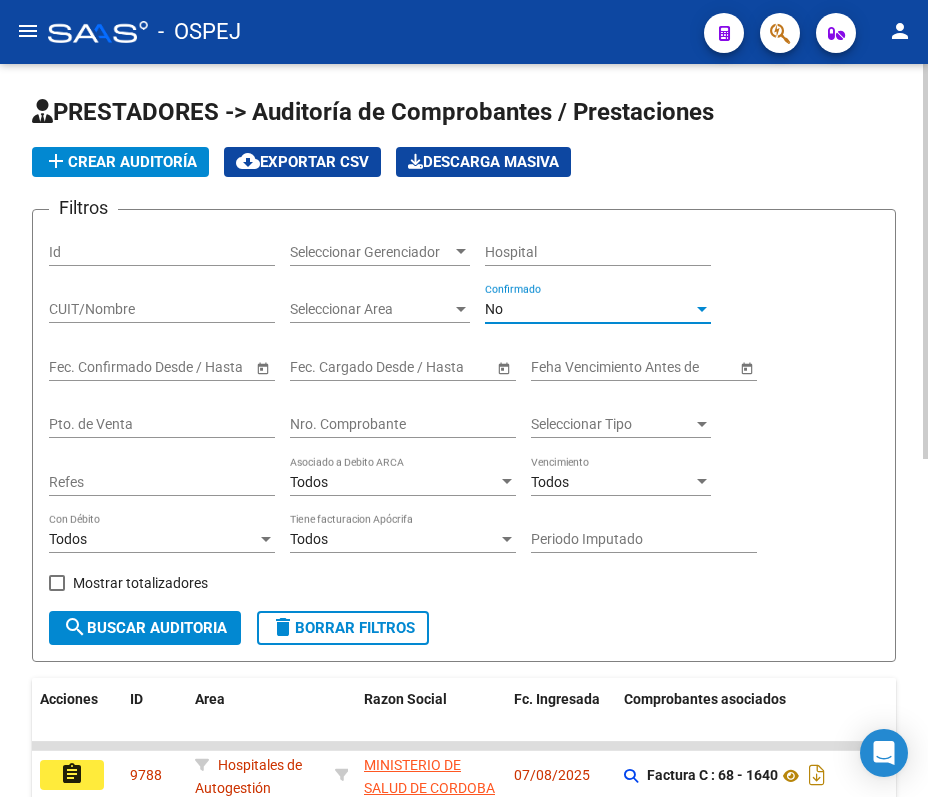 click on "No" at bounding box center (589, 309) 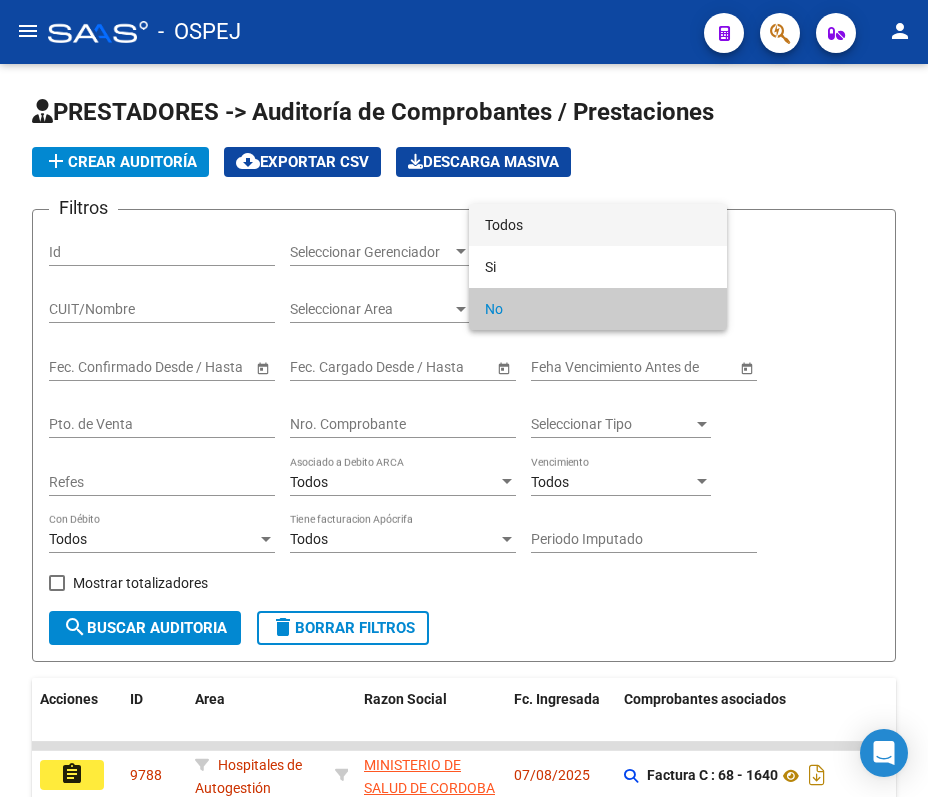 click on "Todos" at bounding box center (598, 225) 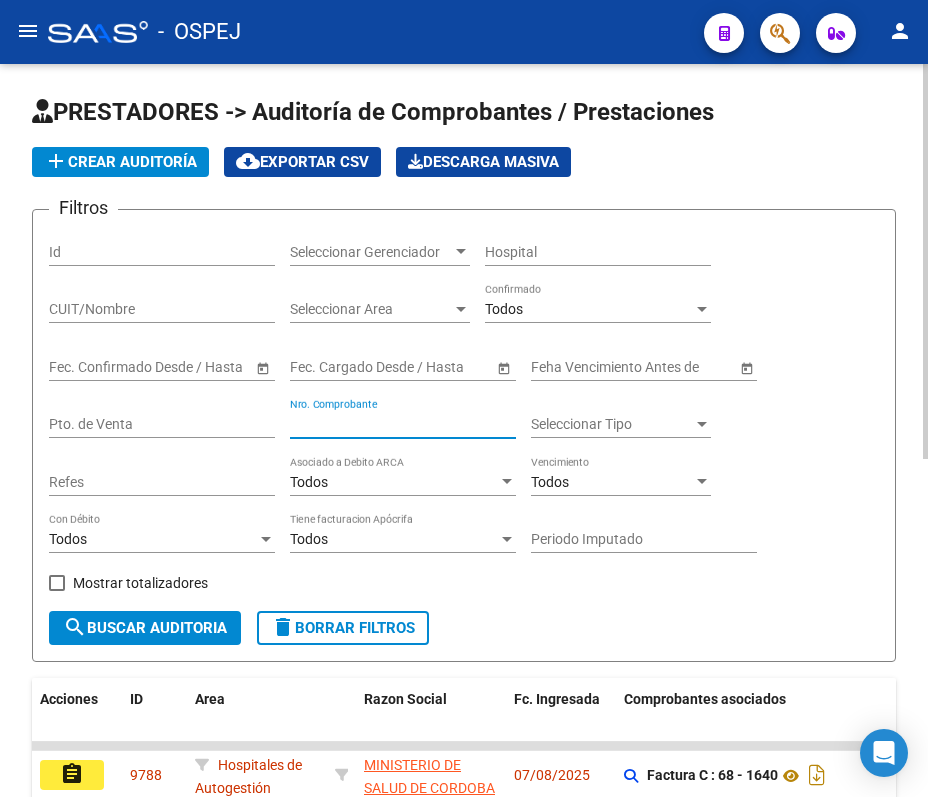 click on "Nro. Comprobante" at bounding box center [403, 424] 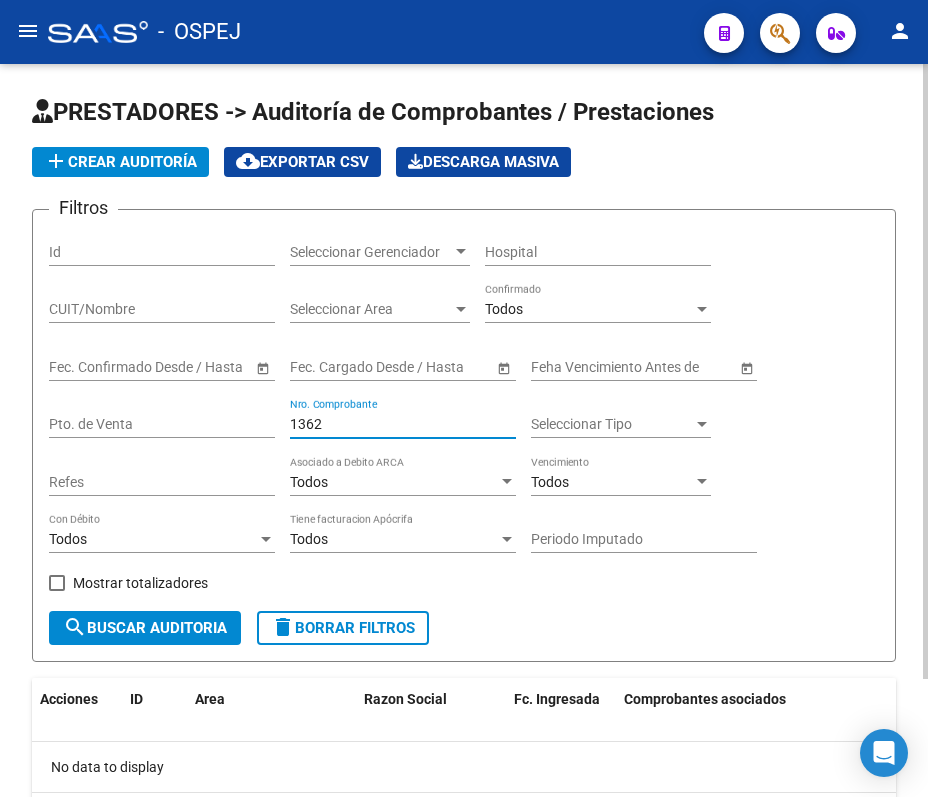 type on "1362" 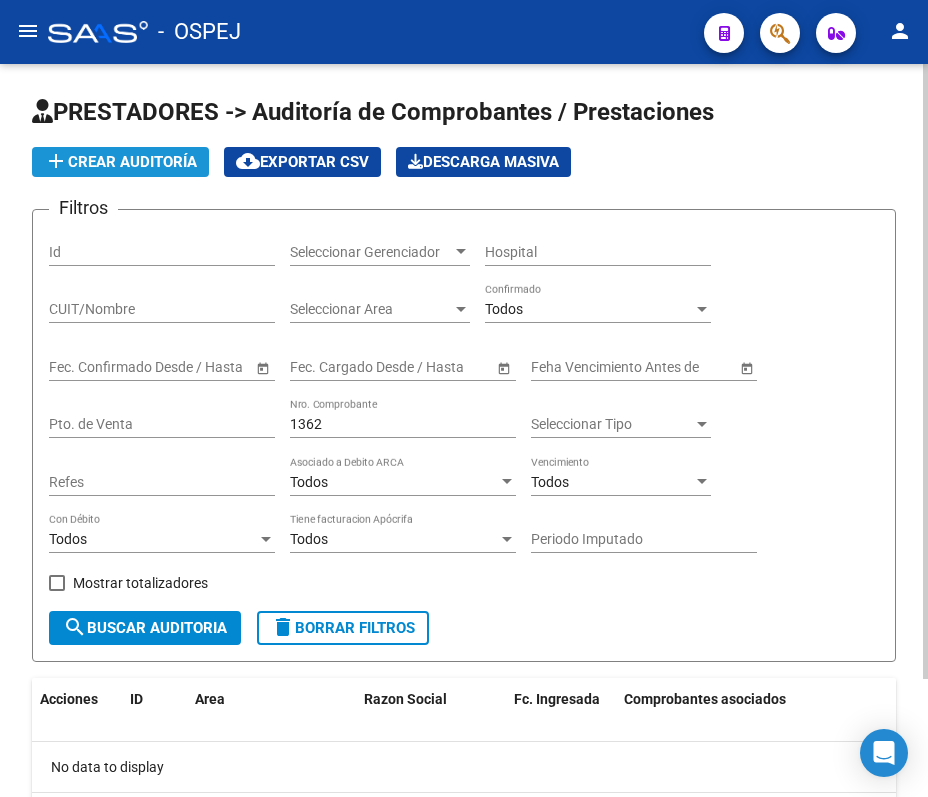 click on "add  Crear Auditoría" 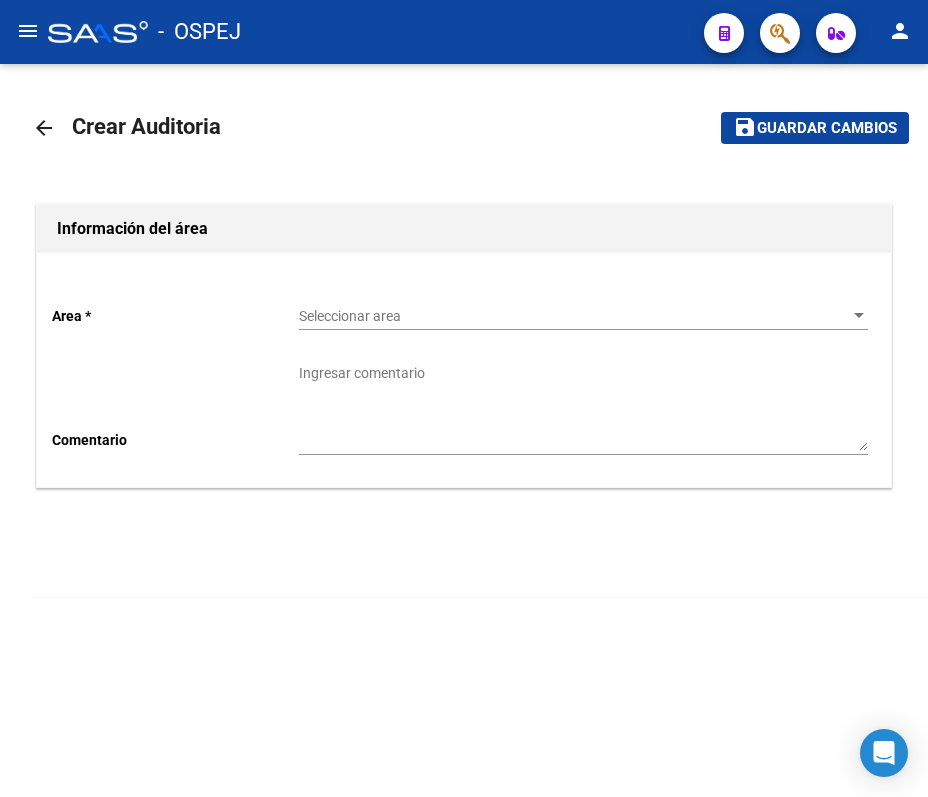 click on "Seleccionar area Seleccionar area" 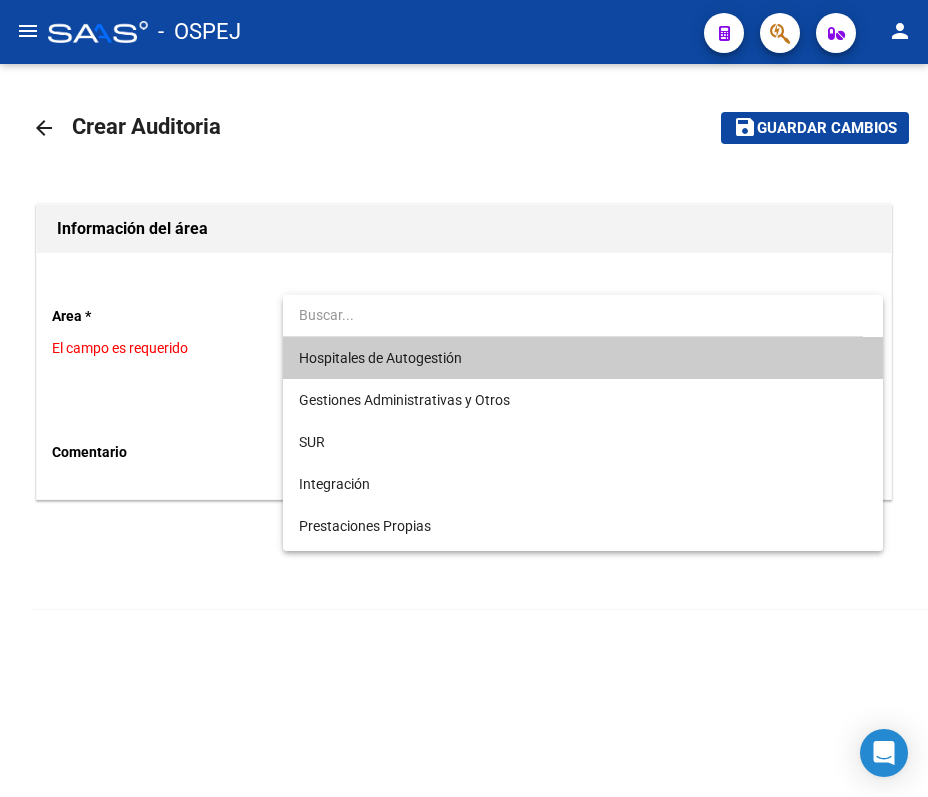 click on "Hospitales de Autogestión" at bounding box center (380, 358) 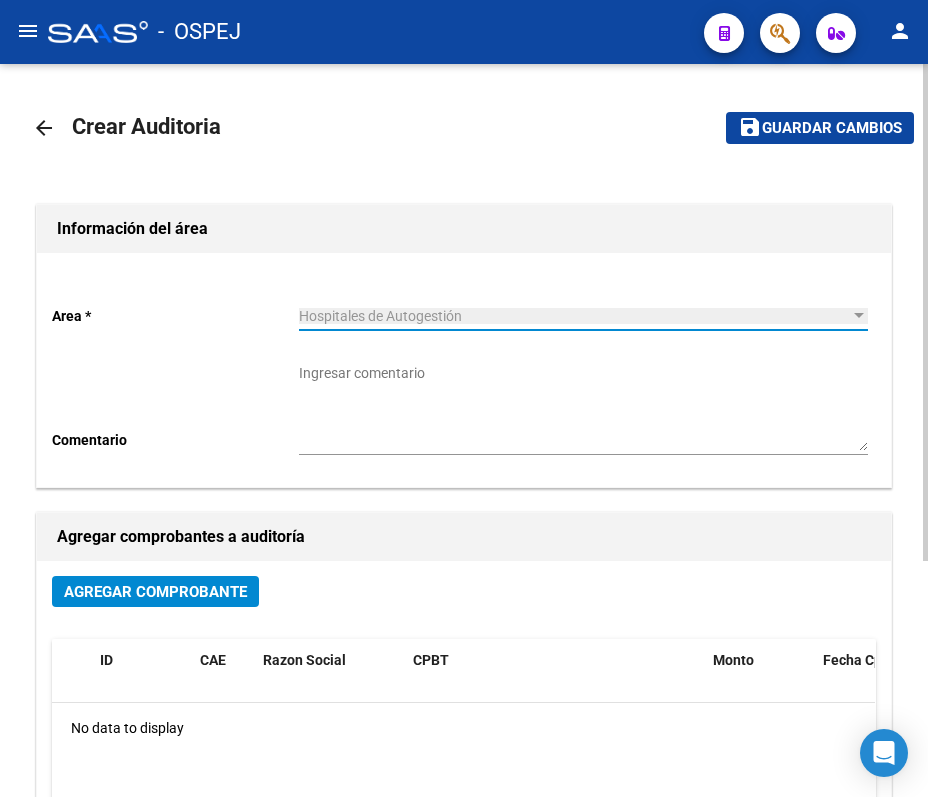 click on "Agregar Comprobante" 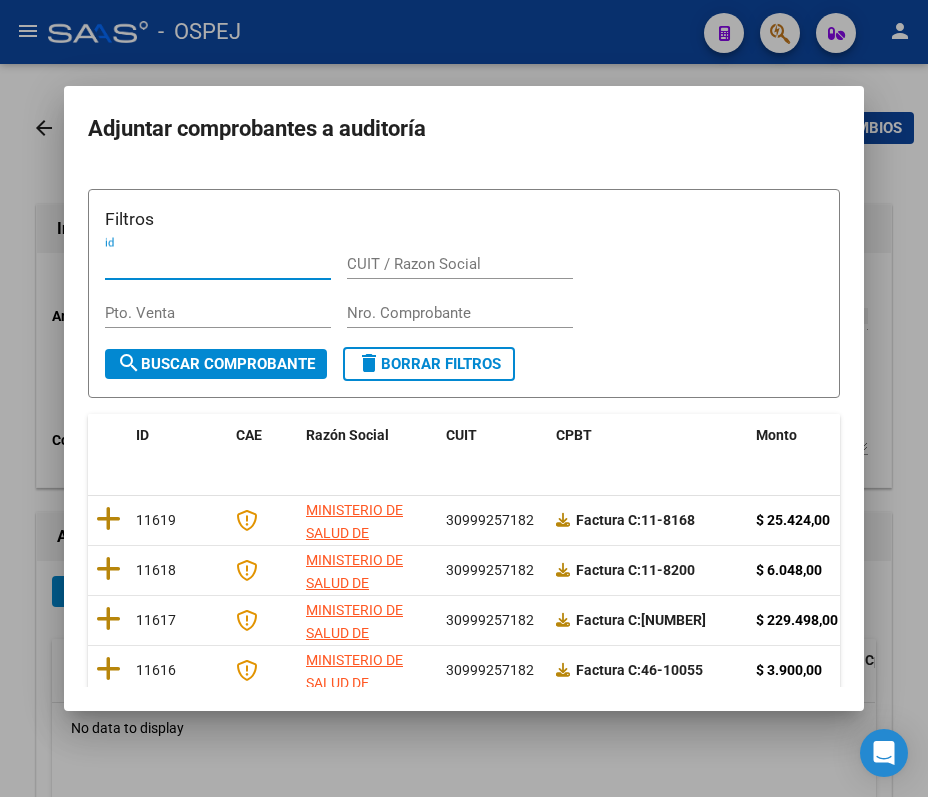 click on "Nro. Comprobante" at bounding box center (460, 313) 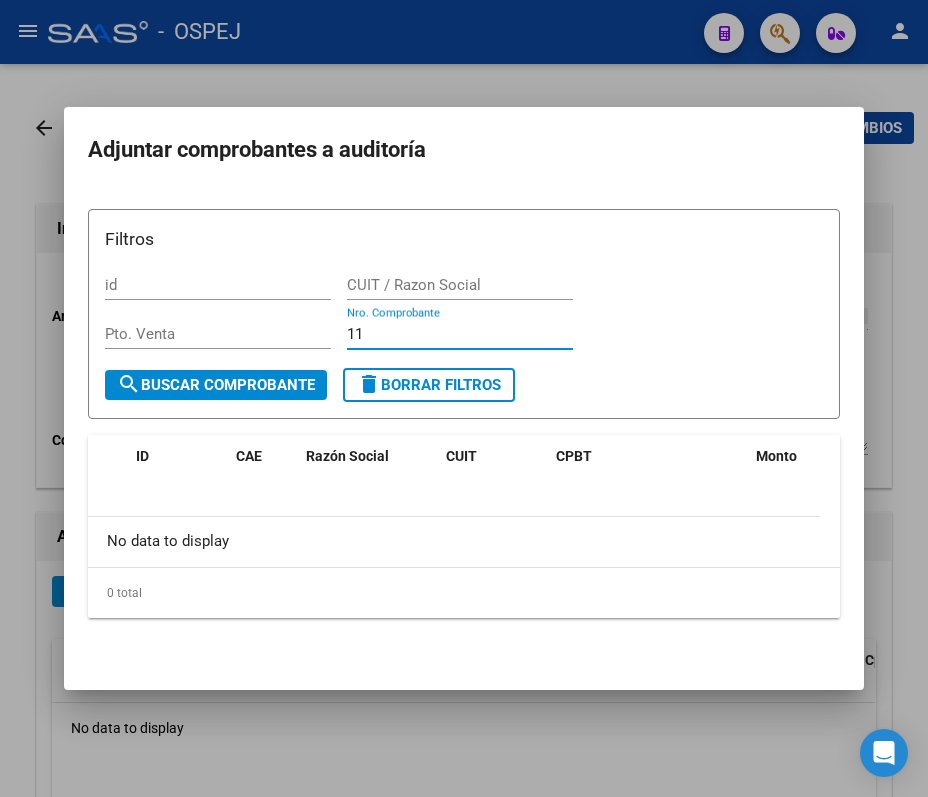 type on "1" 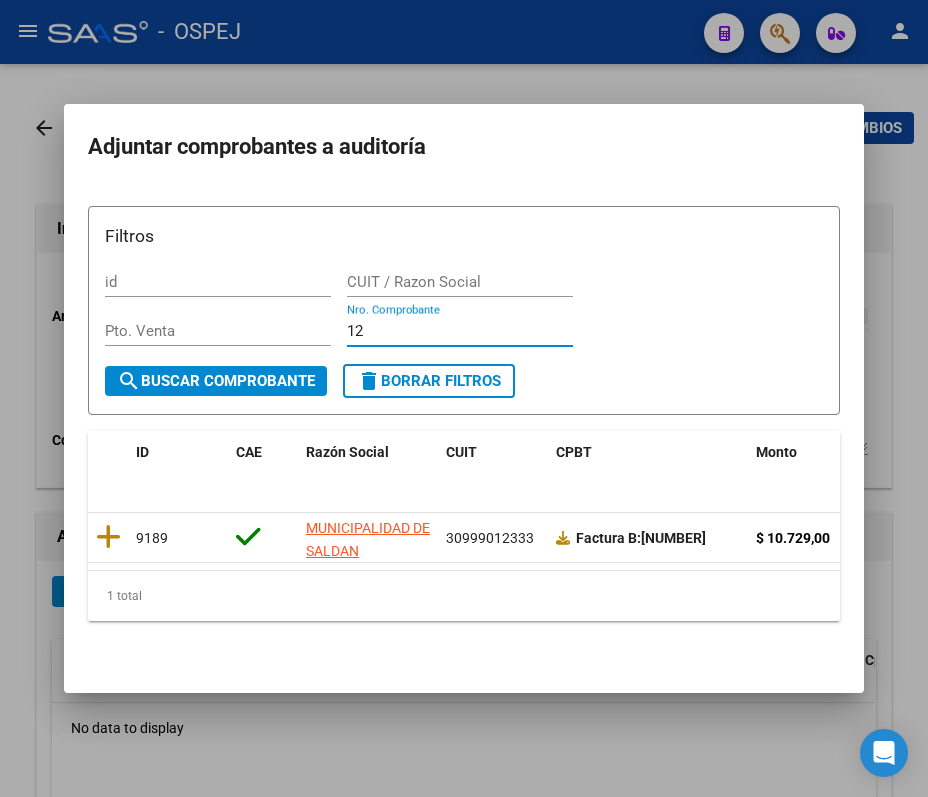 type on "1" 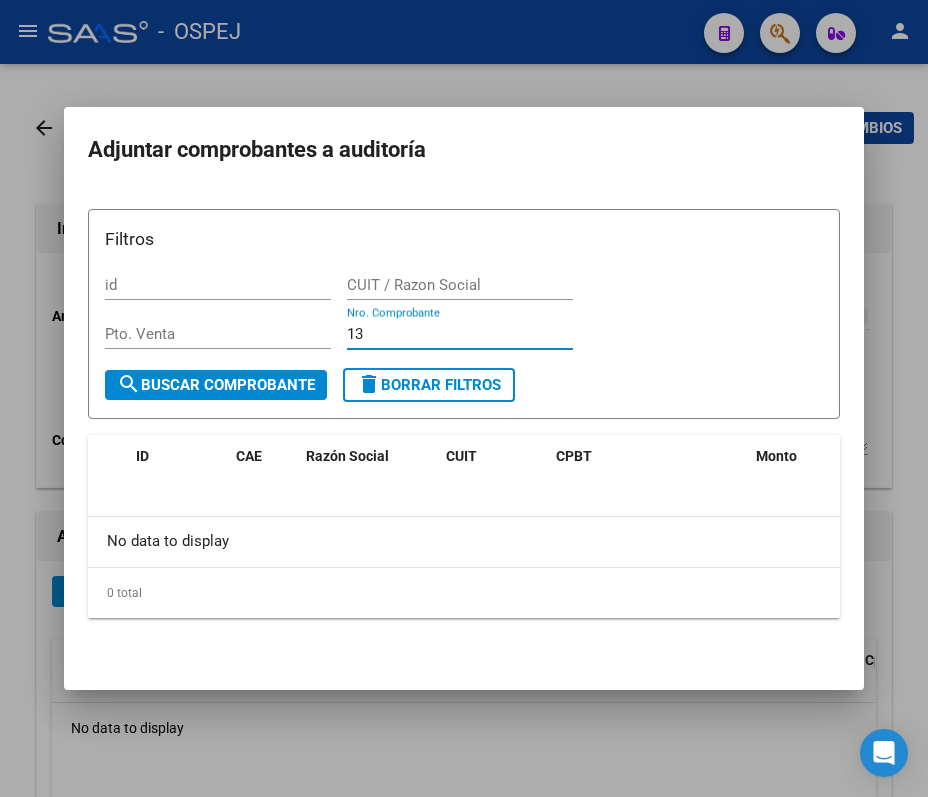 type on "1" 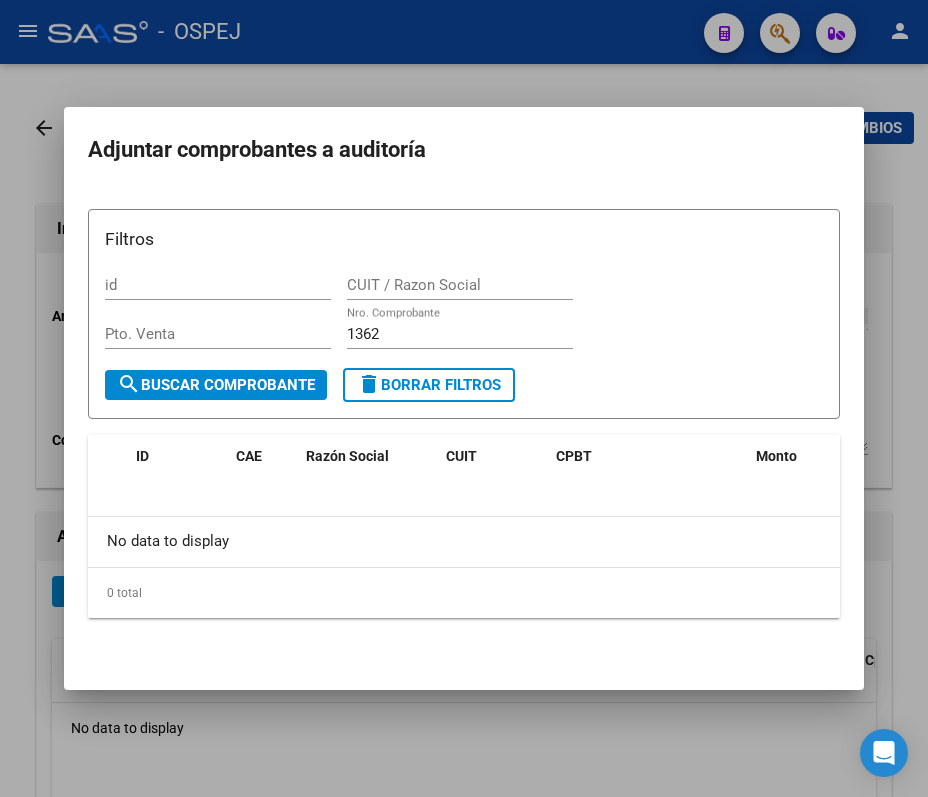 click on "1362" at bounding box center [460, 334] 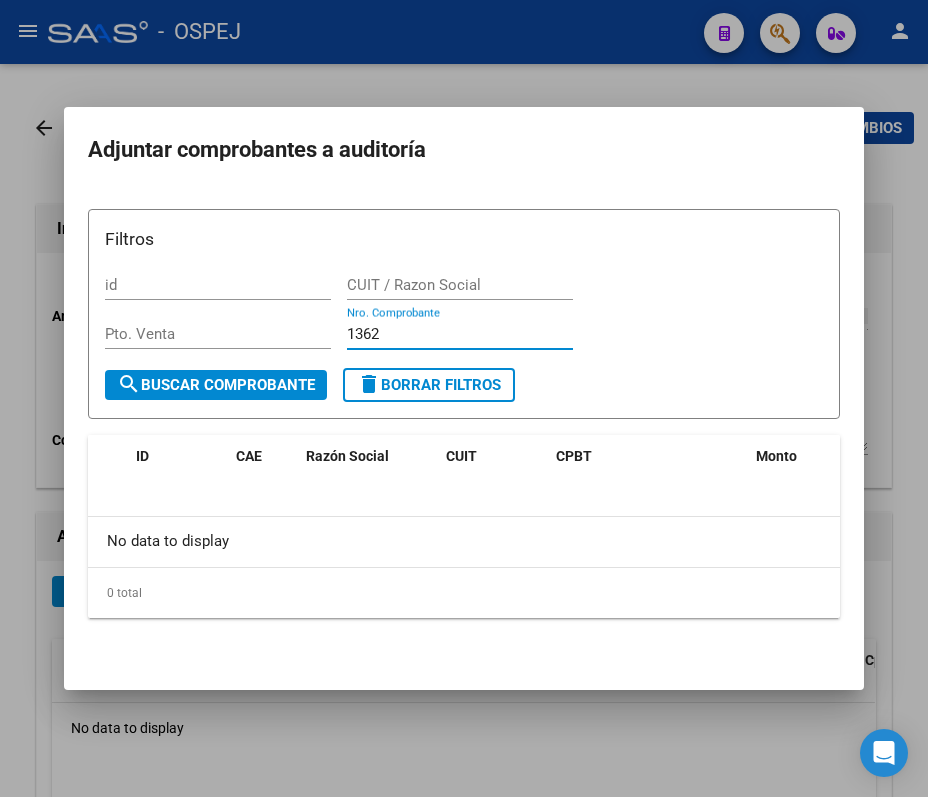 click on "1362" at bounding box center (460, 334) 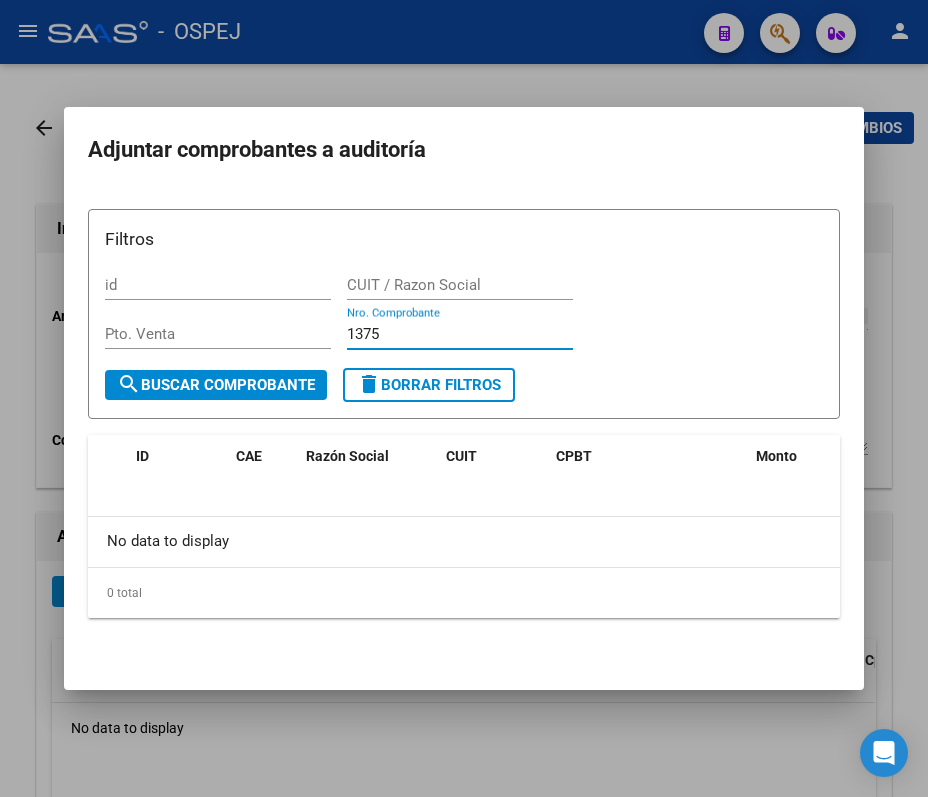 type on "1375" 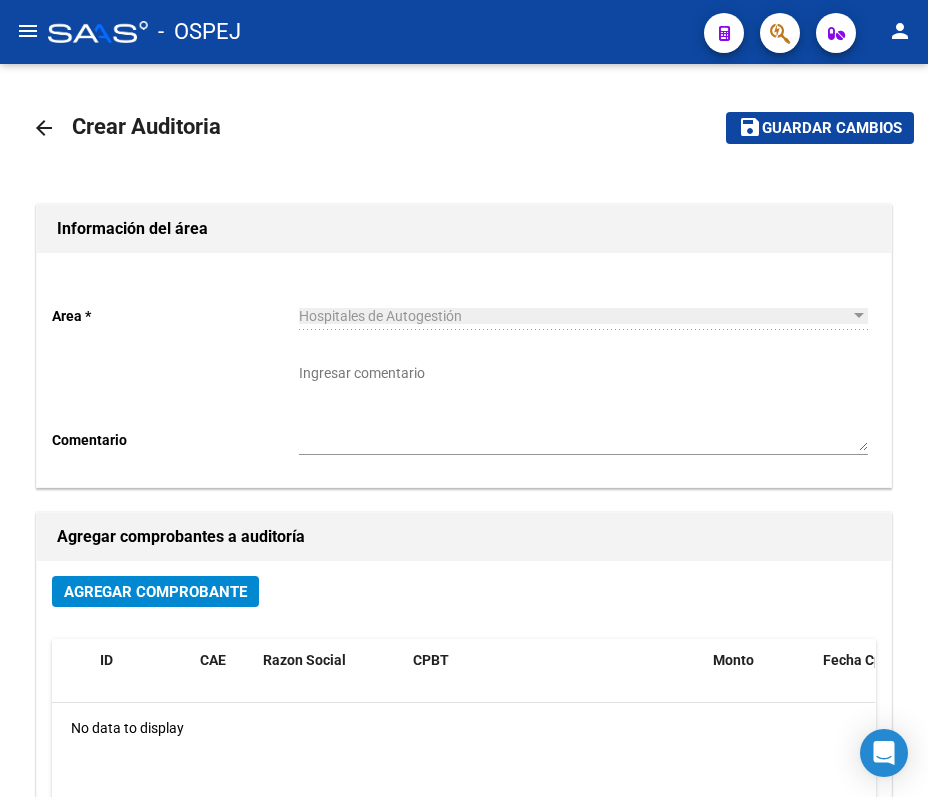 click on "menu -   OSPEJ  person" 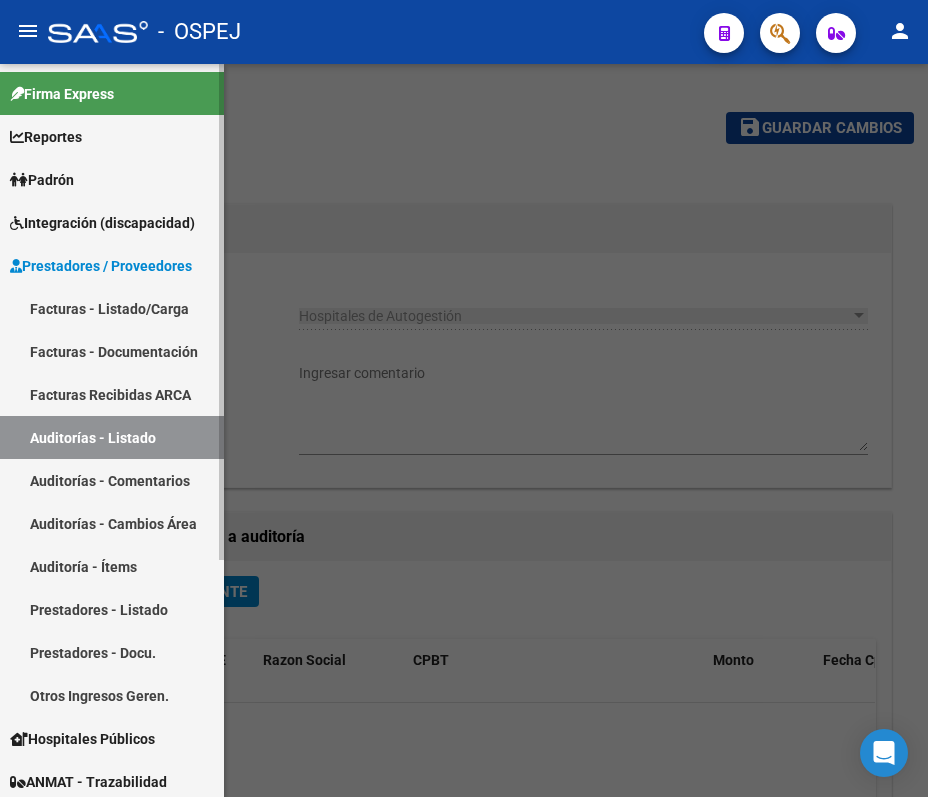 click on "Facturas - Listado/Carga" at bounding box center (112, 308) 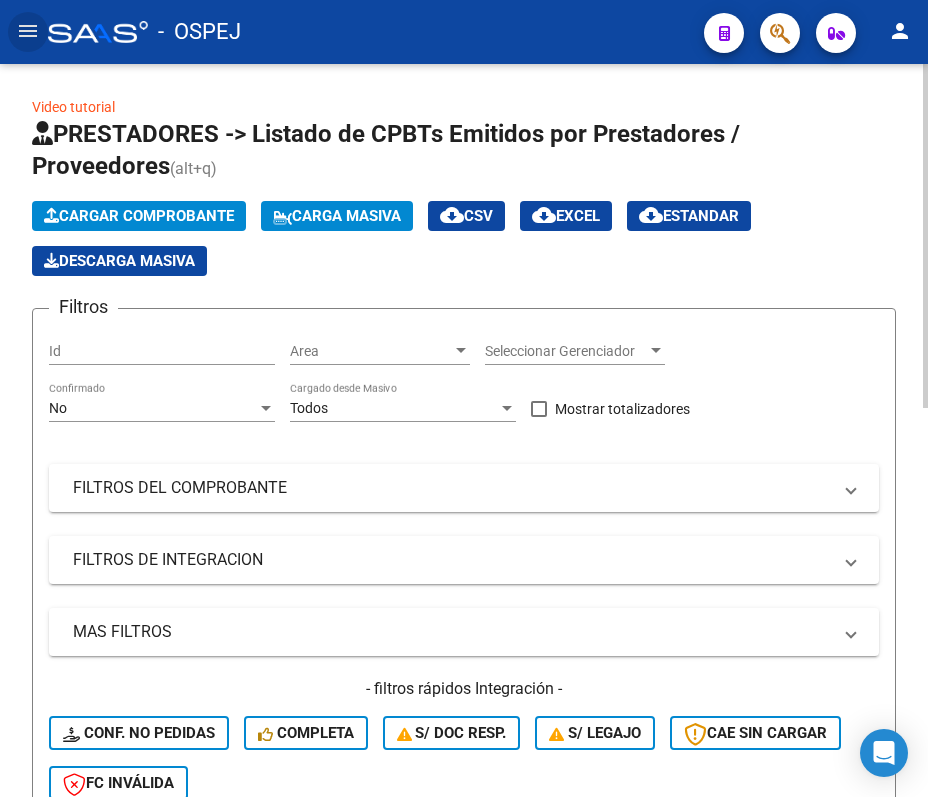 click on "No" at bounding box center [153, 408] 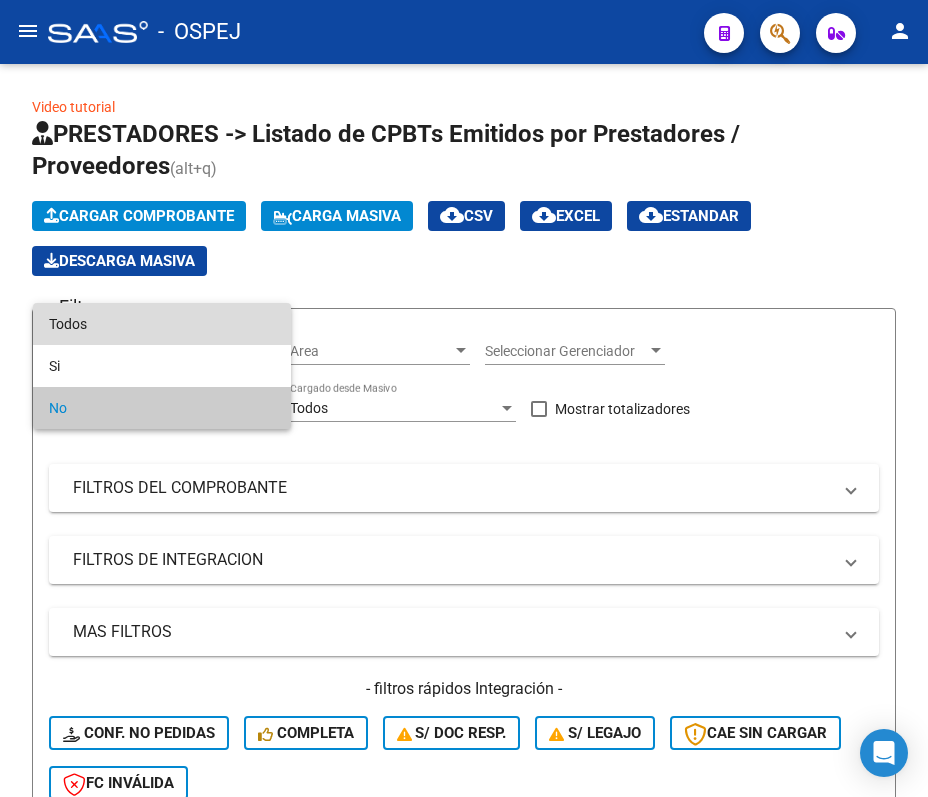 click on "Todos" at bounding box center (162, 324) 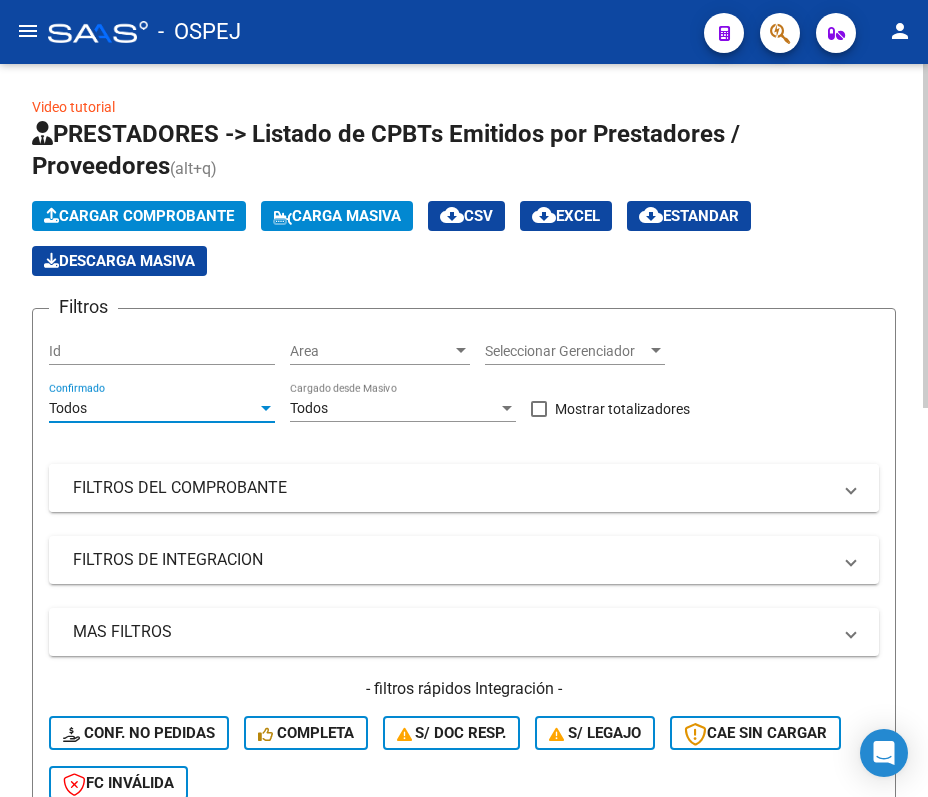 click on "FILTROS DEL COMPROBANTE" at bounding box center [452, 488] 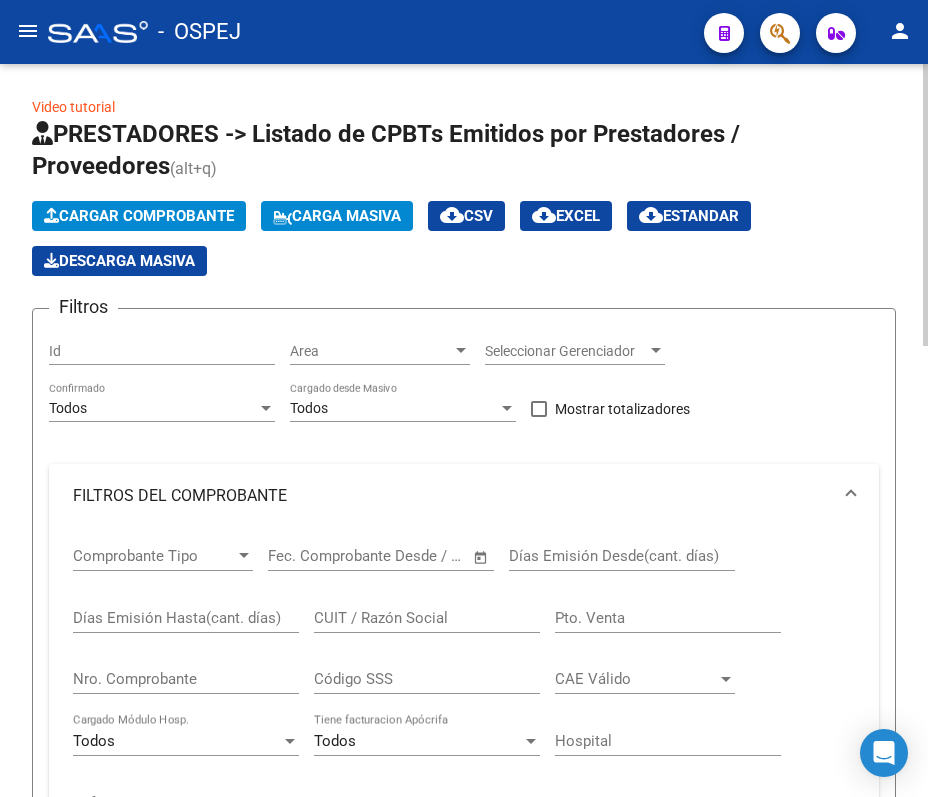 click on "Nro. Comprobante" 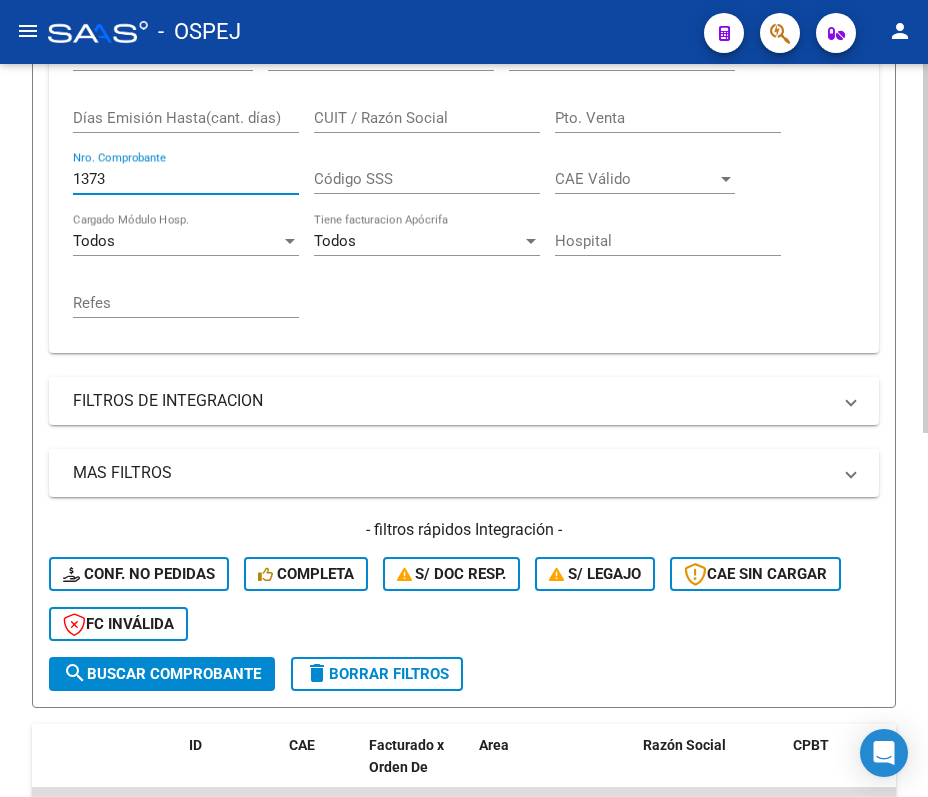 scroll, scrollTop: 722, scrollLeft: 0, axis: vertical 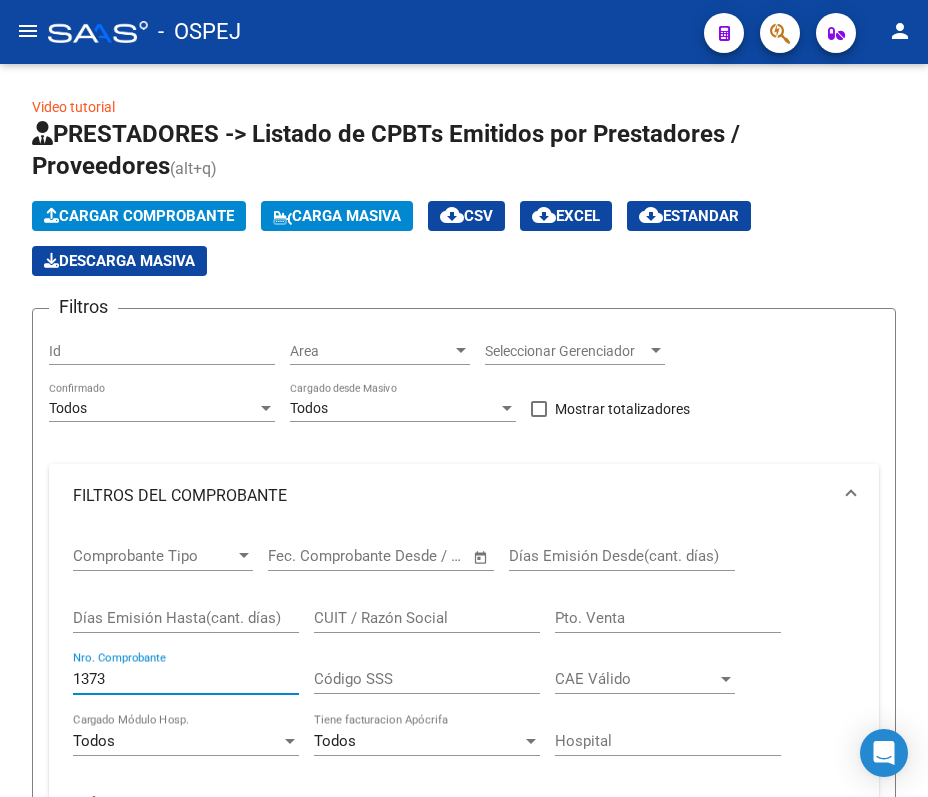 type on "1373" 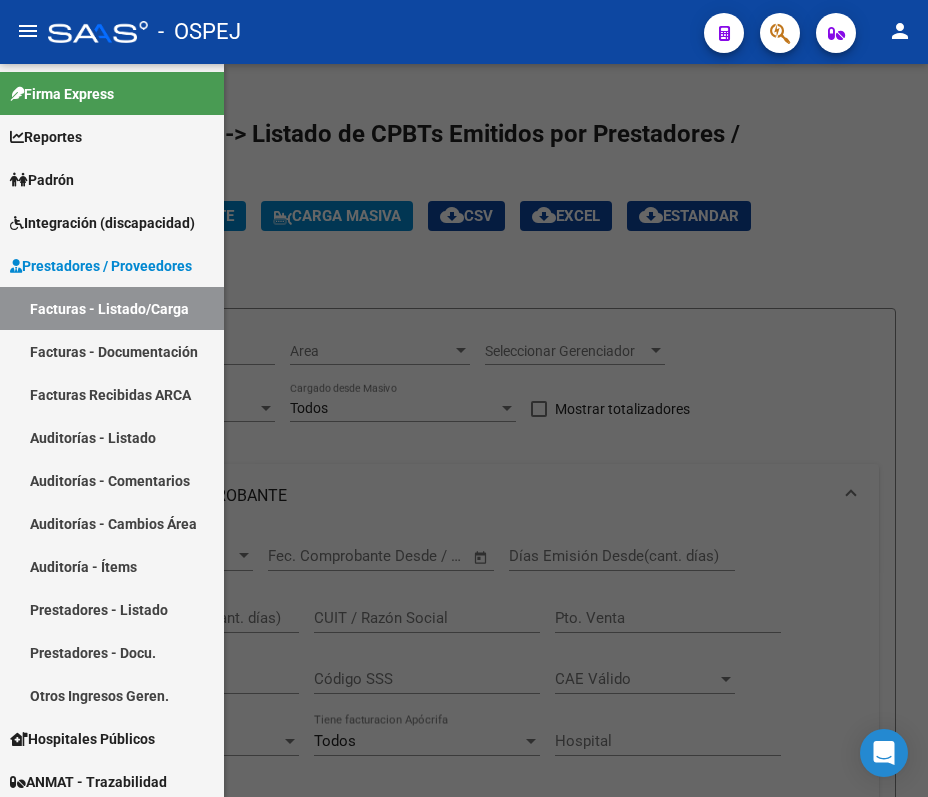 drag, startPoint x: 840, startPoint y: 332, endPoint x: 916, endPoint y: 298, distance: 83.25864 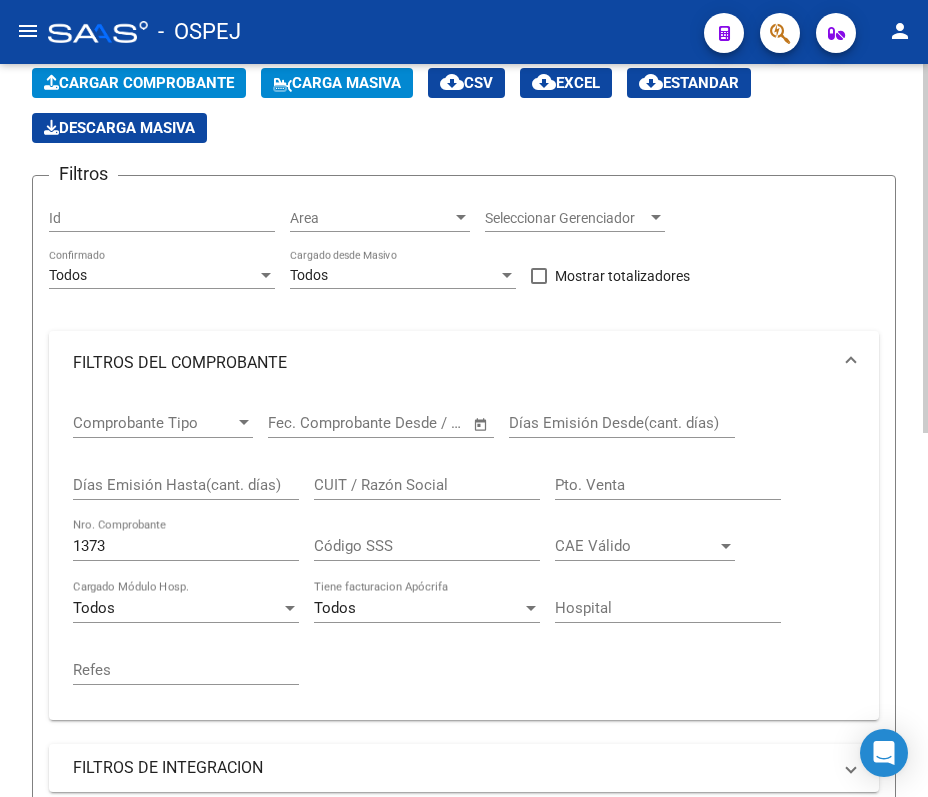scroll, scrollTop: 0, scrollLeft: 0, axis: both 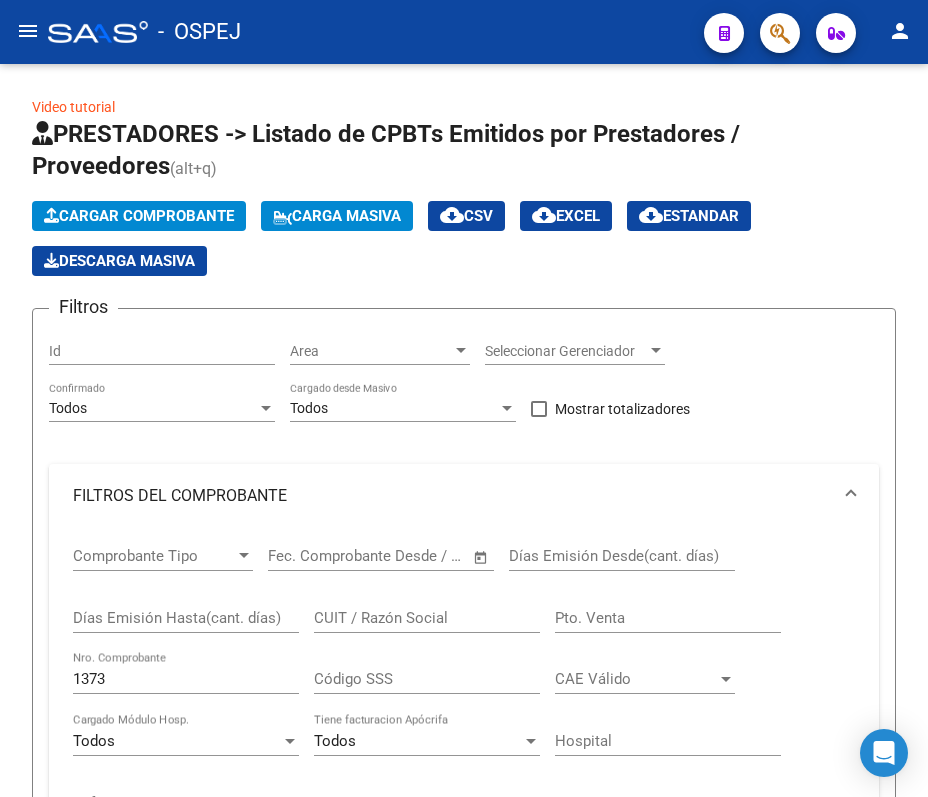 click on "menu" 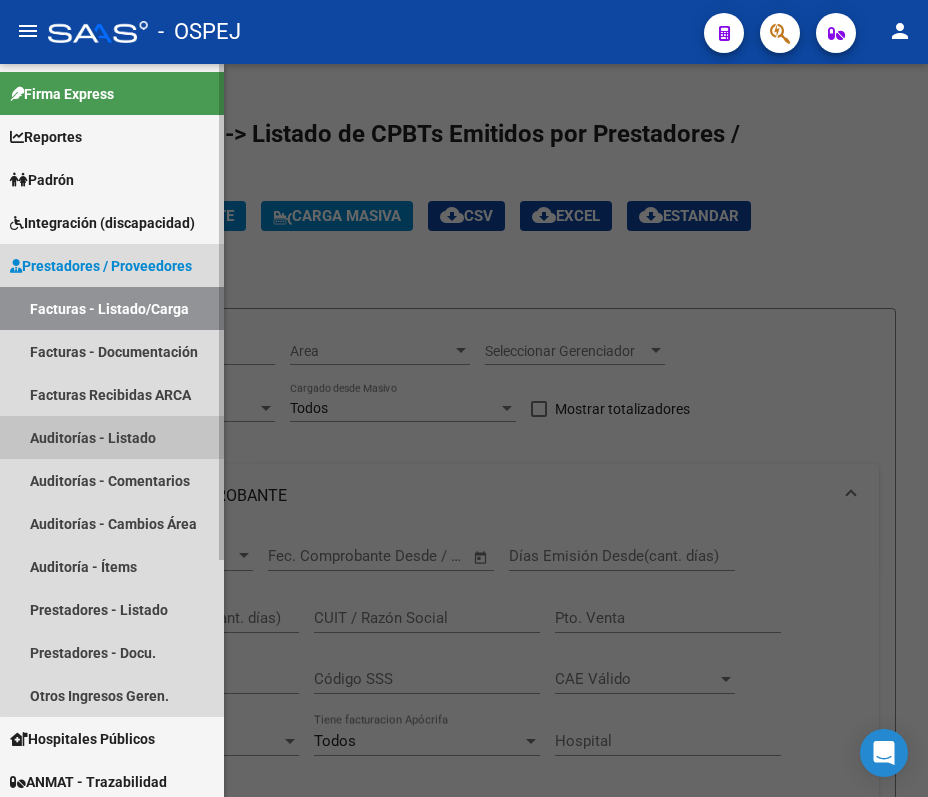 click on "Auditorías - Listado" at bounding box center [112, 437] 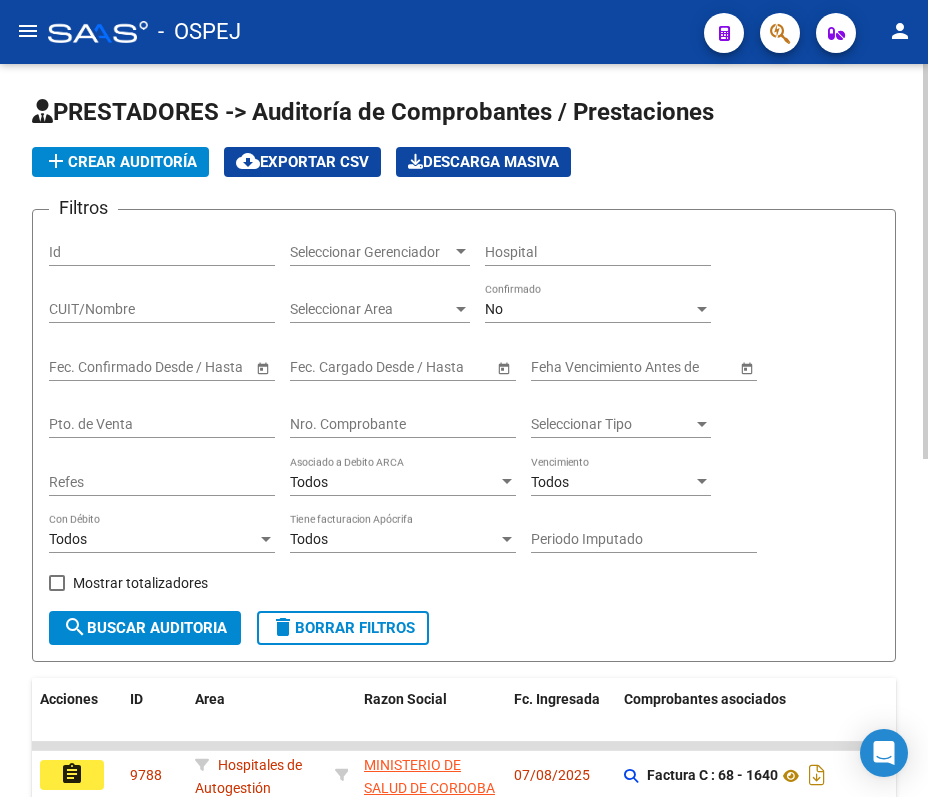 drag, startPoint x: 492, startPoint y: 330, endPoint x: 509, endPoint y: 324, distance: 18.027756 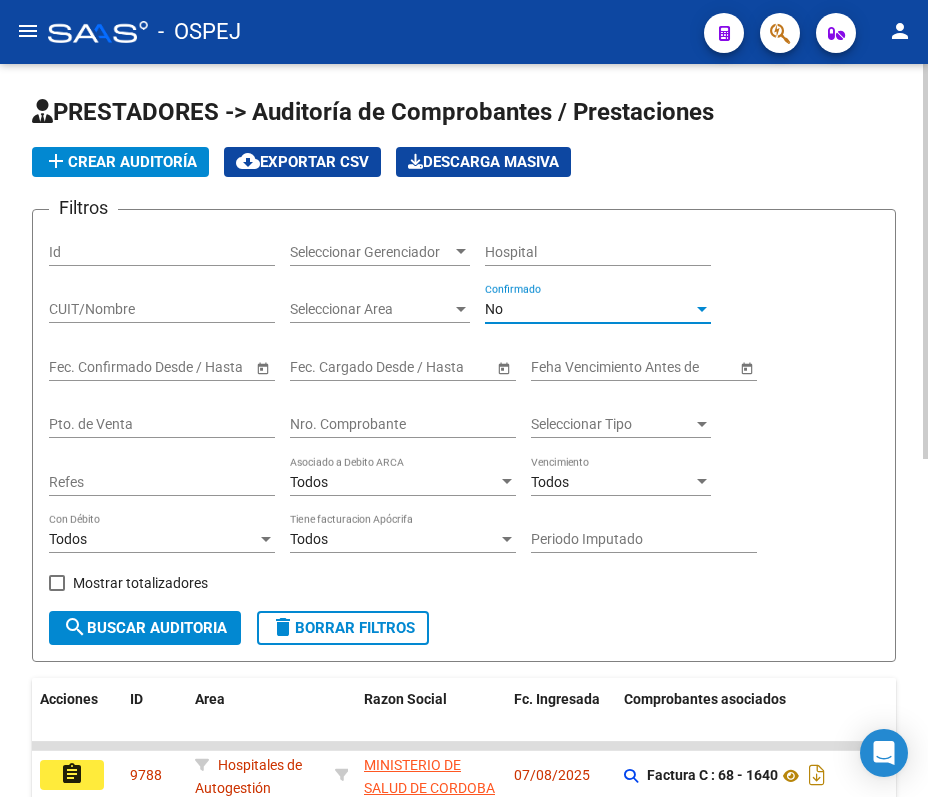 click on "No" at bounding box center [494, 309] 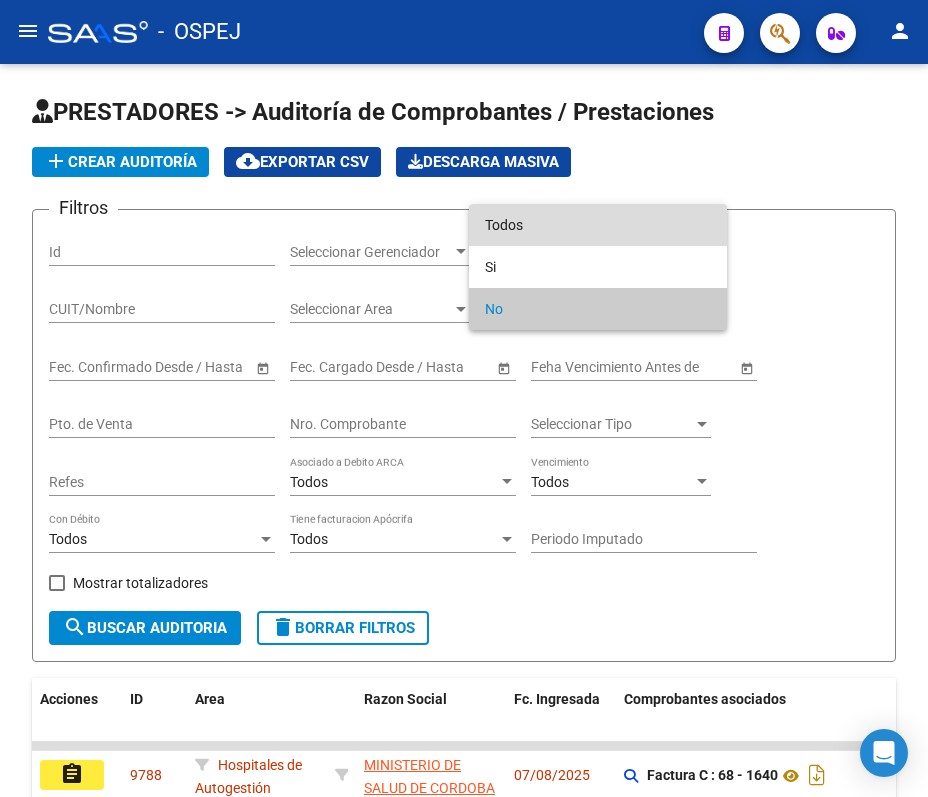 click on "Todos" at bounding box center [598, 225] 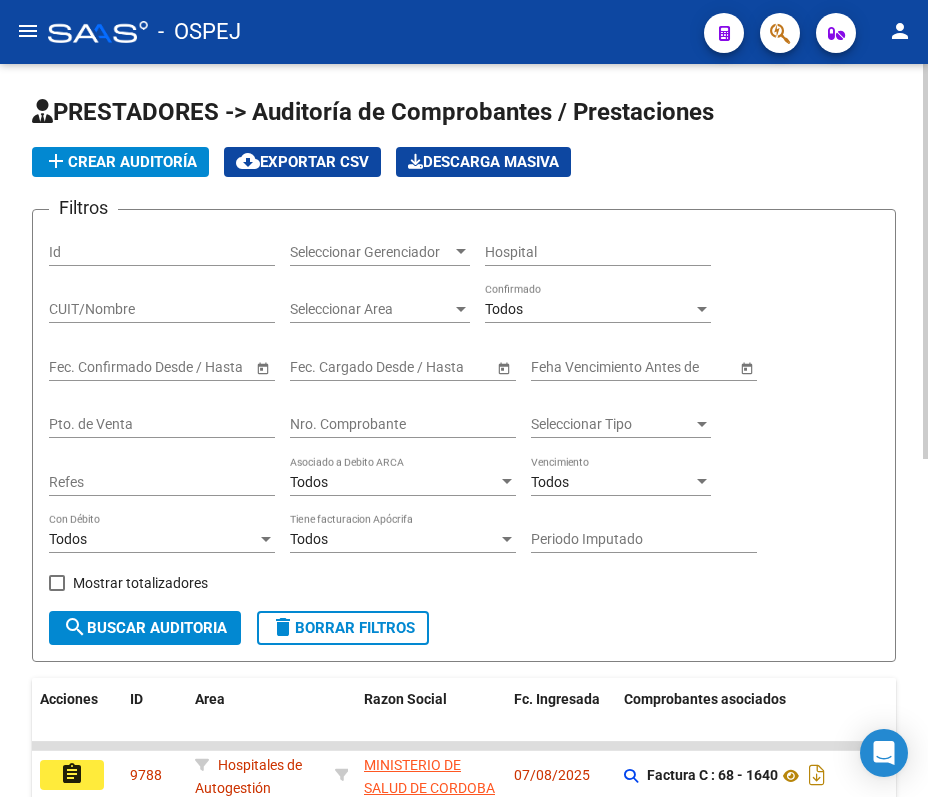 click on "Nro. Comprobante" 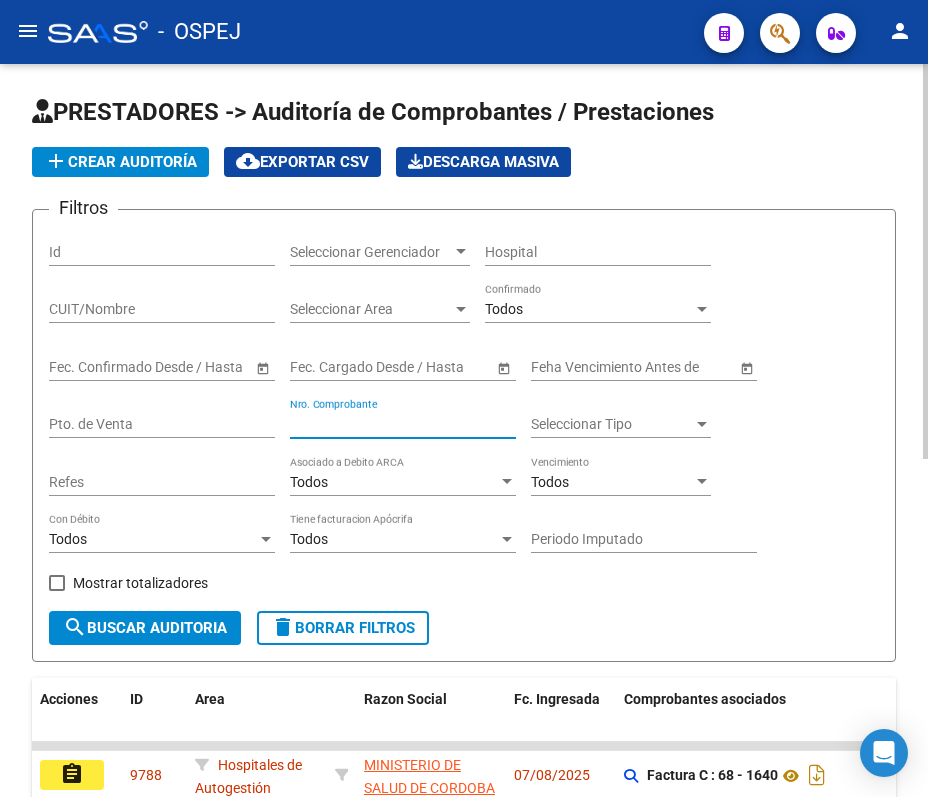 click on "Nro. Comprobante" at bounding box center [403, 424] 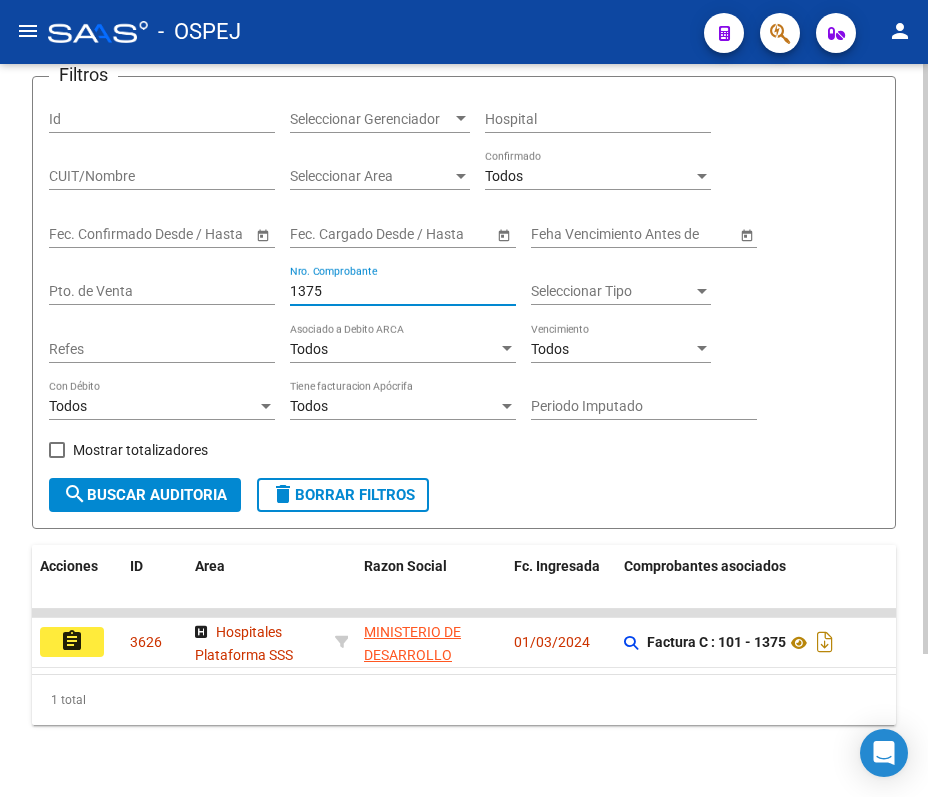 scroll, scrollTop: 0, scrollLeft: 0, axis: both 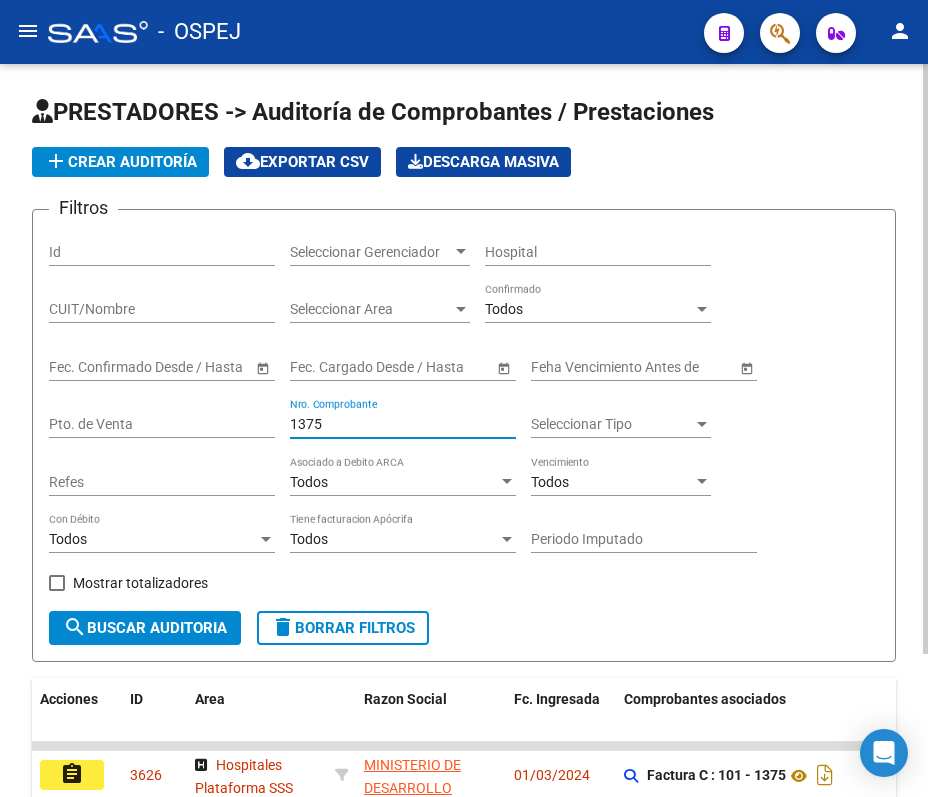 click on "1375" at bounding box center [403, 424] 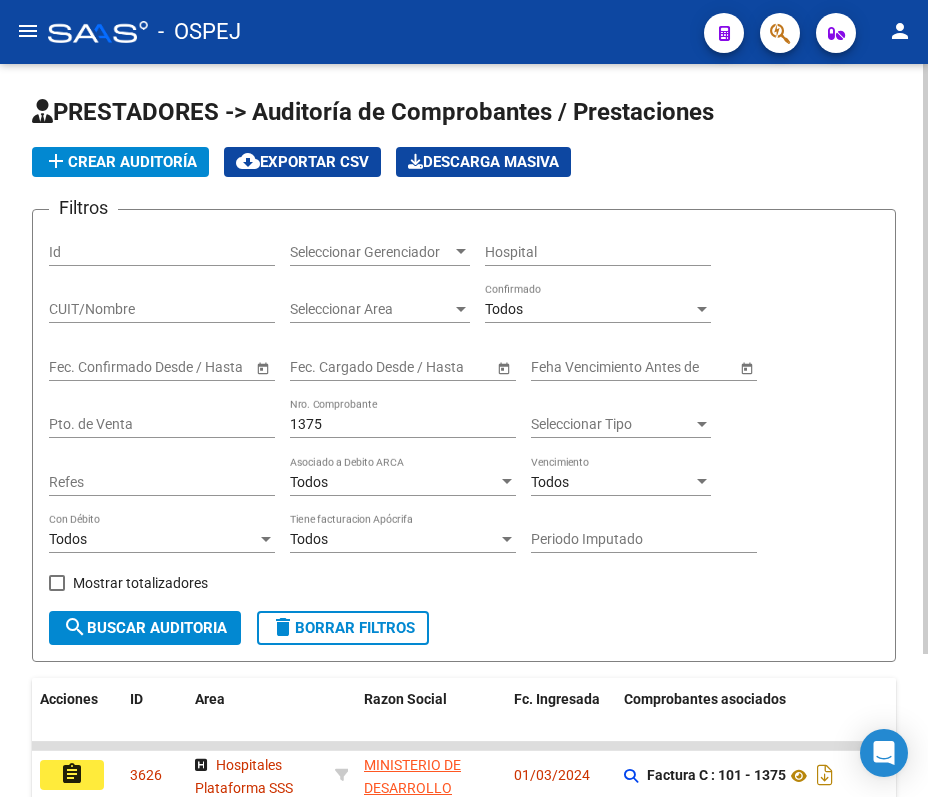 click on "PRESTADORES -> Auditoría de Comprobantes / Prestaciones add  Crear Auditoría
cloud_download  Exportar CSV   Descarga Masiva
Filtros Id Seleccionar Gerenciador Seleccionar Gerenciador Hospital CUIT/Nombre Seleccionar Area Seleccionar Area Todos Confirmado Start date – End date Fec. Confirmado Desde / Hasta Start date – End date Fec. Cargado Desde / Hasta Feha Vencimiento Antes de Pto. de Venta 1375 Nro. Comprobante Seleccionar Tipo Seleccionar Tipo Refes Todos Asociado a Debito ARCA Todos Vencimiento Todos Con Débito Todos Tiene facturacion Apócrifa Periodo Imputado    Mostrar totalizadores search  Buscar Auditoria  delete  Borrar Filtros" 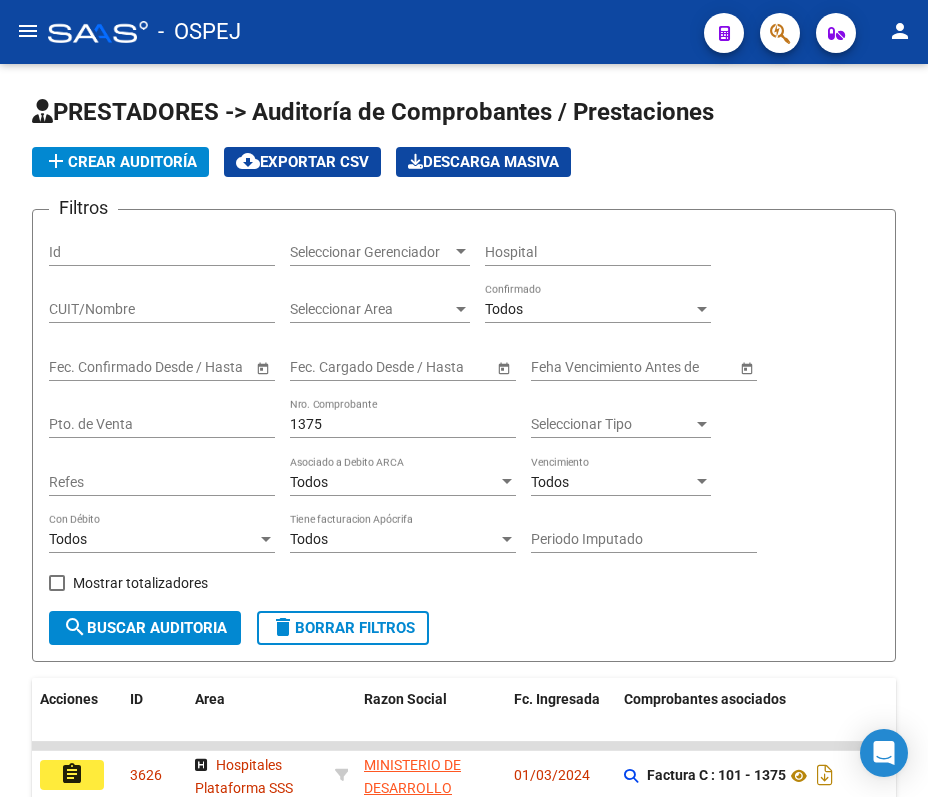 click on "menu" 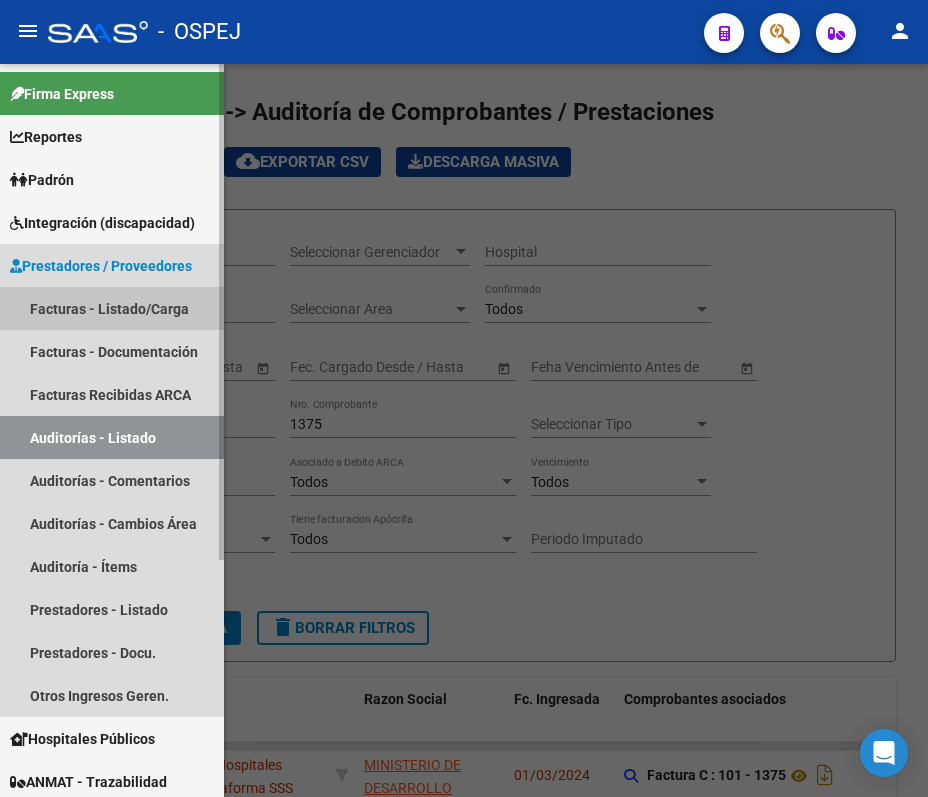 click on "Facturas - Listado/Carga" at bounding box center [112, 308] 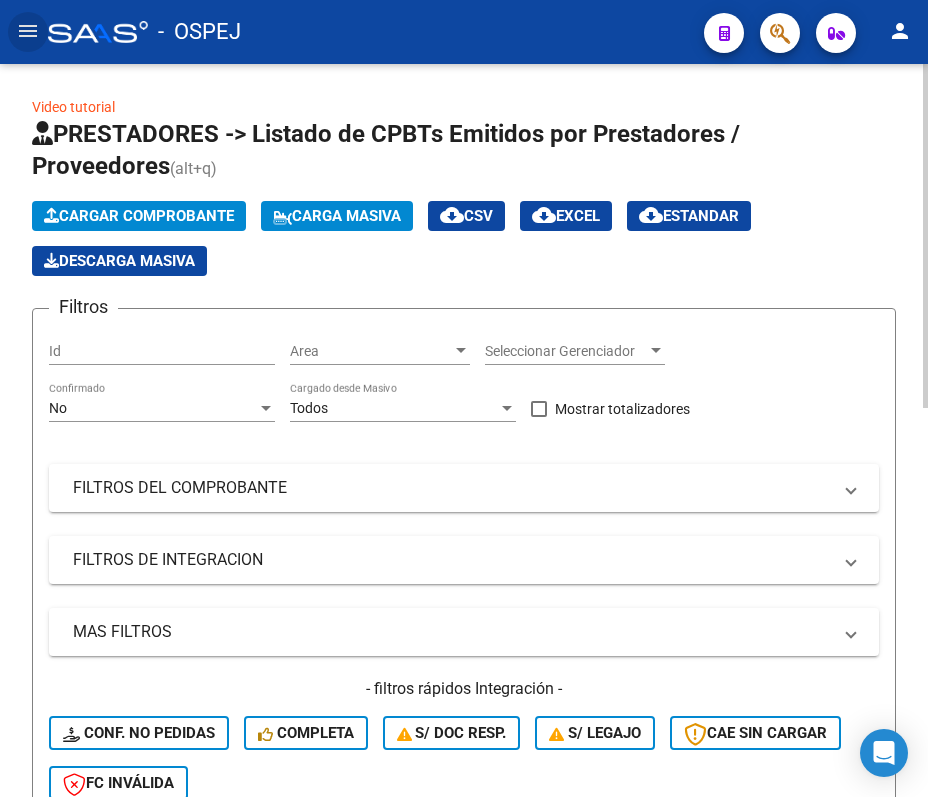 click on "No Confirmado" 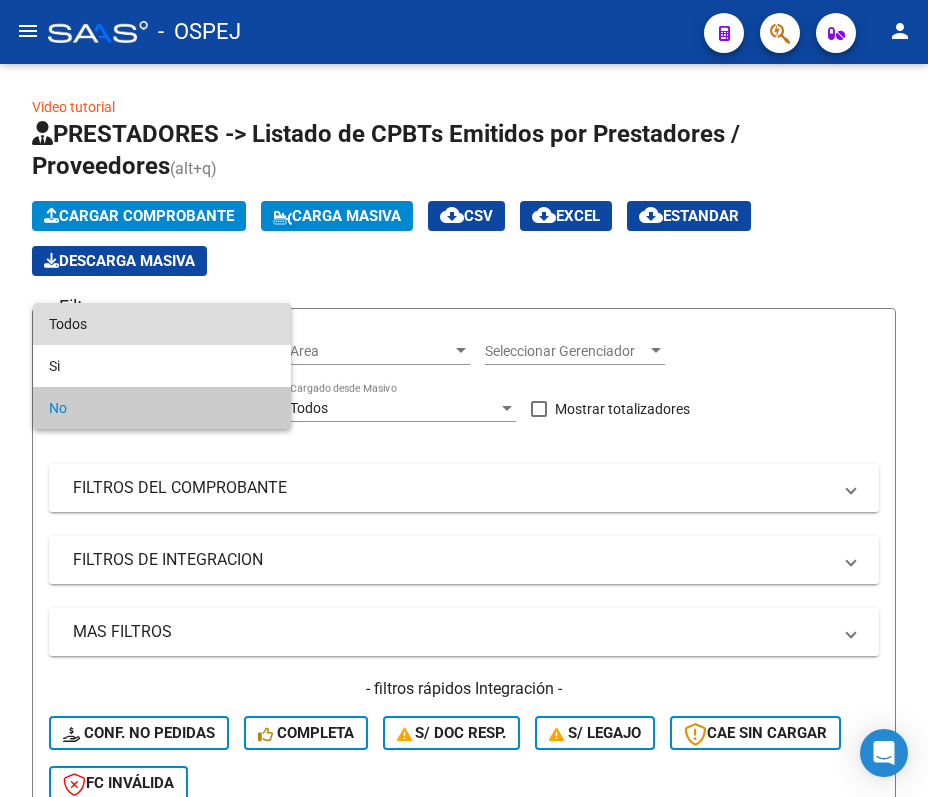 click on "Todos" at bounding box center (162, 324) 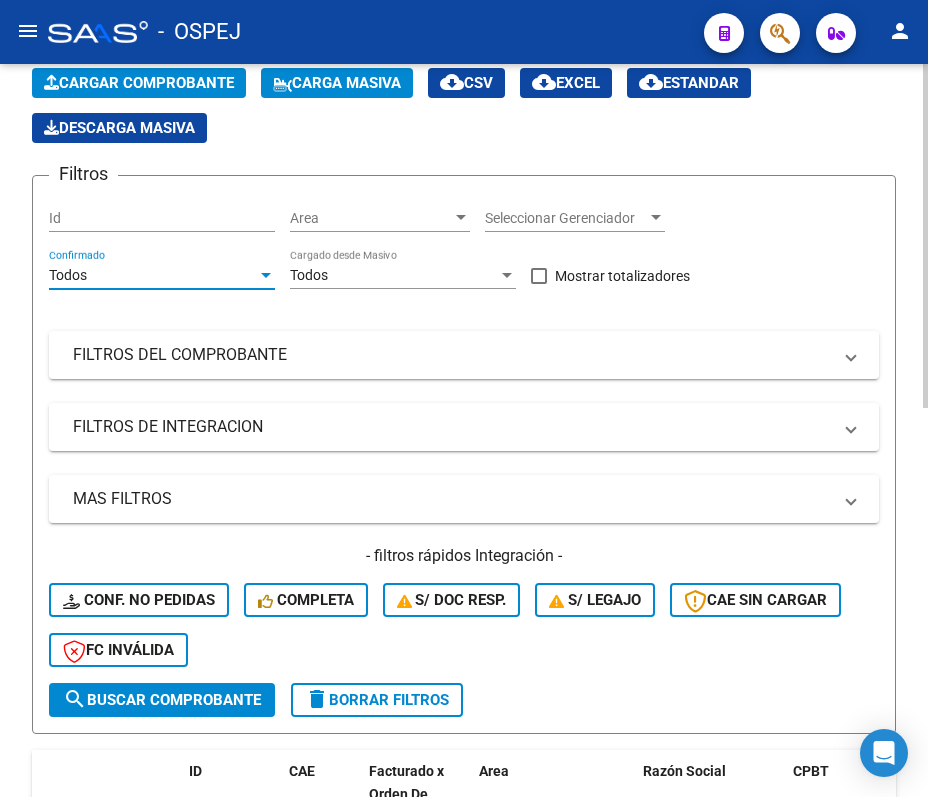 scroll, scrollTop: 266, scrollLeft: 0, axis: vertical 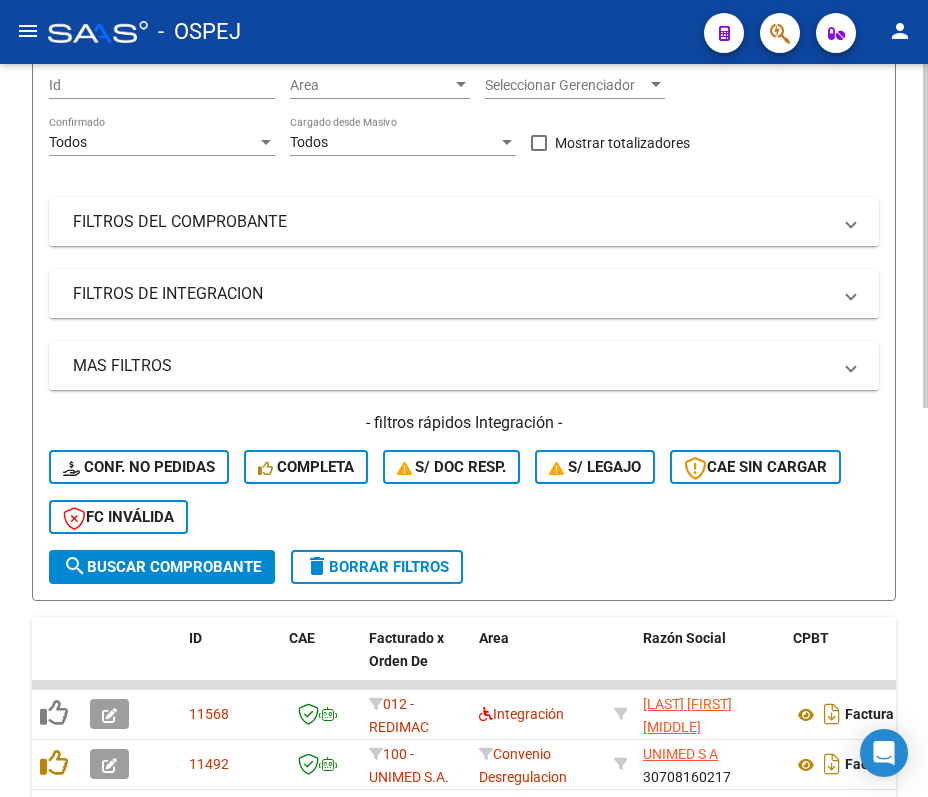 click on "FILTROS DEL COMPROBANTE" at bounding box center (452, 222) 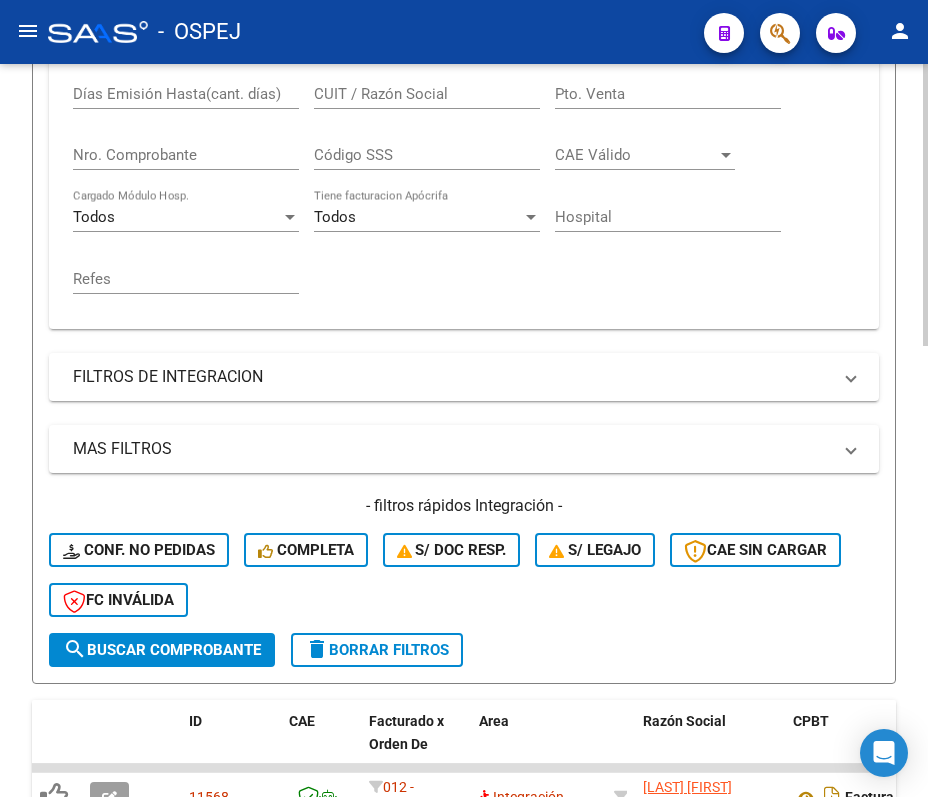 scroll, scrollTop: 533, scrollLeft: 0, axis: vertical 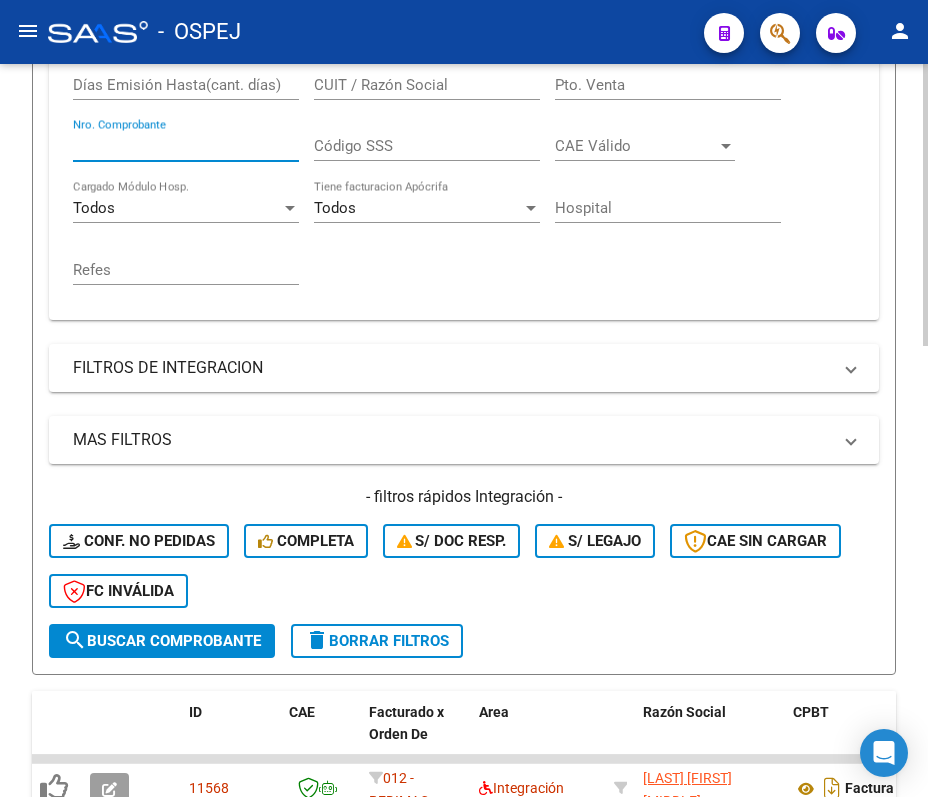click on "Nro. Comprobante" at bounding box center (186, 146) 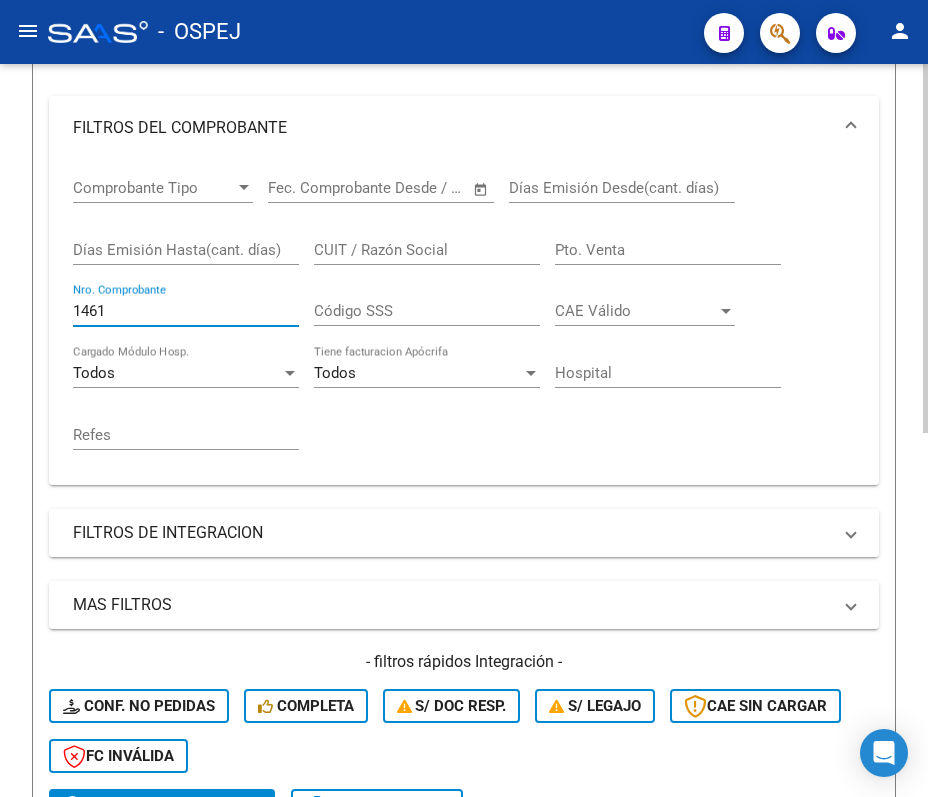 scroll, scrollTop: 322, scrollLeft: 0, axis: vertical 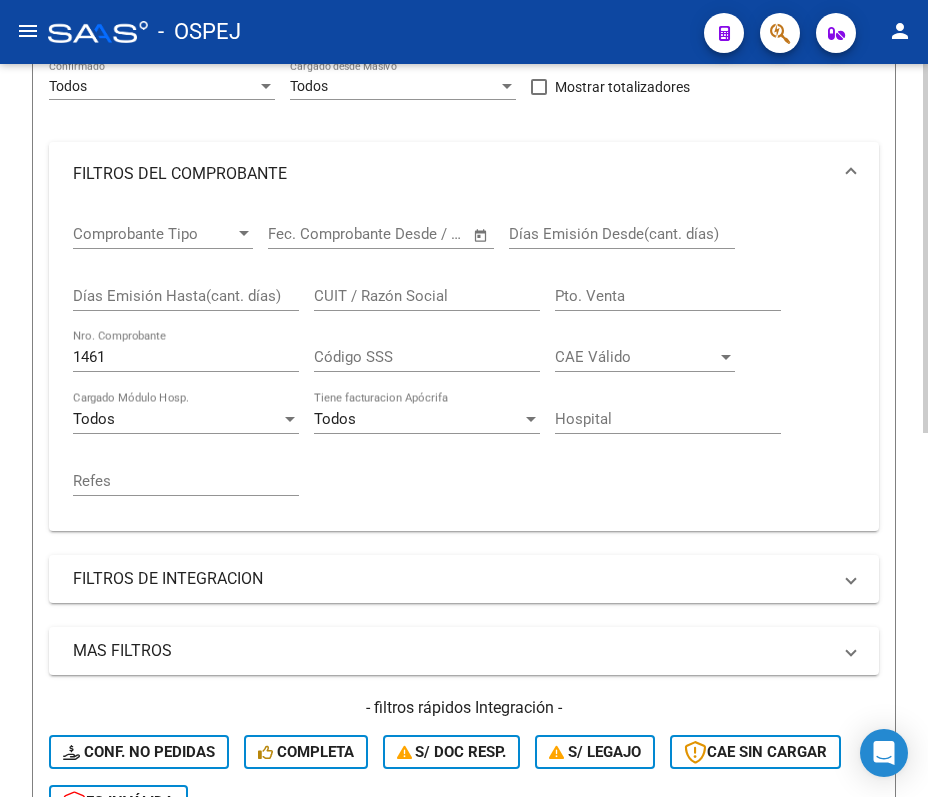 click on "1461" at bounding box center (186, 357) 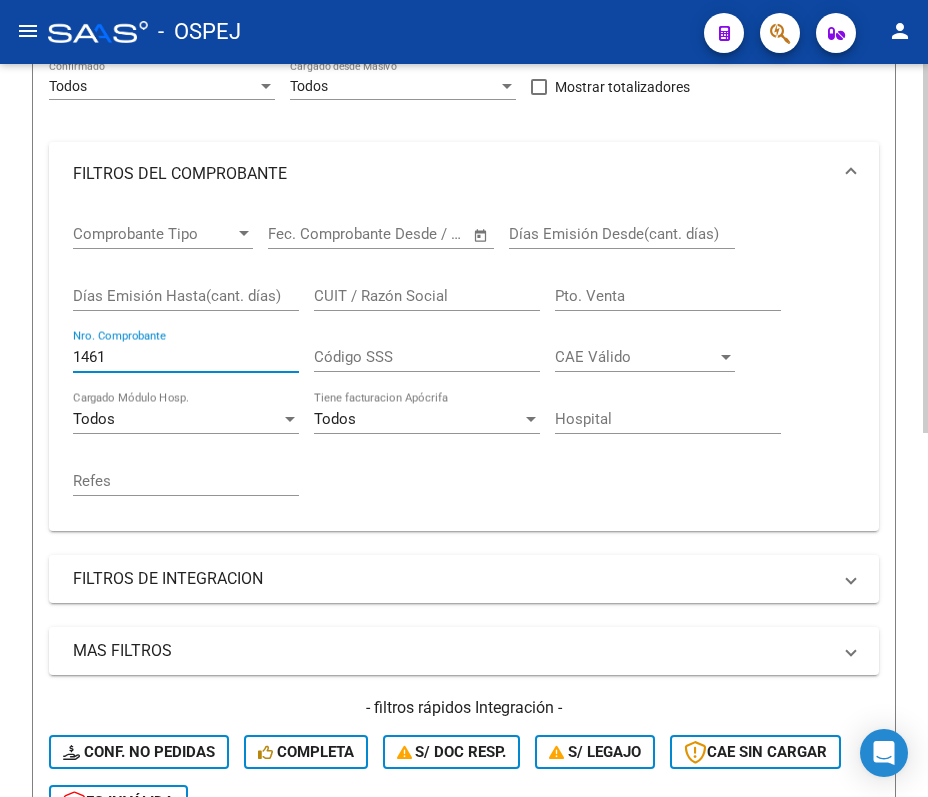 type on "1462" 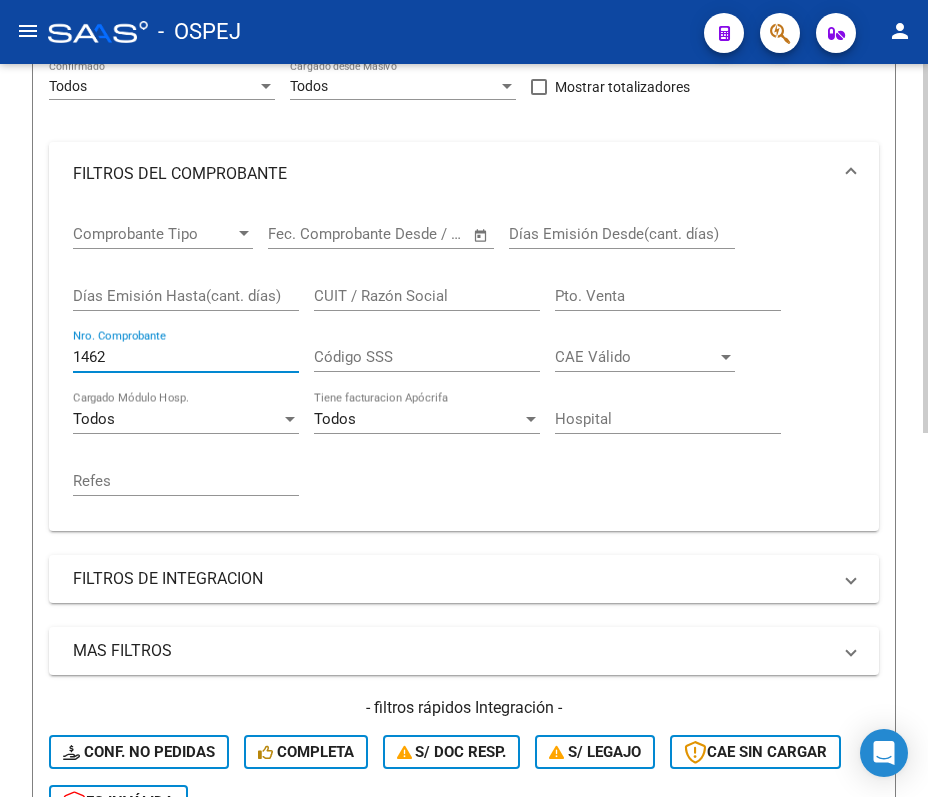 click on "Video tutorial   PRESTADORES -> Listado de CPBTs Emitidos por Prestadores / Proveedores (alt+q)   Cargar Comprobante
Carga Masiva  cloud_download  CSV  cloud_download  EXCEL  cloud_download  Estandar   Descarga Masiva
Filtros Id Area Area Seleccionar Gerenciador Seleccionar Gerenciador Todos Confirmado Todos Cargado desde Masivo   Mostrar totalizadores   FILTROS DEL COMPROBANTE  Comprobante Tipo Comprobante Tipo Start date – End date Fec. Comprobante Desde / Hasta Días Emisión Desde(cant. días) Días Emisión Hasta(cant. días) CUIT / Razón Social Pto. Venta 1462 Nro. Comprobante Código SSS CAE Válido CAE Válido Todos Cargado Módulo Hosp. Todos Tiene facturacion Apócrifa Hospital Refes  FILTROS DE INTEGRACION  Todos Cargado en Para Enviar SSS Período De Prestación Campos del Archivo de Rendición Devuelto x SSS (dr_envio) Todos Rendido x SSS (dr_envio) Tipo de Registro Tipo de Registro Período Presentación Período Presentación Campos del Legajo Asociado (preaprobación) Todos Todos Op" 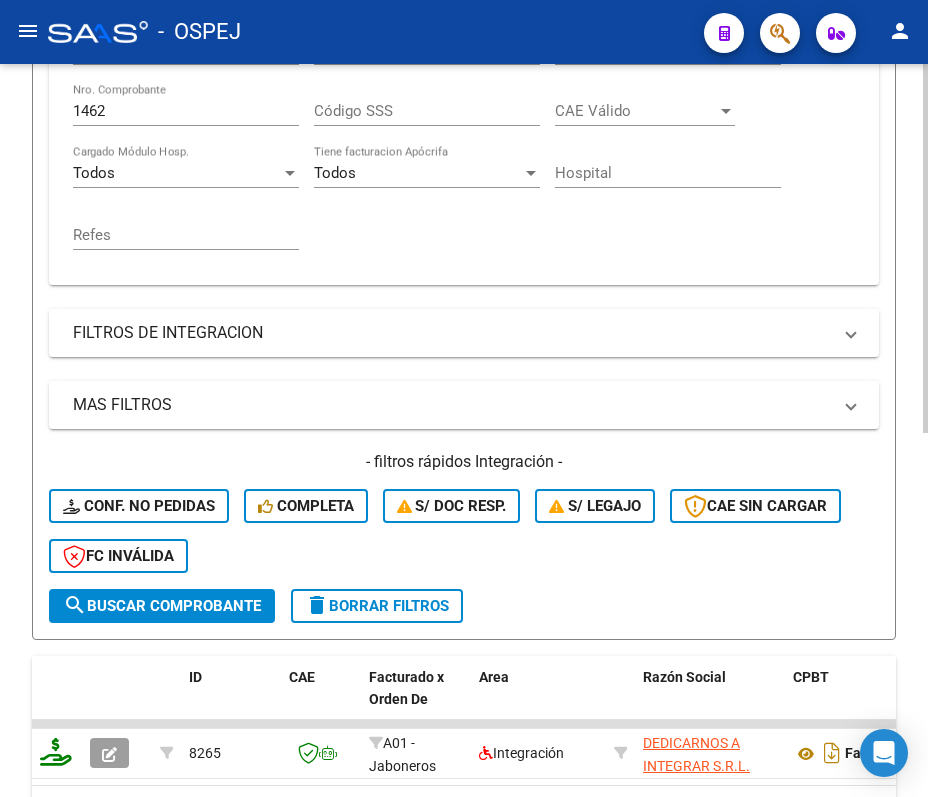scroll, scrollTop: 722, scrollLeft: 0, axis: vertical 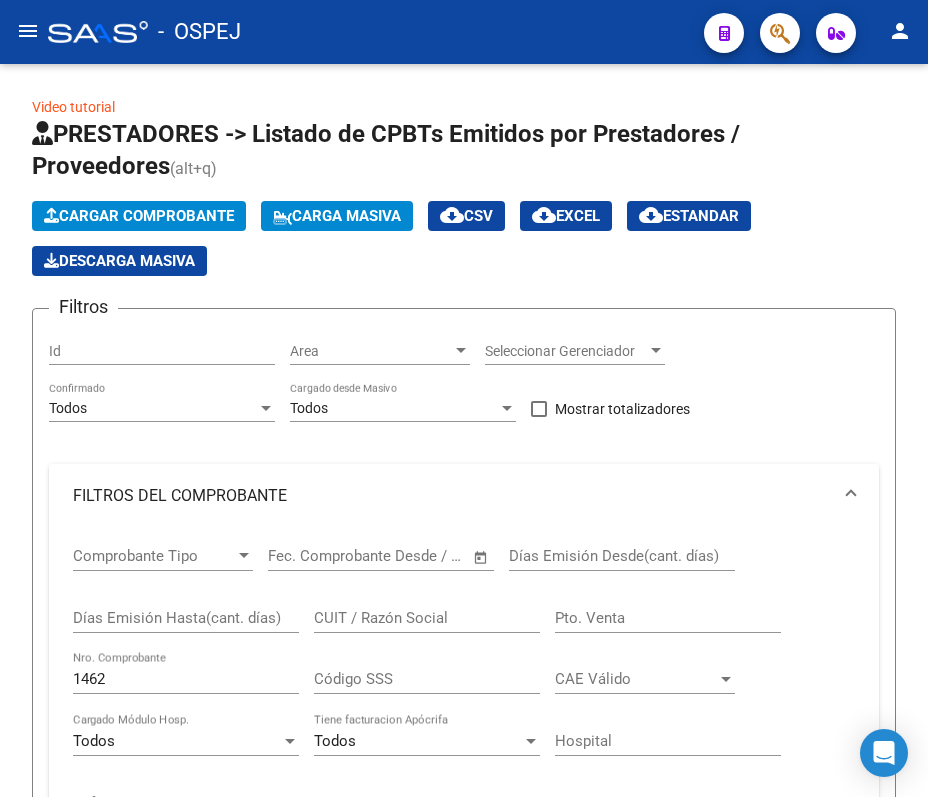 click on "menu" 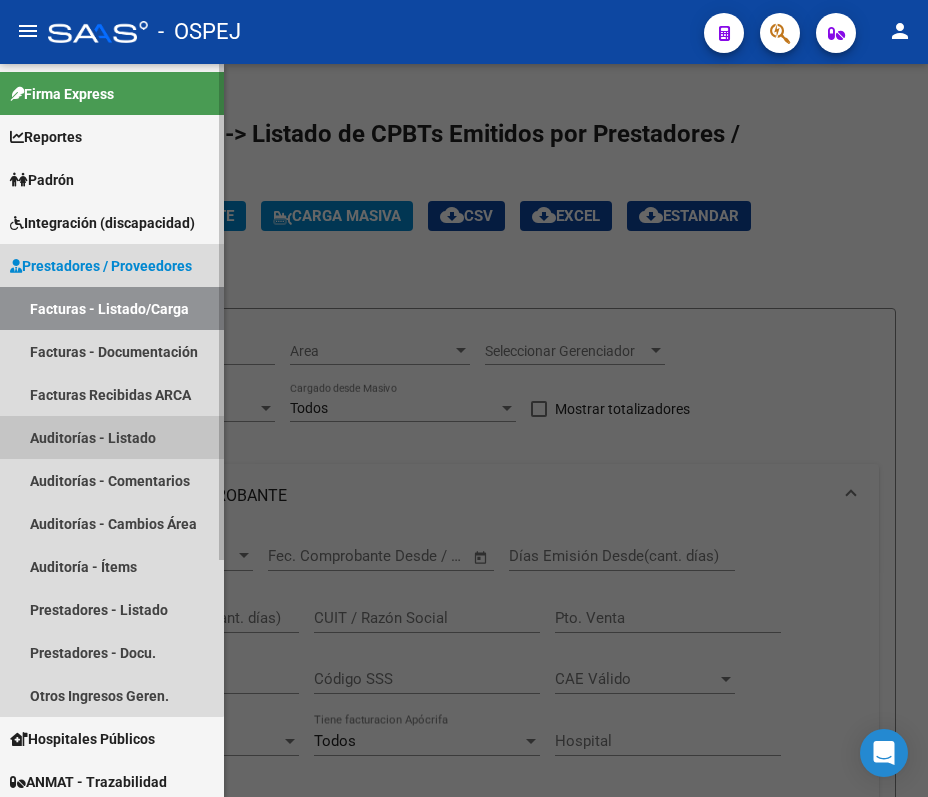 click on "Auditorías - Listado" at bounding box center (112, 437) 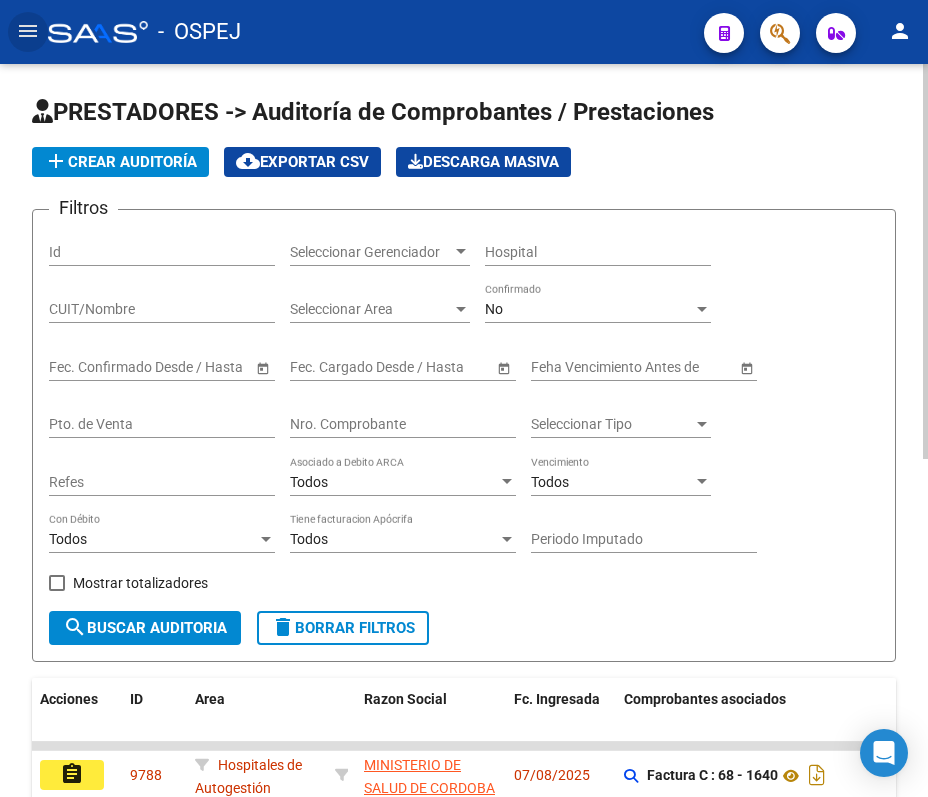 click on "No Confirmado" 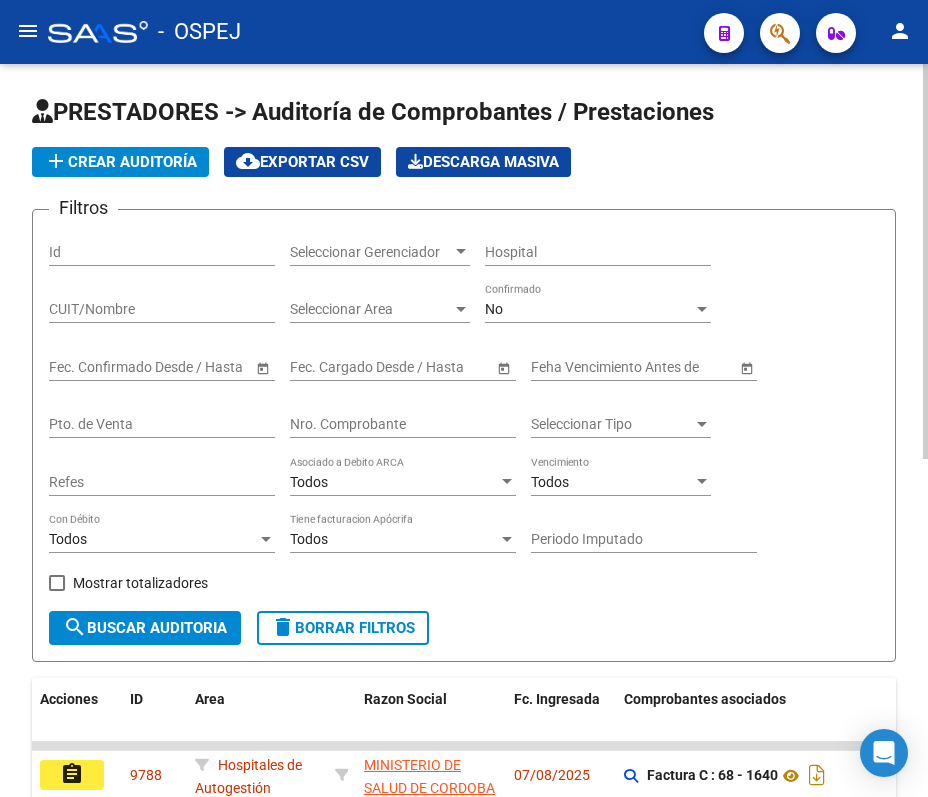click on "No Confirmado" 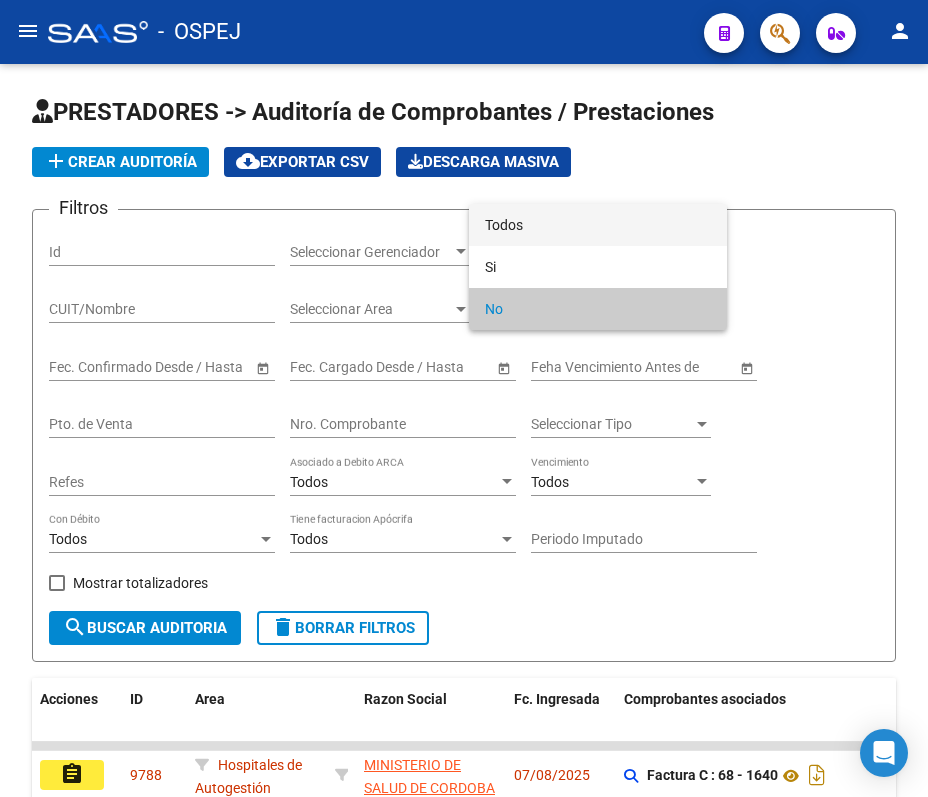 click on "Todos" at bounding box center (598, 225) 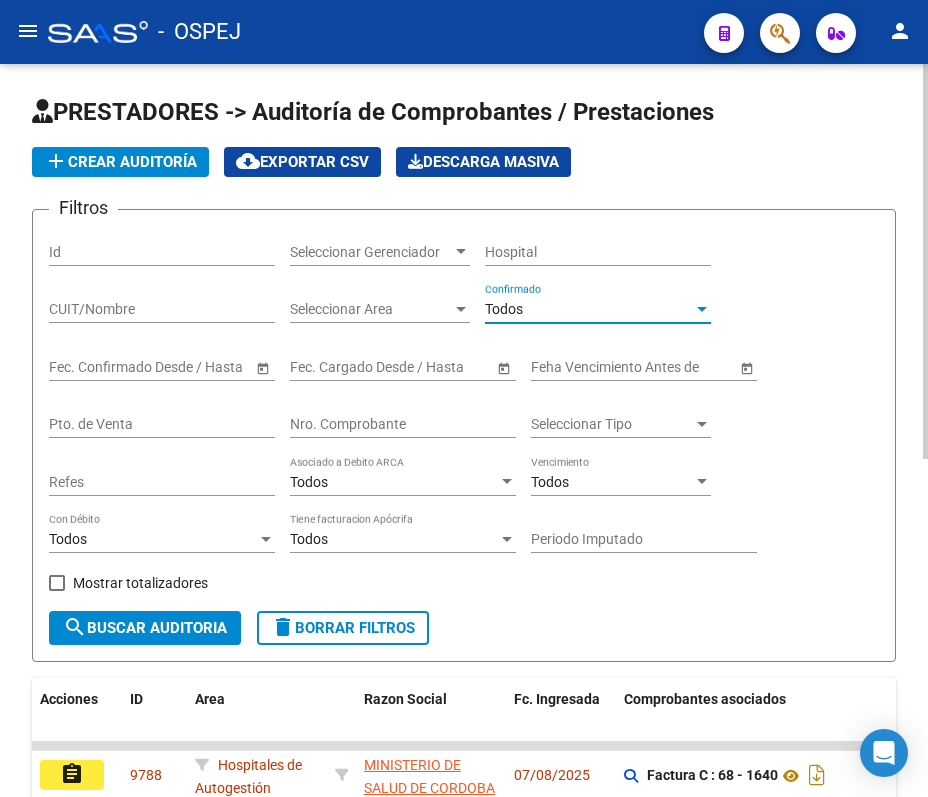 click on "Nro. Comprobante" at bounding box center (403, 424) 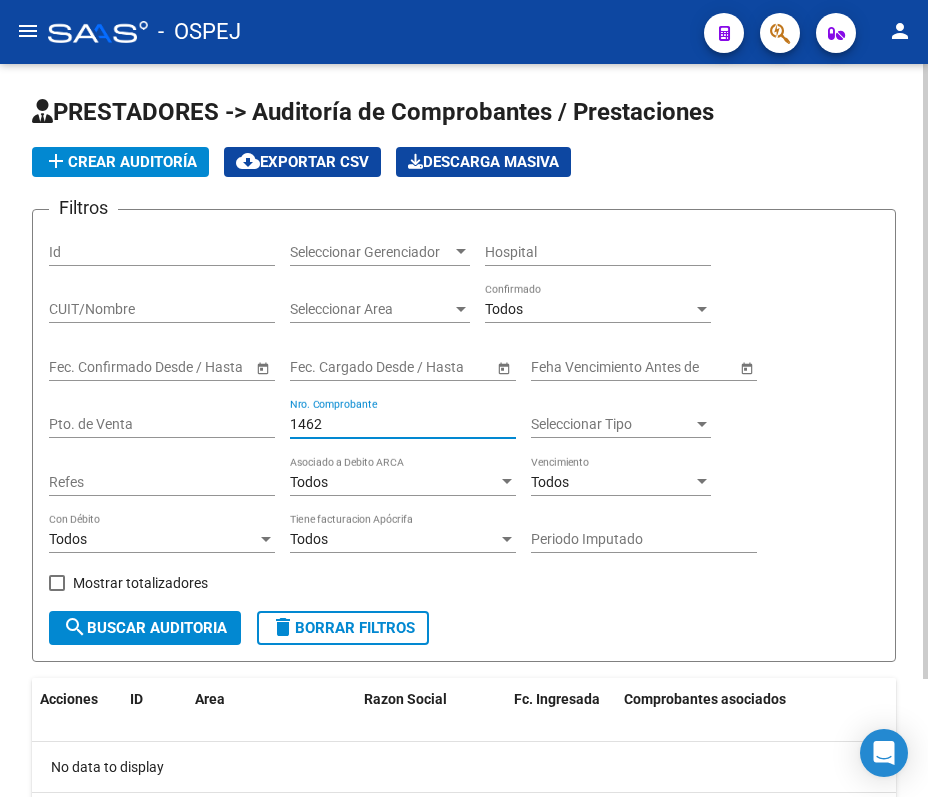 type on "1462" 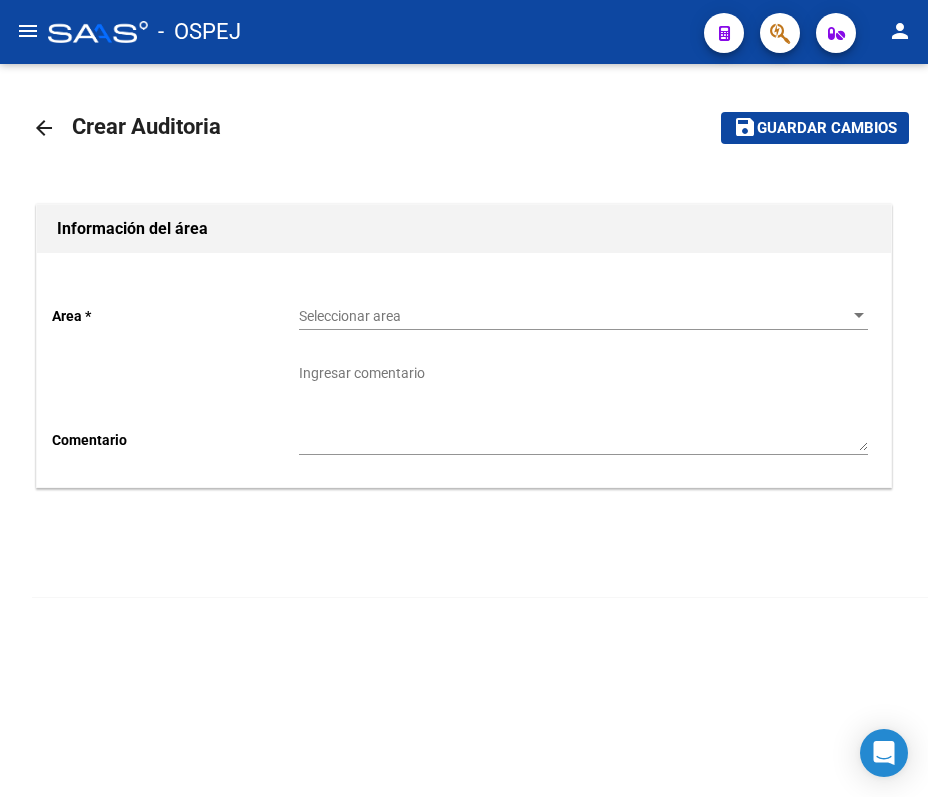 click on "Seleccionar area" at bounding box center [574, 316] 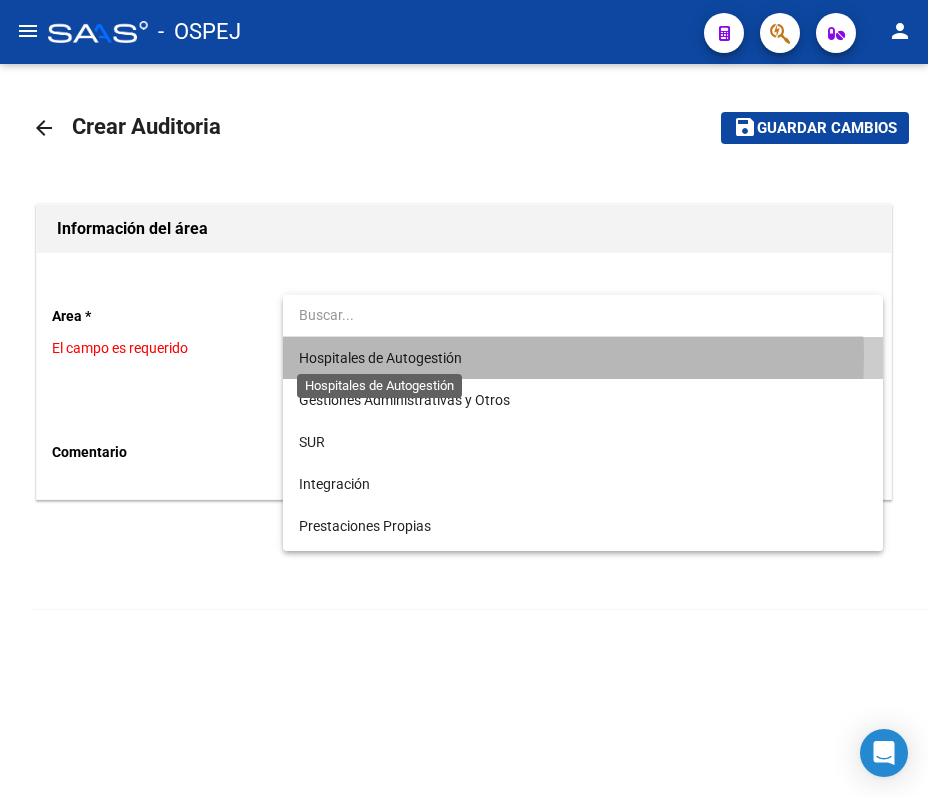 click on "Hospitales de Autogestión" at bounding box center [380, 358] 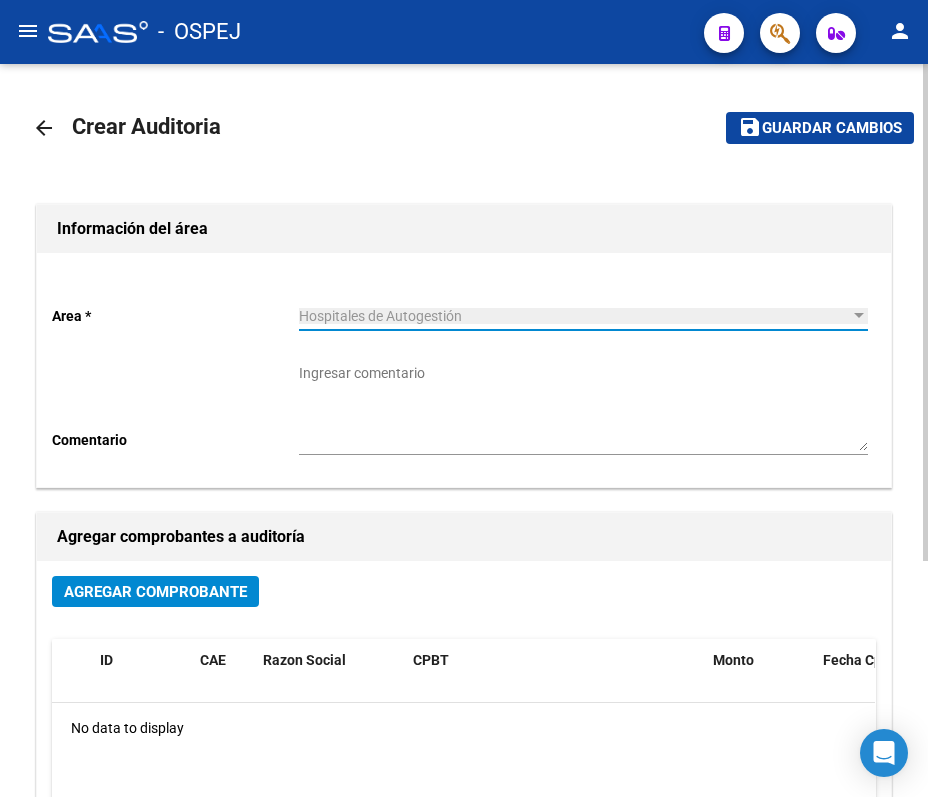 click on "Agregar Comprobante" 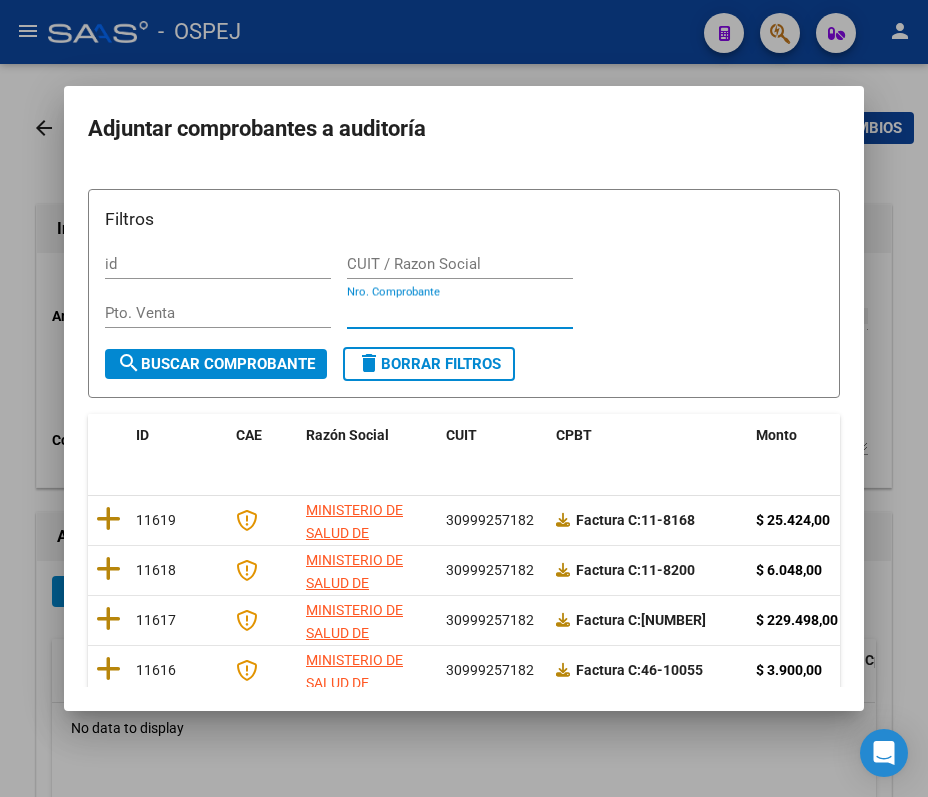 click on "Nro. Comprobante" at bounding box center [460, 313] 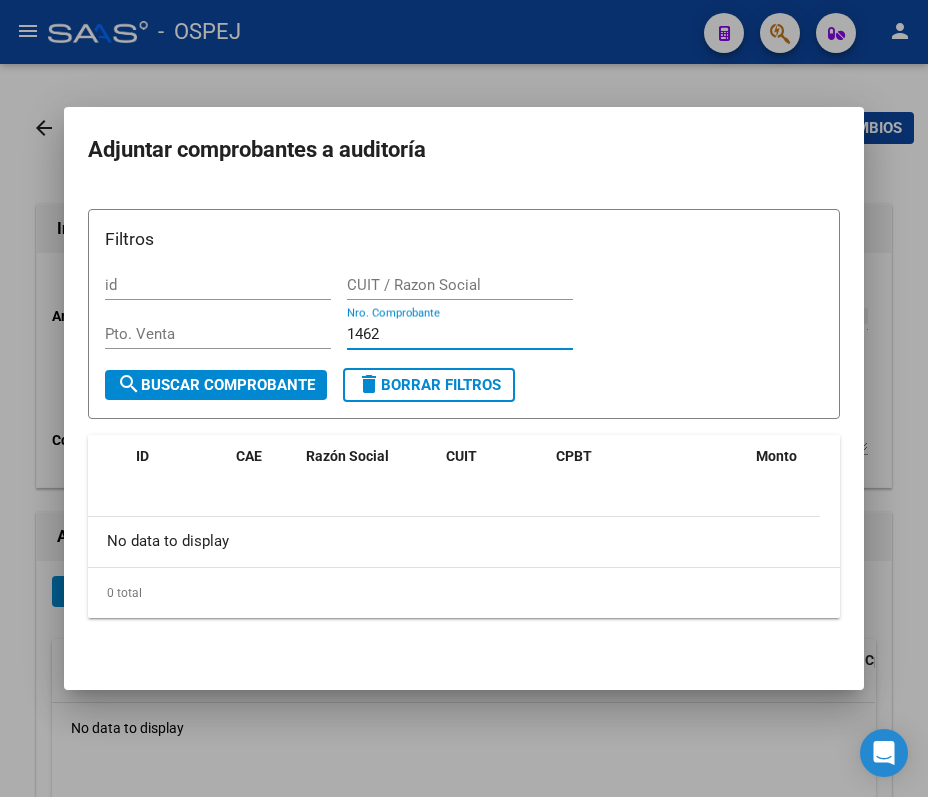 type on "1462" 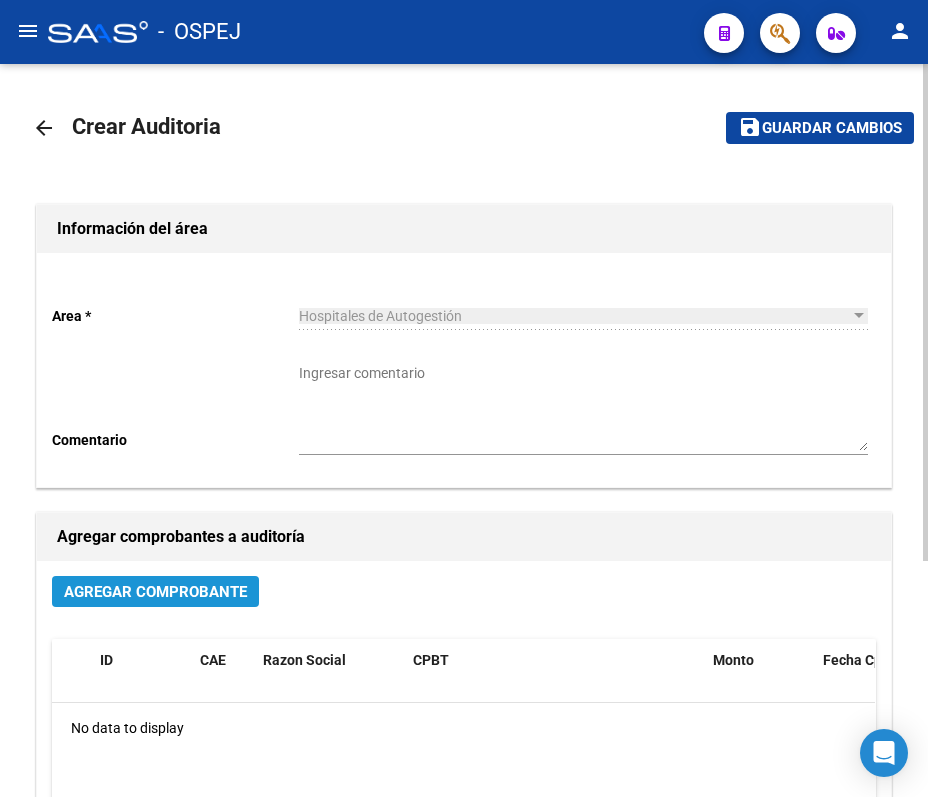 click on "Agregar Comprobante" 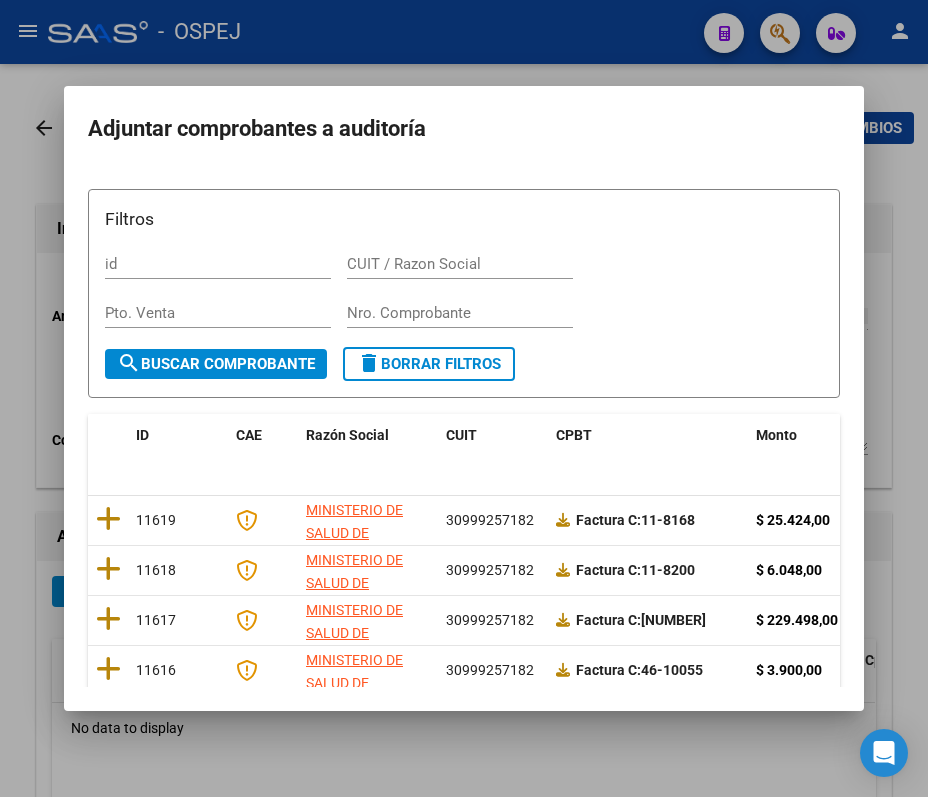 click on "Nro. Comprobante" at bounding box center (460, 313) 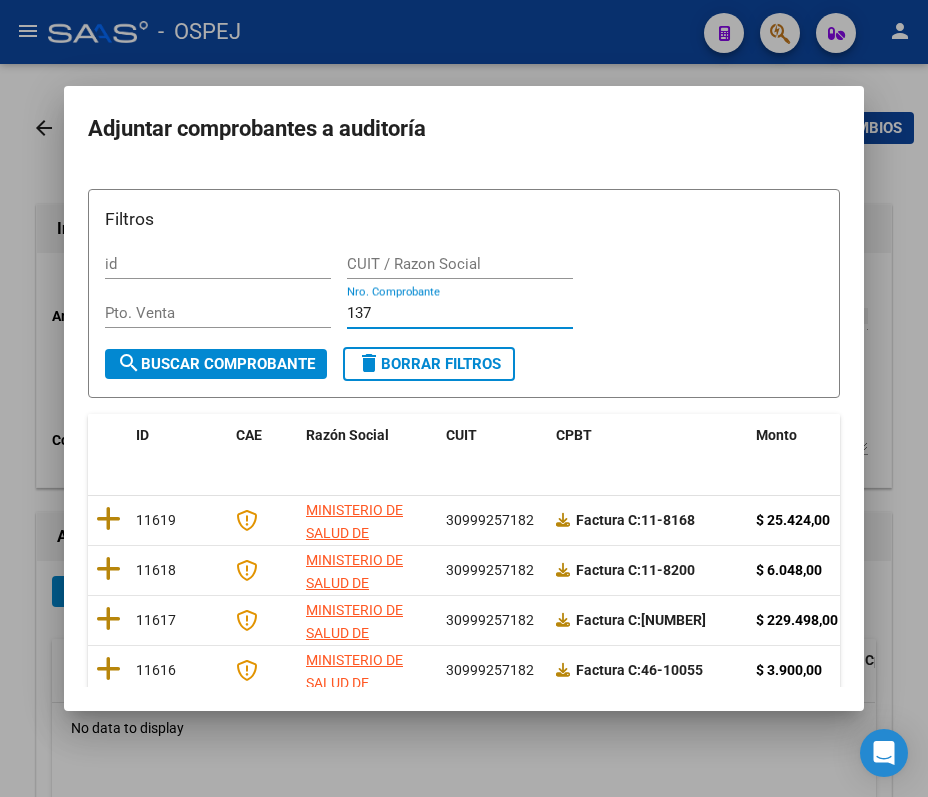 type on "1375" 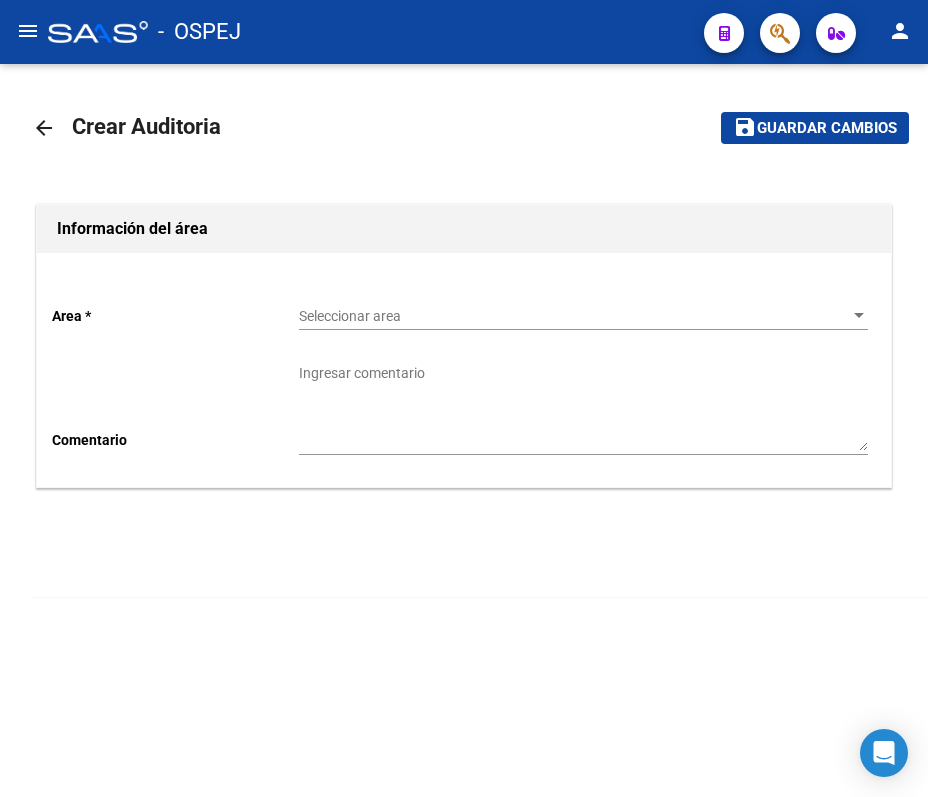 scroll, scrollTop: 0, scrollLeft: 0, axis: both 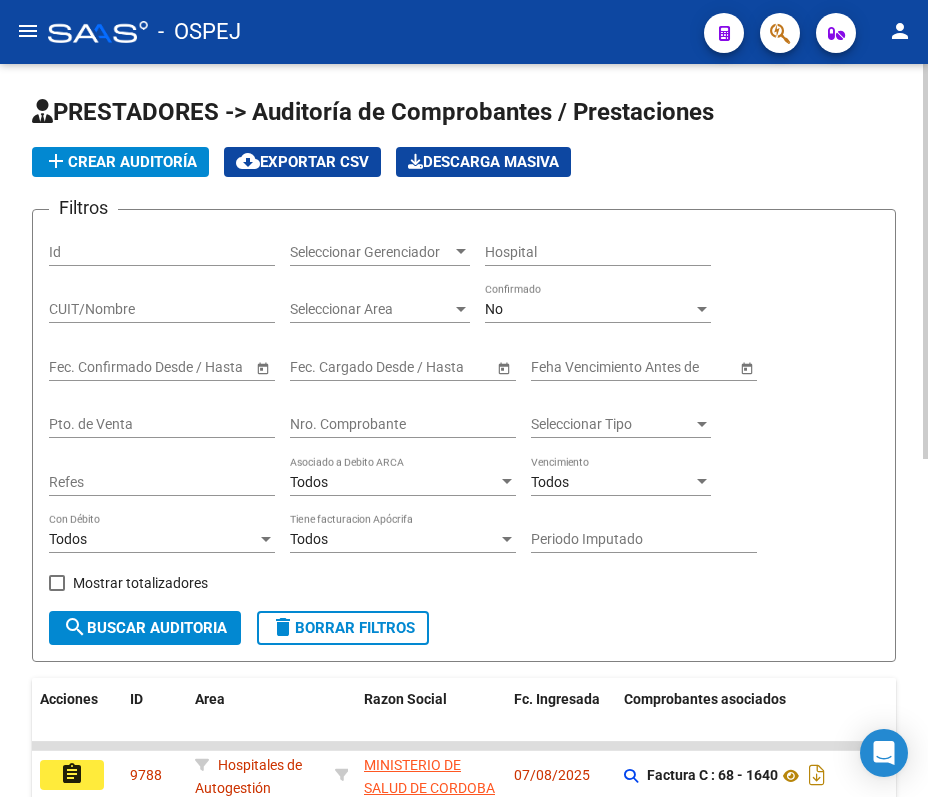 click on "No" at bounding box center (589, 309) 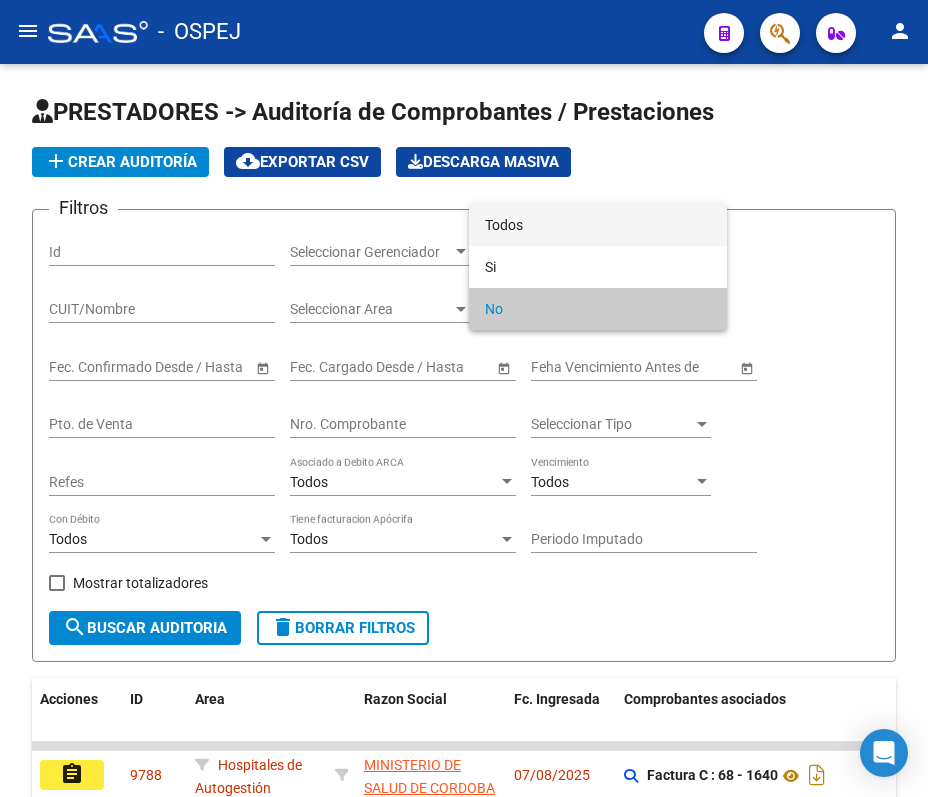 click on "Todos" at bounding box center (598, 225) 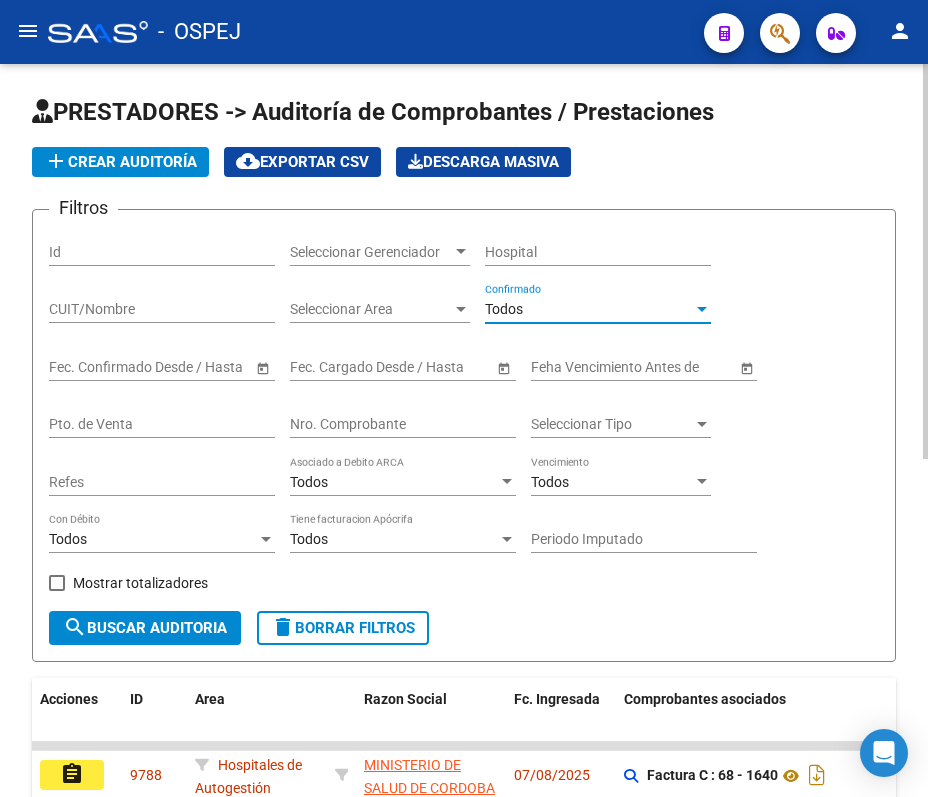click on "Nro. Comprobante" 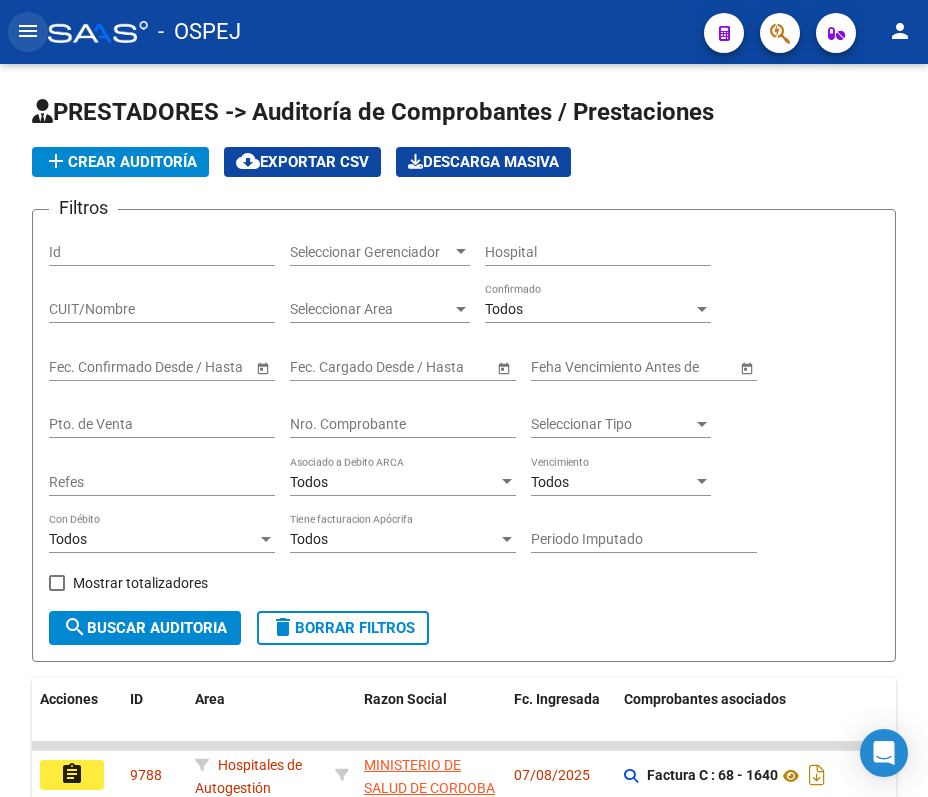 click on "menu" 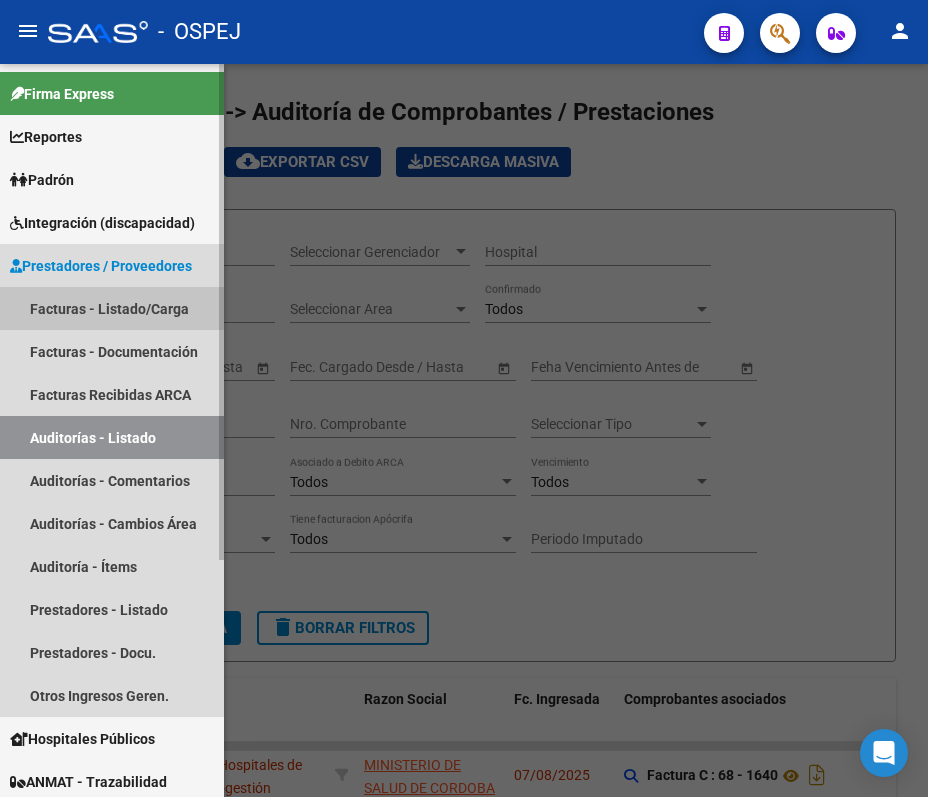 click on "Facturas - Listado/Carga" at bounding box center (112, 308) 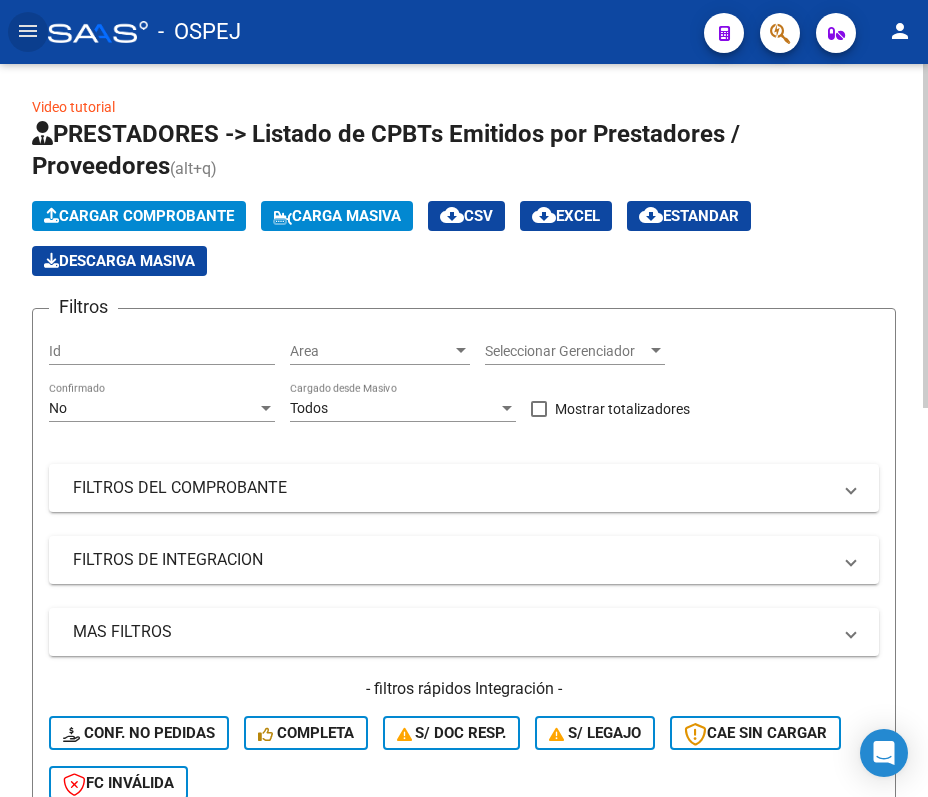 click on "No" at bounding box center (153, 408) 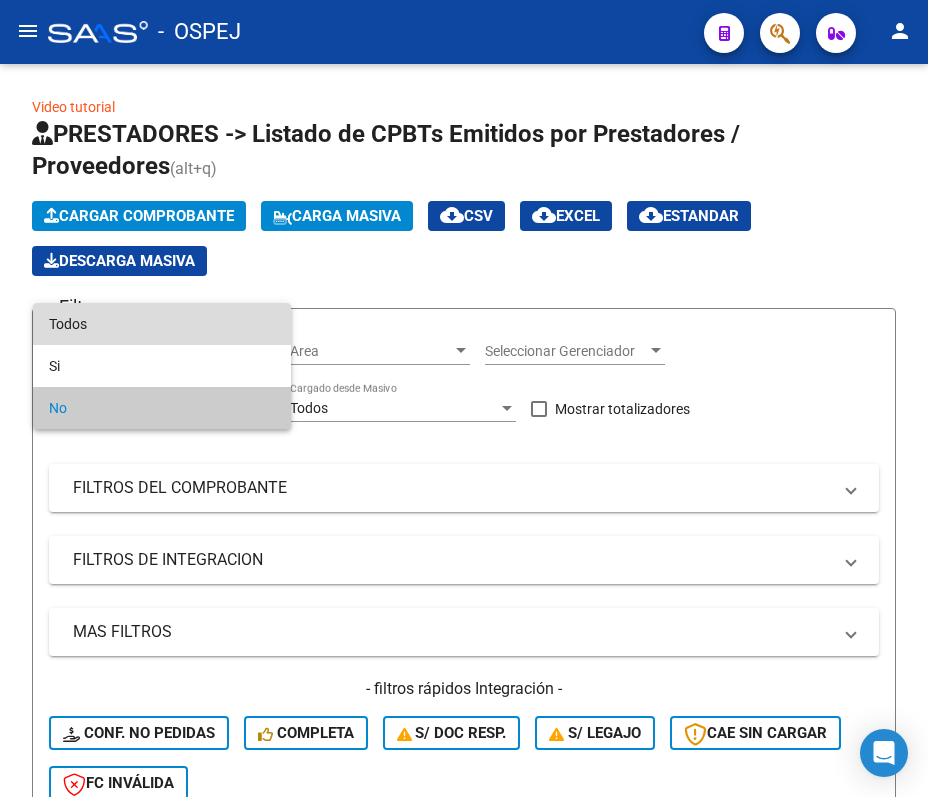 click on "Todos" at bounding box center [162, 324] 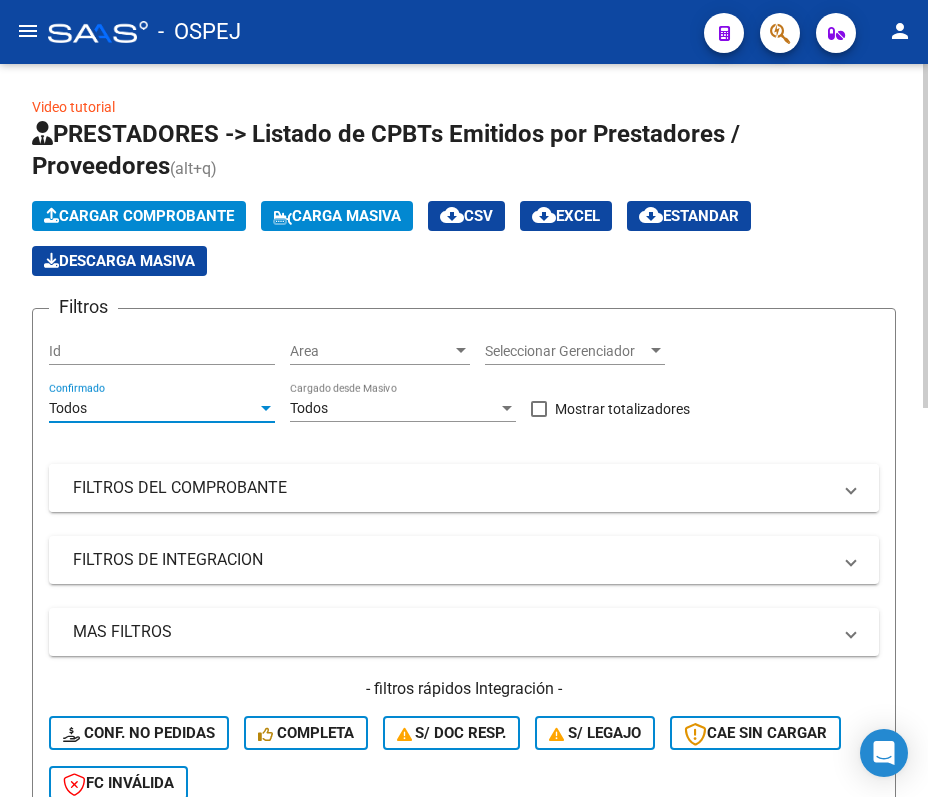 click on "FILTROS DEL COMPROBANTE" at bounding box center (464, 488) 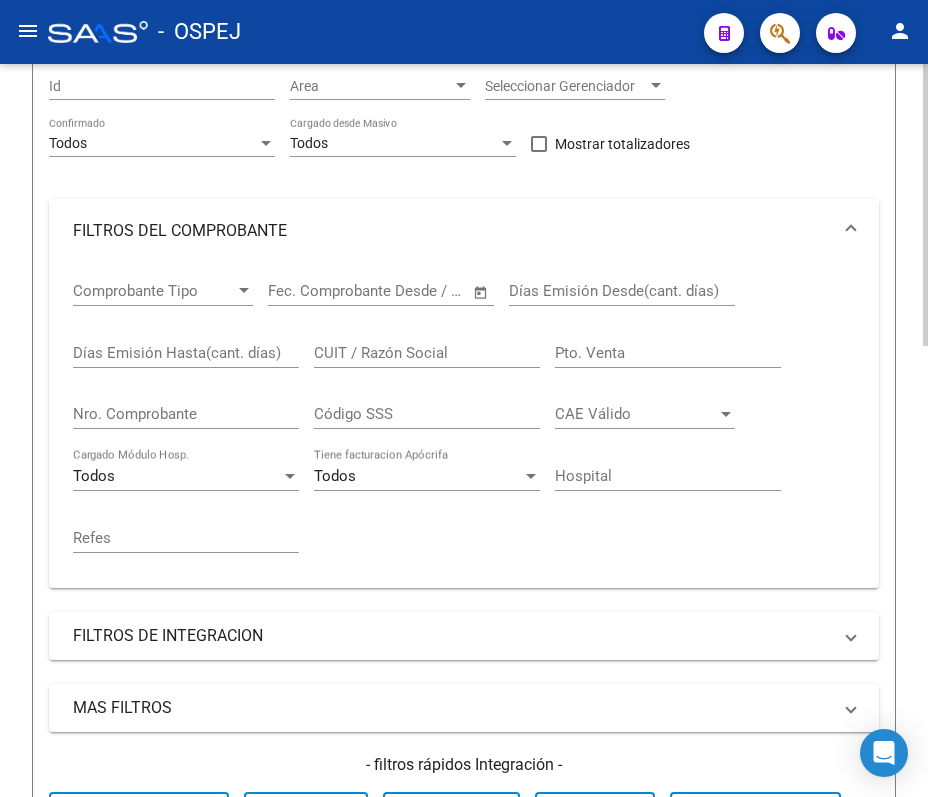 scroll, scrollTop: 266, scrollLeft: 0, axis: vertical 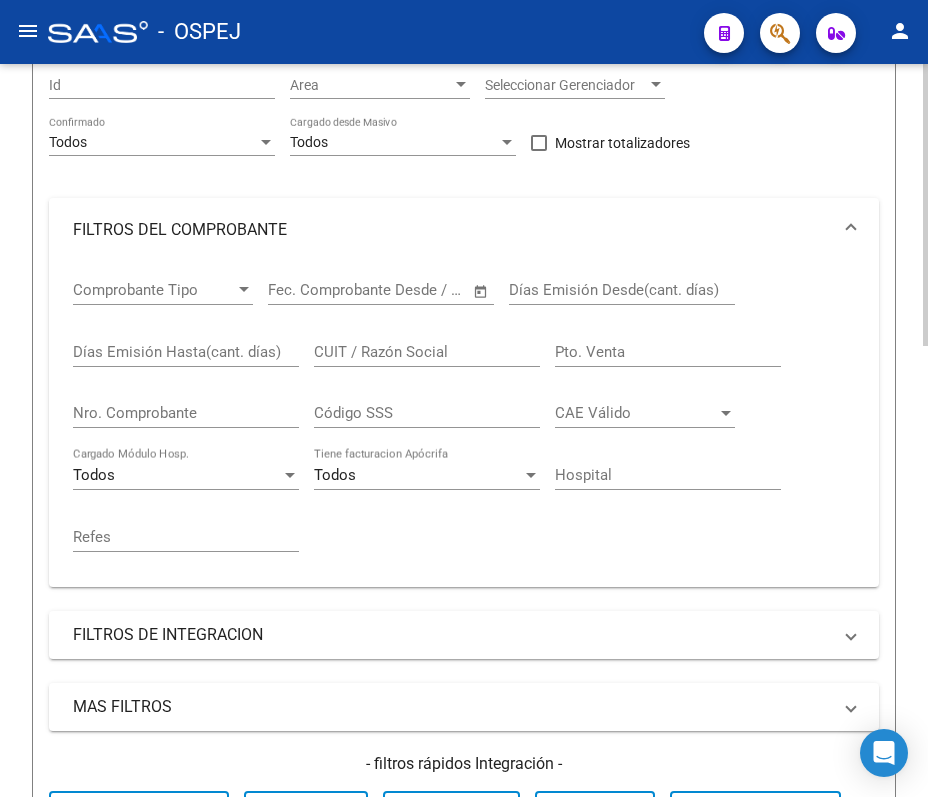 click on "Nro. Comprobante" at bounding box center (186, 413) 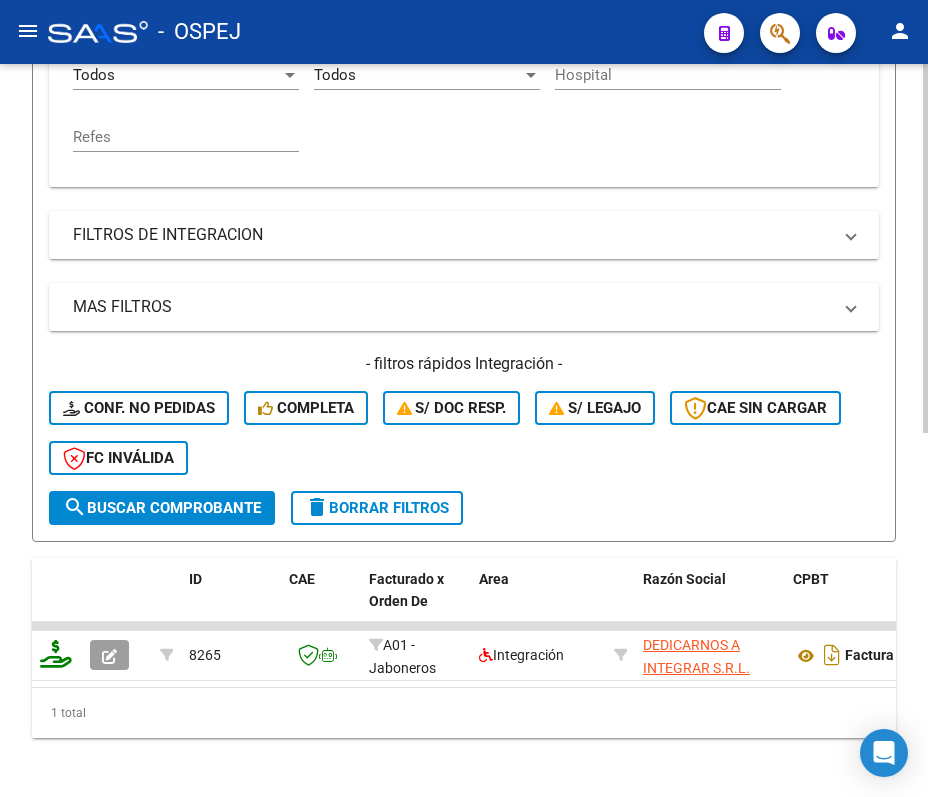 scroll, scrollTop: 722, scrollLeft: 0, axis: vertical 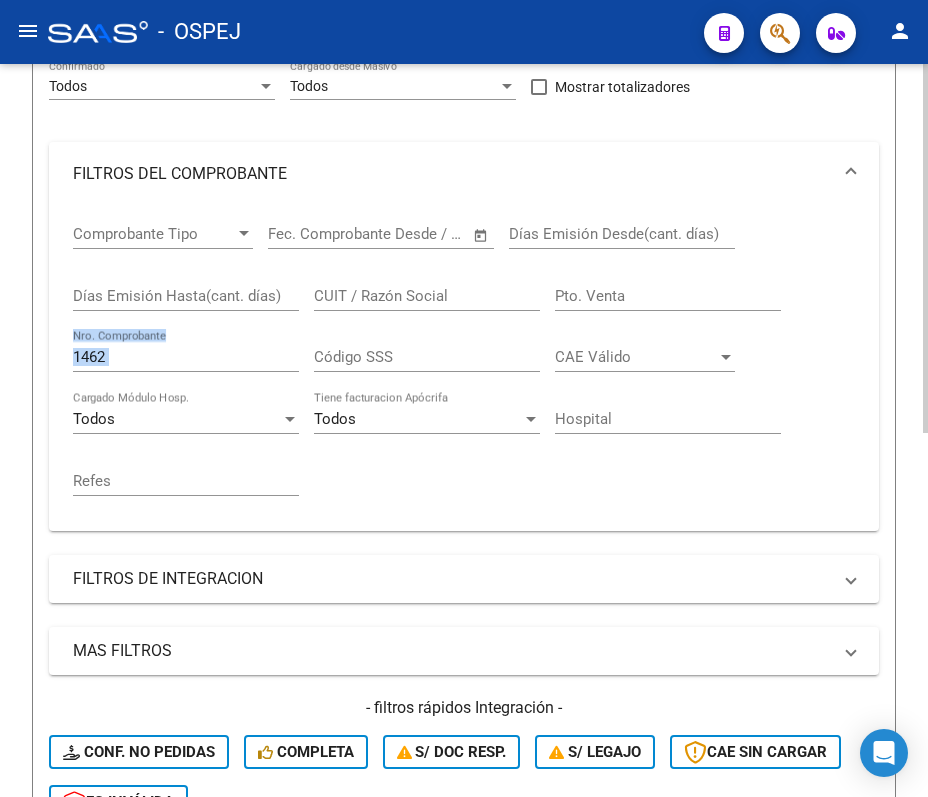 drag, startPoint x: 138, startPoint y: 373, endPoint x: 188, endPoint y: 349, distance: 55.461697 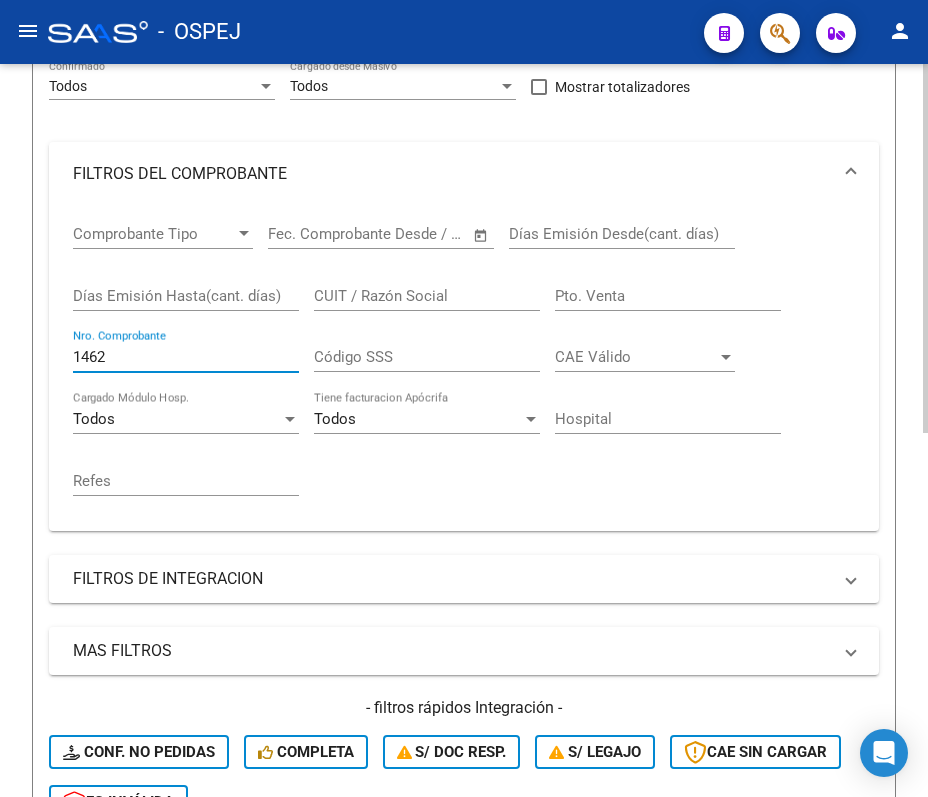click on "1462" at bounding box center [186, 357] 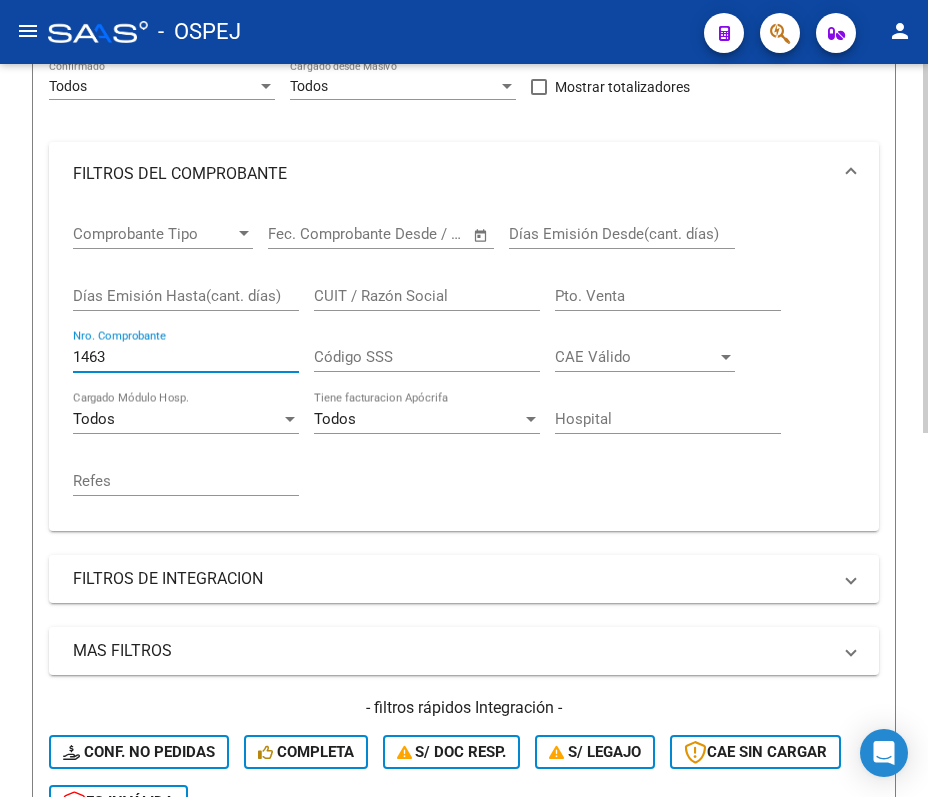 scroll, scrollTop: 0, scrollLeft: 0, axis: both 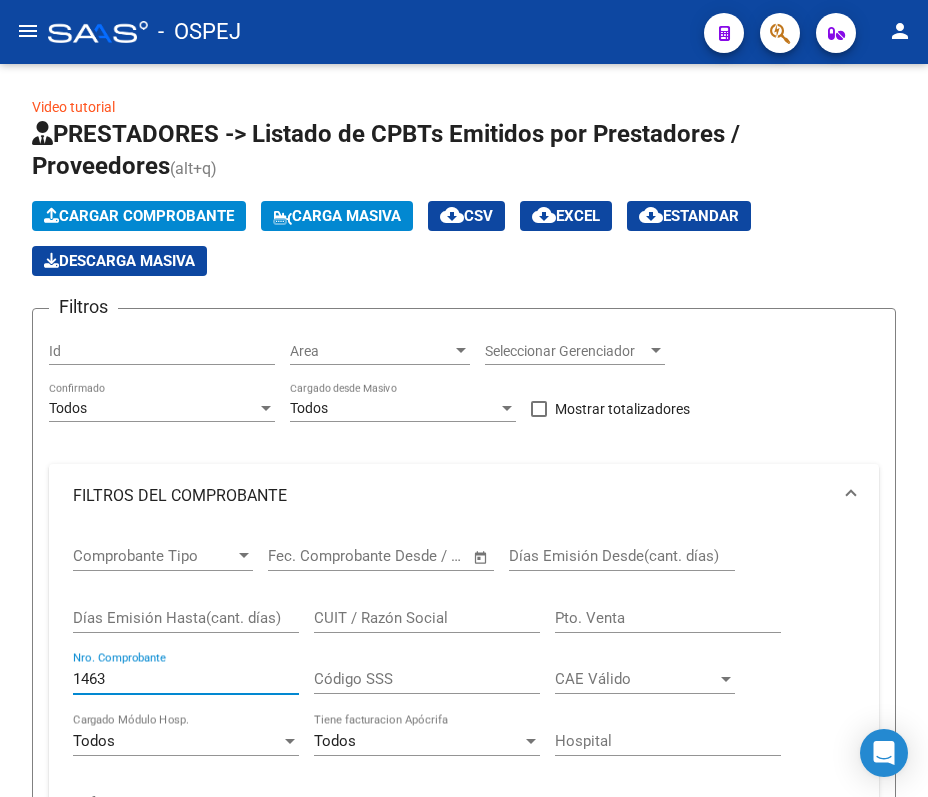 type on "1463" 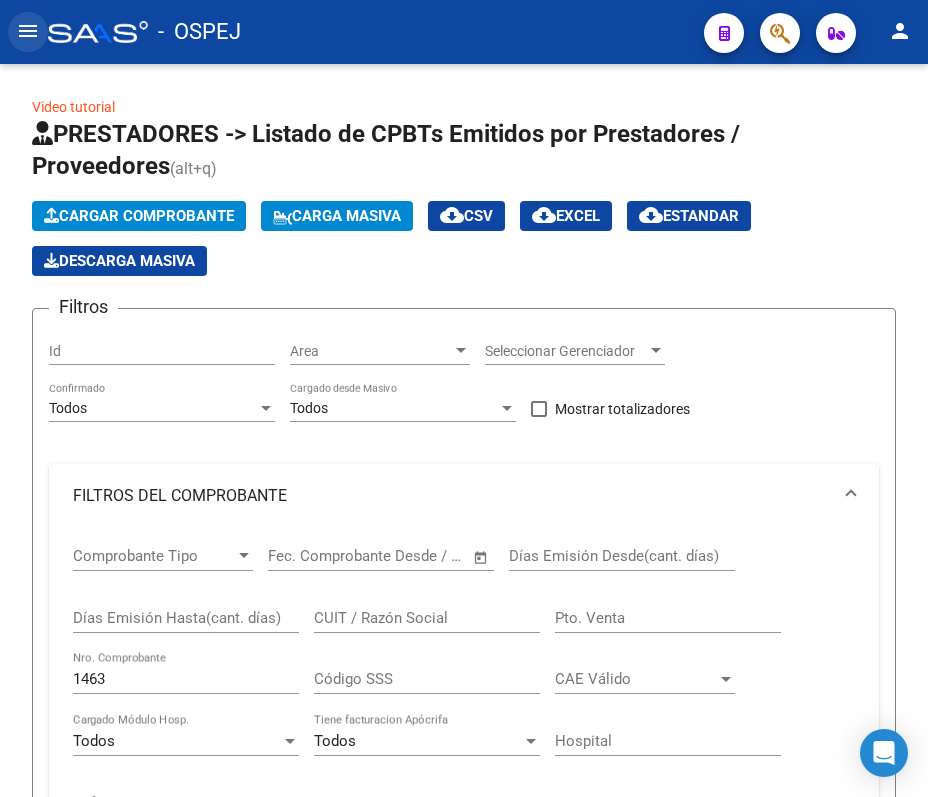 click on "menu" 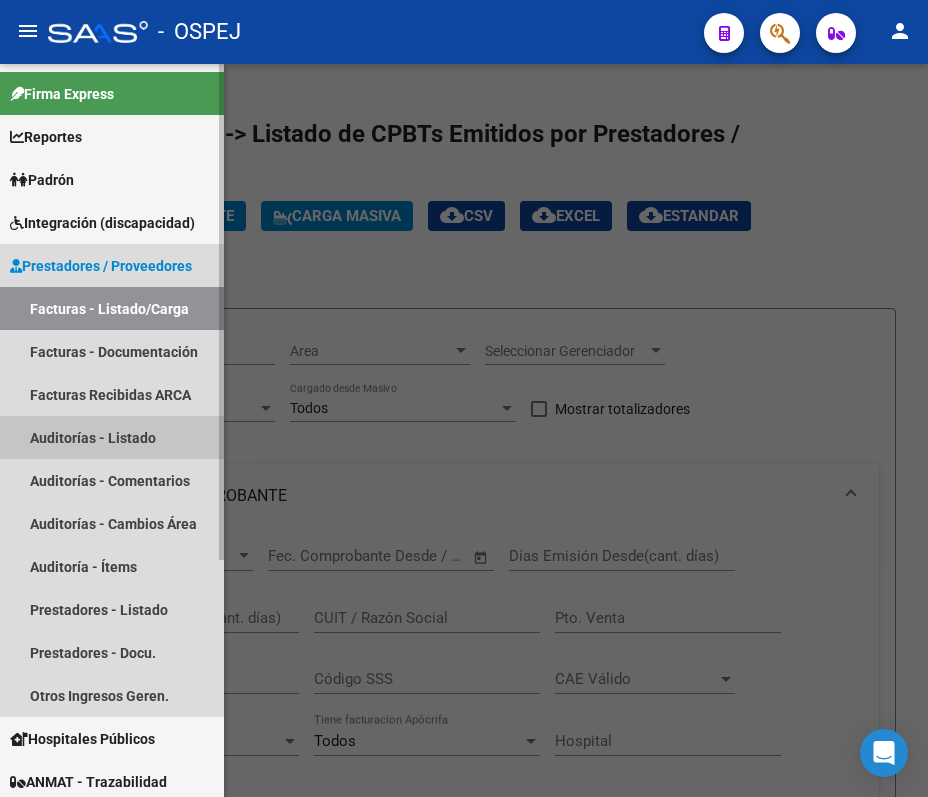 click on "Auditorías - Listado" at bounding box center [112, 437] 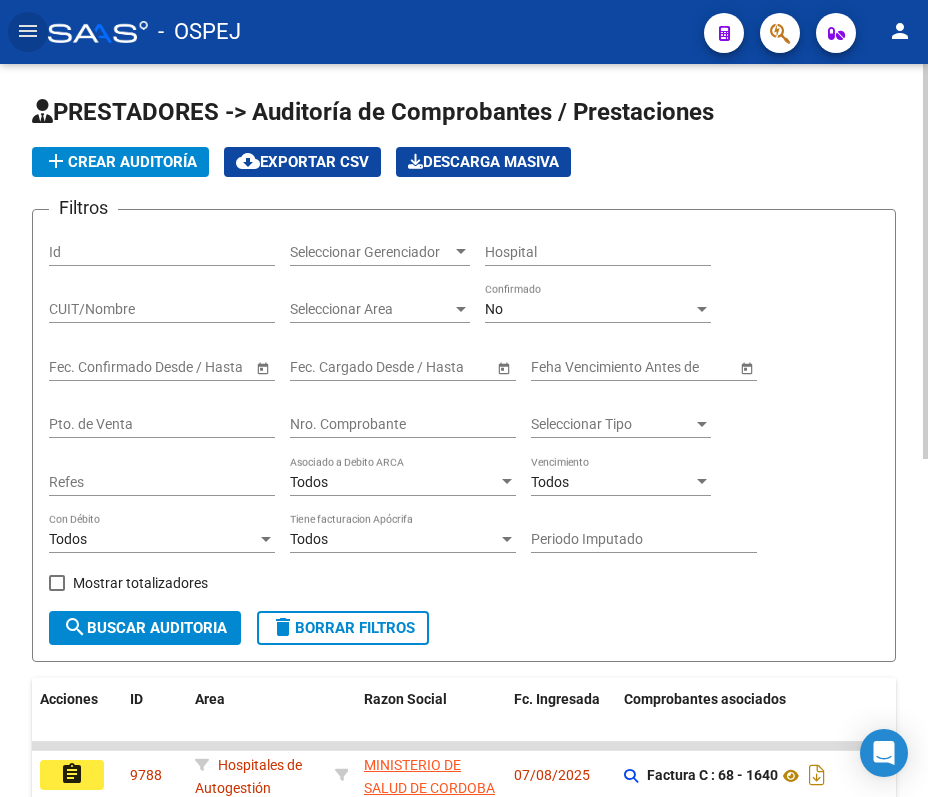 click on "No" at bounding box center [589, 309] 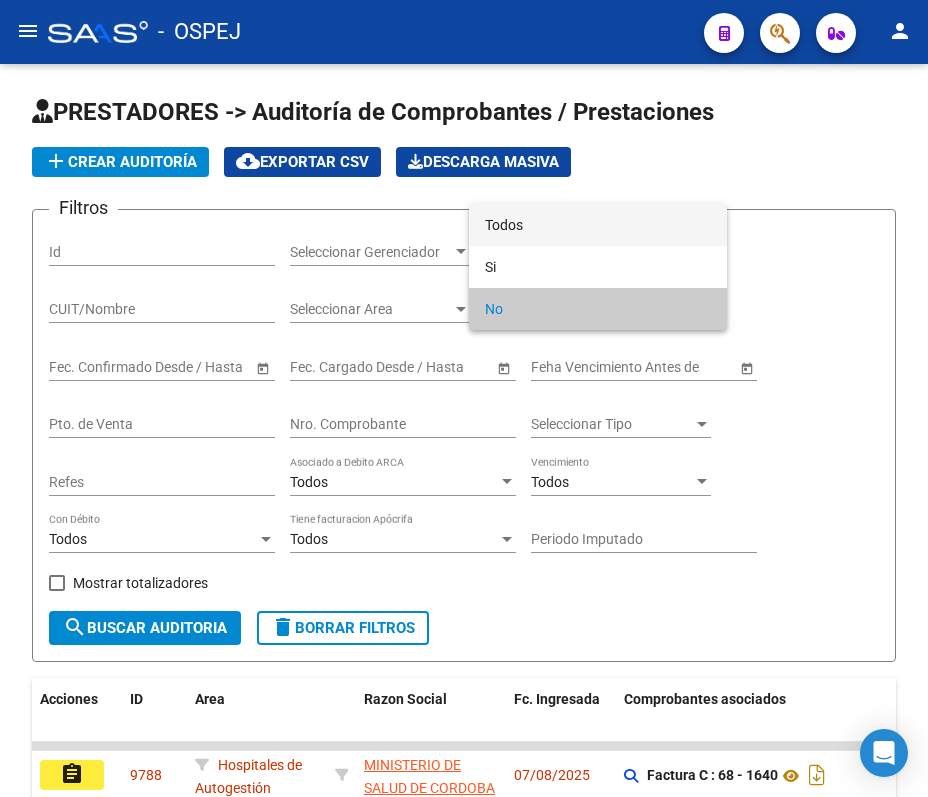 click on "Todos" at bounding box center [598, 225] 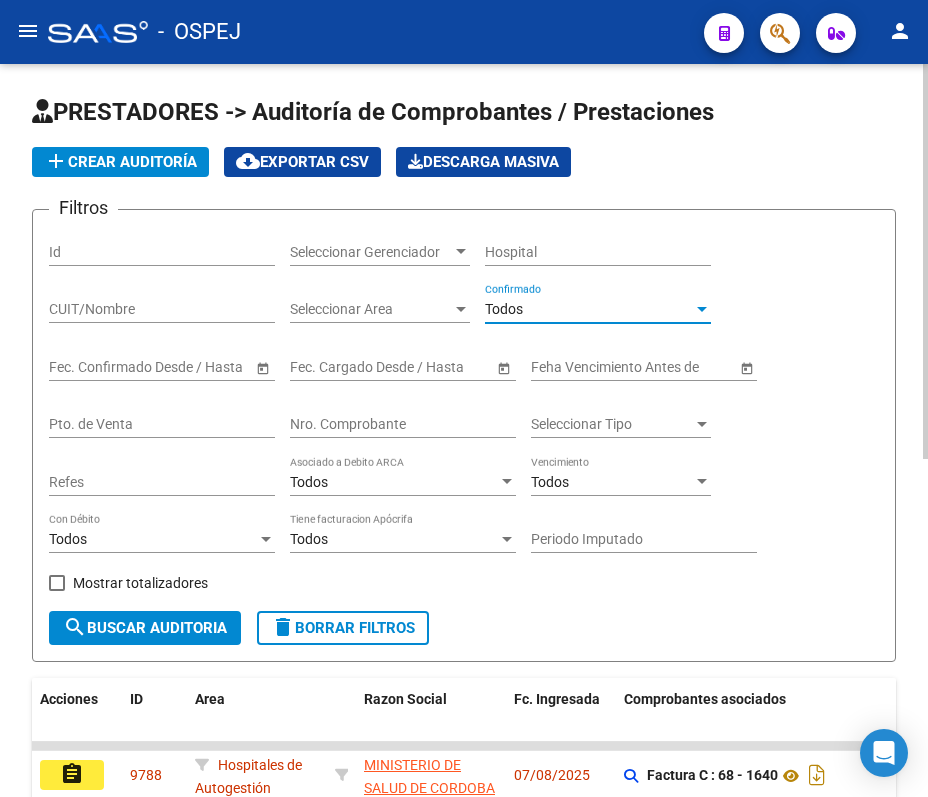 click on "Nro. Comprobante" 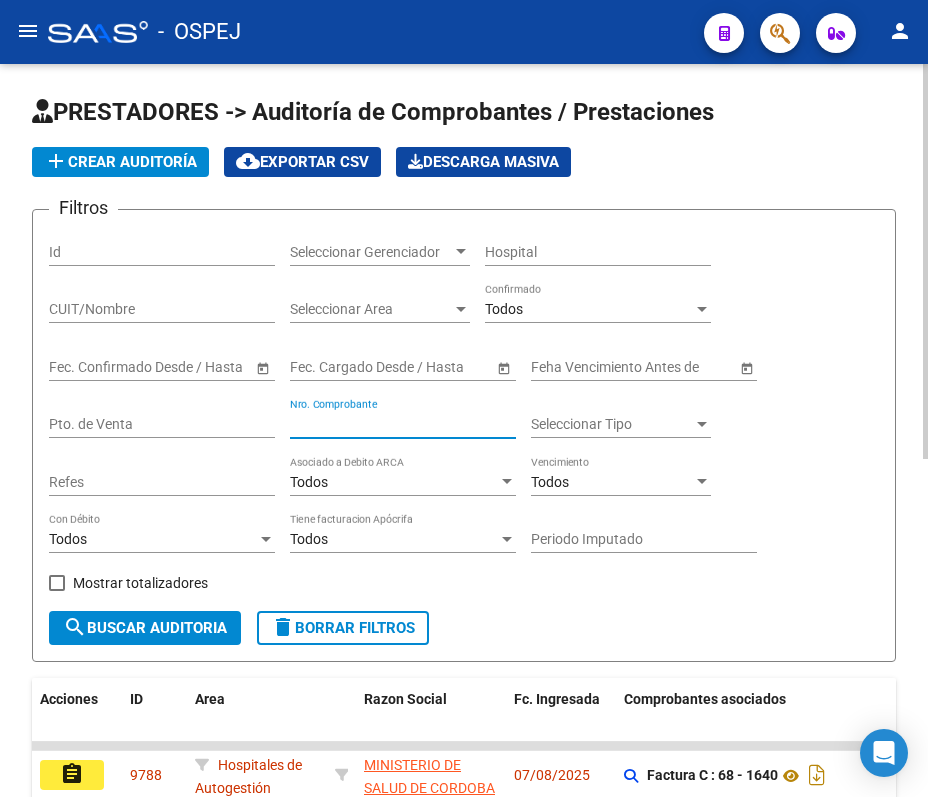 click on "Nro. Comprobante" at bounding box center [403, 424] 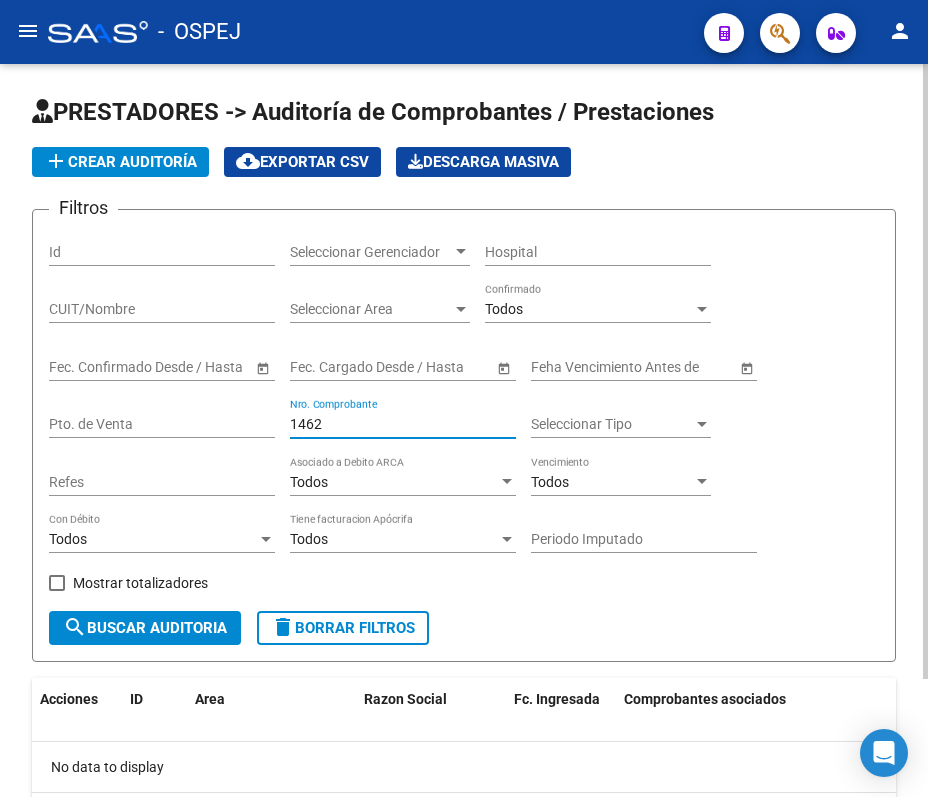 type on "1462" 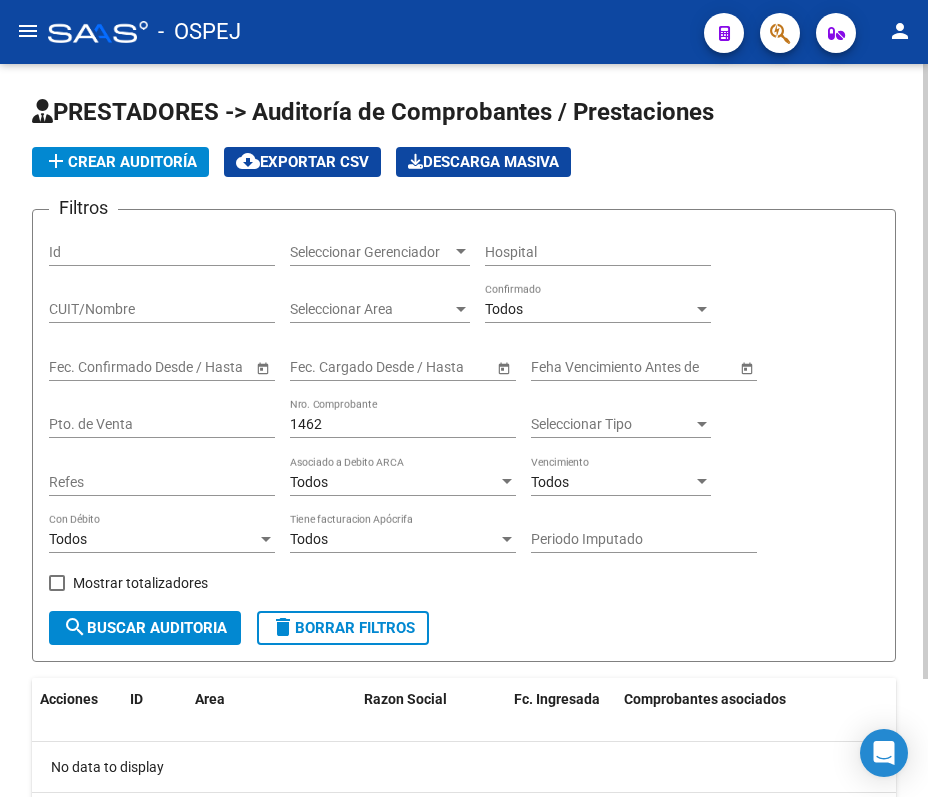 click on "PRESTADORES -> Auditoría de Comprobantes / Prestaciones add  Crear Auditoría
cloud_download  Exportar CSV   Descarga Masiva
Filtros Id Seleccionar Gerenciador Seleccionar Gerenciador Hospital CUIT/Nombre Seleccionar Area Seleccionar Area Todos Confirmado Start date – End date Fec. Confirmado Desde / Hasta Start date – End date Fec. Cargado Desde / Hasta Feha Vencimiento Antes de Pto. de Venta 1462 Nro. Comprobante Seleccionar Tipo Seleccionar Tipo Refes Todos Asociado a Debito ARCA Todos Vencimiento Todos Con Débito Todos Tiene facturacion Apócrifa Periodo Imputado    Mostrar totalizadores search  Buscar Auditoria  delete  Borrar Filtros" 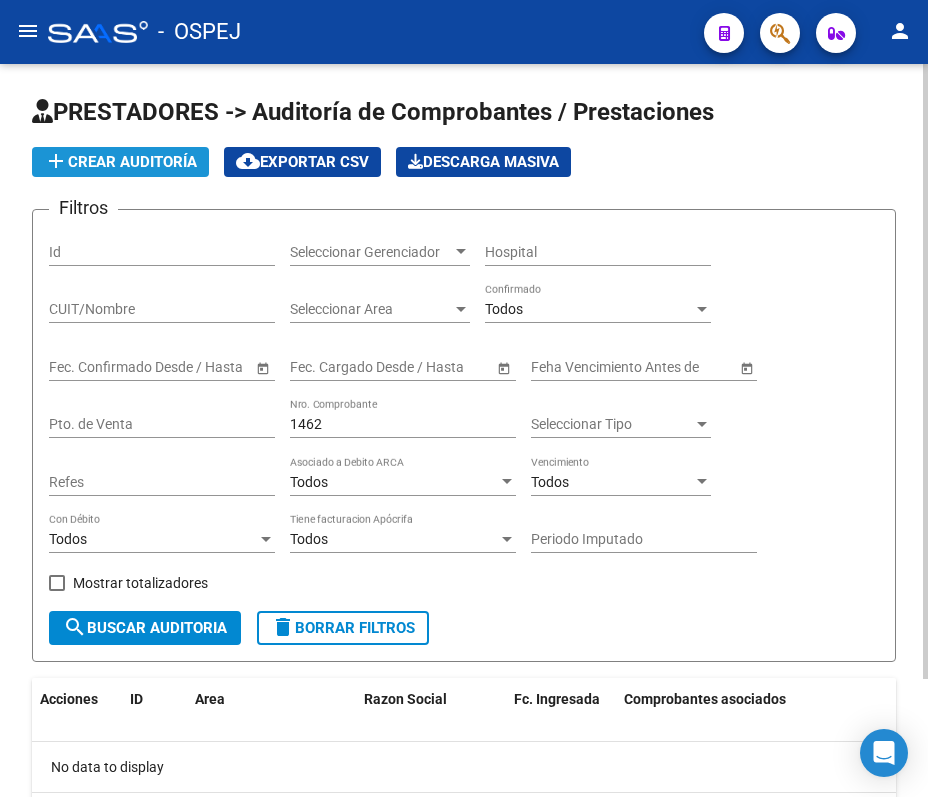 click on "add  Crear Auditoría" 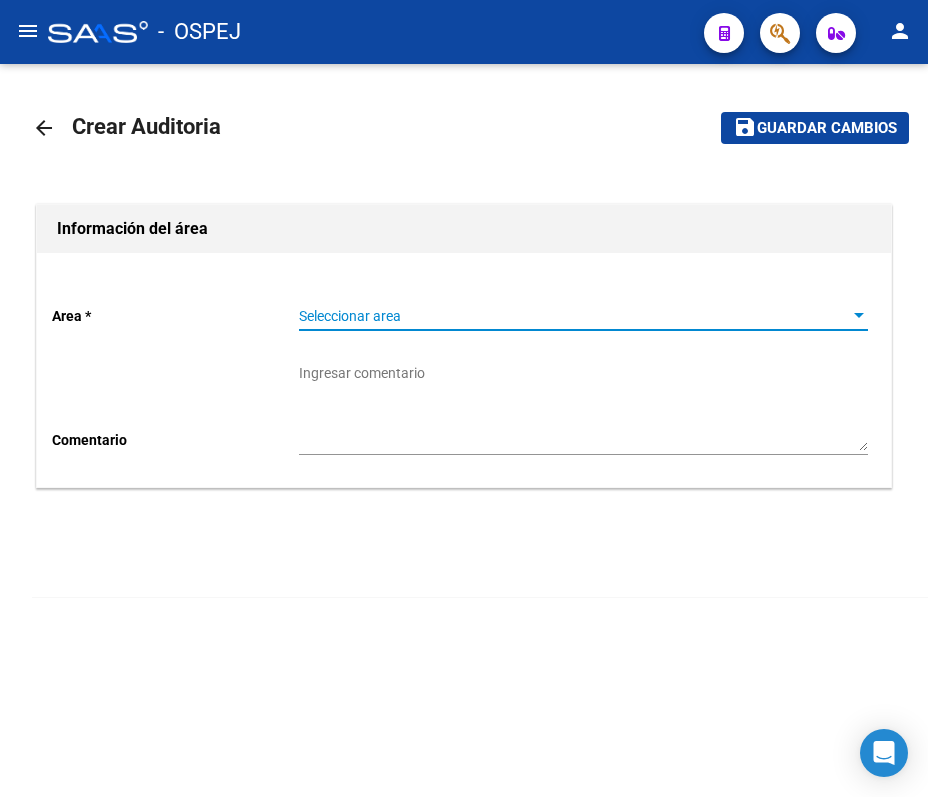 click on "Seleccionar area" at bounding box center [574, 316] 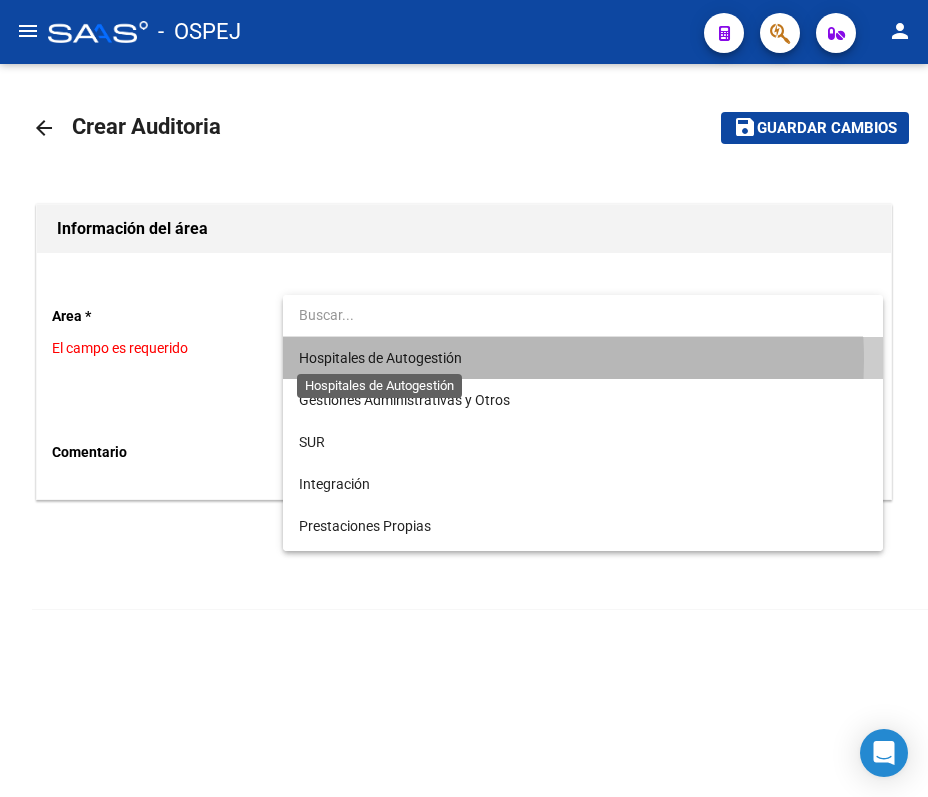 click on "Hospitales de Autogestión" at bounding box center [380, 358] 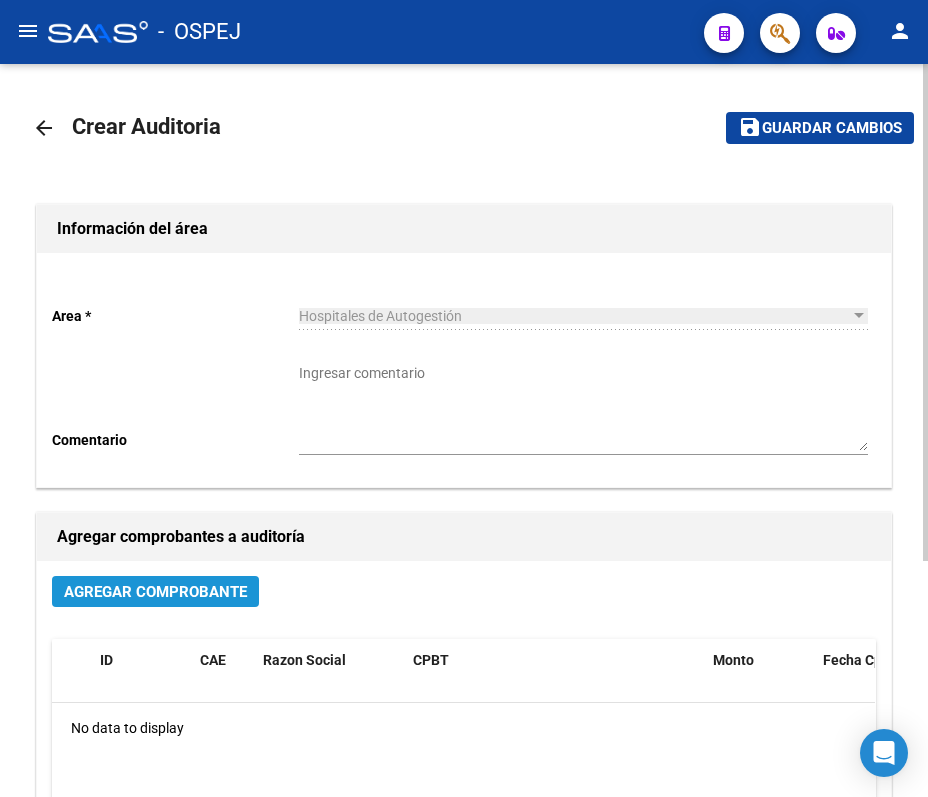 click on "Agregar Comprobante" 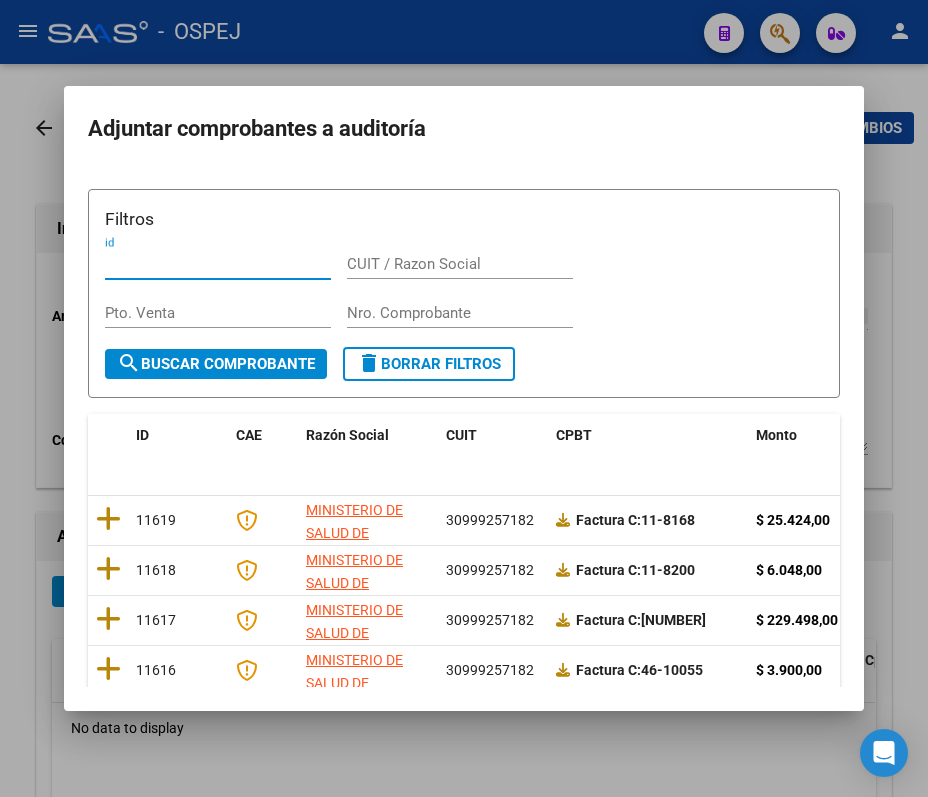 click on "Nro. Comprobante" at bounding box center [460, 313] 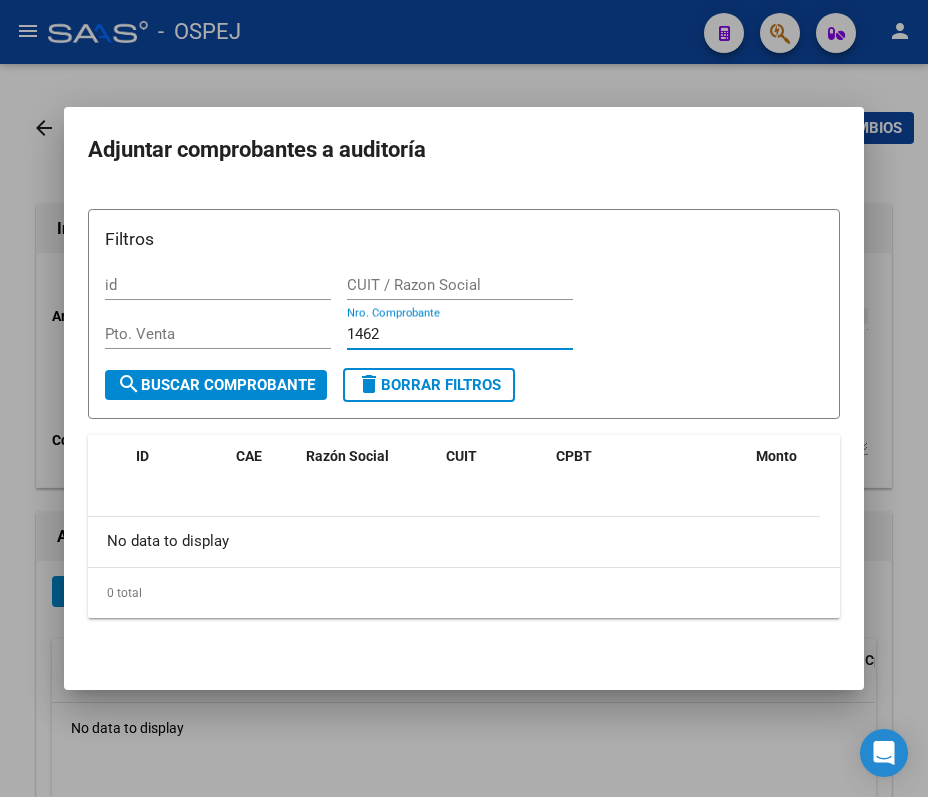type on "1462" 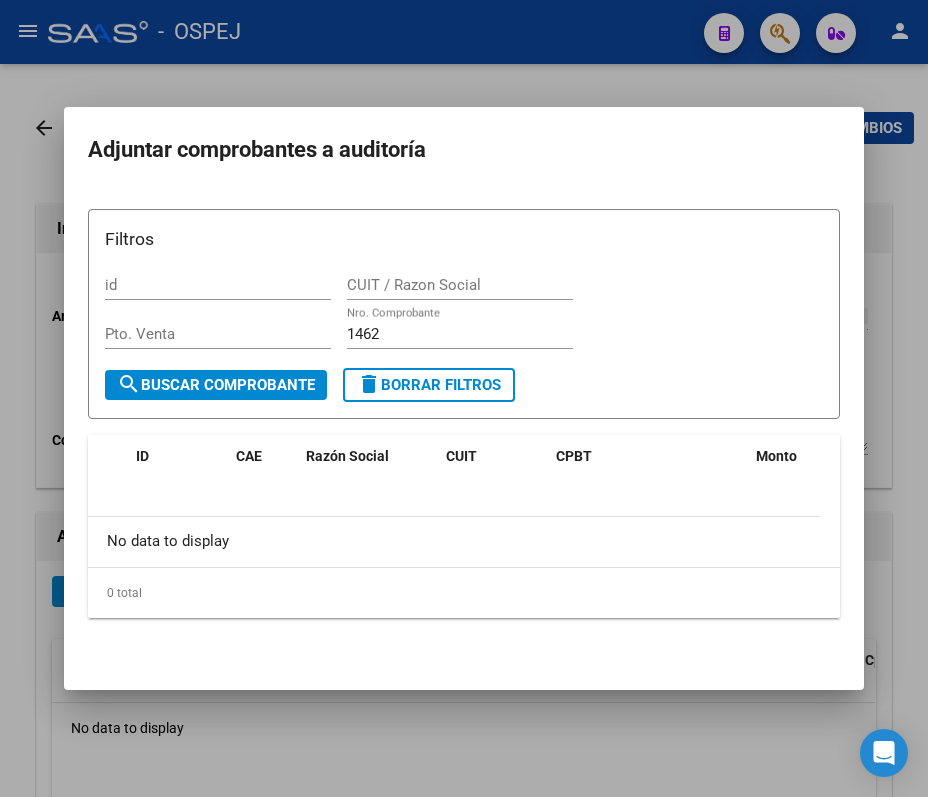 click at bounding box center (464, 398) 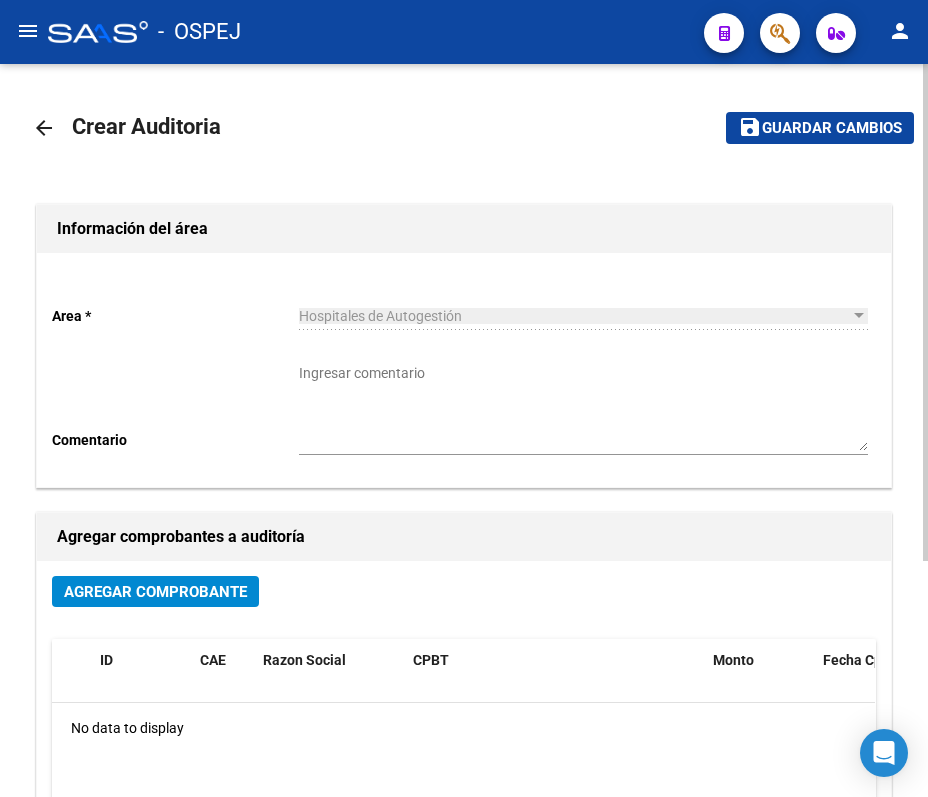 click on "arrow_back Crear Auditoria    save Guardar cambios Información del área  Area * Hospitales de Autogestión Seleccionar area Comentario    Ingresar comentario  Agregar comprobantes a auditoría Agregar Comprobante ID CAE Razon Social CPBT Monto Fecha Cpbt Fecha Recibido Doc Respaldatoria Doc Trazabilidad Expte. Interno Creado Usuario No data to display" 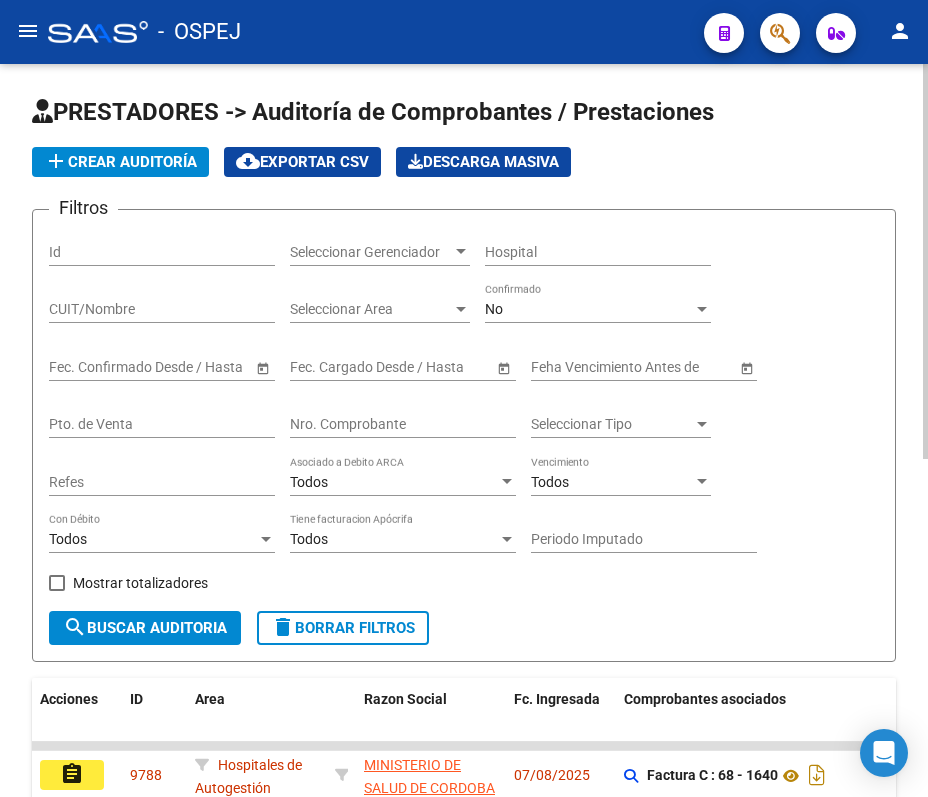 click on "No Confirmado" 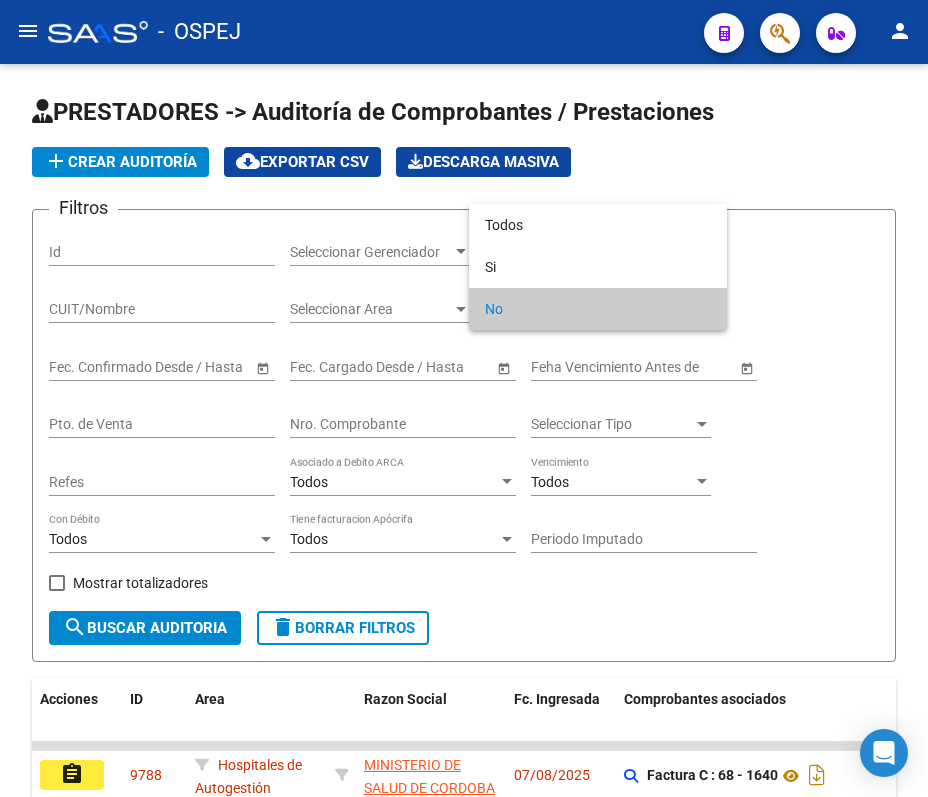 click at bounding box center [464, 398] 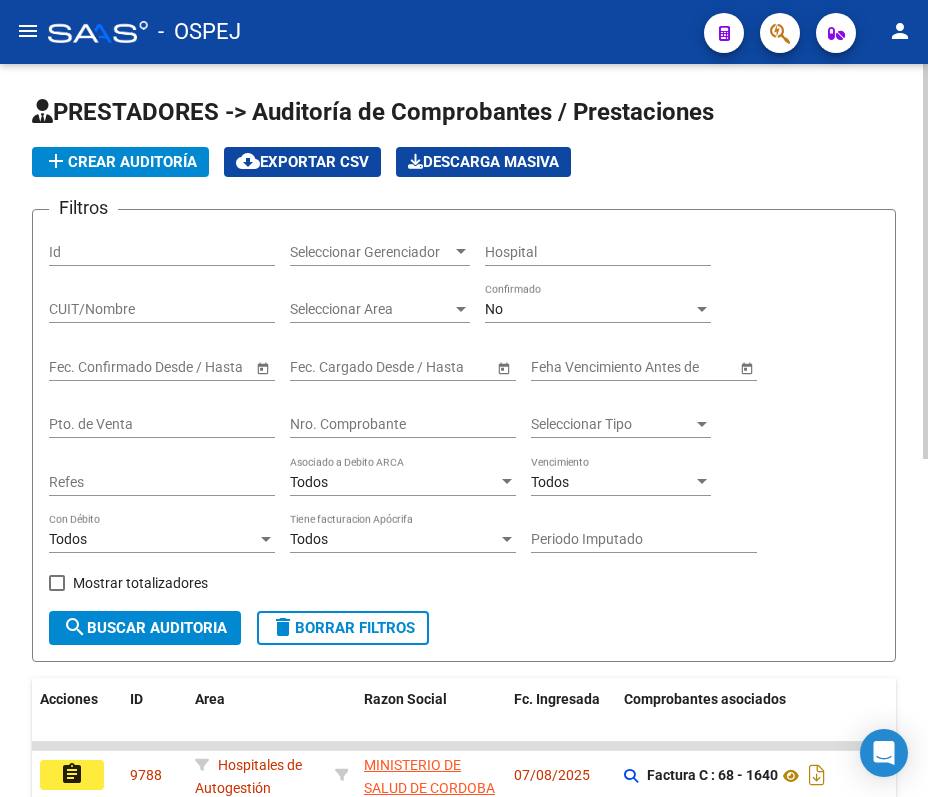 click on "No Confirmado" 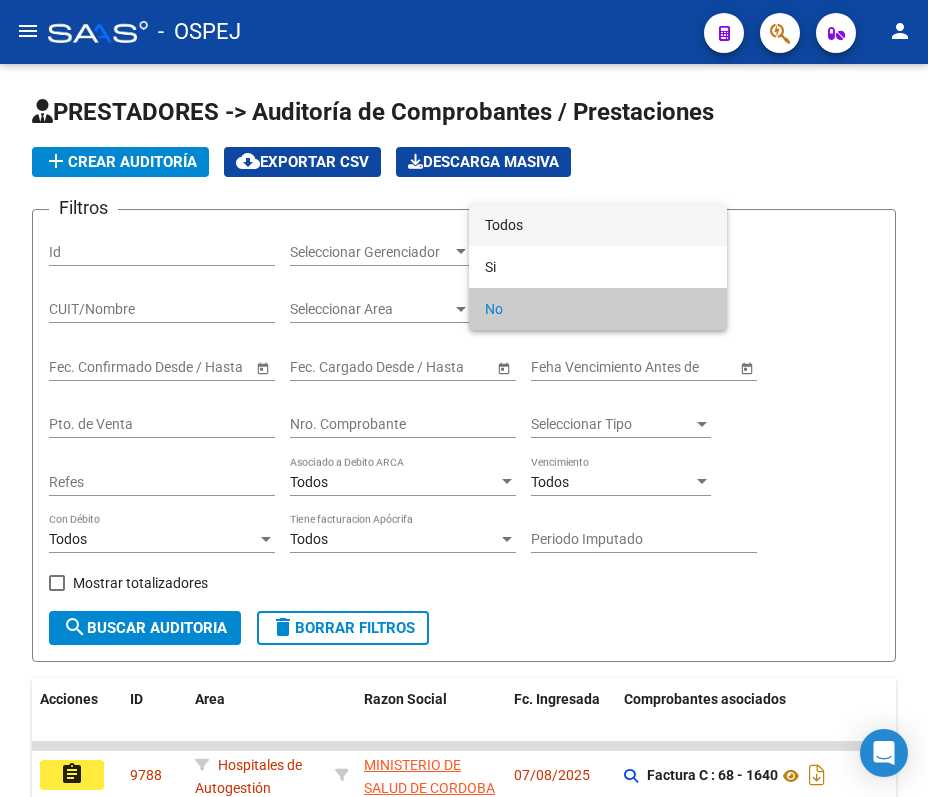 click on "Todos" at bounding box center [598, 225] 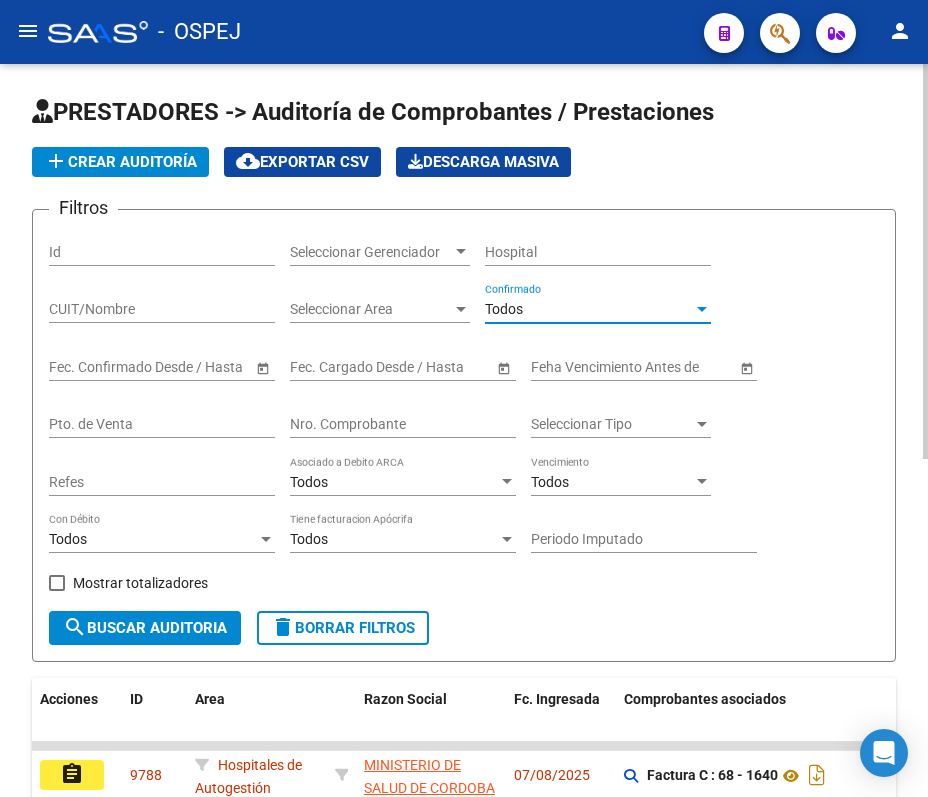 click on "Nro. Comprobante" at bounding box center [403, 424] 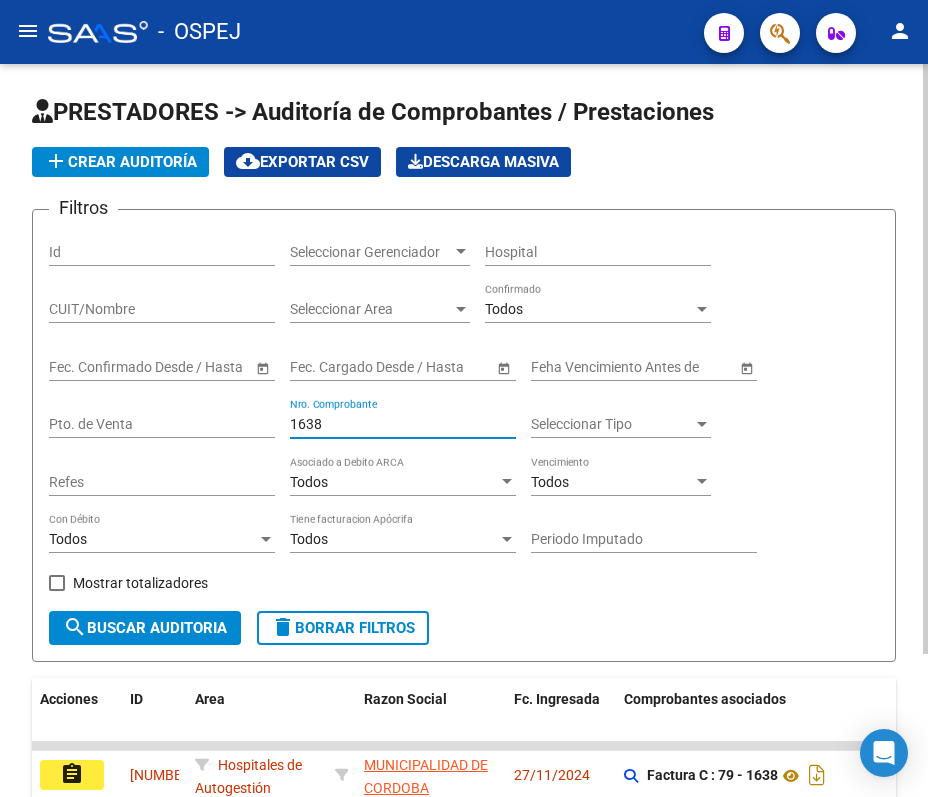 type on "1638" 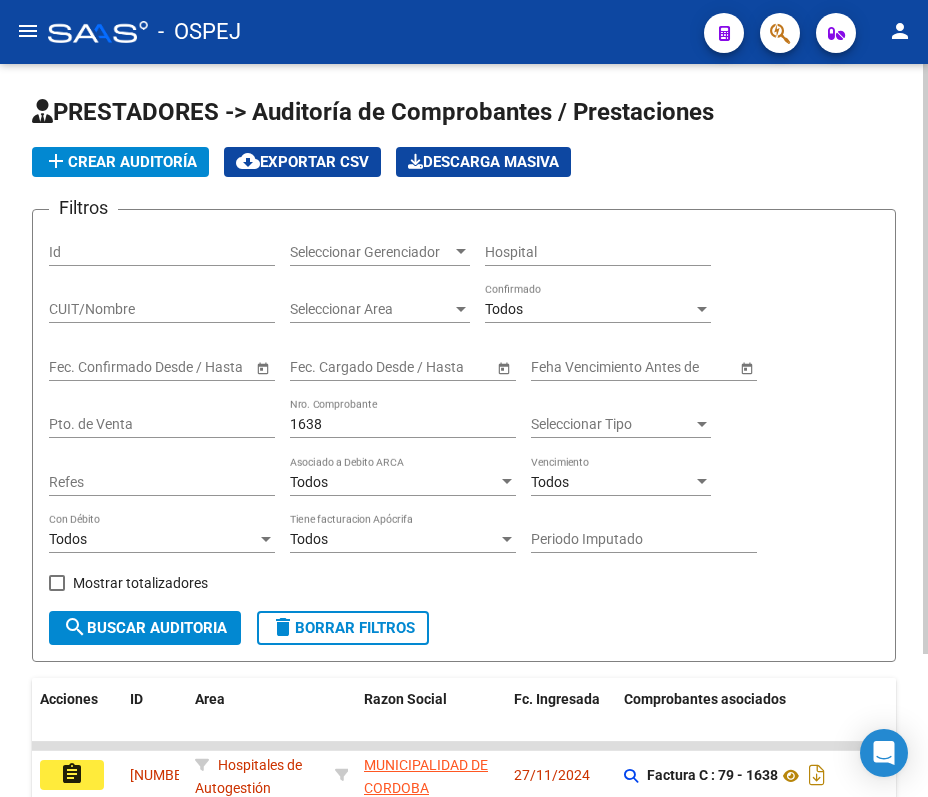 click on "PRESTADORES -> Auditoría de Comprobantes / Prestaciones add  Crear Auditoría
cloud_download  Exportar CSV   Descarga Masiva
Filtros Id Seleccionar Gerenciador Seleccionar Gerenciador Hospital CUIT/Nombre Seleccionar Area Seleccionar Area Todos Confirmado Start date – End date Fec. Confirmado Desde / Hasta Start date – End date Fec. Cargado Desde / Hasta Feha Vencimiento Antes de Pto. de Venta 1638 Nro. Comprobante Seleccionar Tipo Seleccionar Tipo Refes Todos Asociado a Debito ARCA Todos Vencimiento Todos Con Débito Todos Tiene facturacion Apócrifa Periodo Imputado    Mostrar totalizadores search  Buscar Auditoria  delete  Borrar Filtros  Acciones ID Area Razon Social Fc. Ingresada Comprobantes asociados Imputado Gerenciador Importe Aprobado Importe Debitado Importe Comprobantes Vencimiento FC Creado Usuario Confirmado Por Comentario Vencimiento Auditoría Auditoría externa creada Período Imputado Fecha Debitado x ARCA Monto Debitado x ARCA assignment 6329      Hospitales de Autogestión" 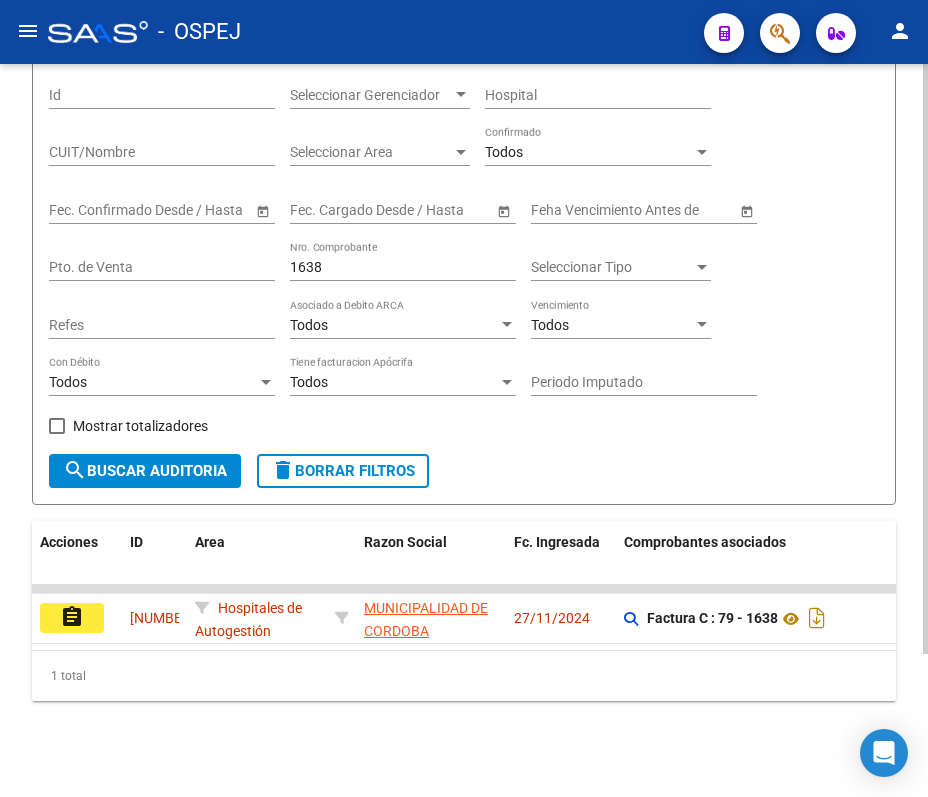 scroll, scrollTop: 177, scrollLeft: 0, axis: vertical 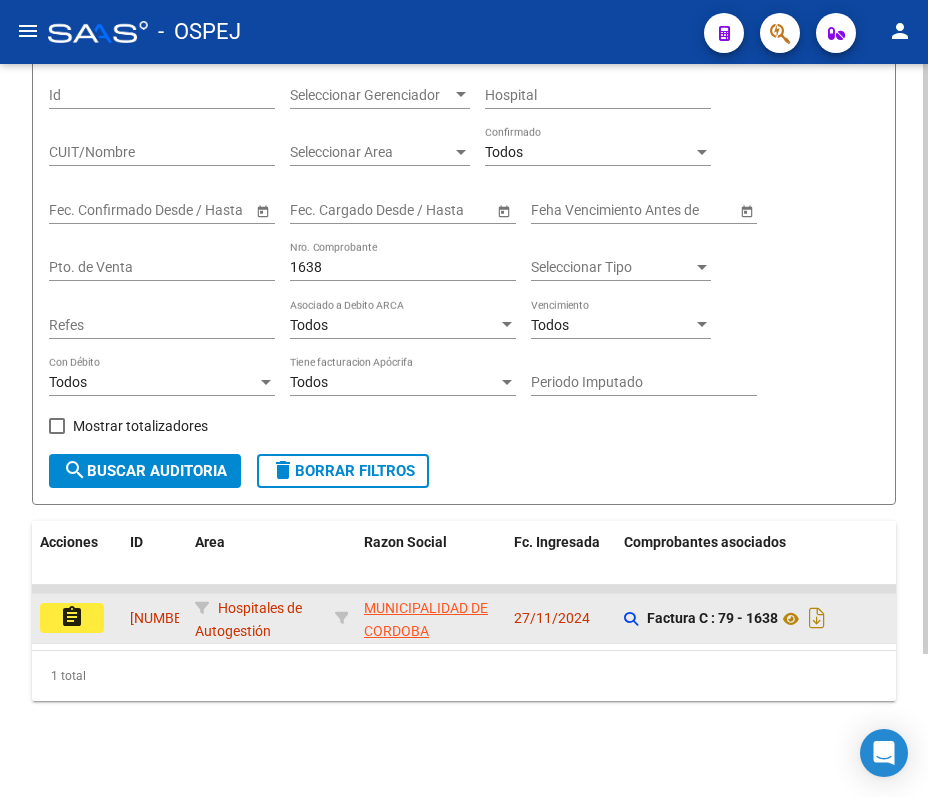 click on "assignment" 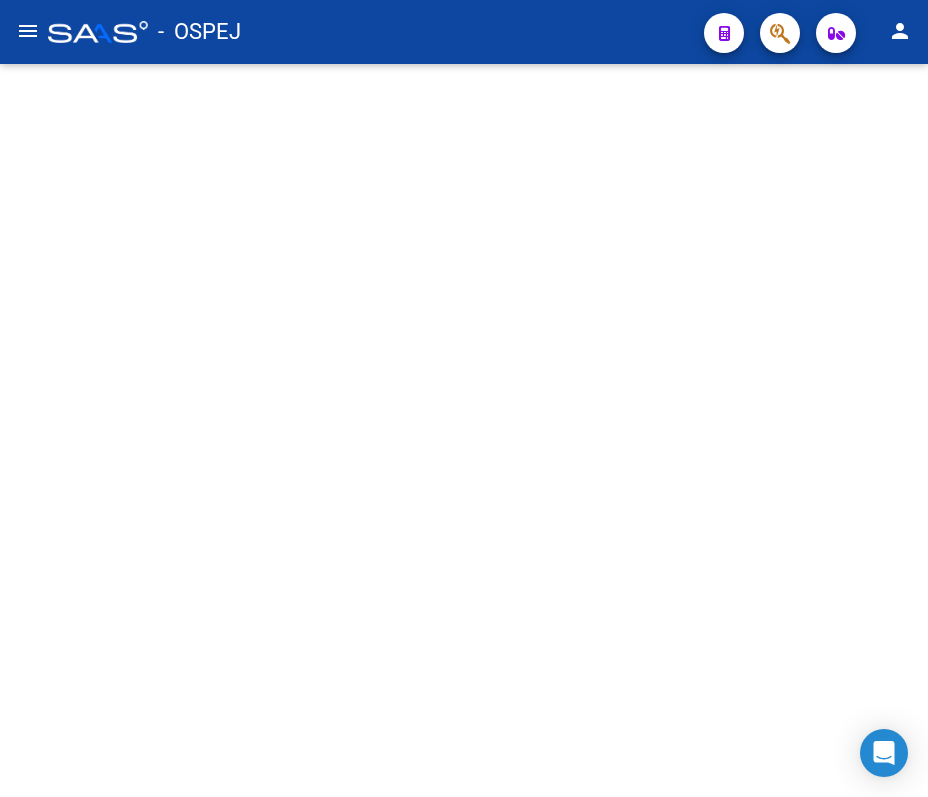 scroll, scrollTop: 0, scrollLeft: 0, axis: both 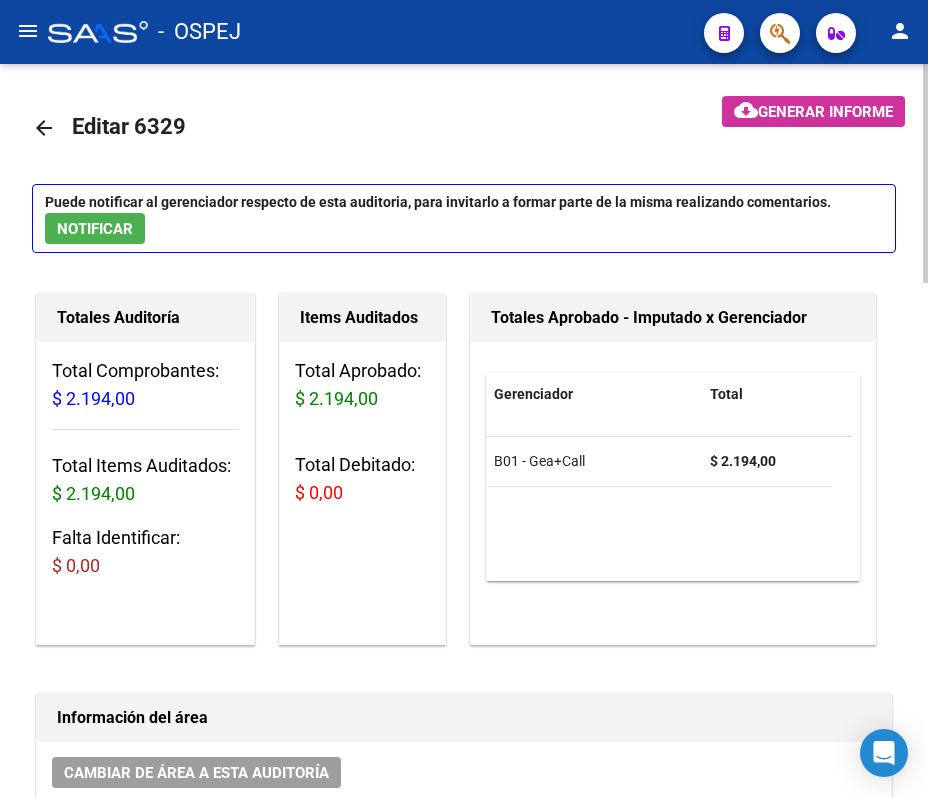 click on "arrow_back" 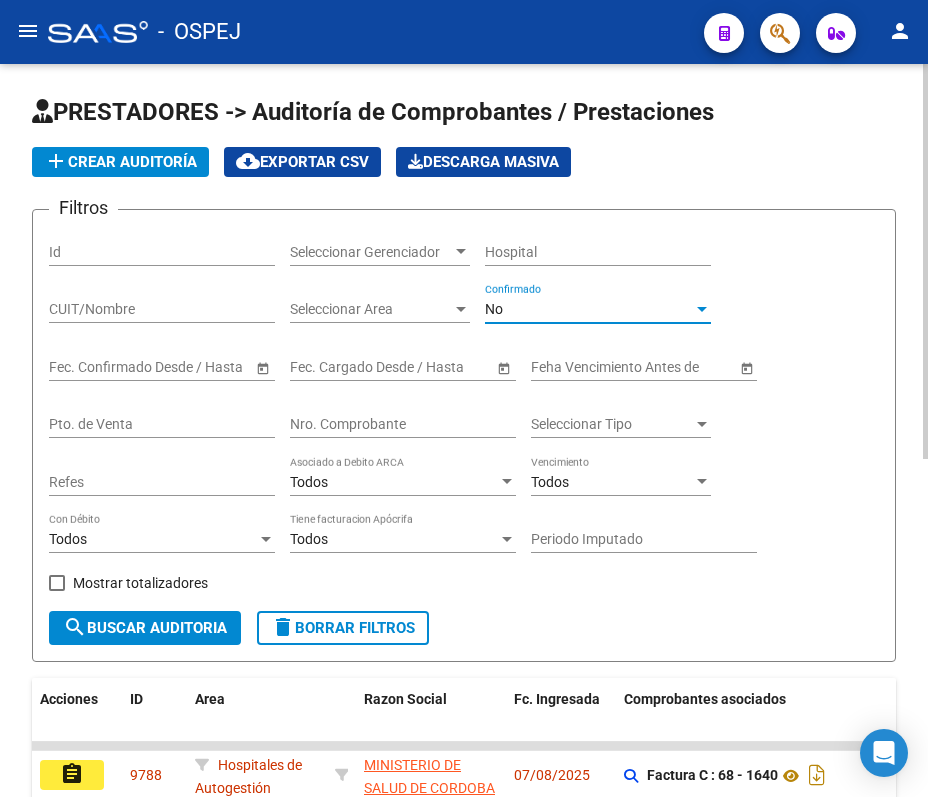click on "No" at bounding box center [494, 309] 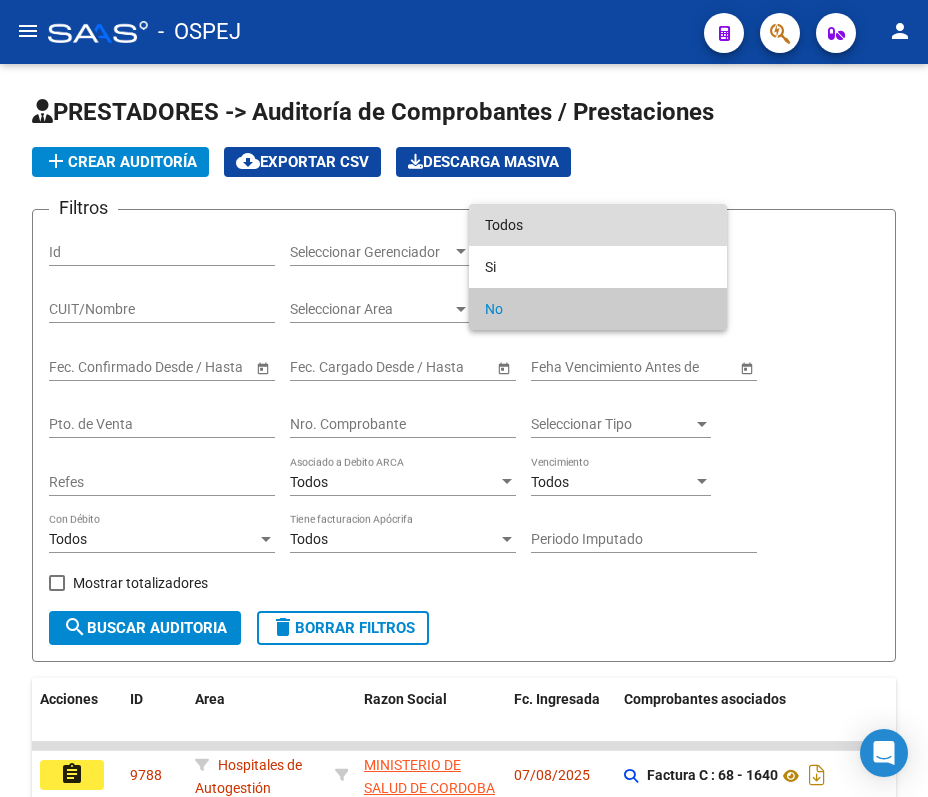 click on "Todos" at bounding box center (598, 225) 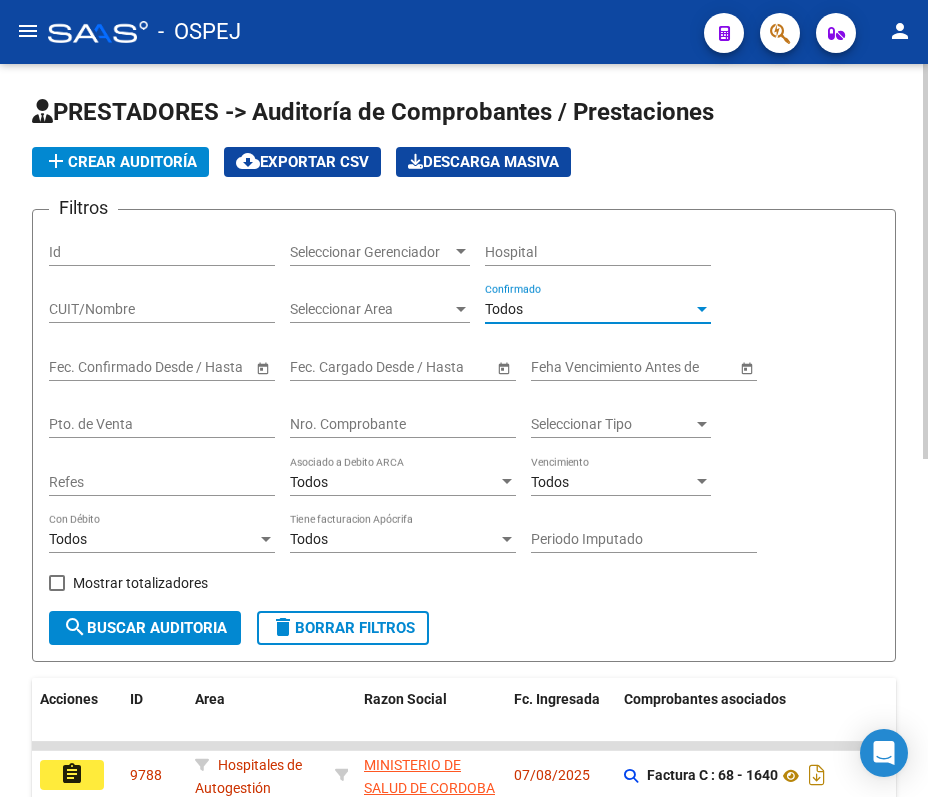 click on "Nro. Comprobante" at bounding box center [403, 424] 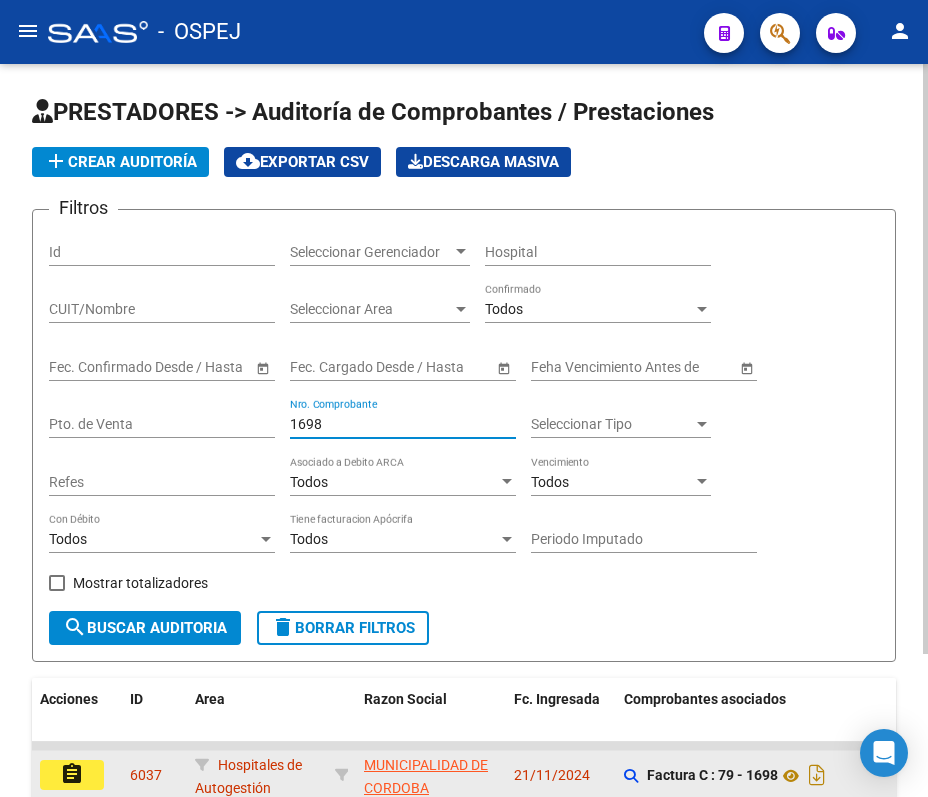 type on "1698" 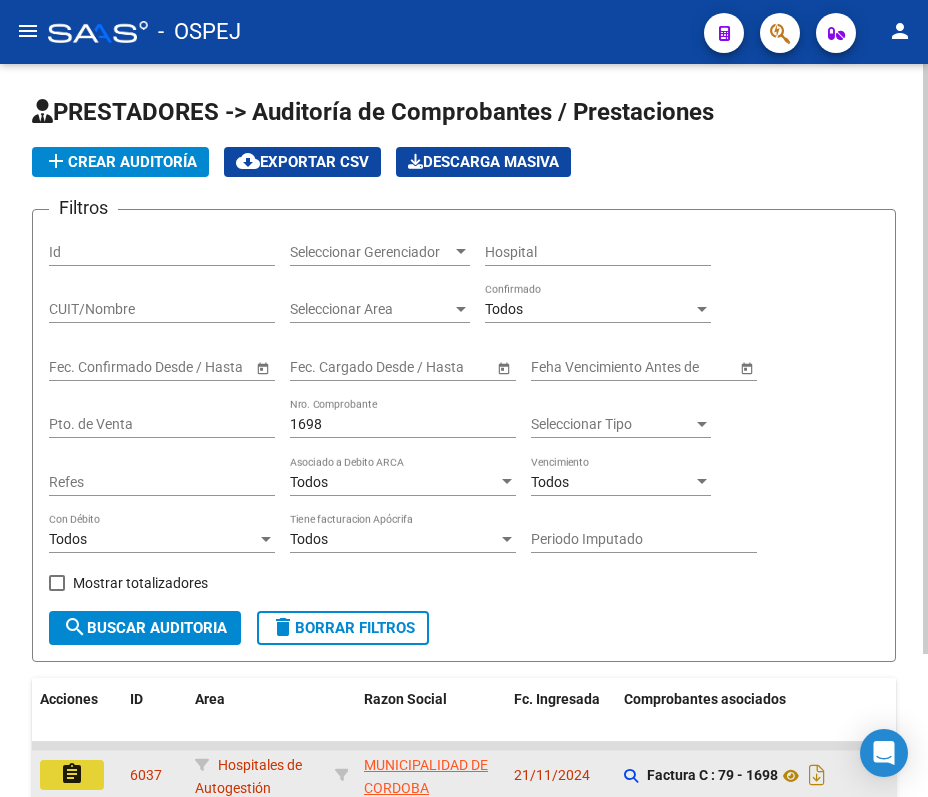 click on "assignment" 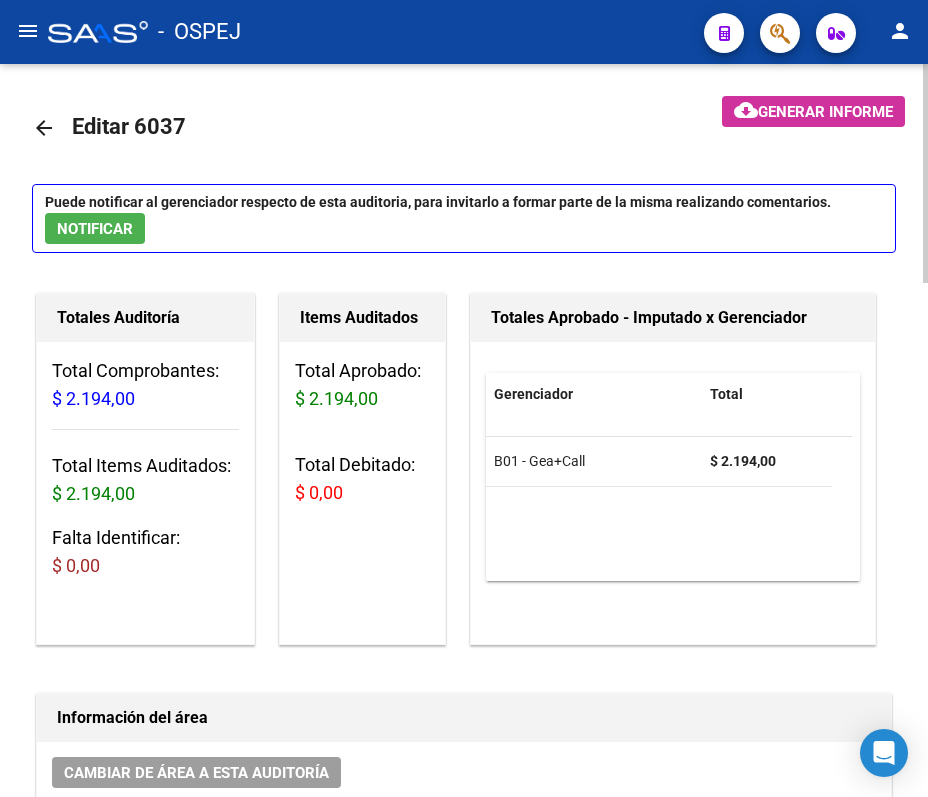 click on "arrow_back Editar 6037    cloud_download  Generar informe  Puede notificar al gerenciador respecto de esta auditoria, para invitarlo a formar parte de la misma realizando comentarios.  NOTIFICAR Totales Auditoría Total Comprobantes:  $ 2.194,00 Total Items Auditados:  $ 2.194,00 Falta Identificar:   $ 0,00 Items Auditados Total Aprobado: $ 2.194,00 Total Debitado: $ 0,00 Totales Aprobado - Imputado x Gerenciador Gerenciador Total B01 - Gea+Call  $ 2.194,00 Información del área Cambiar de área a esta auditoría  Area * Hospitales de Autogestión Seleccionar area Comentario    Ingresar comentario  save  Guardar Comentario  Comprobantes Asociados a la Auditoría Agregar Comprobante cloud_download  Exportar Comprobantes  ID CAE Razon Social CPBT Monto Fecha Cpbt Fecha Recibido Doc Respaldatoria Doc Trazabilidad Expte. Interno Creado Usuario $ 2.194,00 7059 MUNICIPALIDAD DE CORDOBA  Factura C: 79 - 1698  $ 2.194,00 19/09/2023 21/11/2024 21/11/2024 Enzo Toro - soyenzo6@gmail.com Crear Item de Auditoria" 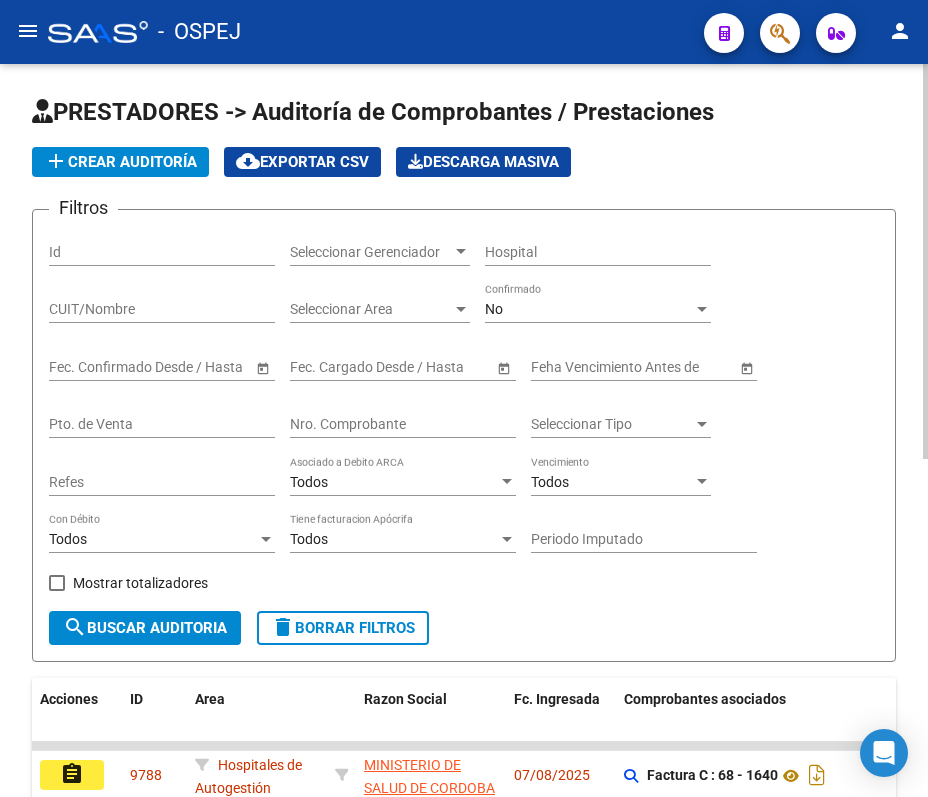 click on "No Confirmado" 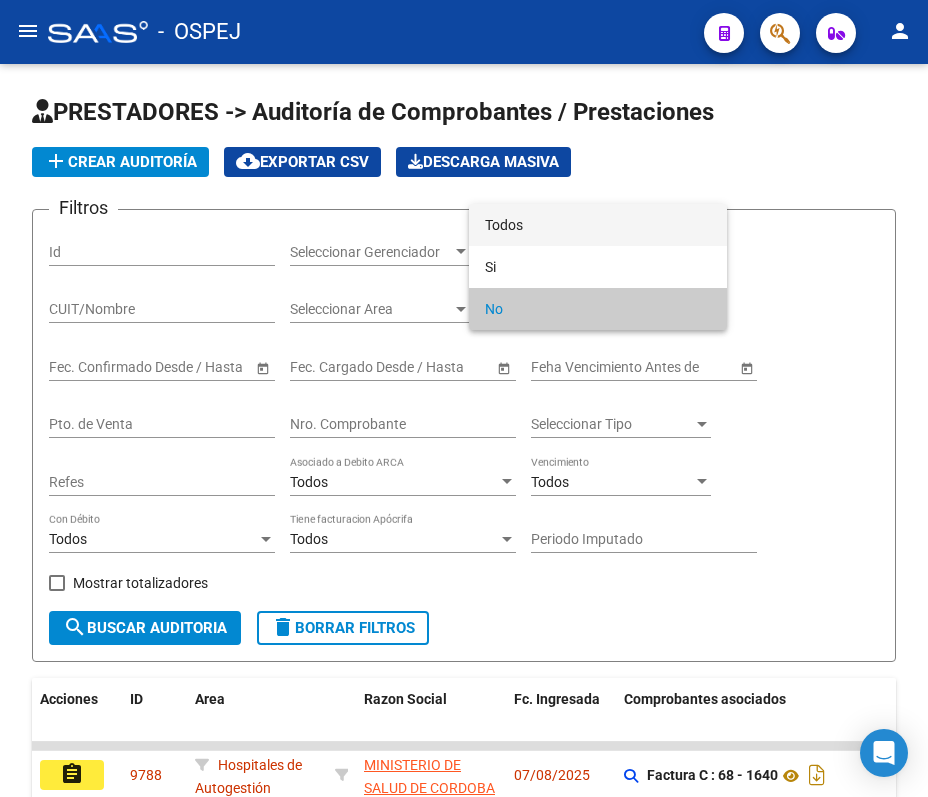 click on "Todos" at bounding box center [598, 225] 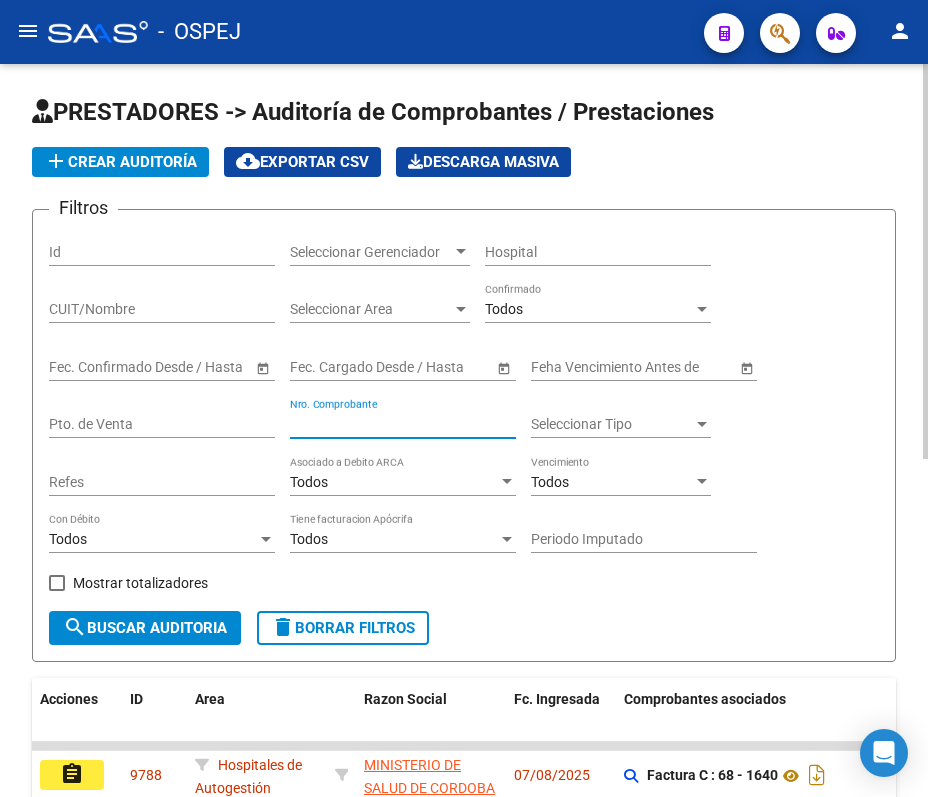 click on "Nro. Comprobante" at bounding box center (403, 424) 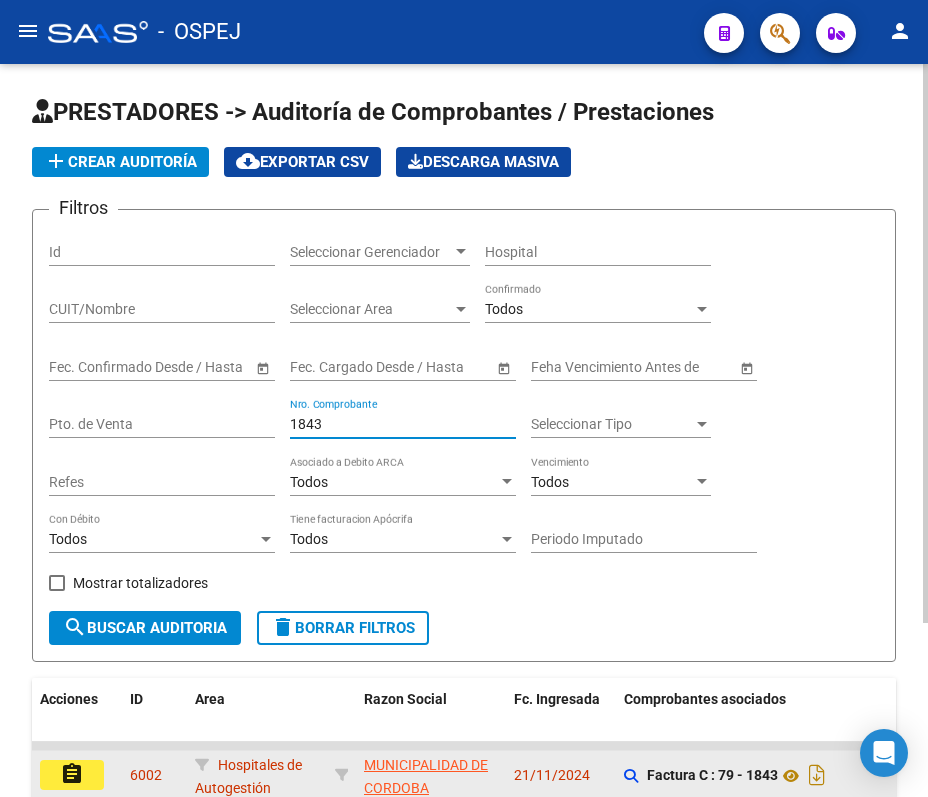 type on "1843" 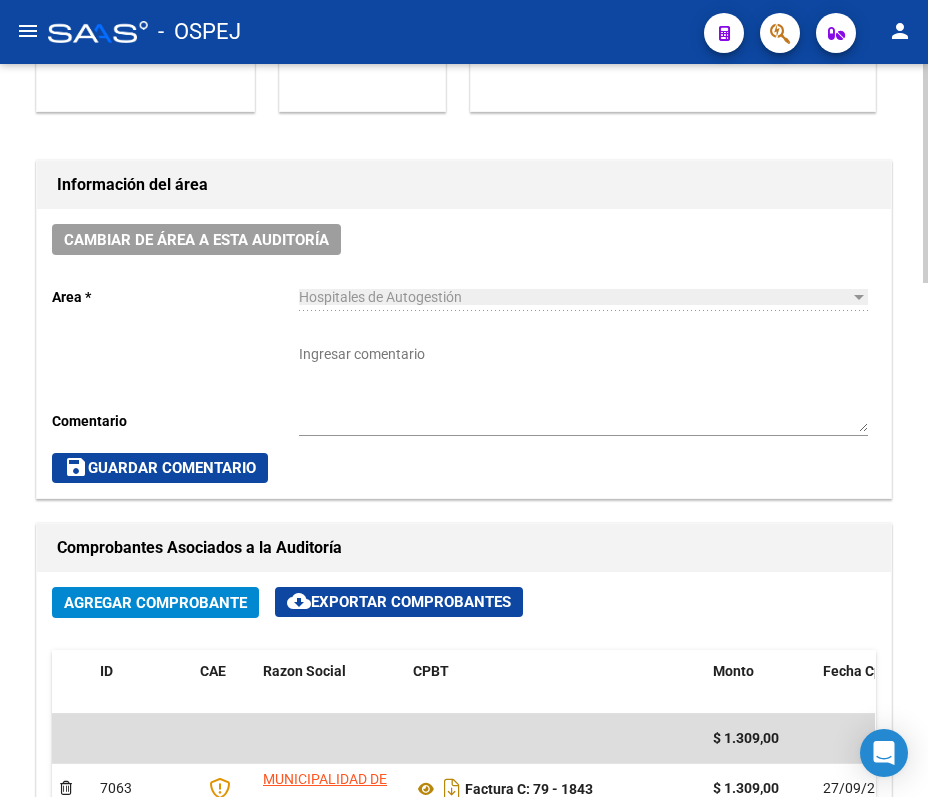 scroll, scrollTop: 0, scrollLeft: 0, axis: both 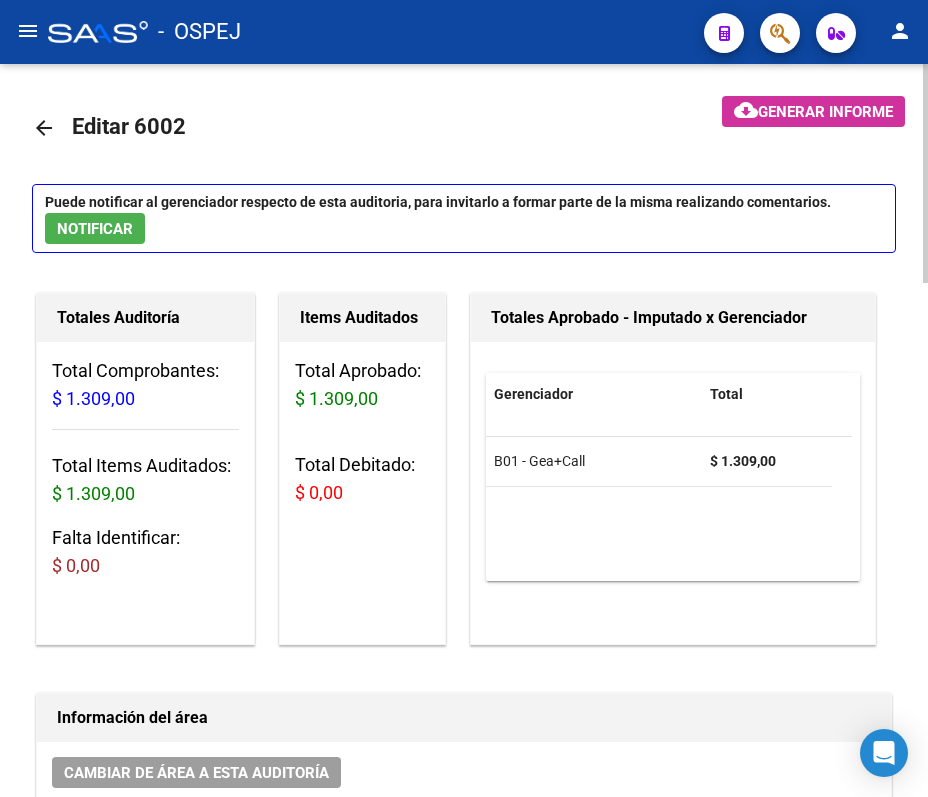click on "arrow_back" 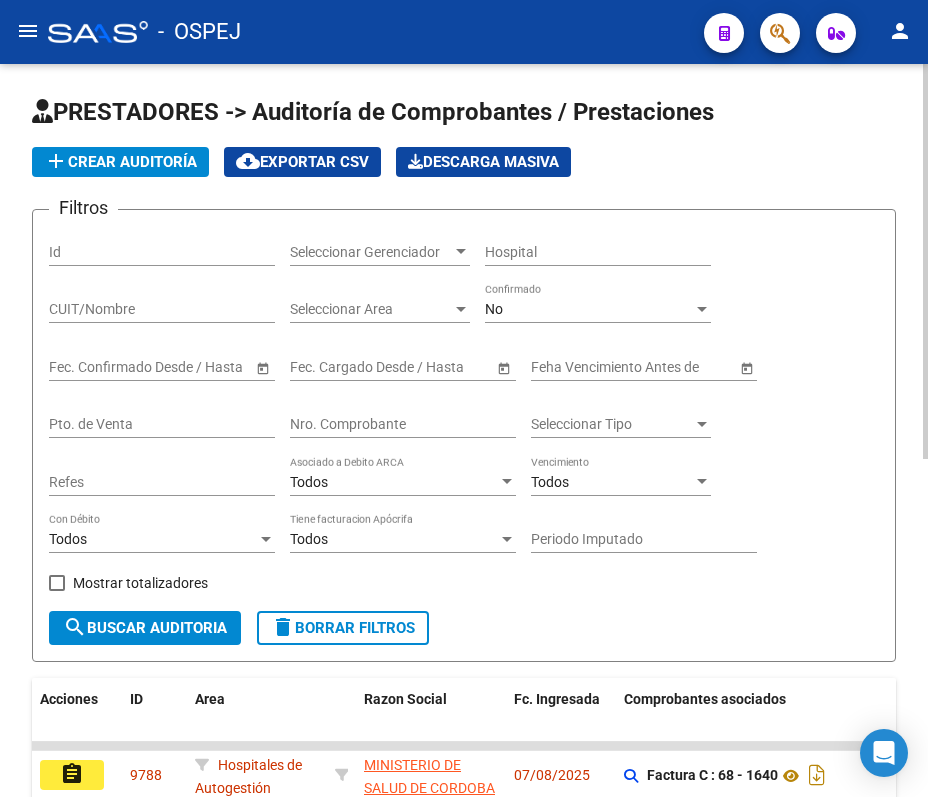 click on "No Confirmado" 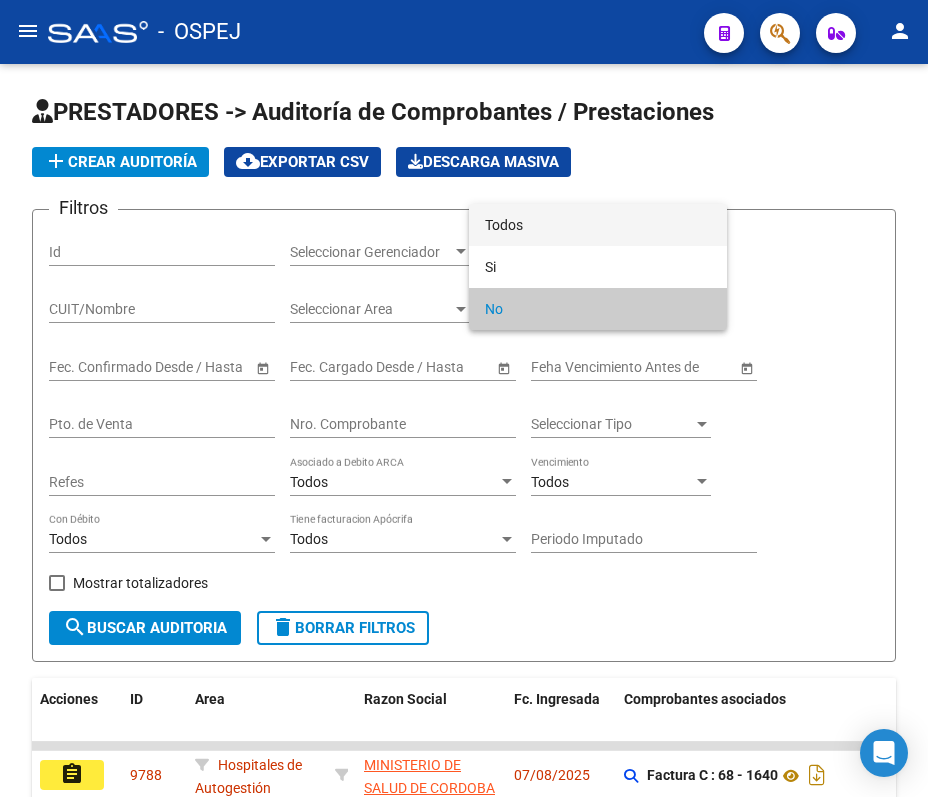 click on "Todos" at bounding box center (598, 225) 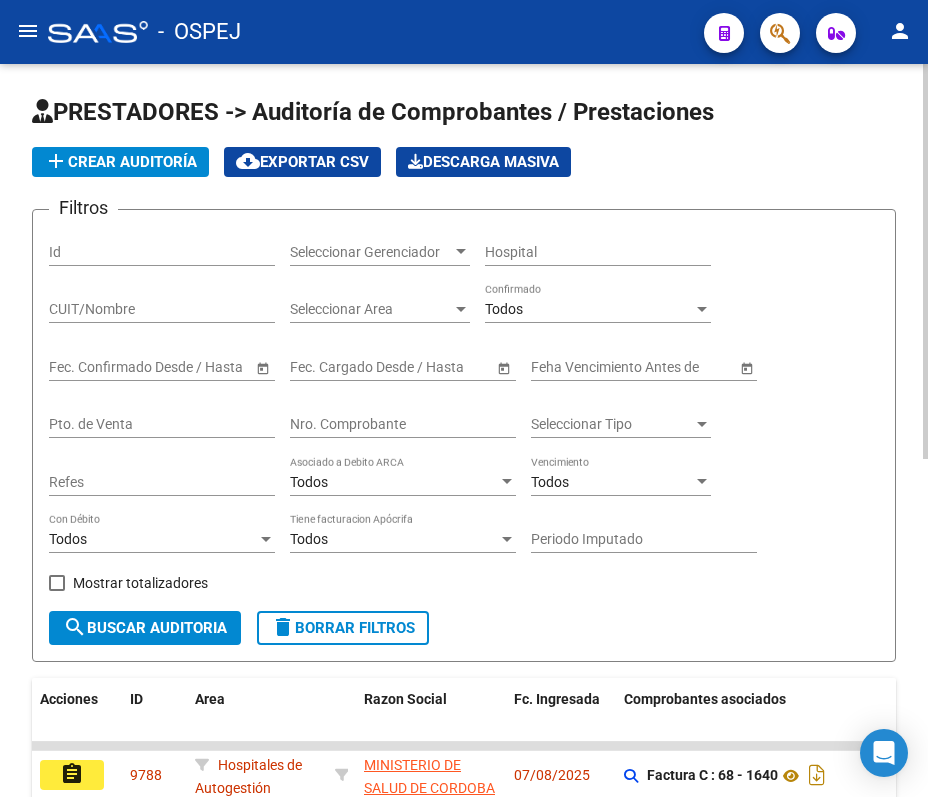 click on "Nro. Comprobante" 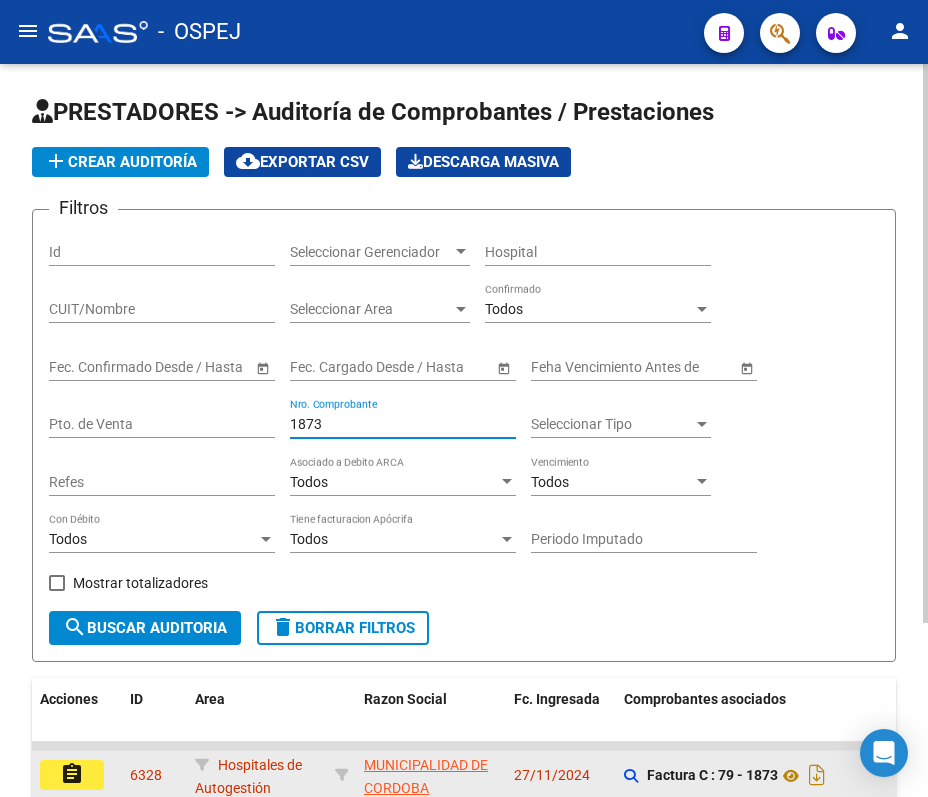 type on "1873" 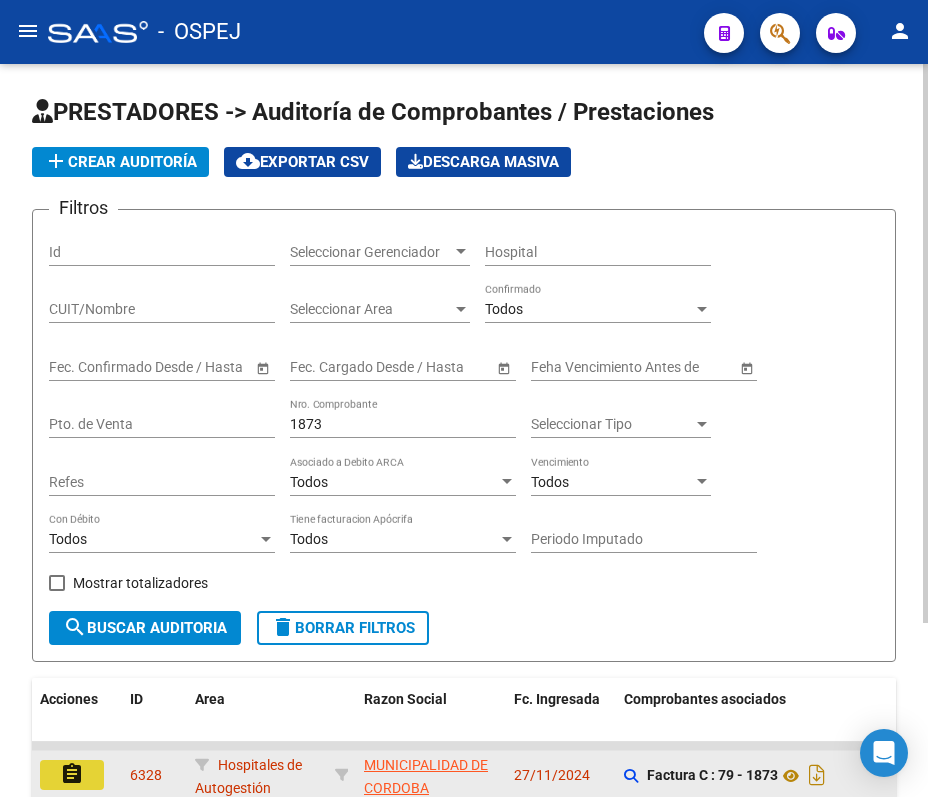 click on "assignment" 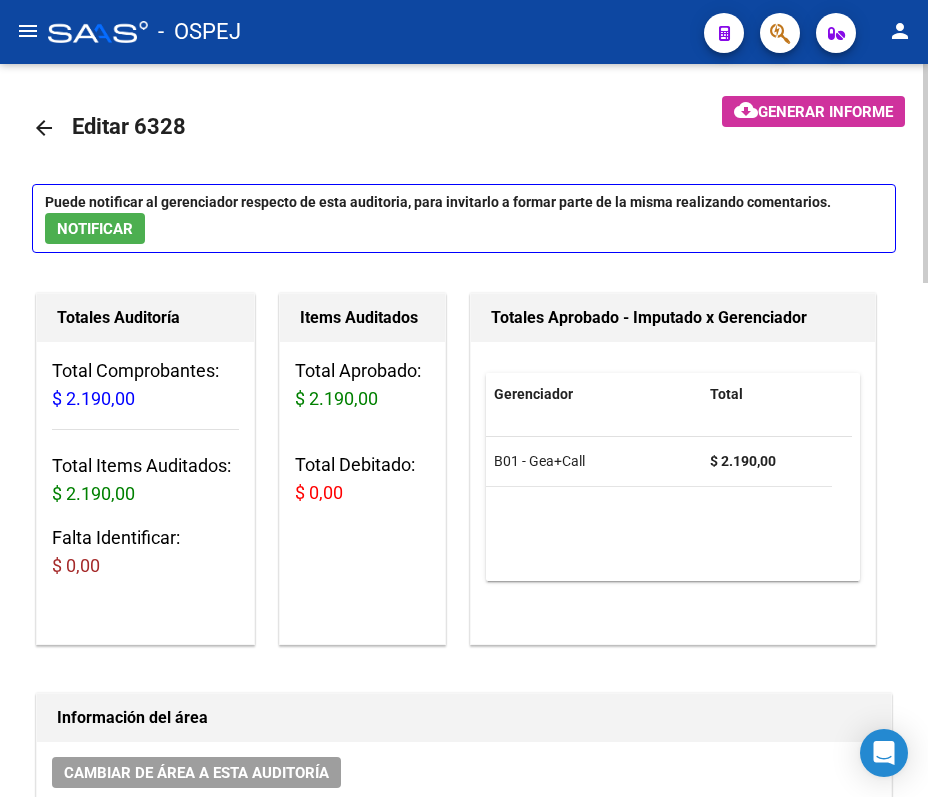 drag, startPoint x: 9, startPoint y: 145, endPoint x: 37, endPoint y: 132, distance: 30.870699 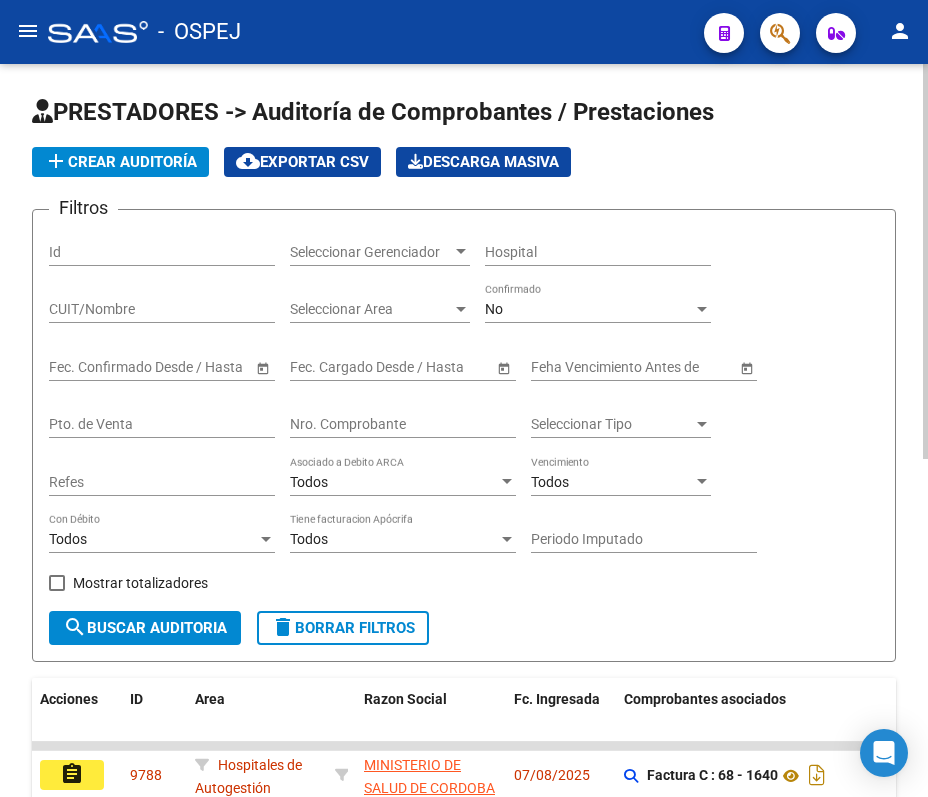 click on "No" at bounding box center (589, 309) 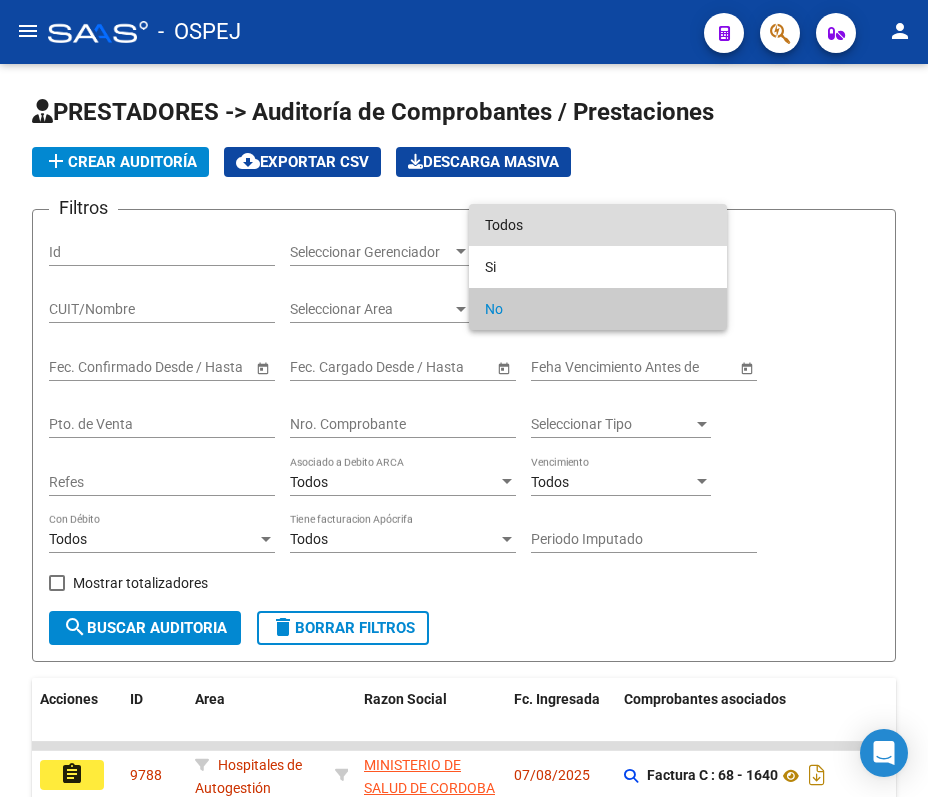 click on "Todos" at bounding box center (598, 225) 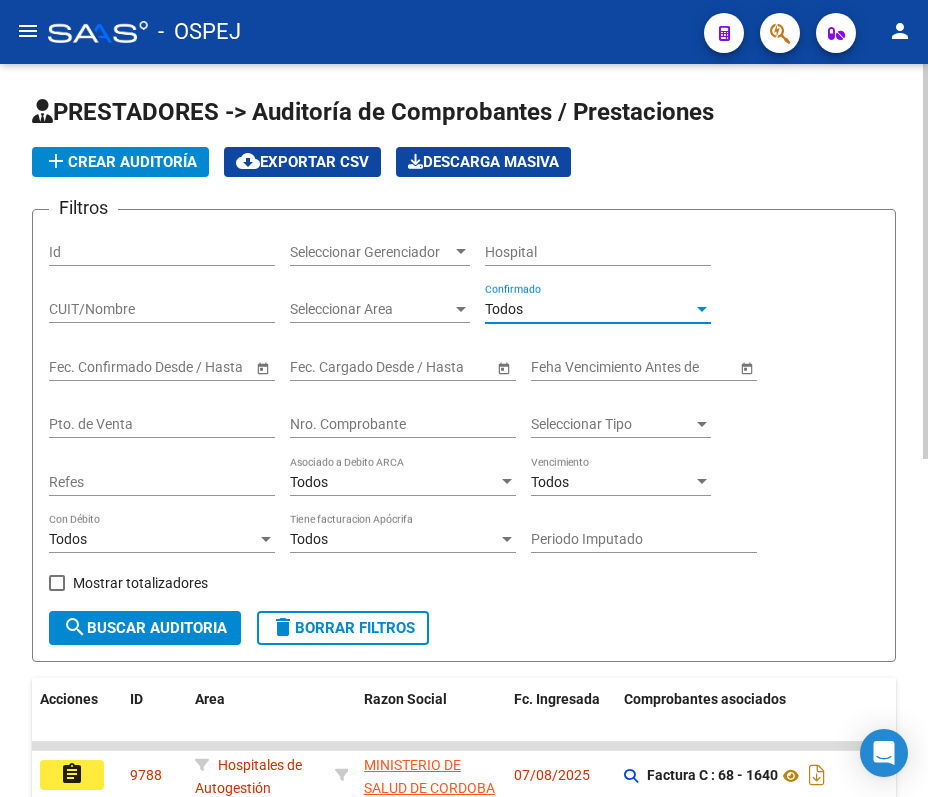 click on "Nro. Comprobante" at bounding box center (403, 424) 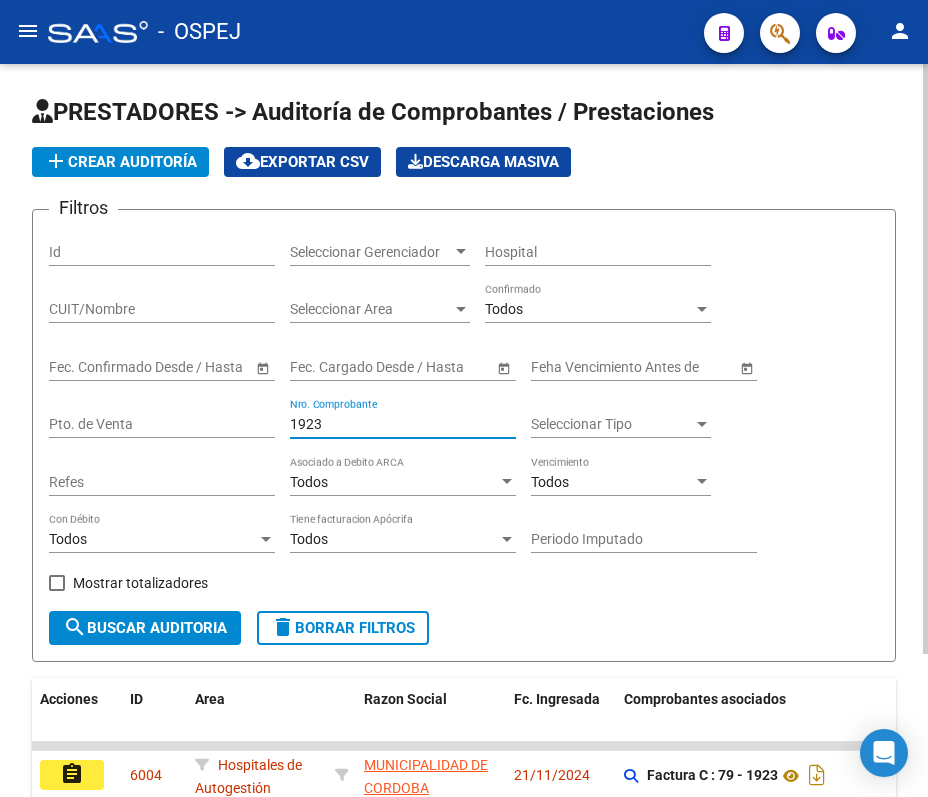 scroll, scrollTop: 133, scrollLeft: 0, axis: vertical 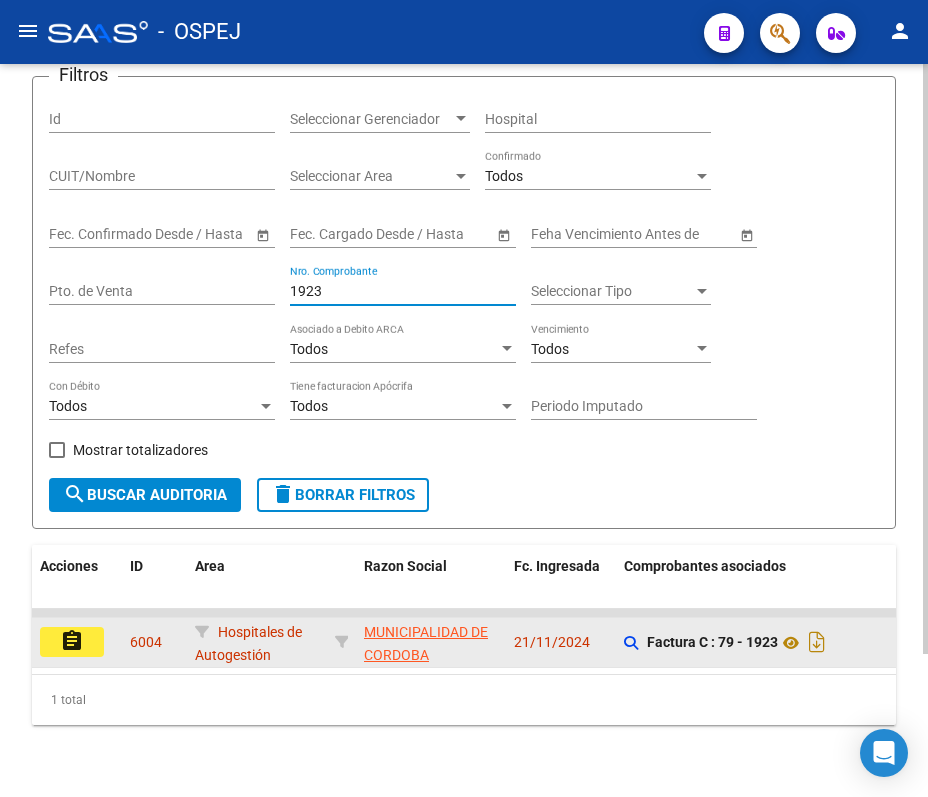 type on "1923" 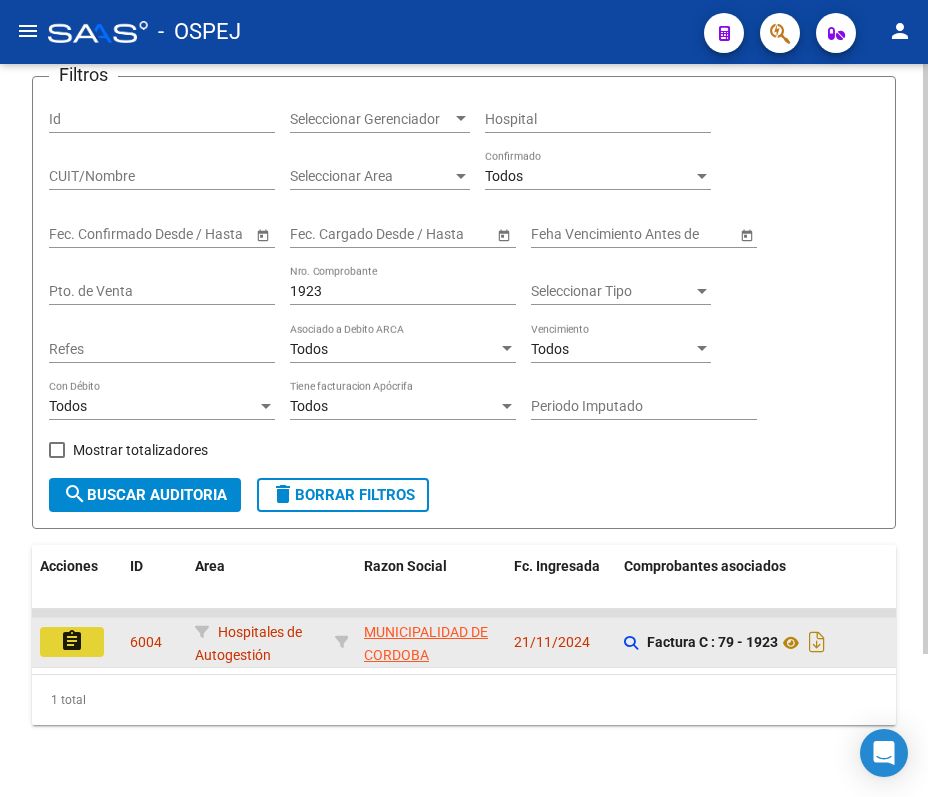 click on "assignment" 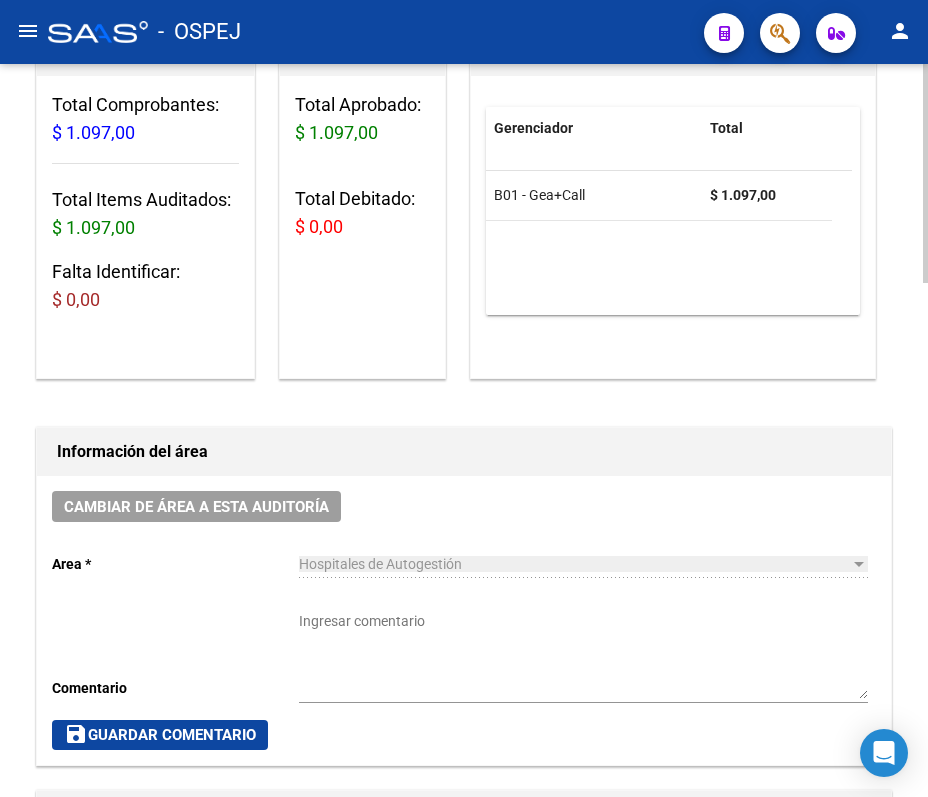 scroll, scrollTop: 0, scrollLeft: 0, axis: both 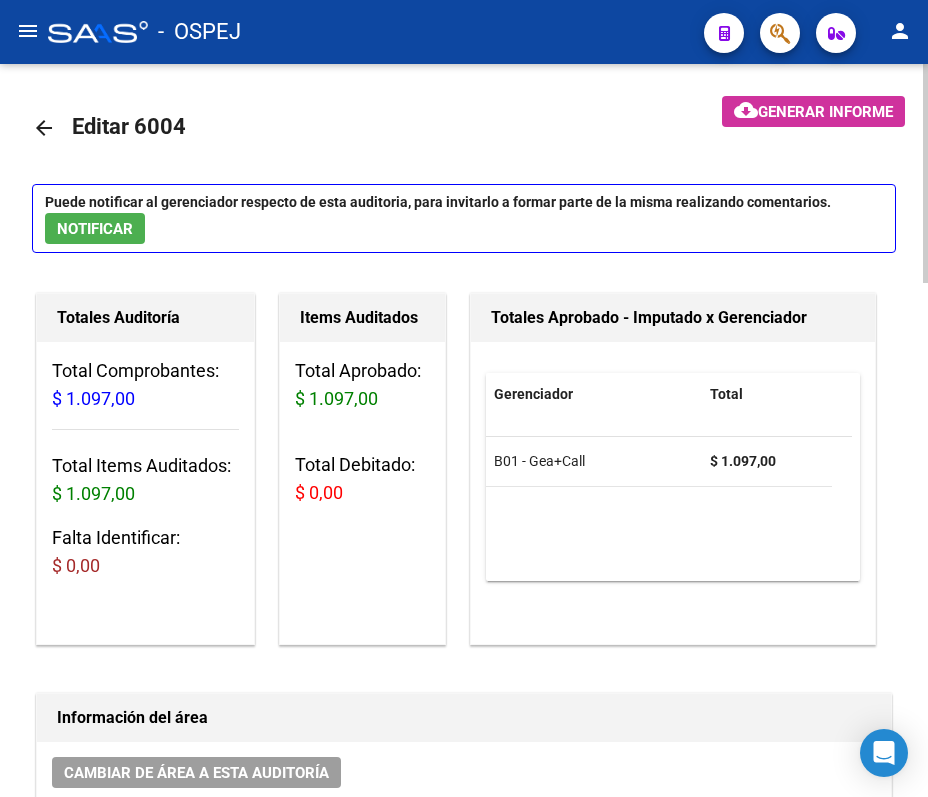 click on "arrow_back" 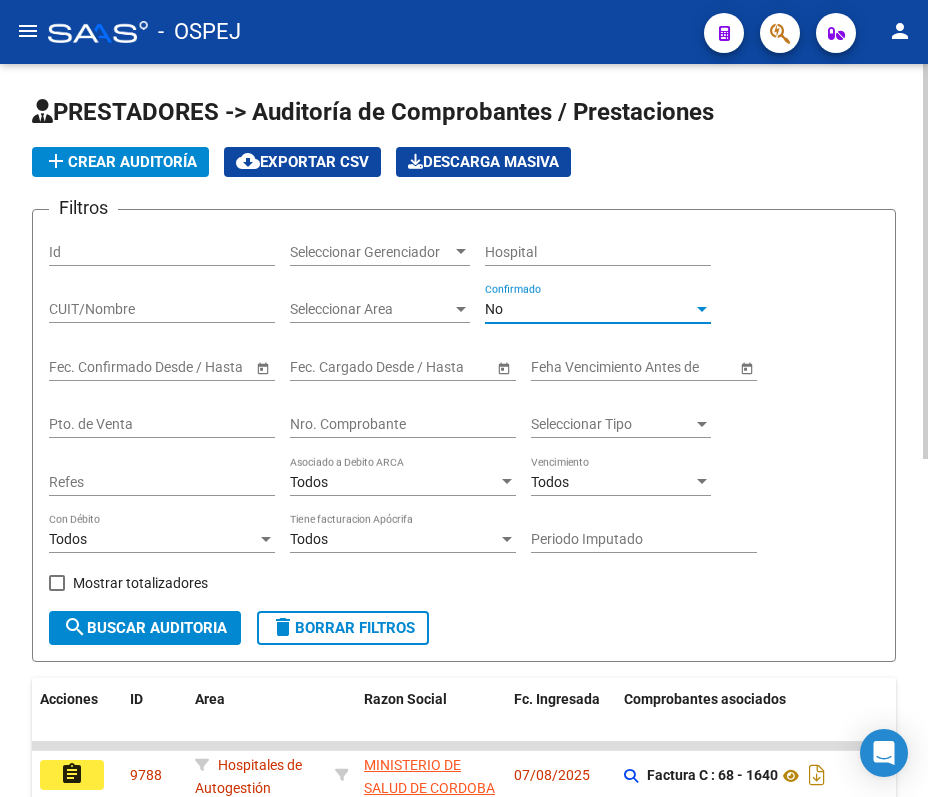 click on "No" at bounding box center (589, 309) 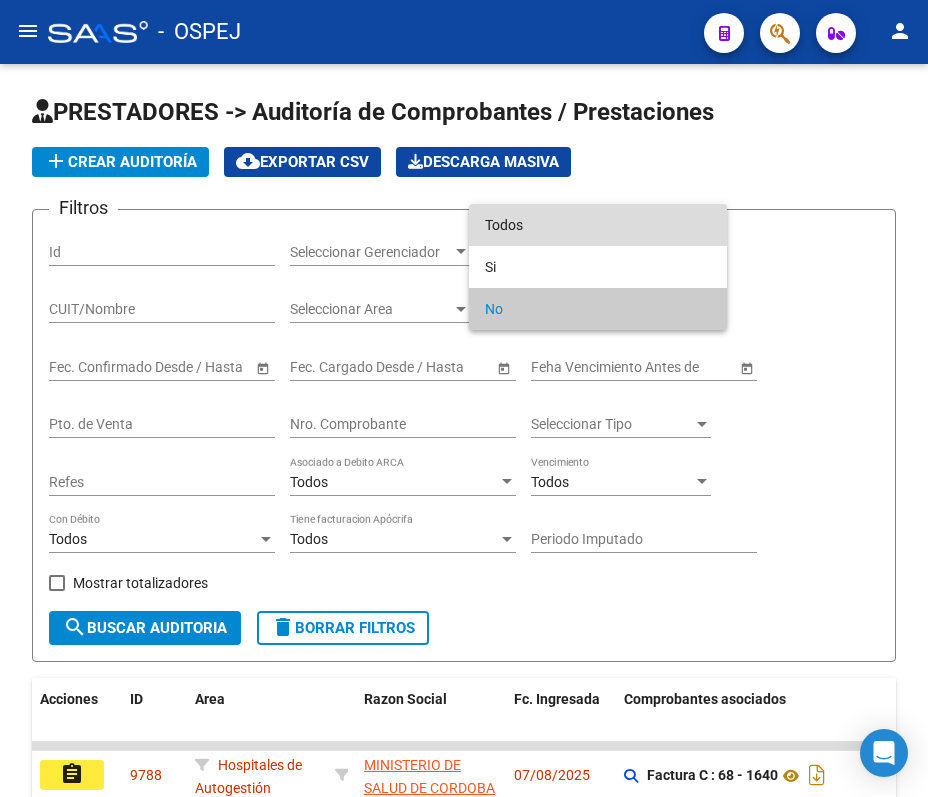 click on "Todos" at bounding box center [598, 225] 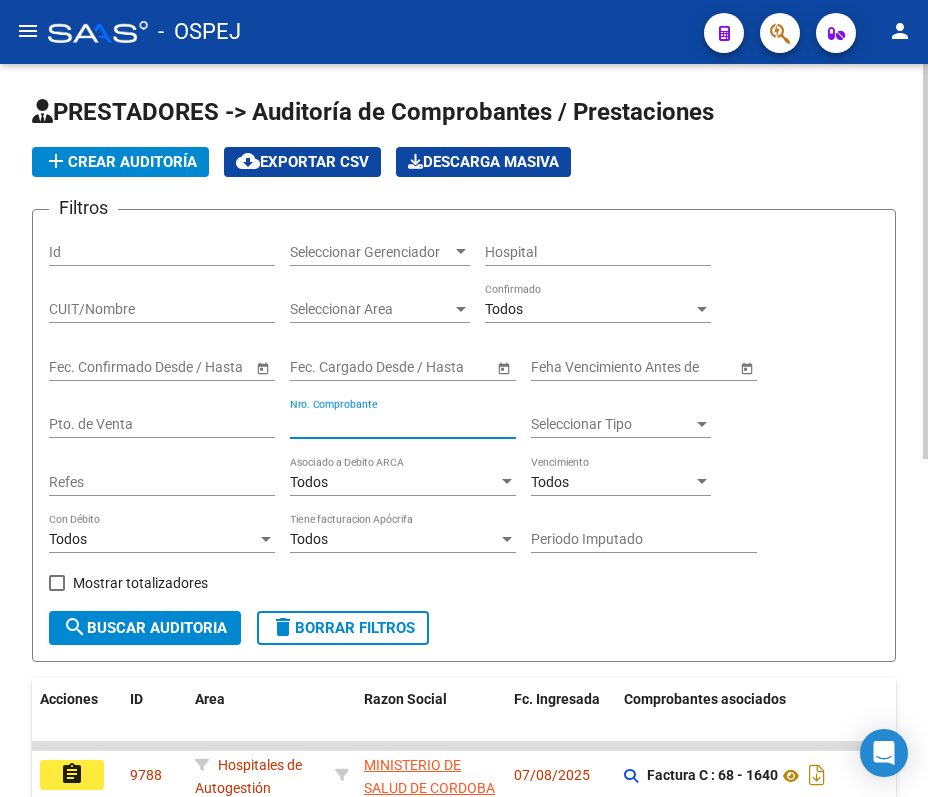 click on "Nro. Comprobante" at bounding box center [403, 424] 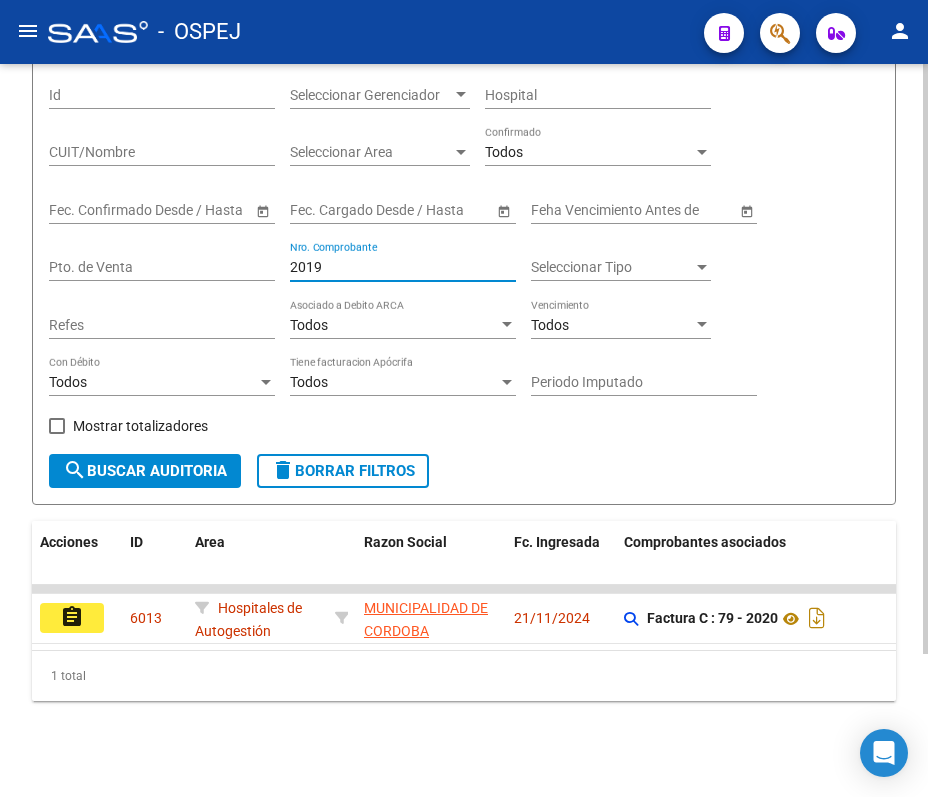 scroll, scrollTop: 177, scrollLeft: 0, axis: vertical 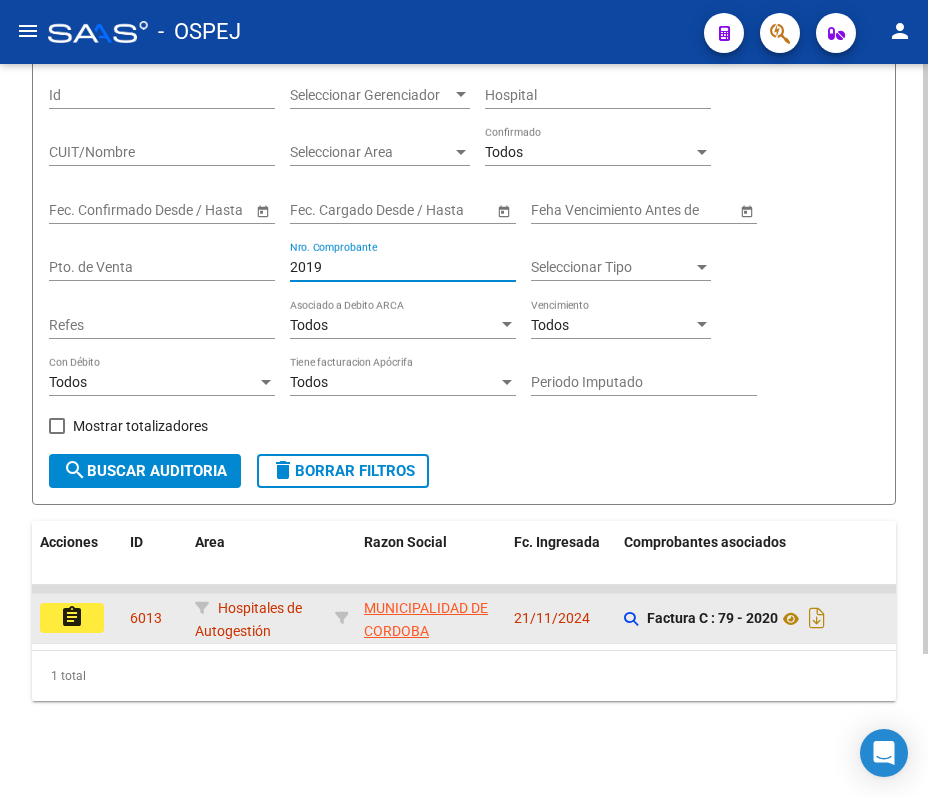 type on "2019" 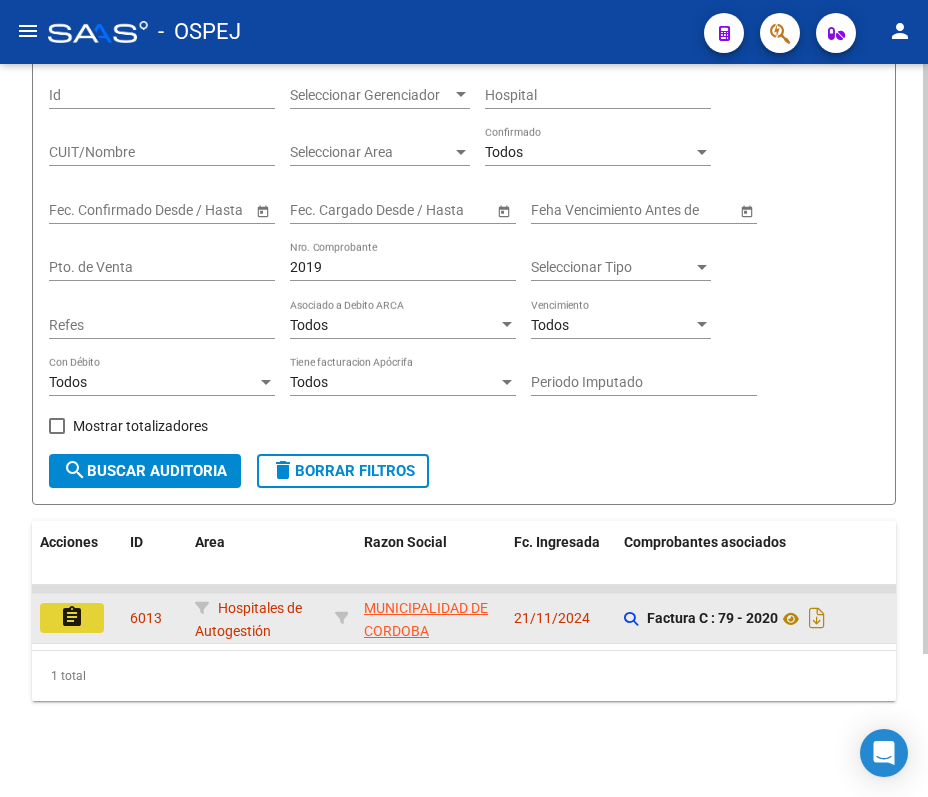 click on "assignment" 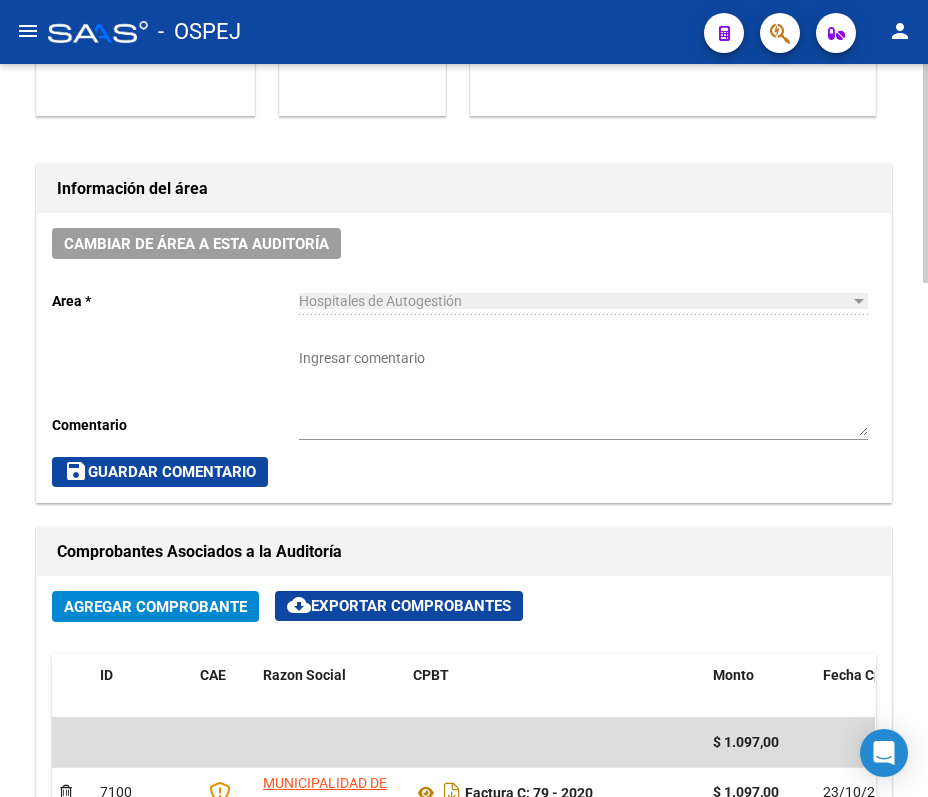 scroll, scrollTop: 0, scrollLeft: 0, axis: both 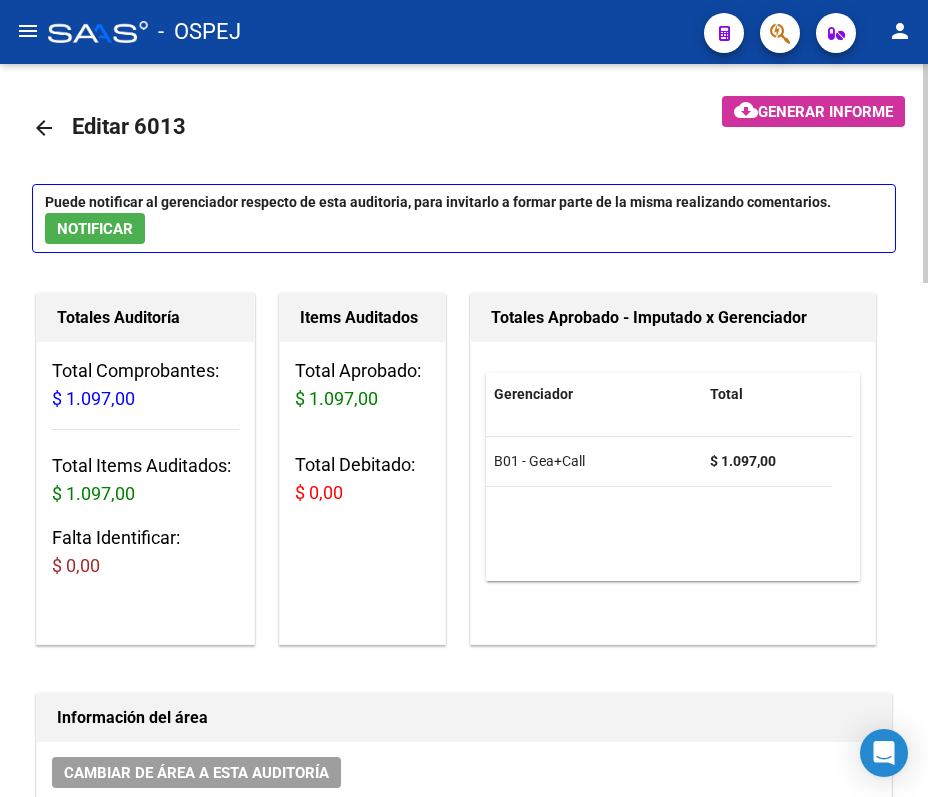 click on "arrow_back" 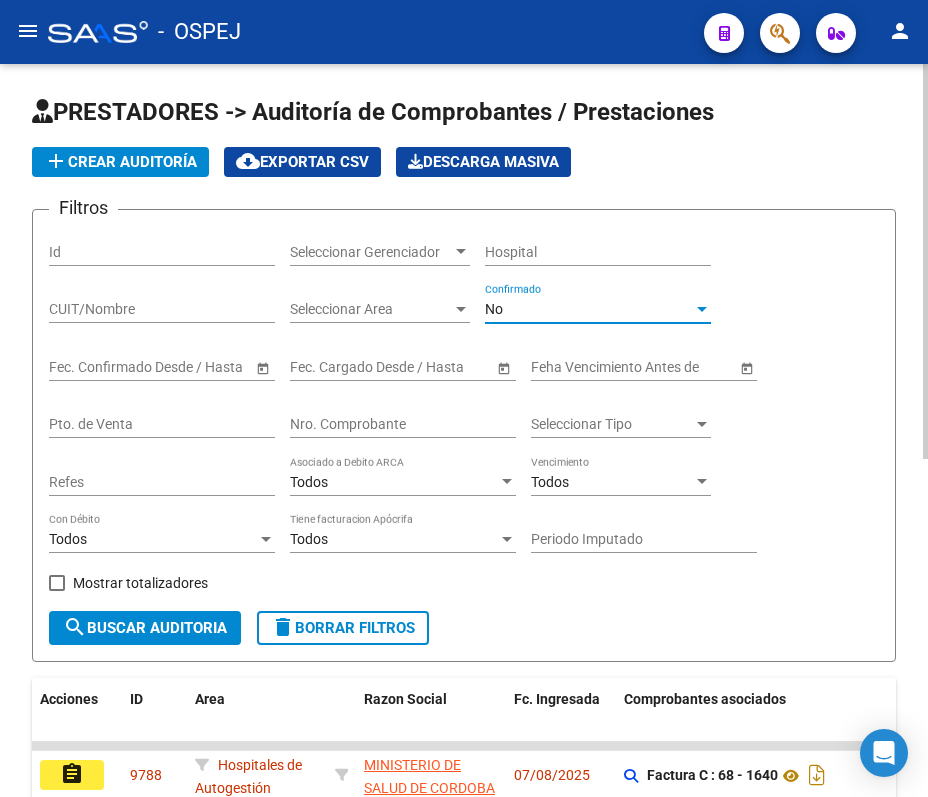 click on "No" at bounding box center [589, 309] 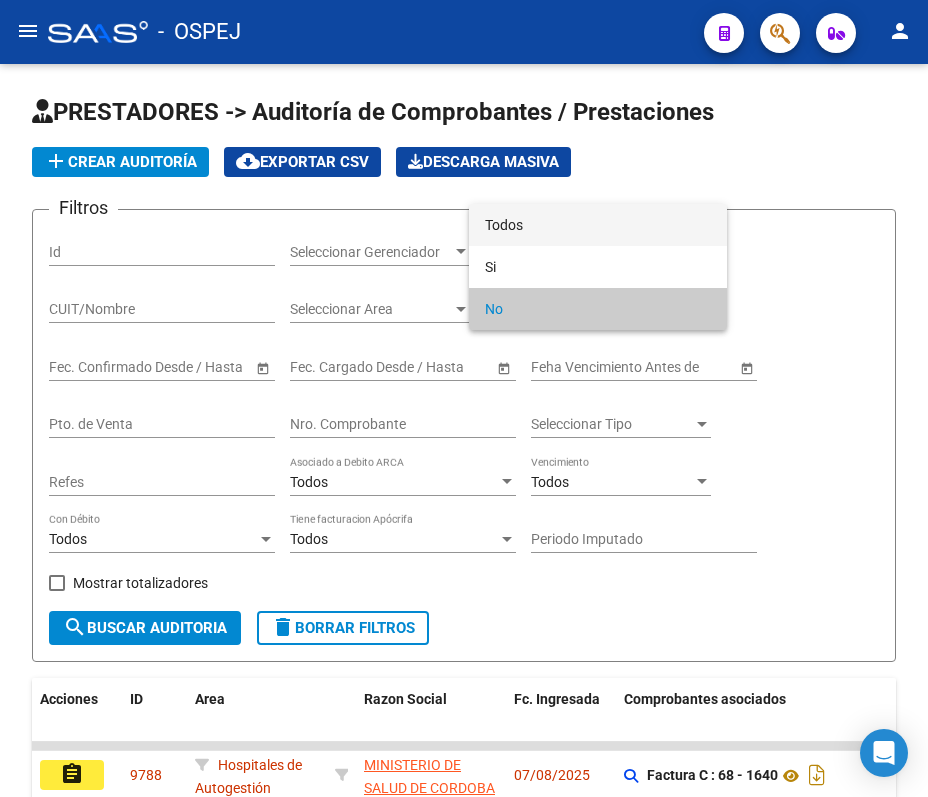 click on "Todos" at bounding box center (598, 225) 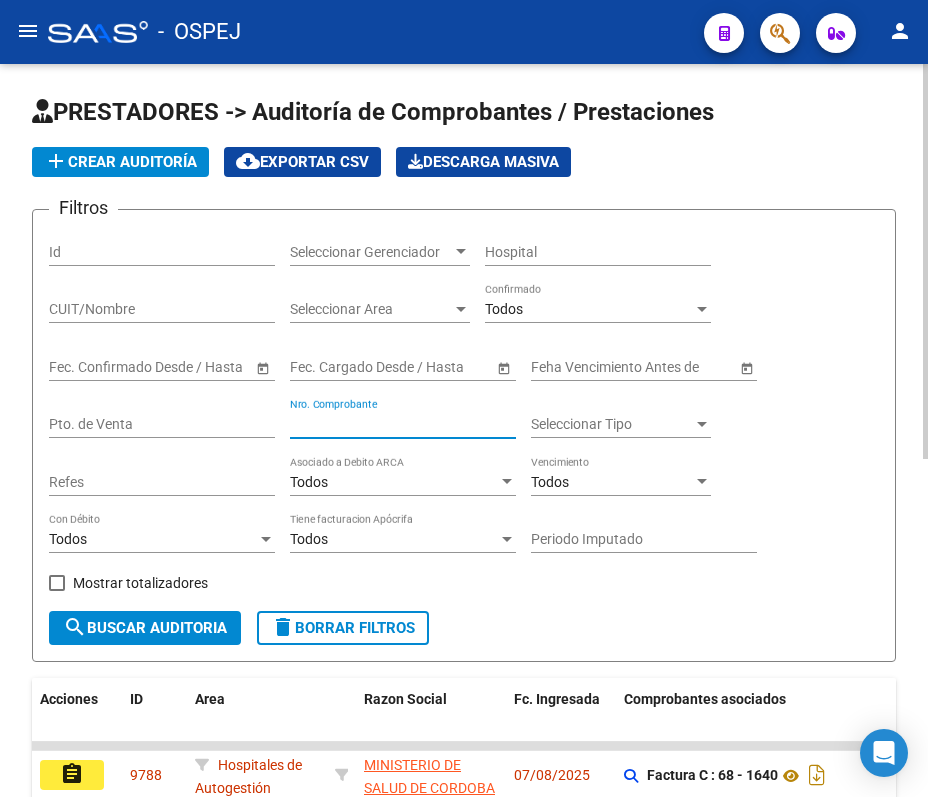 click on "Nro. Comprobante" at bounding box center (403, 424) 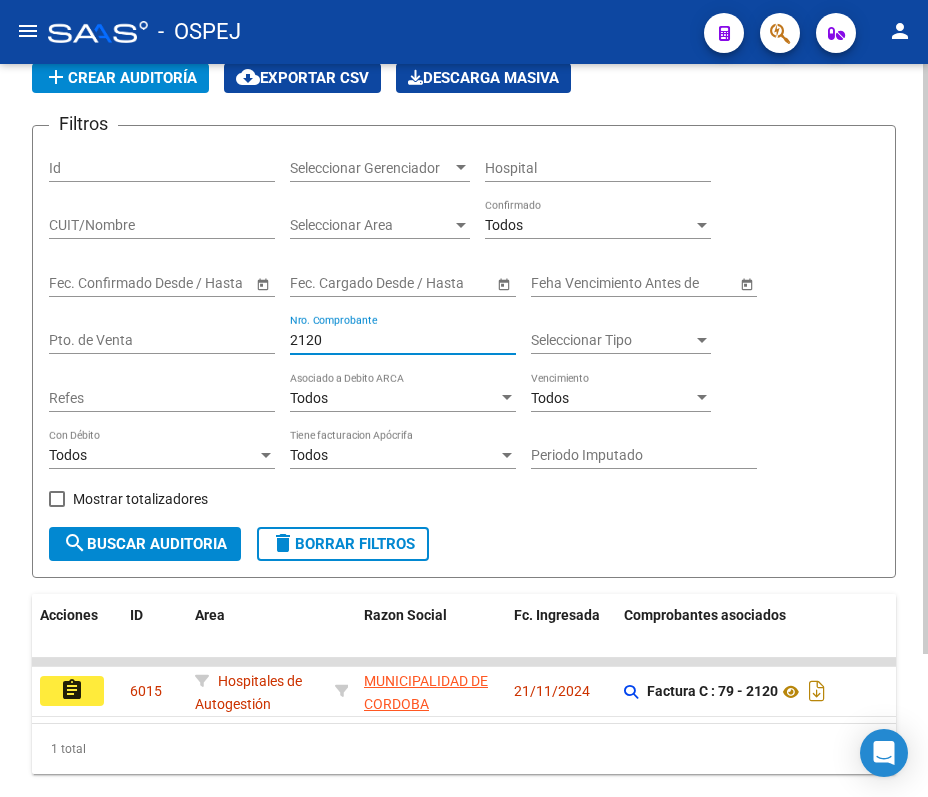 scroll, scrollTop: 177, scrollLeft: 0, axis: vertical 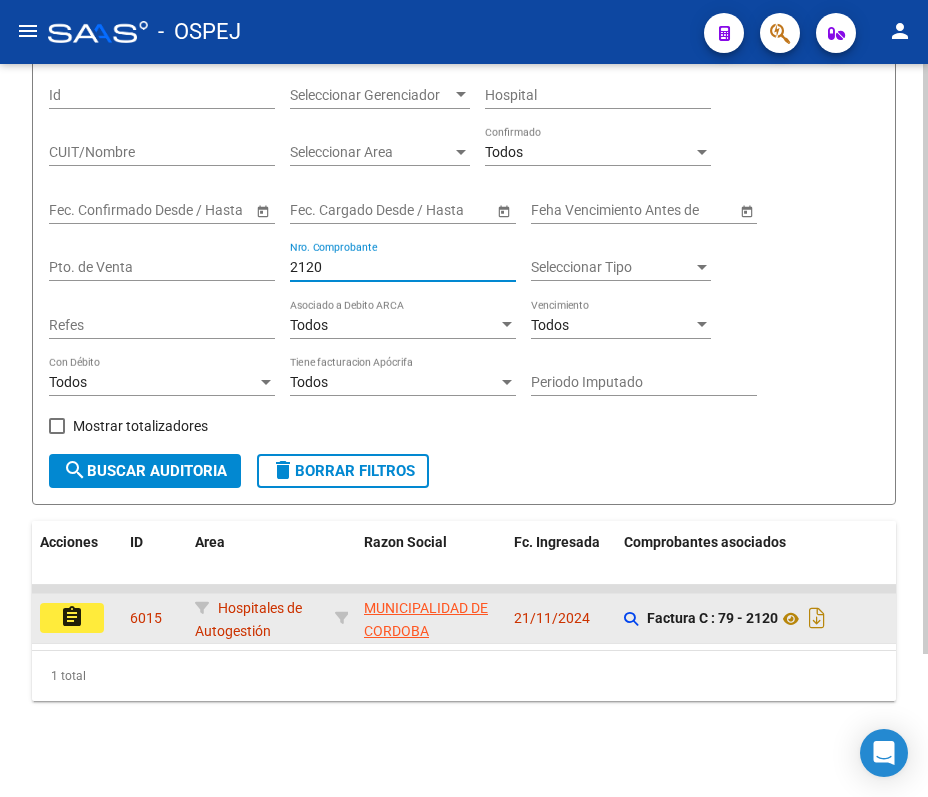 type on "2120" 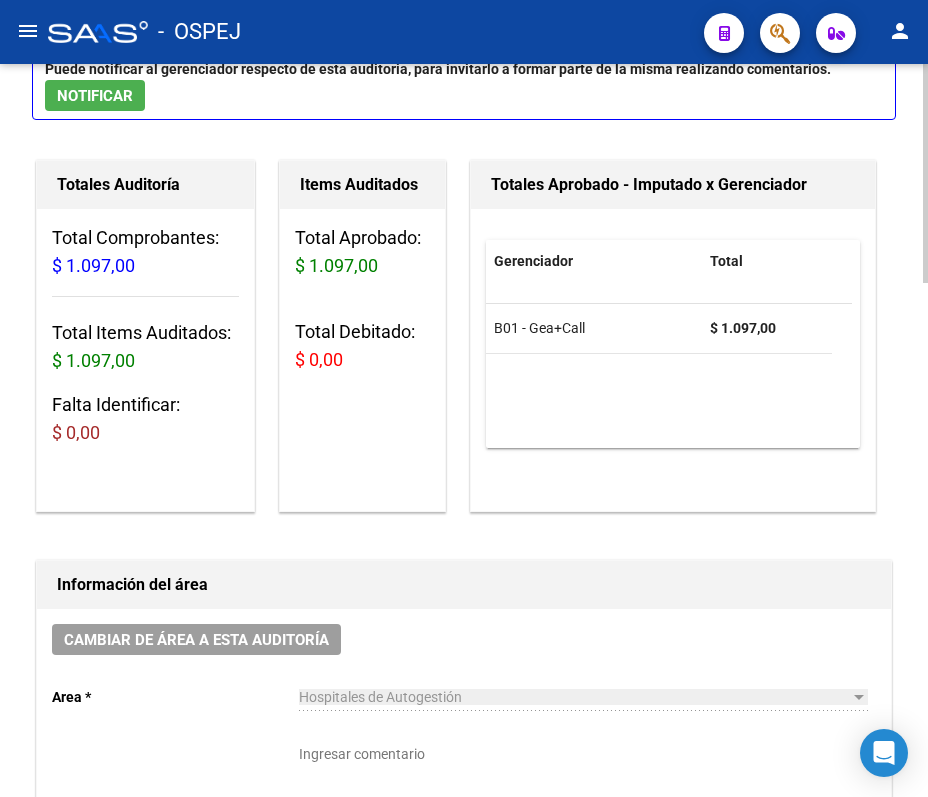 scroll, scrollTop: 0, scrollLeft: 0, axis: both 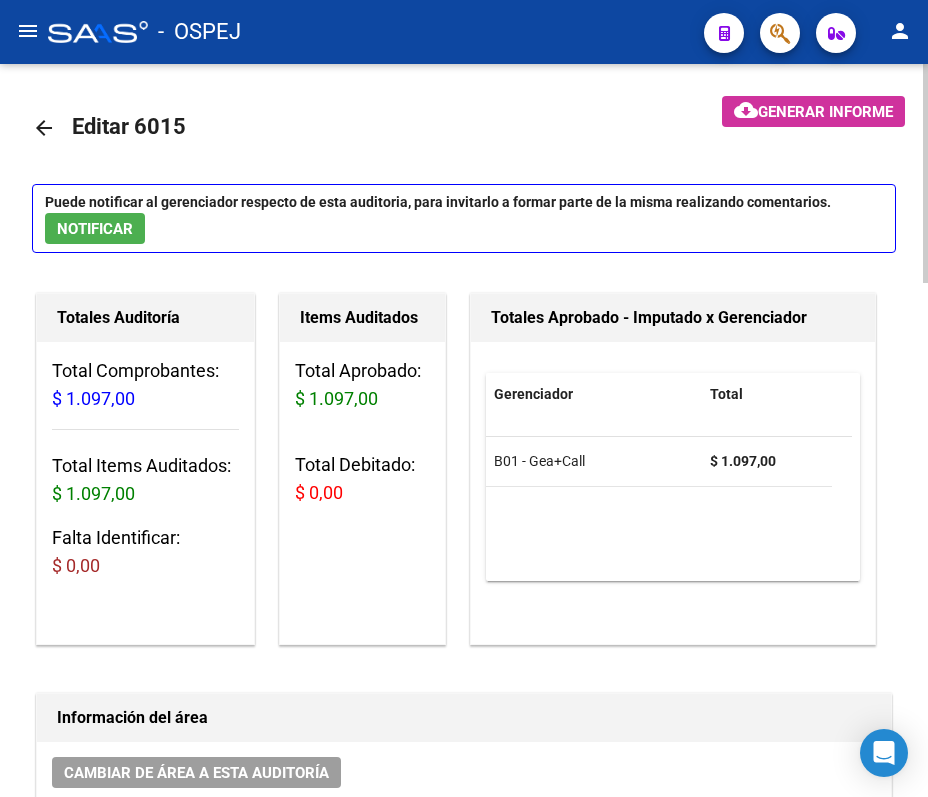 click on "arrow_back" 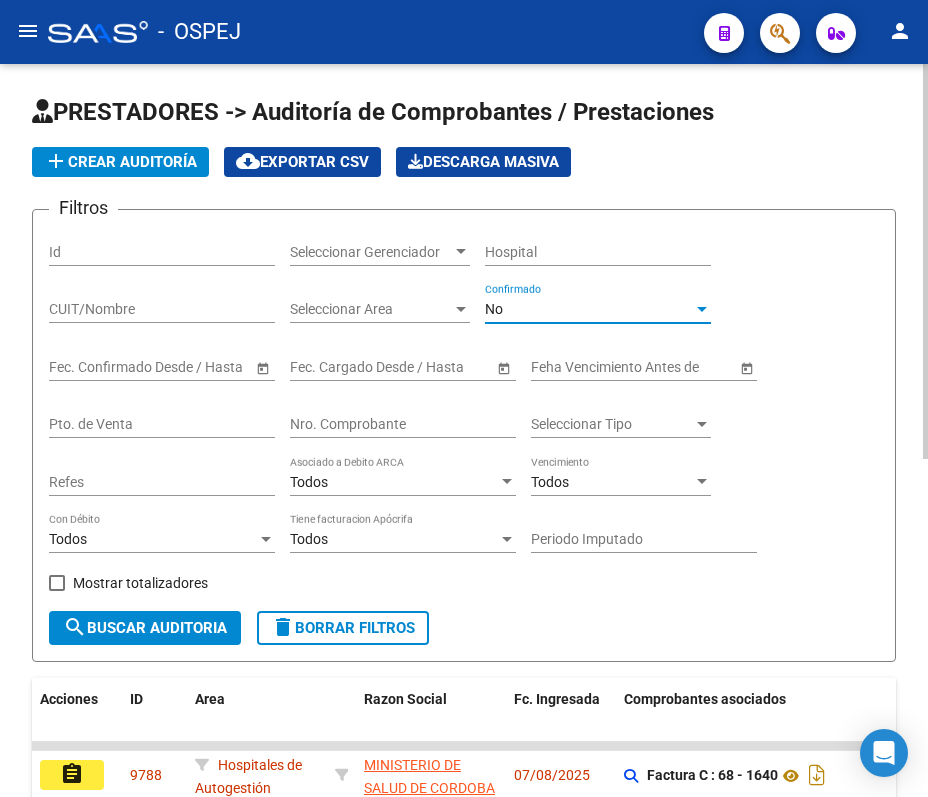 click on "No" at bounding box center [494, 309] 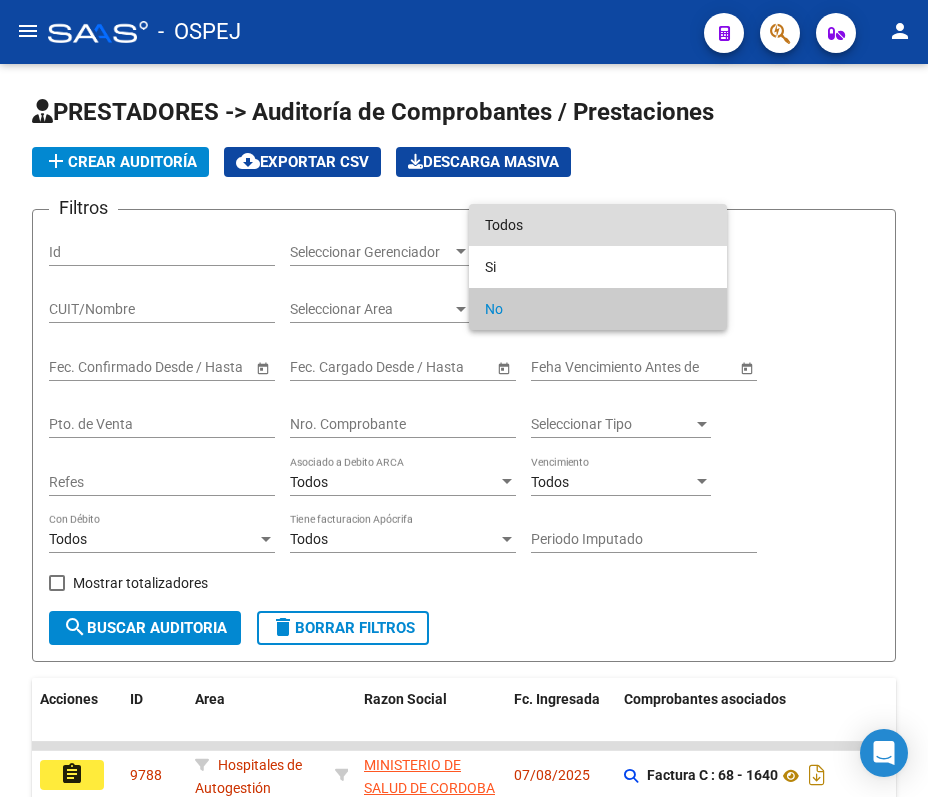 click on "Todos" at bounding box center [598, 225] 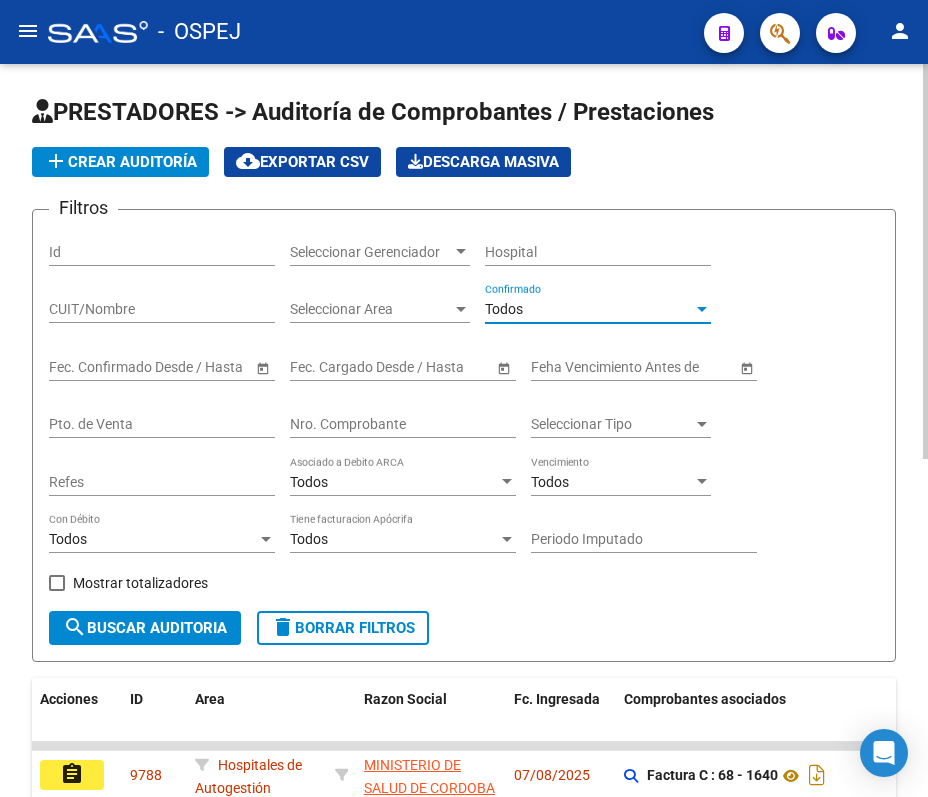 click on "Nro. Comprobante" at bounding box center (403, 424) 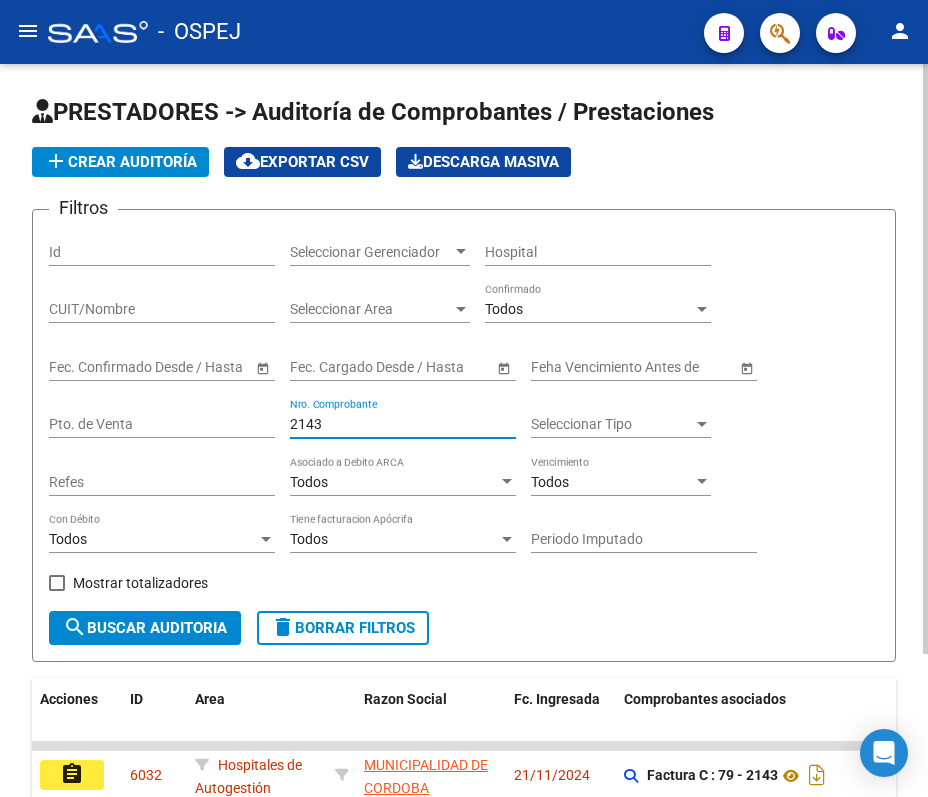 type on "2143" 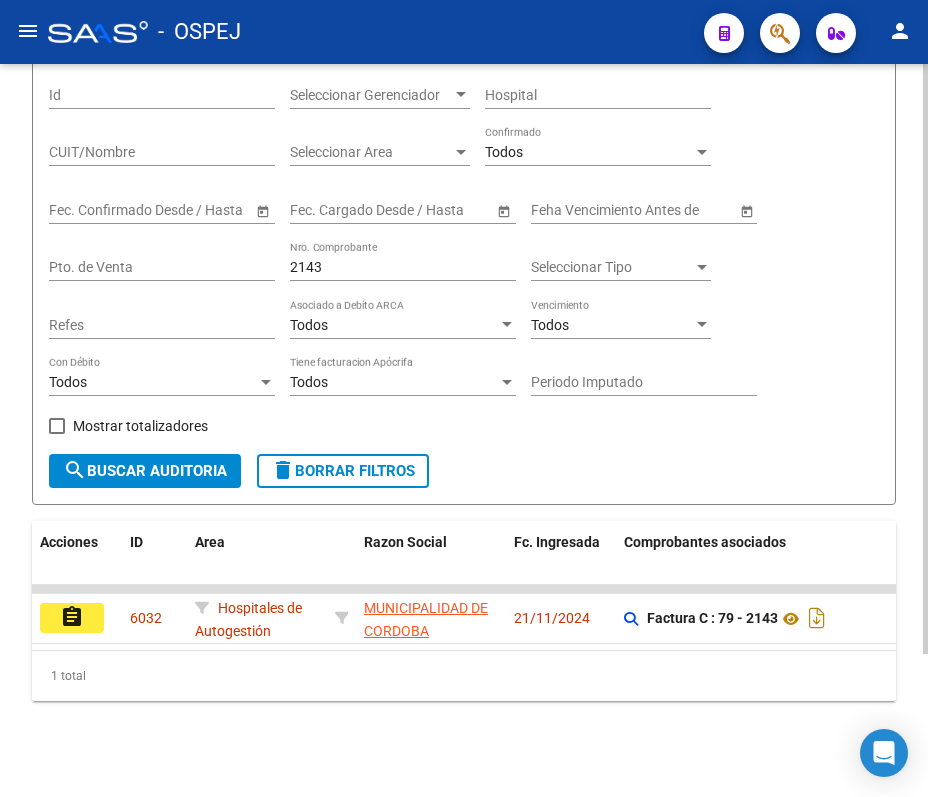 scroll, scrollTop: 177, scrollLeft: 0, axis: vertical 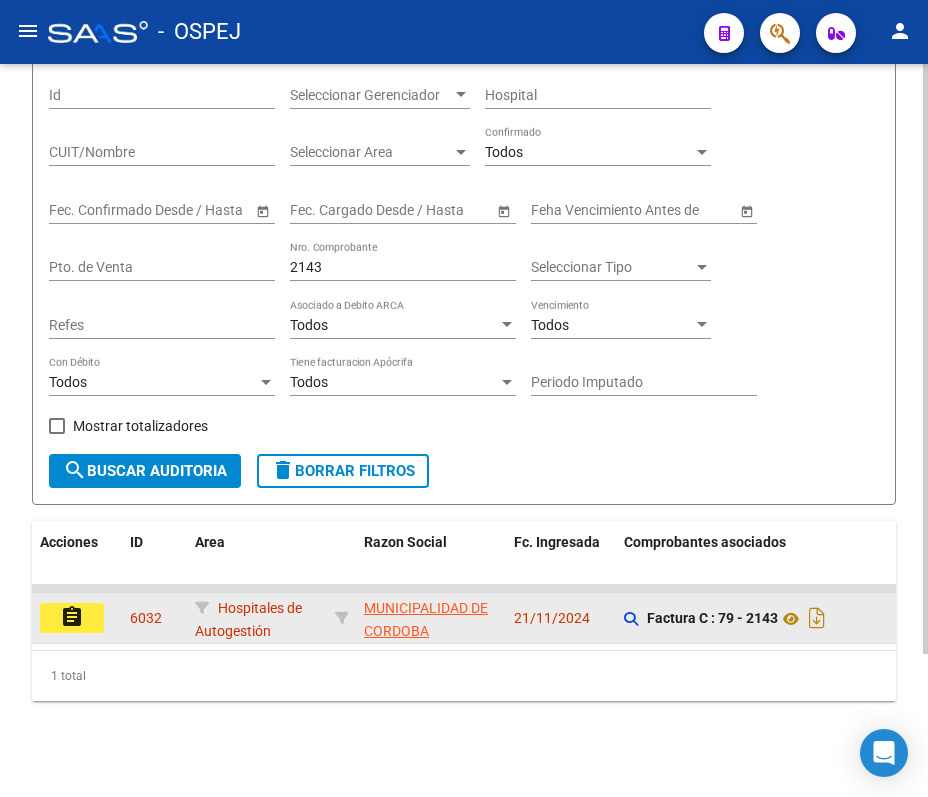 click on "assignment" 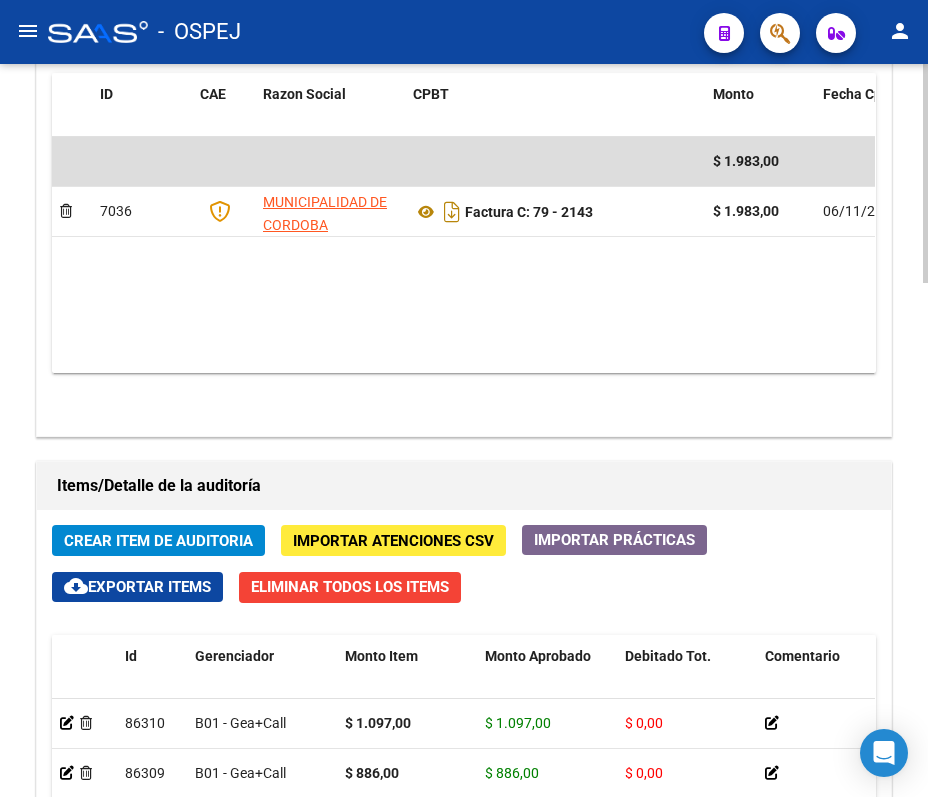 scroll, scrollTop: 1066, scrollLeft: 0, axis: vertical 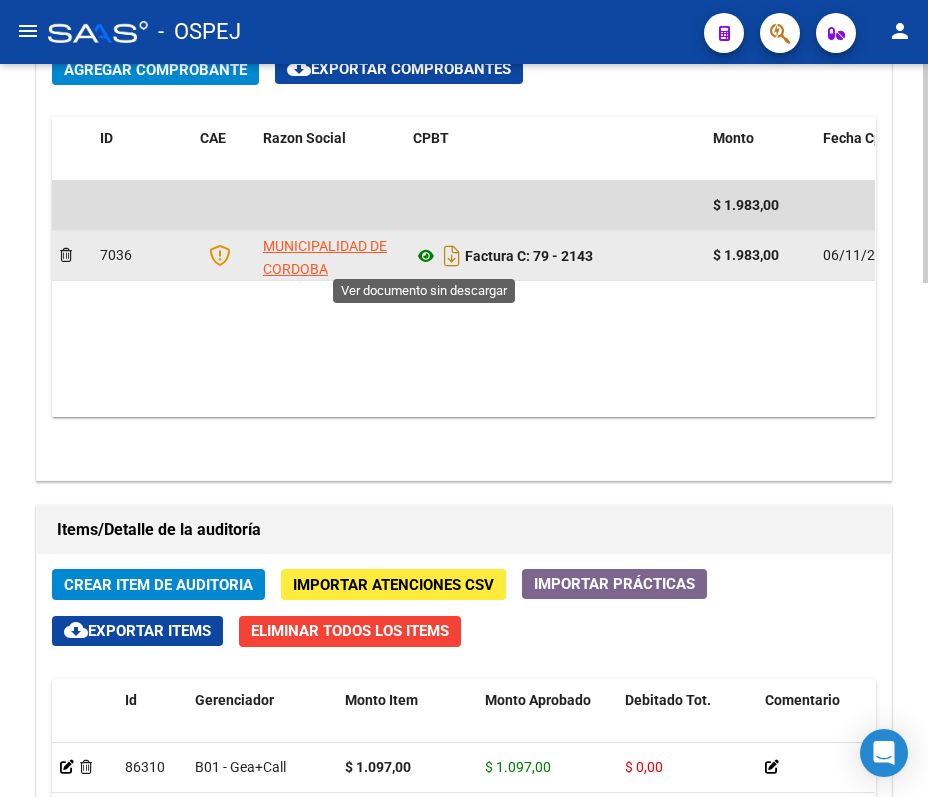 click 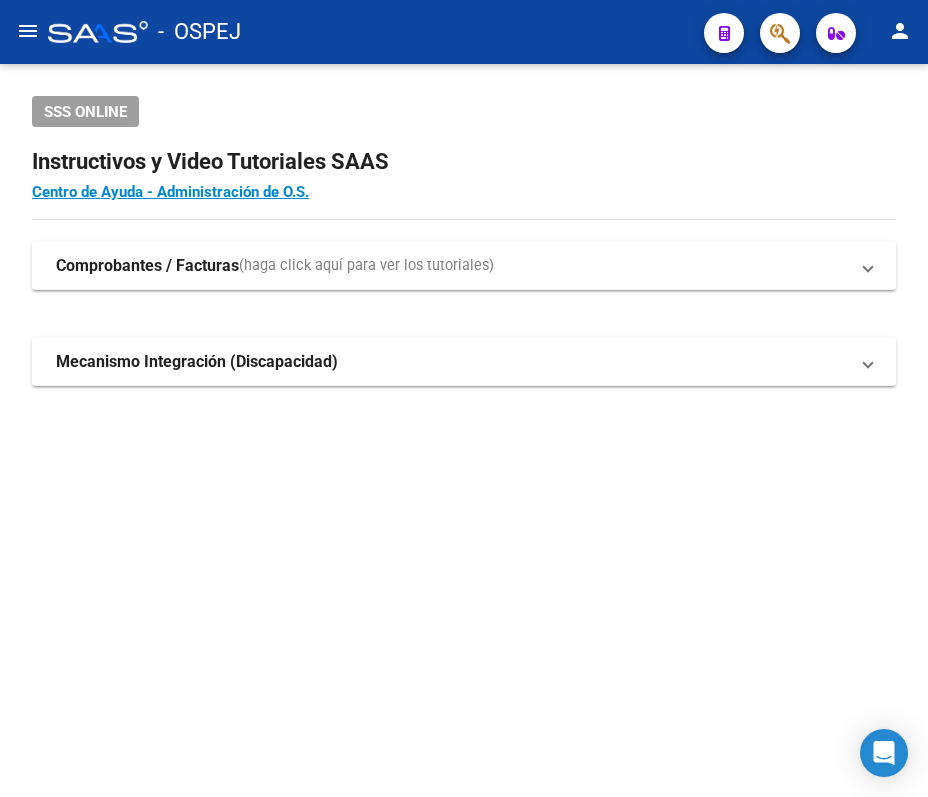 scroll, scrollTop: 0, scrollLeft: 0, axis: both 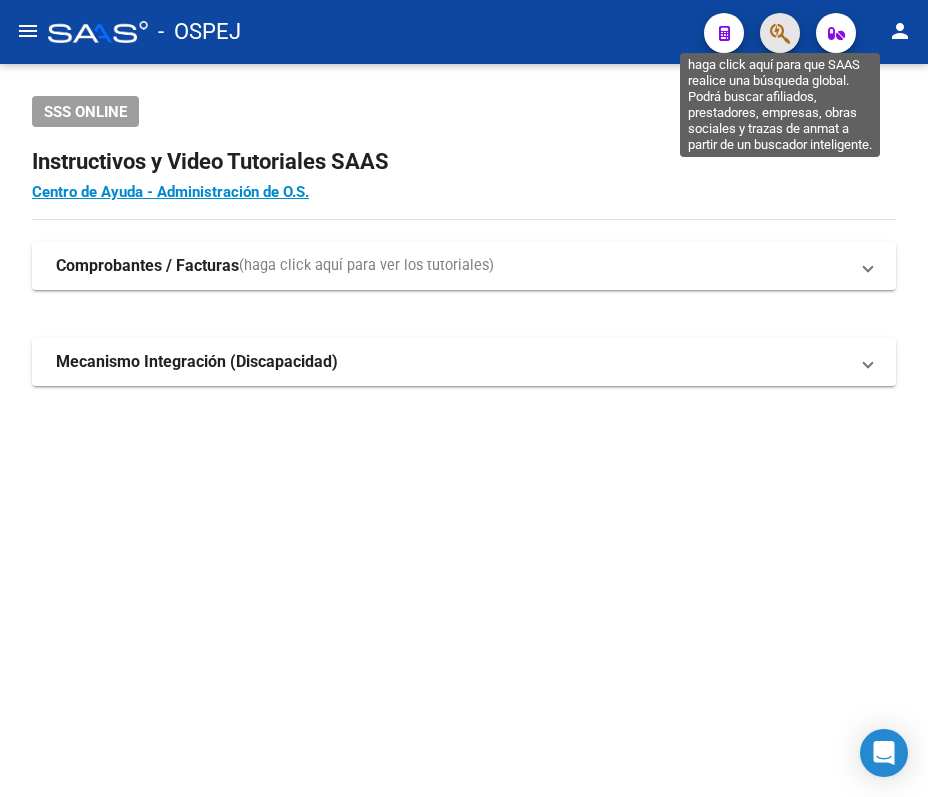 click 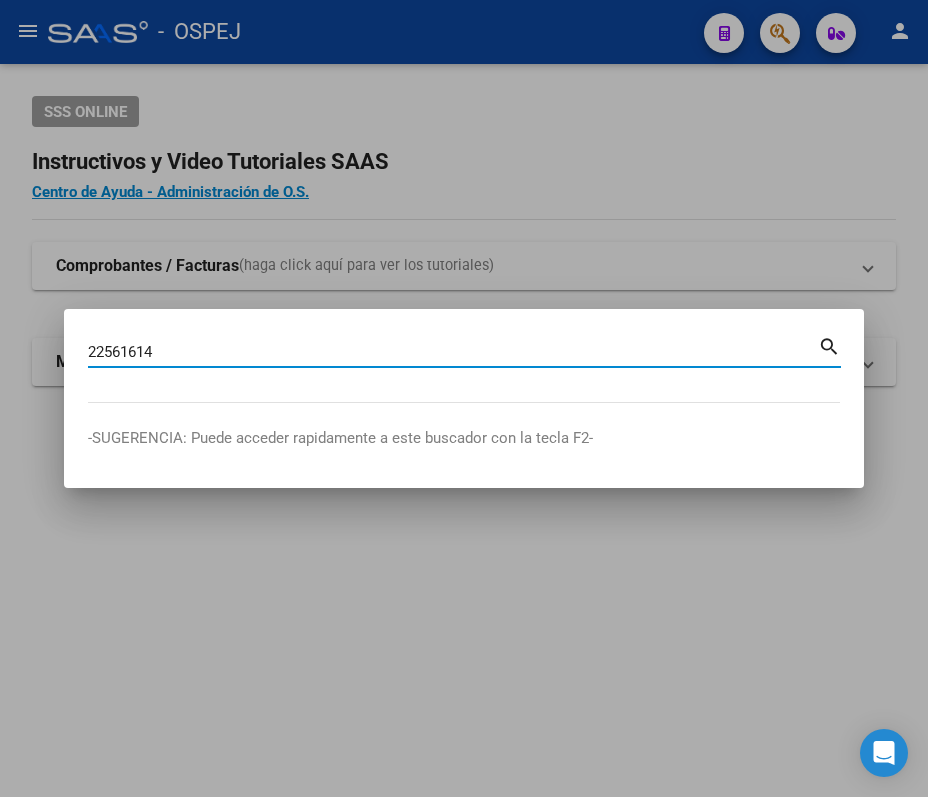 type on "22561614" 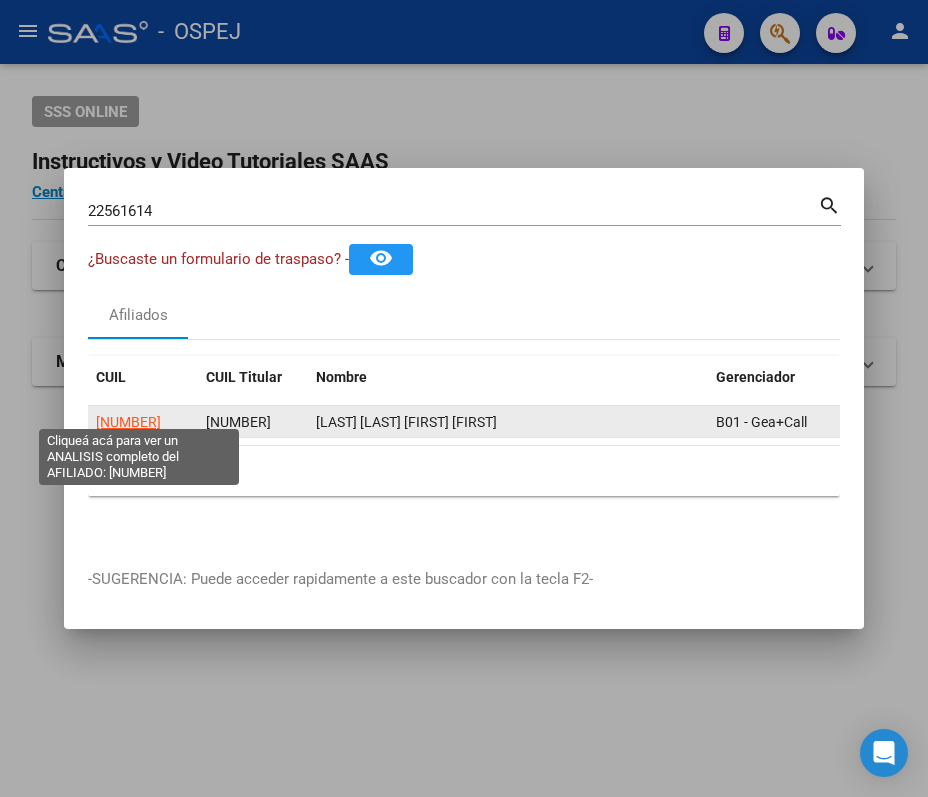 click on "[CUIL]" 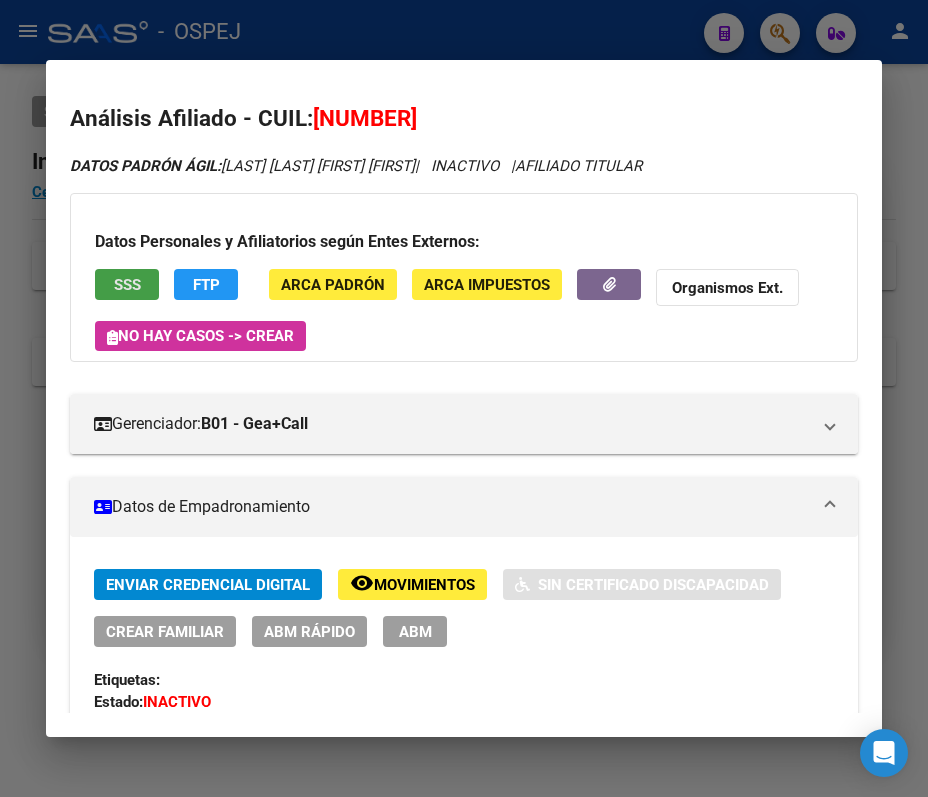 click on "SSS" at bounding box center [127, 285] 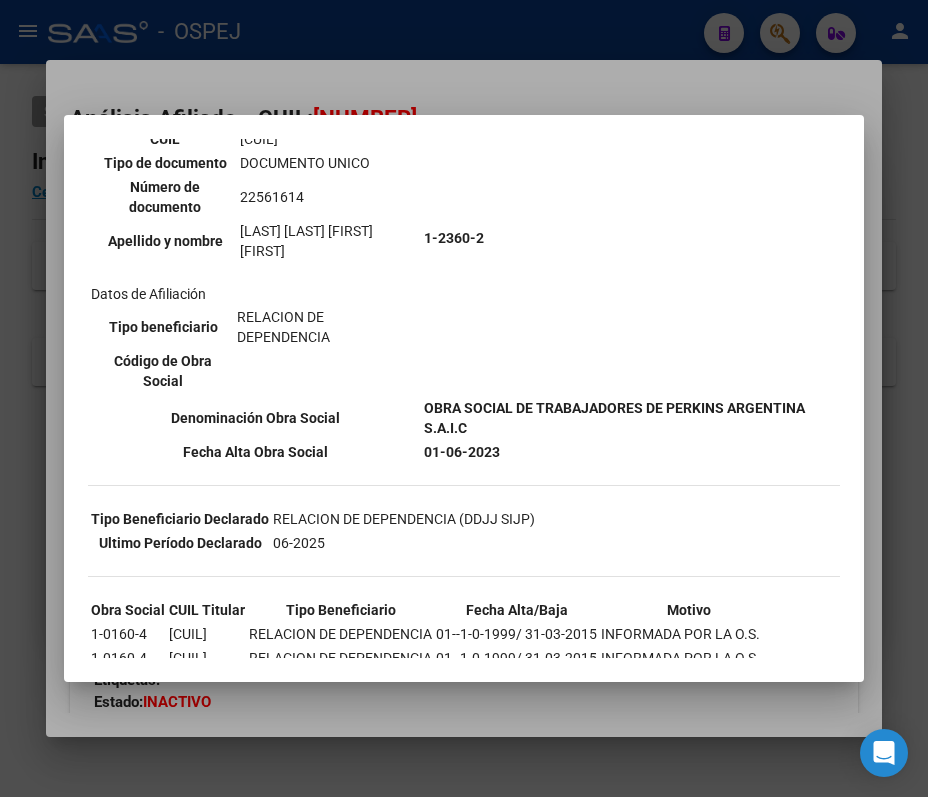 scroll, scrollTop: 338, scrollLeft: 0, axis: vertical 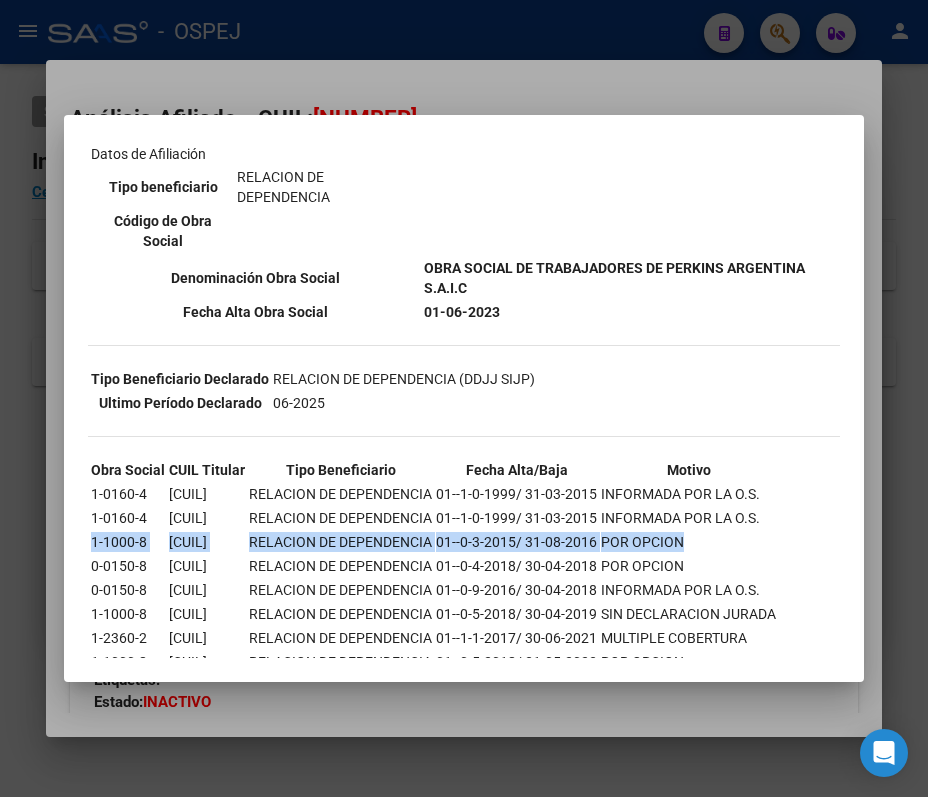 drag, startPoint x: 93, startPoint y: 484, endPoint x: 724, endPoint y: 493, distance: 631.0642 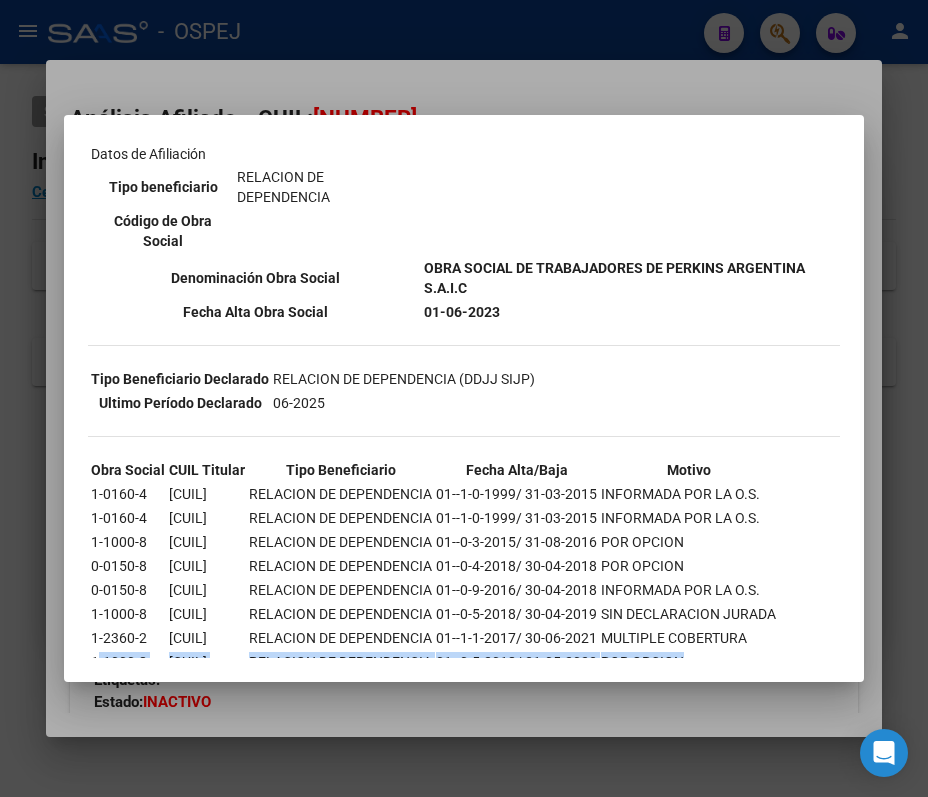 drag, startPoint x: 98, startPoint y: 602, endPoint x: 725, endPoint y: 610, distance: 627.051 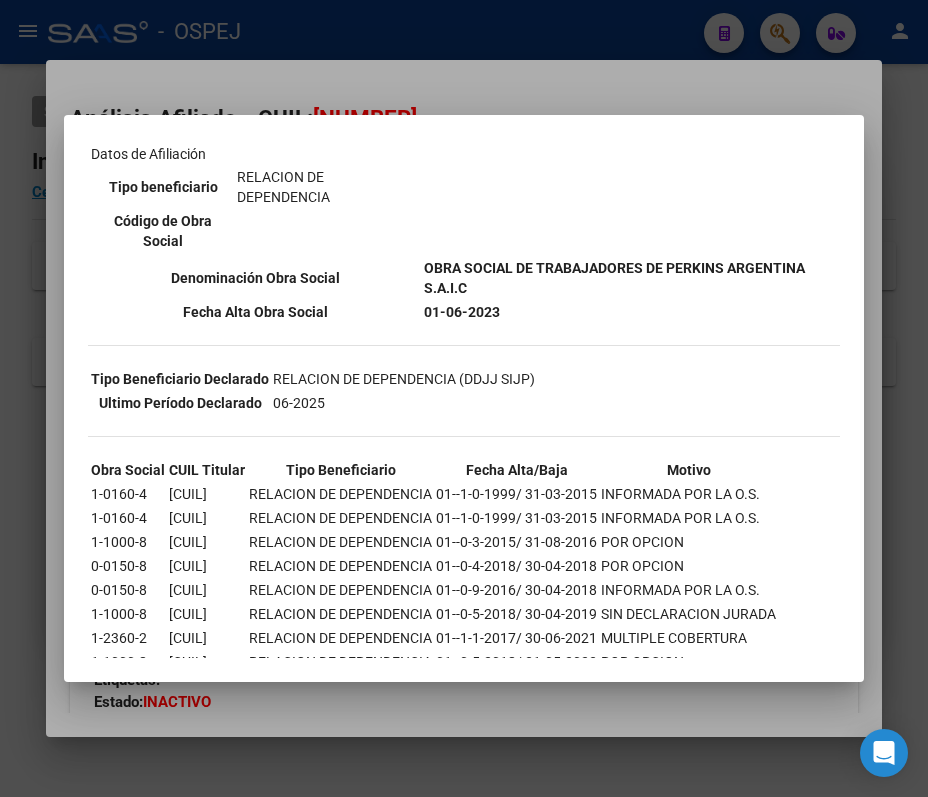 click at bounding box center [464, 398] 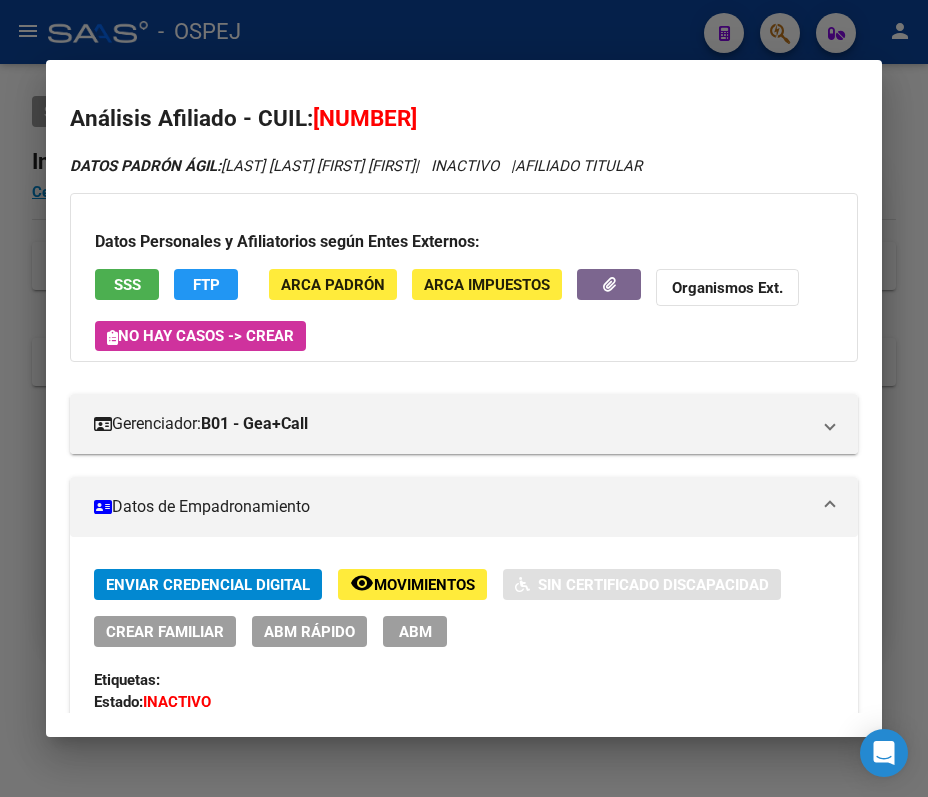 click at bounding box center (464, 398) 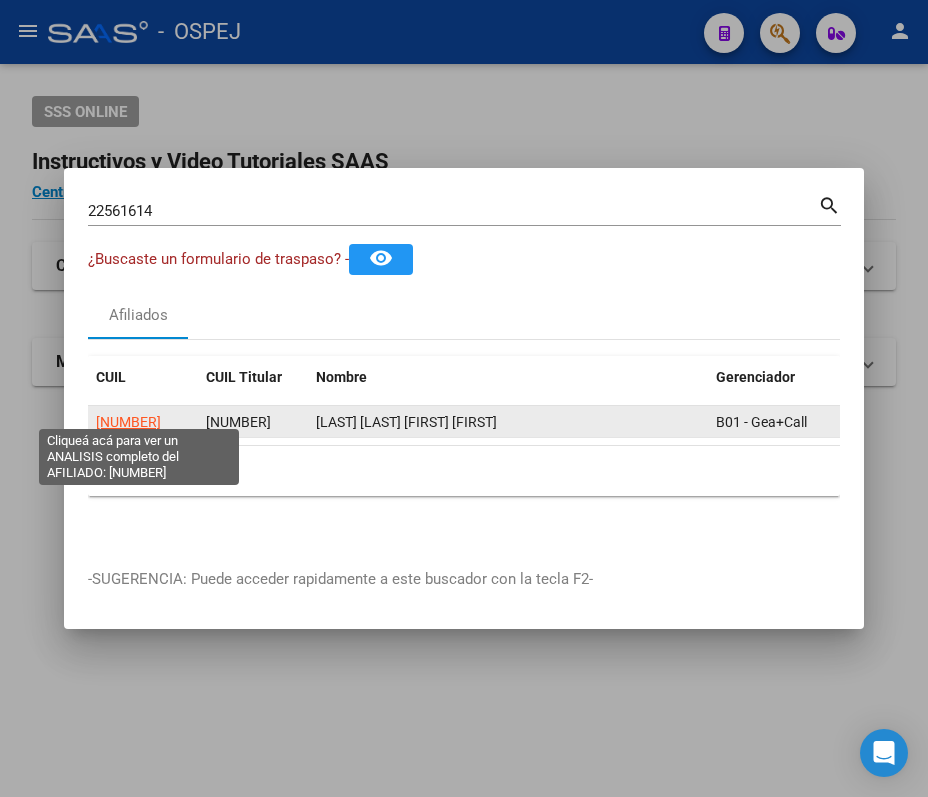 click on "20225616141" 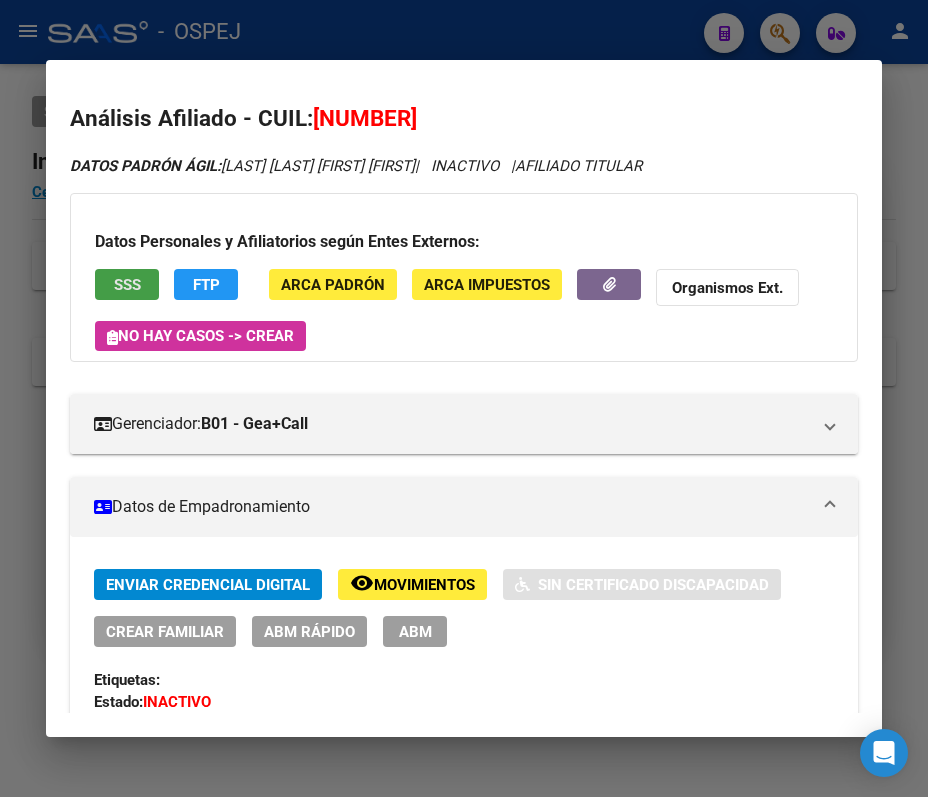 click on "SSS" at bounding box center [127, 285] 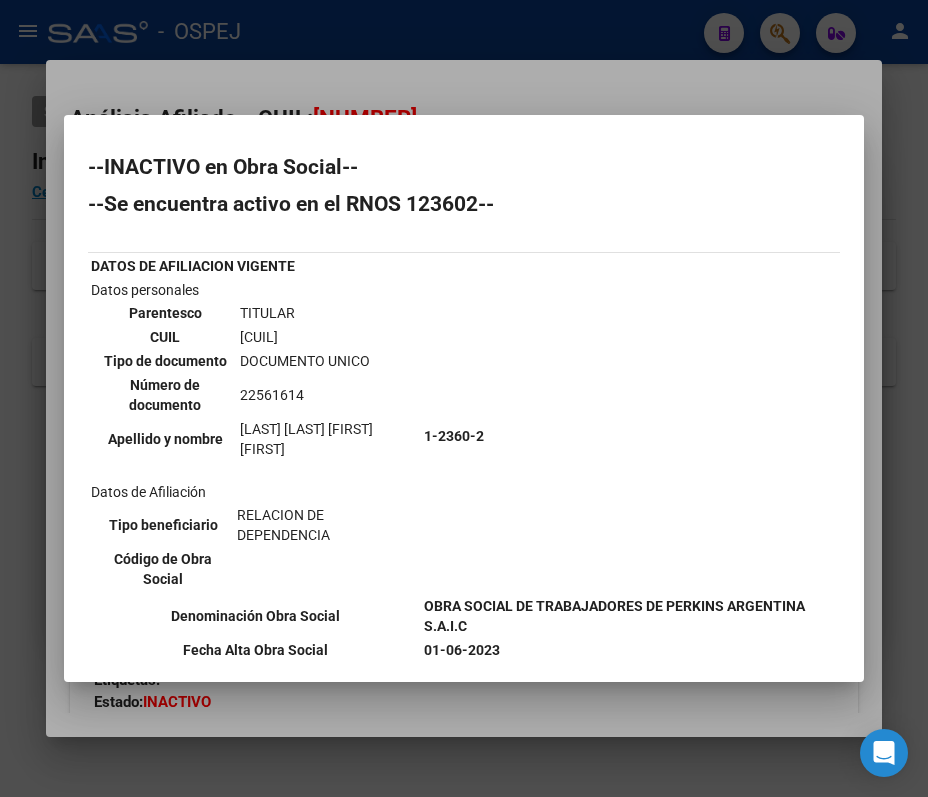 scroll, scrollTop: 338, scrollLeft: 0, axis: vertical 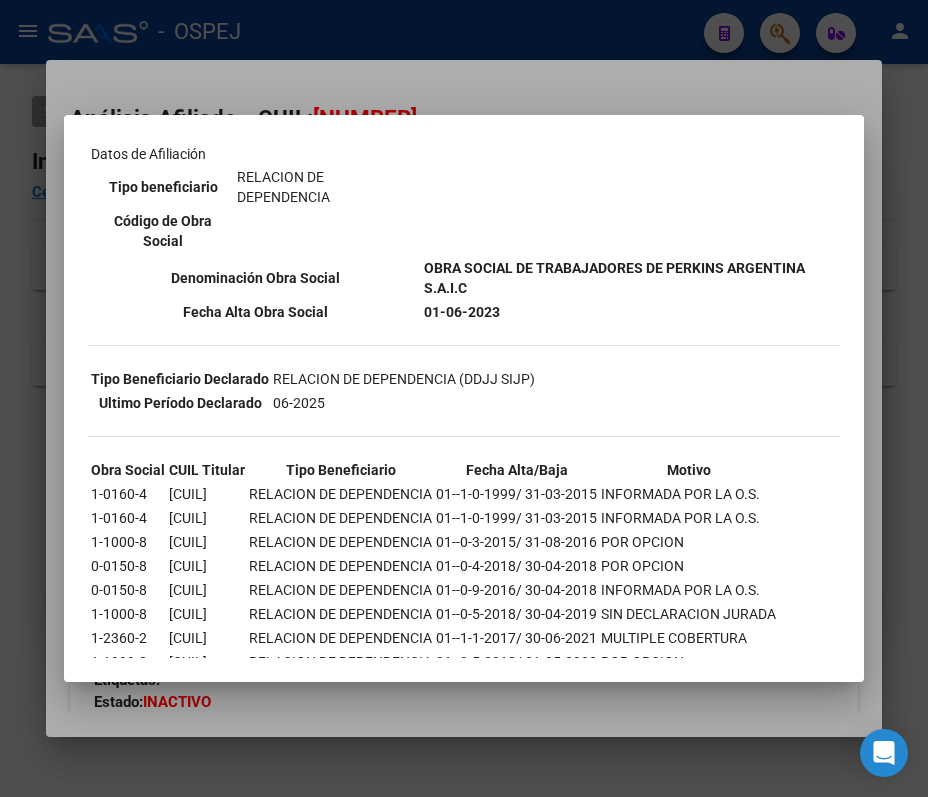 drag, startPoint x: 82, startPoint y: 165, endPoint x: 748, endPoint y: 620, distance: 806.586 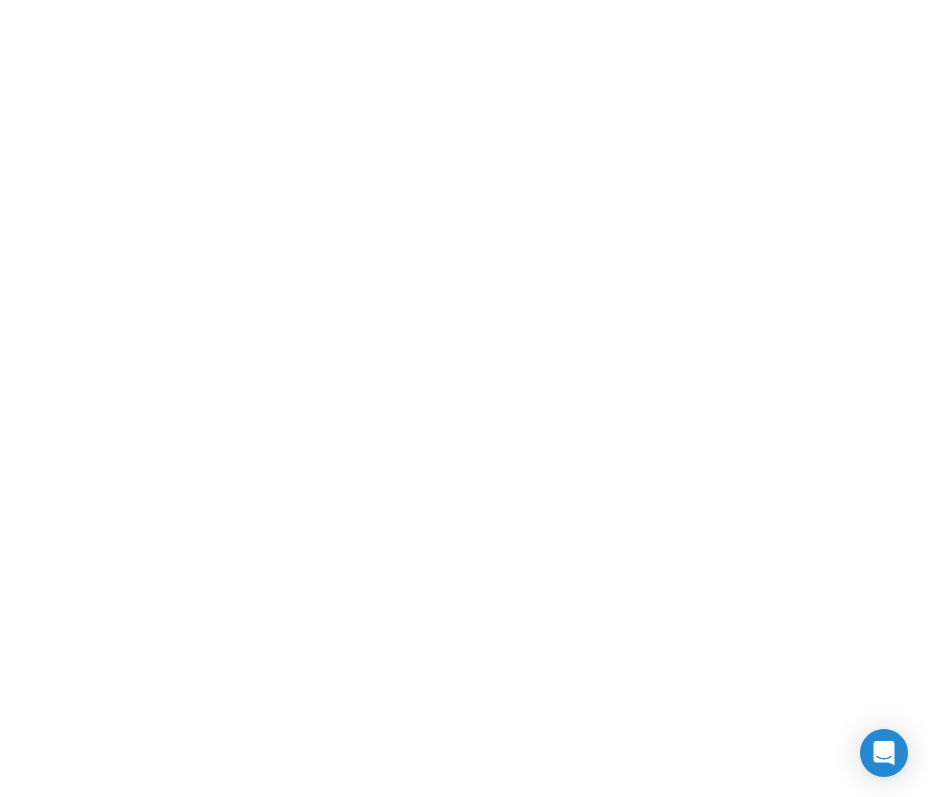 scroll, scrollTop: 0, scrollLeft: 0, axis: both 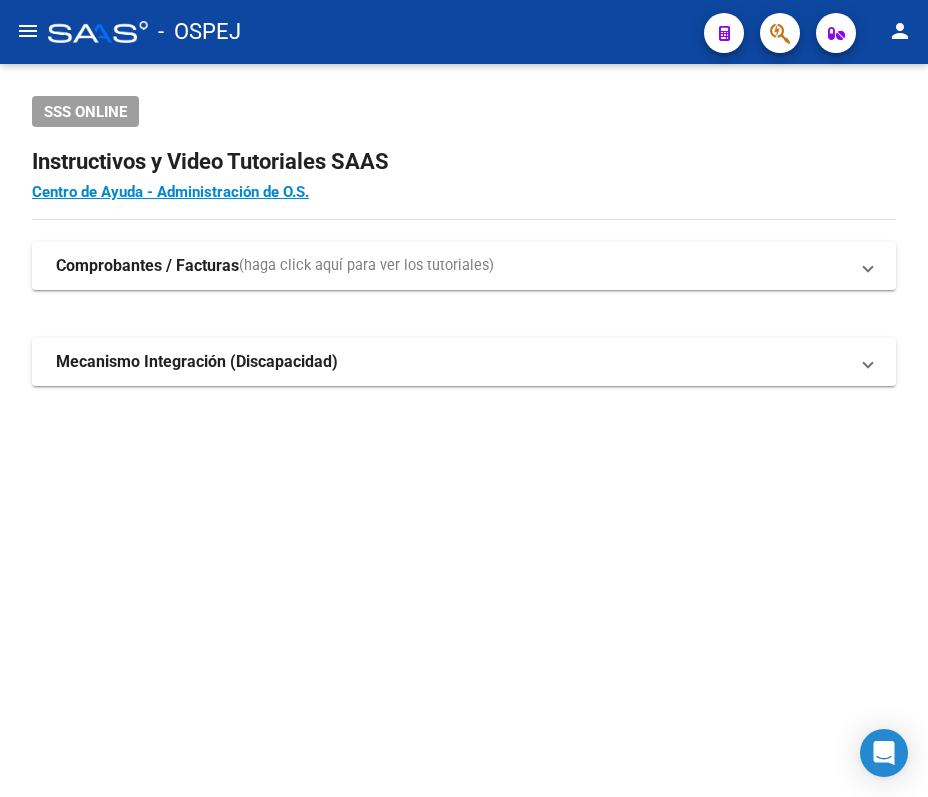 click on "menu -   OSPEJ  person" 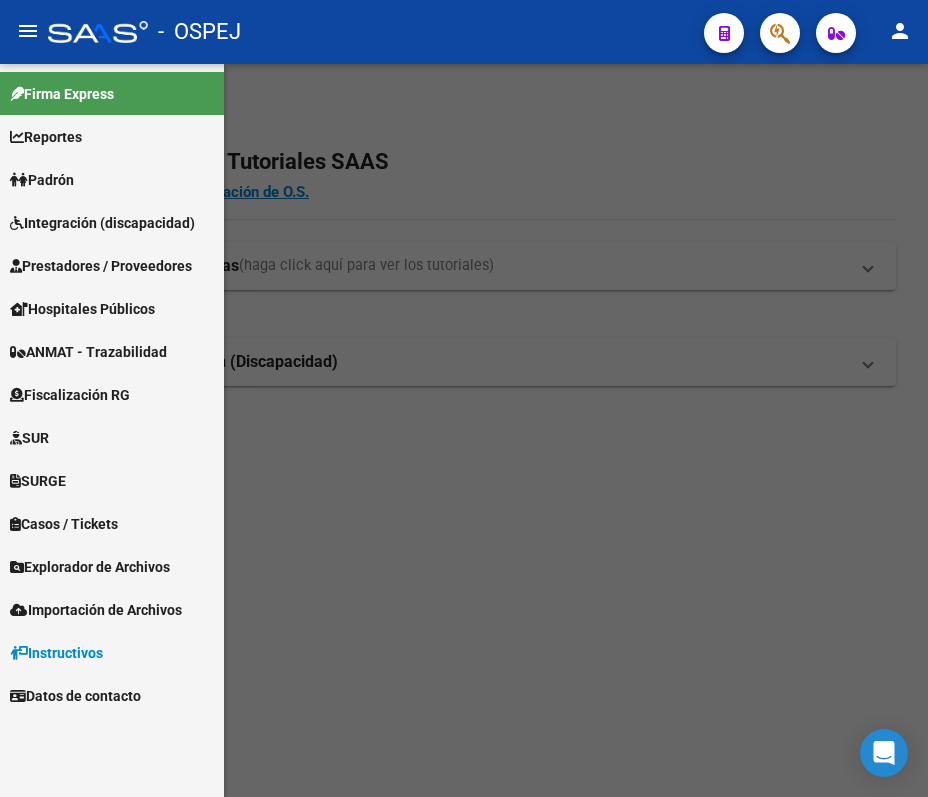 click on "Prestadores / Proveedores" at bounding box center [101, 266] 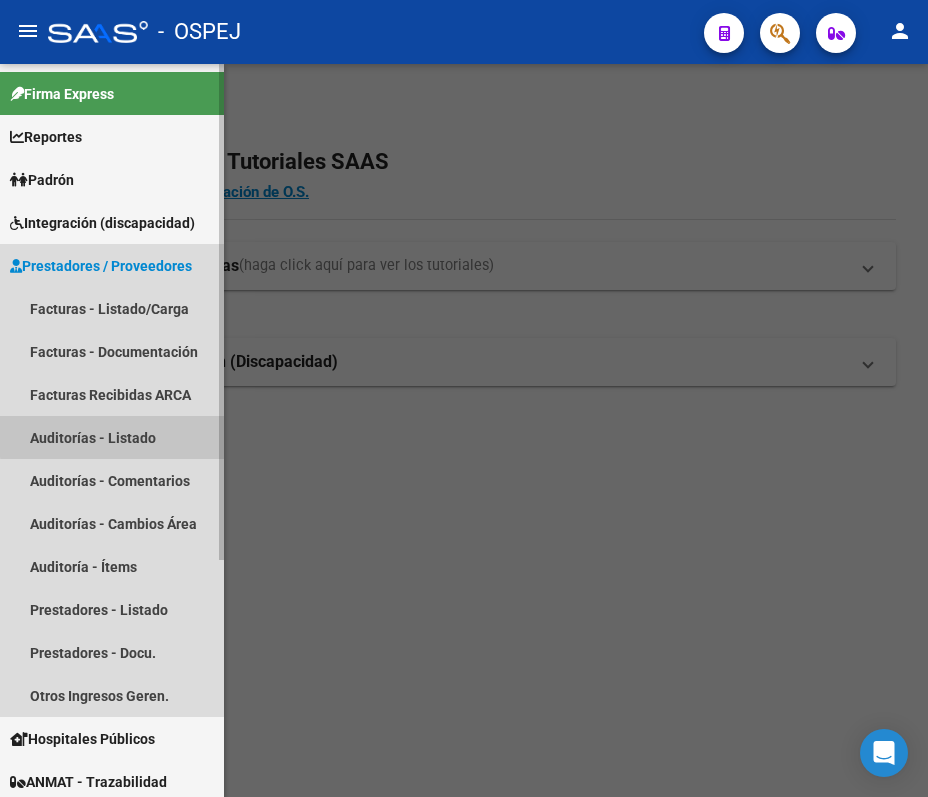 click on "Auditorías - Listado" at bounding box center [112, 437] 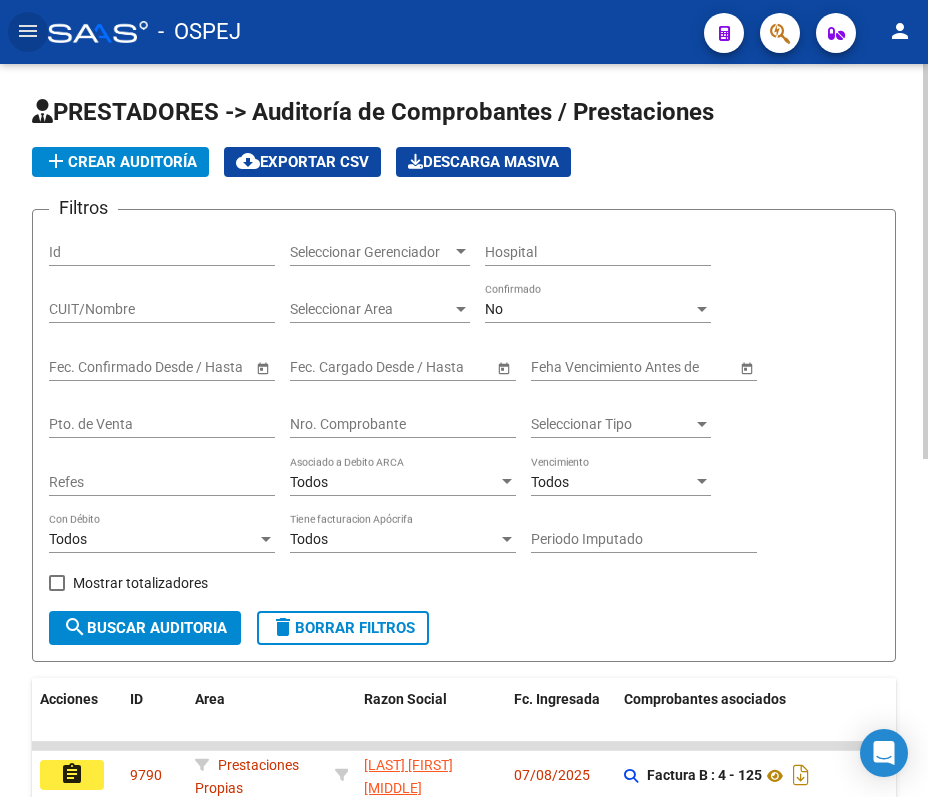 click on "No" at bounding box center [589, 309] 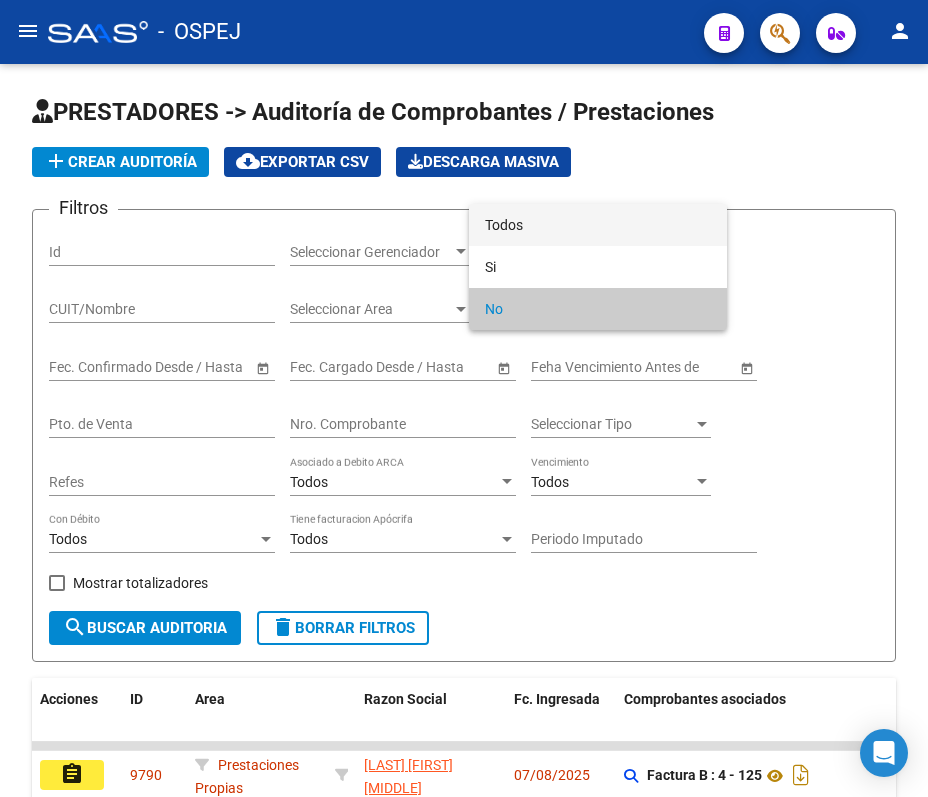 click on "Todos" at bounding box center (598, 225) 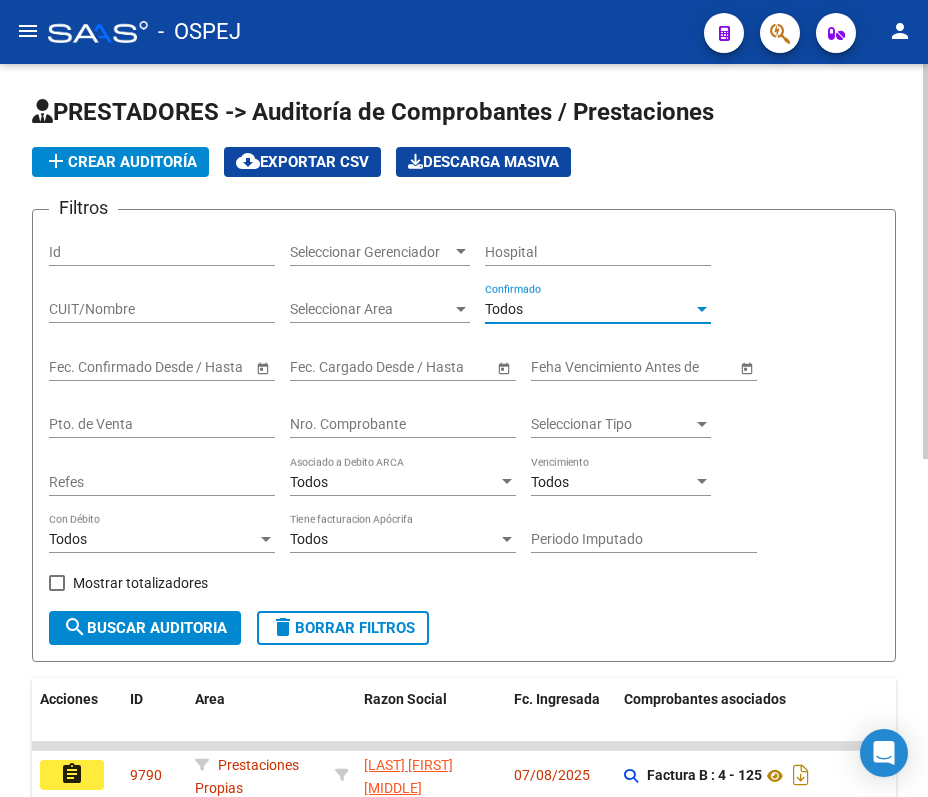 click on "Nro. Comprobante" at bounding box center [403, 424] 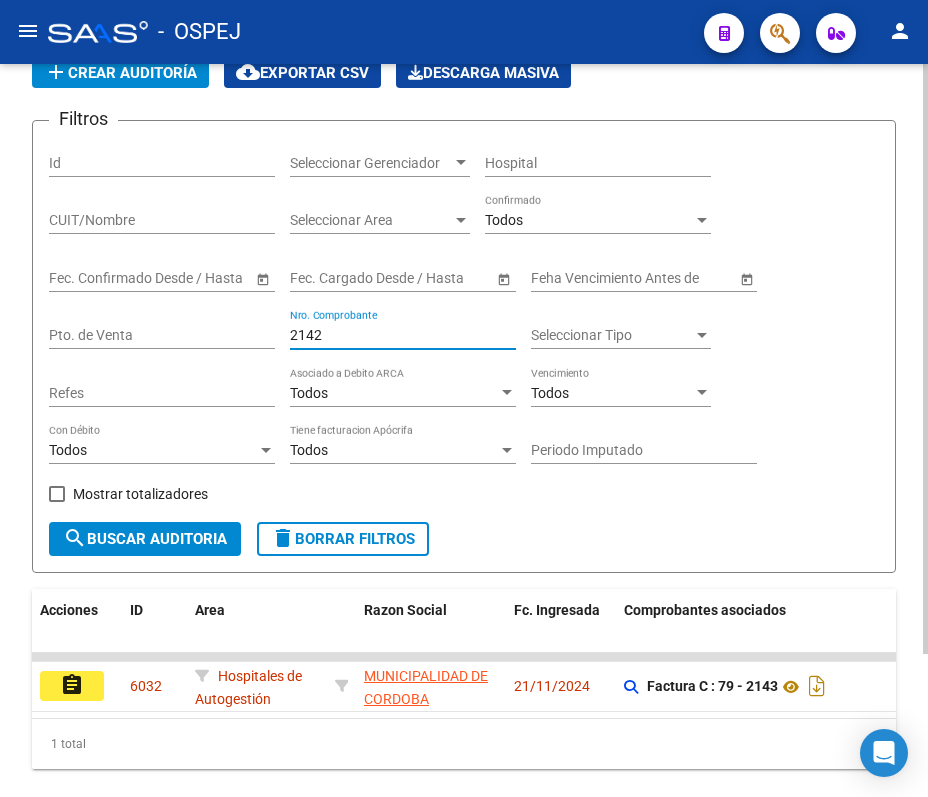 scroll, scrollTop: 177, scrollLeft: 0, axis: vertical 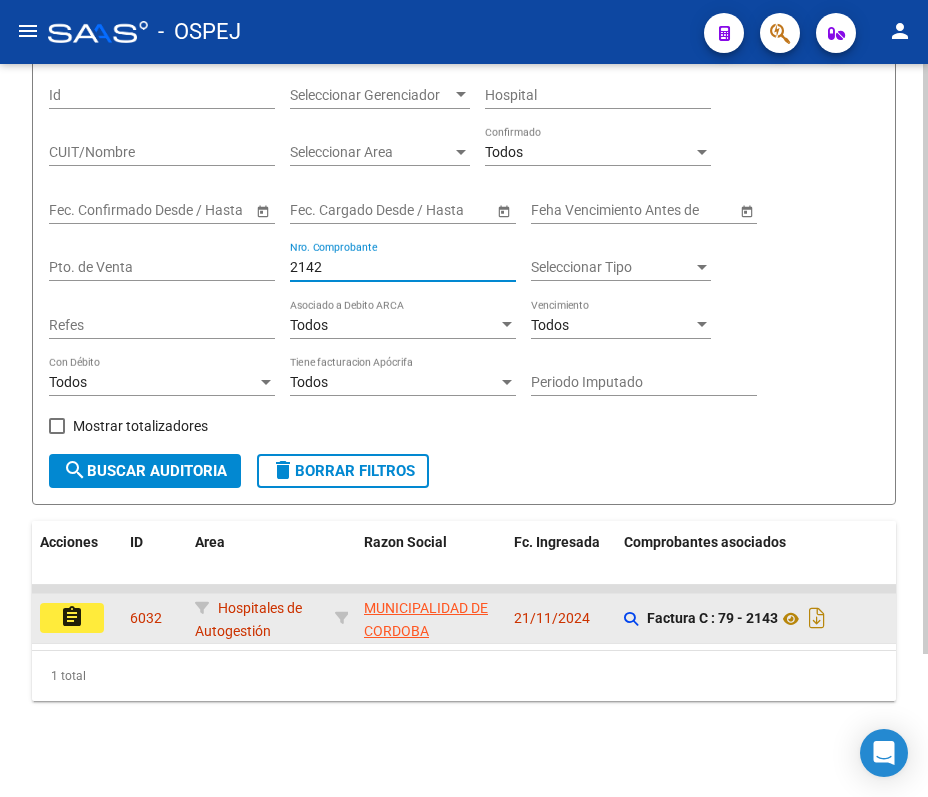 type on "2142" 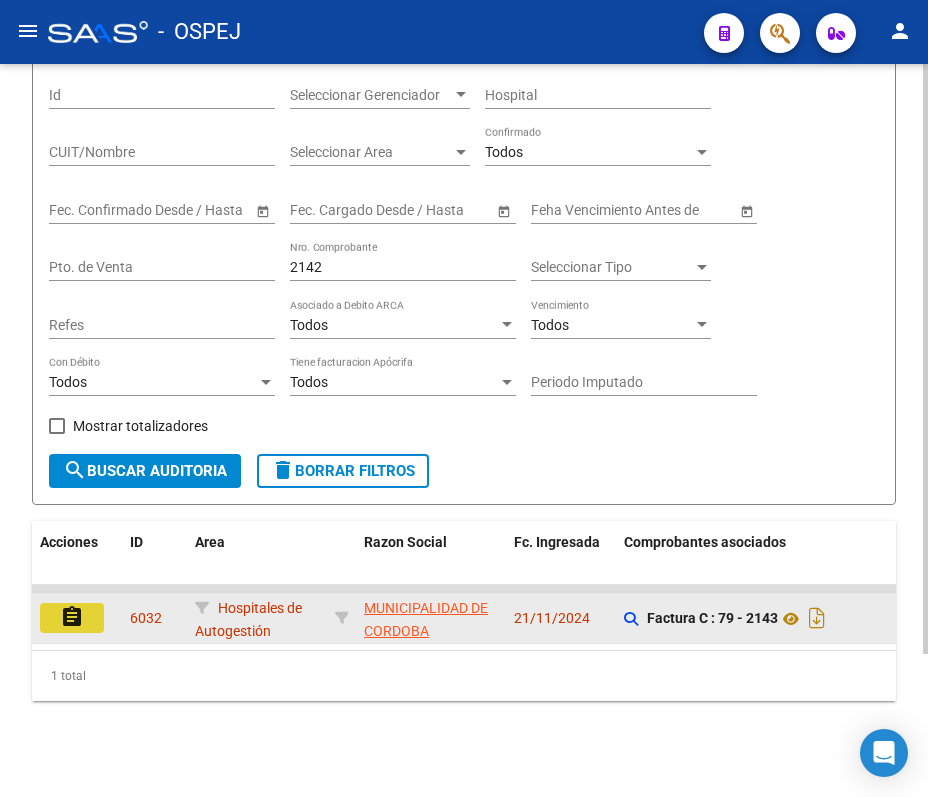 click on "assignment" 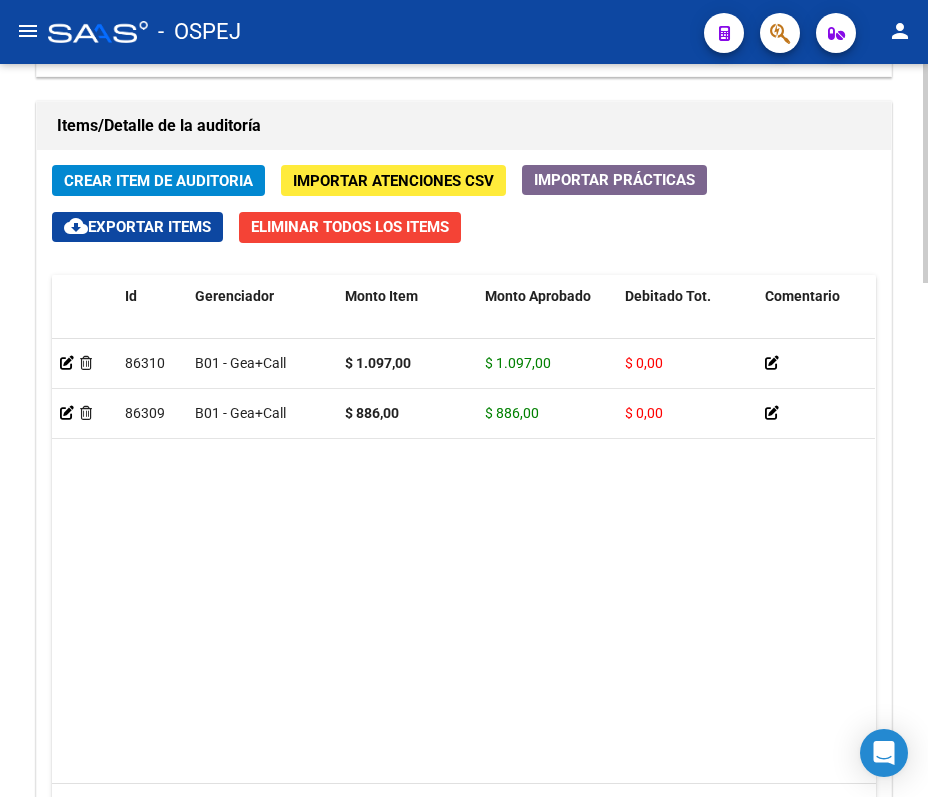 scroll, scrollTop: 1600, scrollLeft: 0, axis: vertical 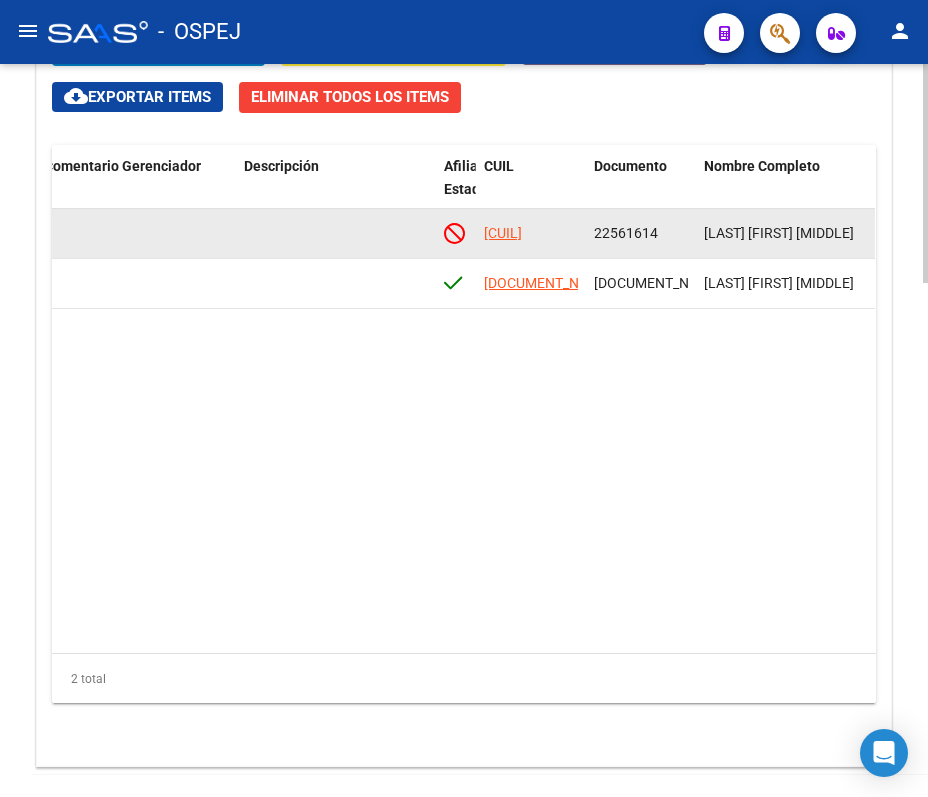 click on "20225616141" 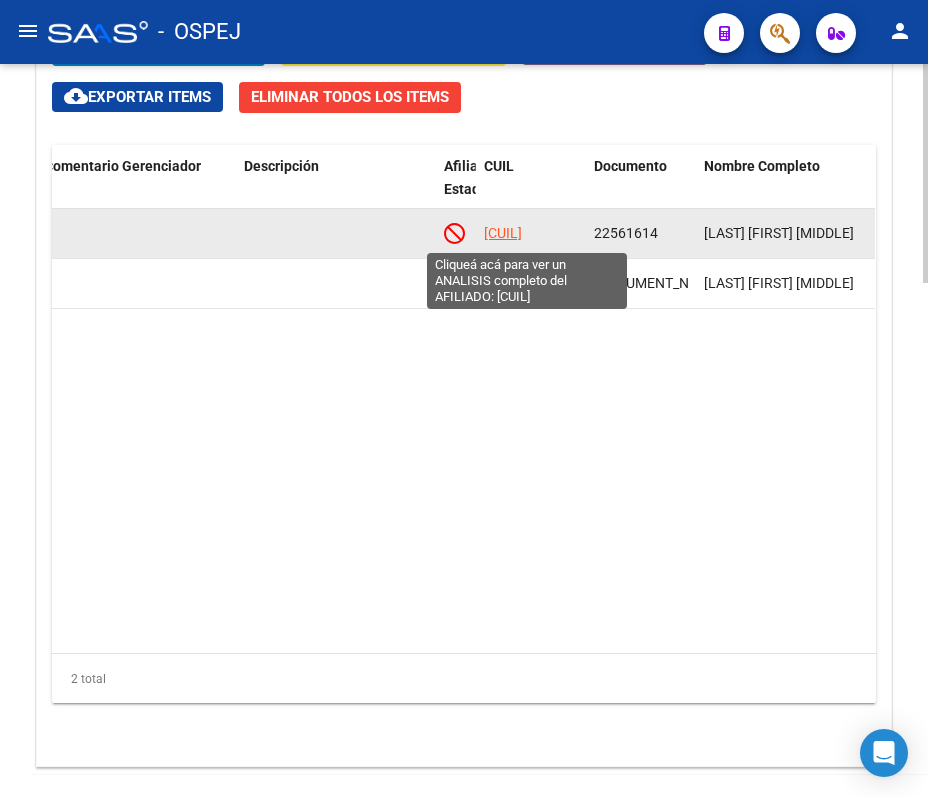click on "[NUMBER]" 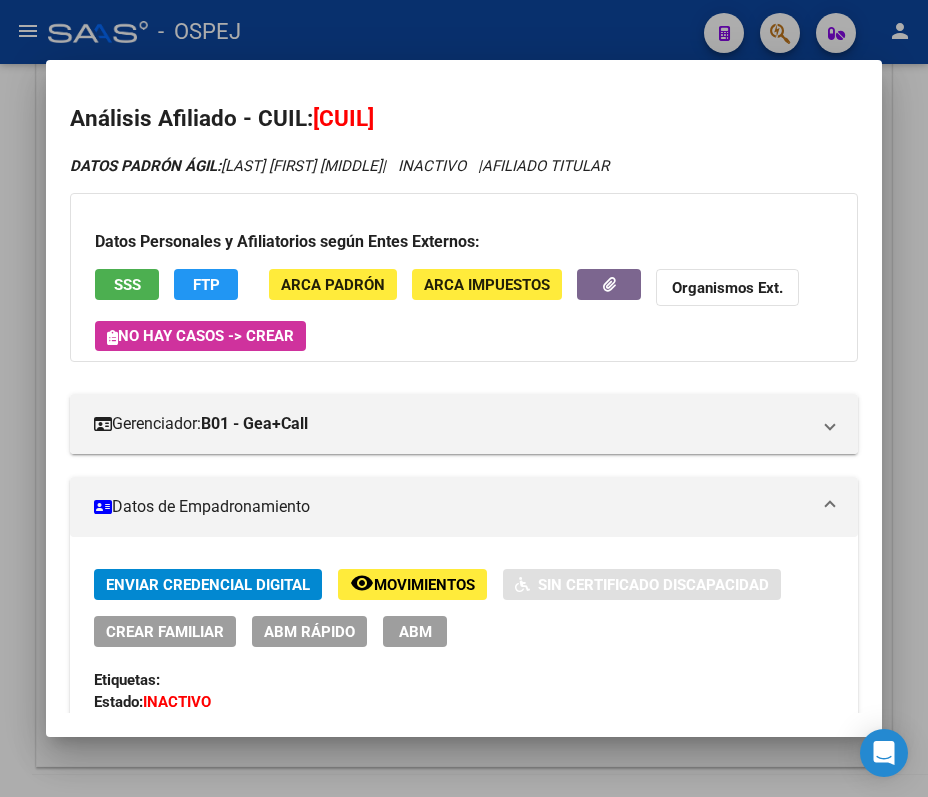 click at bounding box center [464, 398] 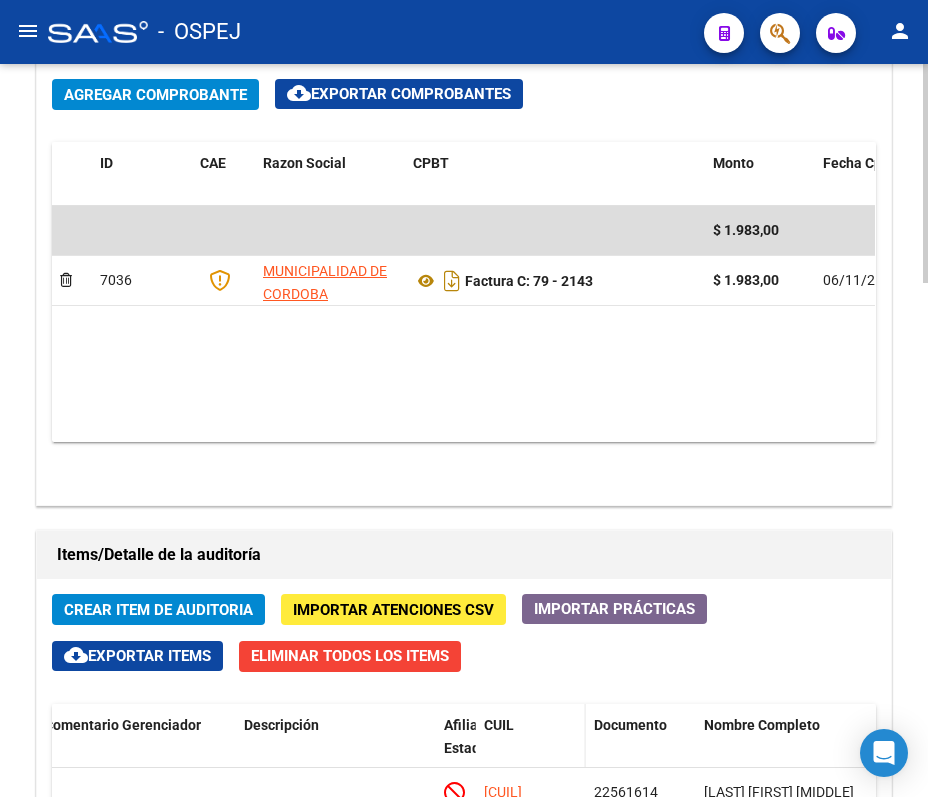 scroll, scrollTop: 933, scrollLeft: 0, axis: vertical 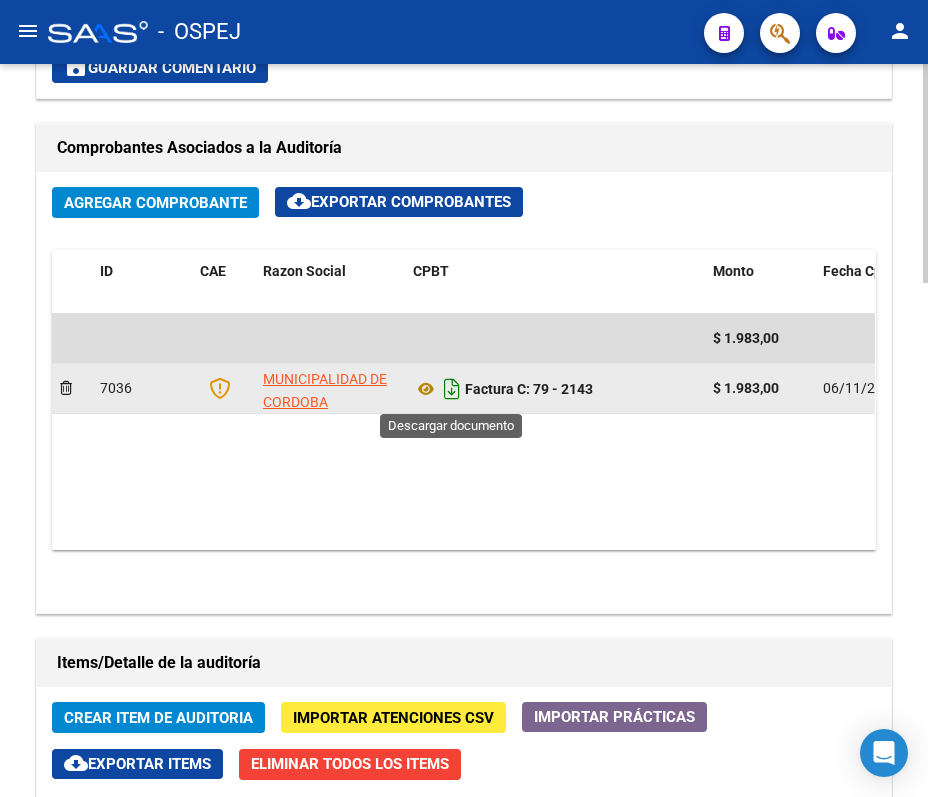 click 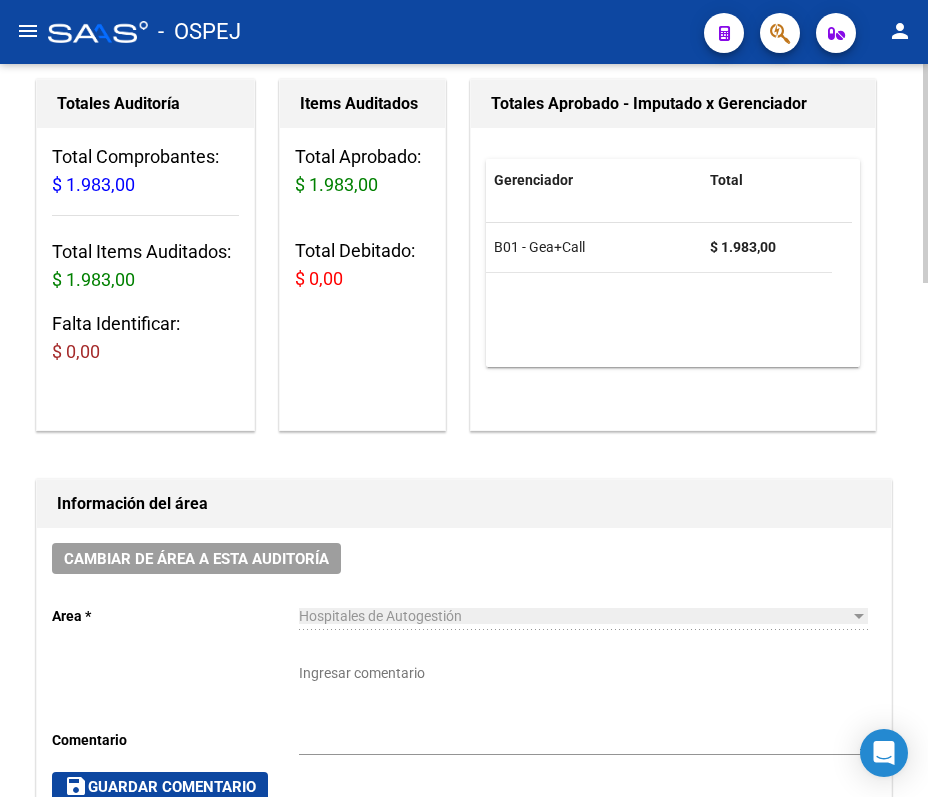 scroll, scrollTop: 0, scrollLeft: 0, axis: both 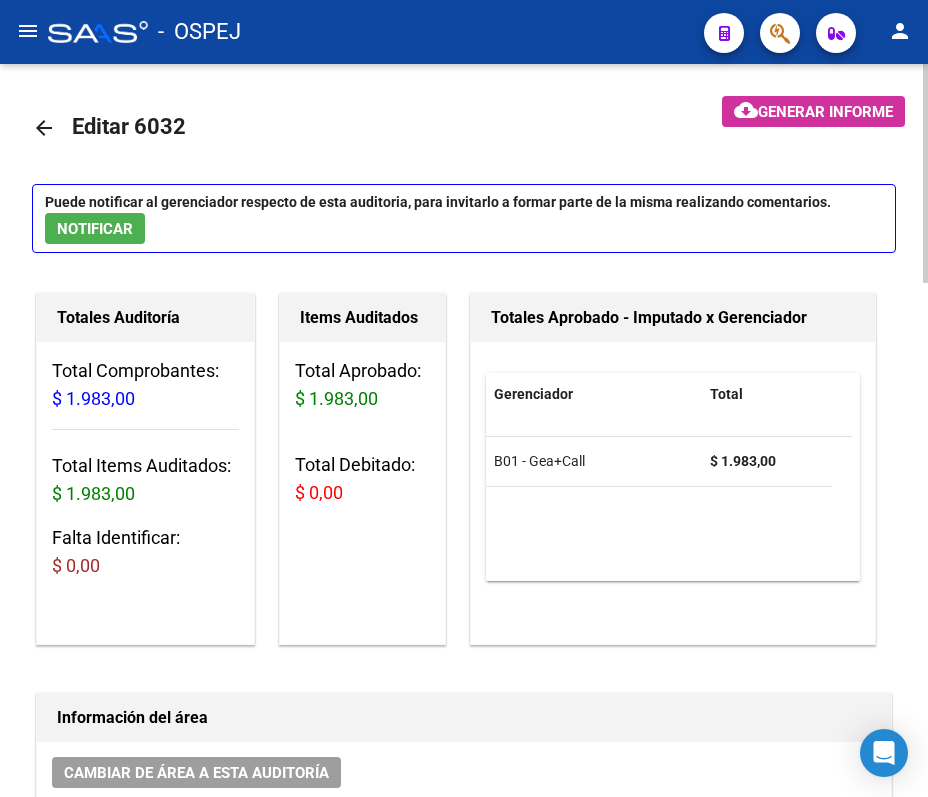 click on "arrow_back" 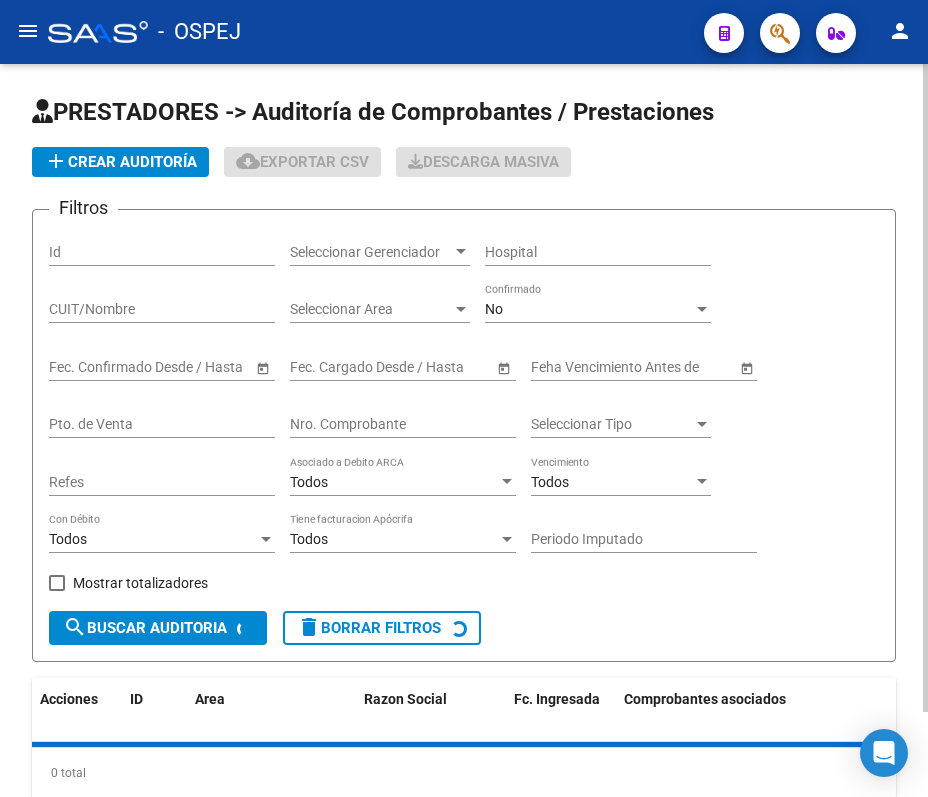 click on "No" at bounding box center (589, 309) 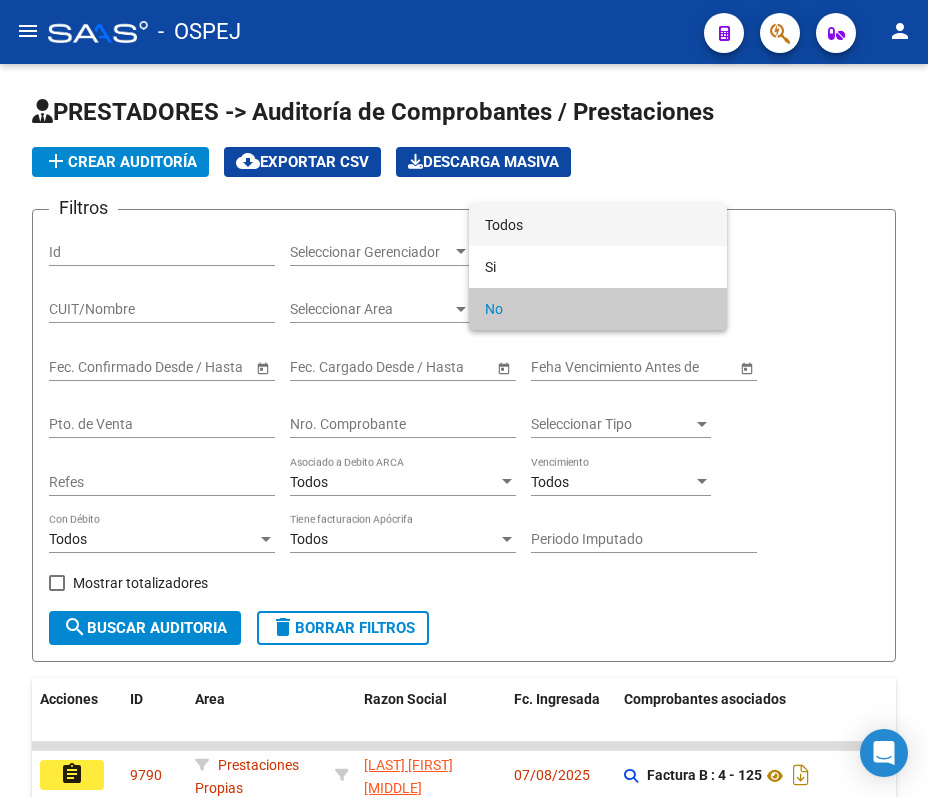click on "Todos" at bounding box center (598, 225) 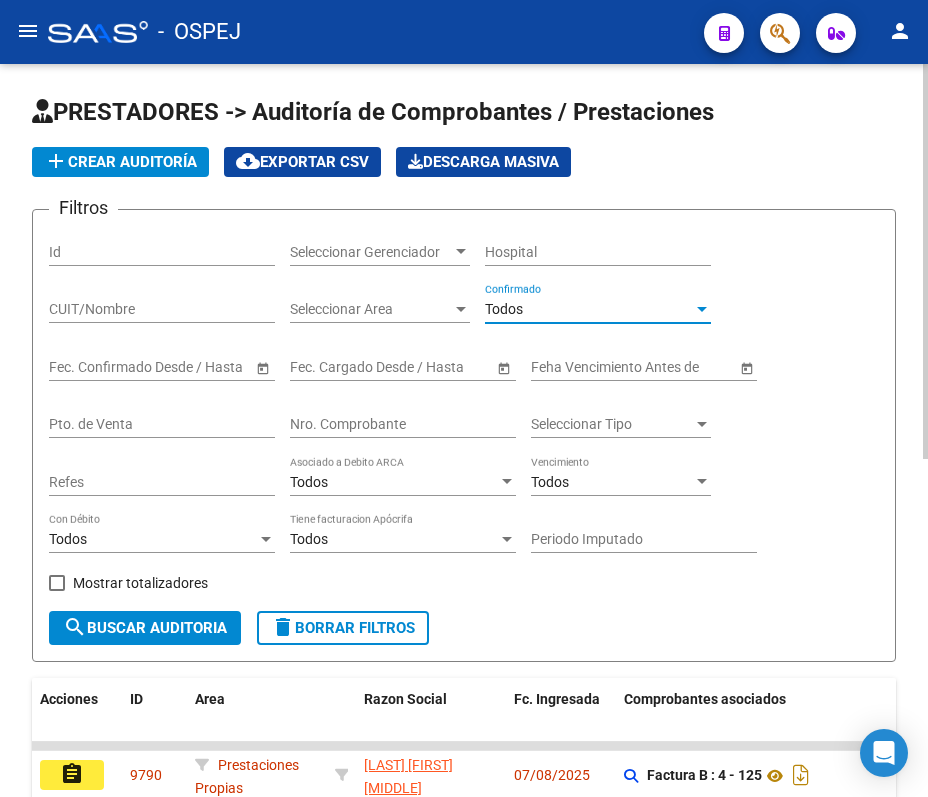 click on "Nro. Comprobante" at bounding box center [403, 424] 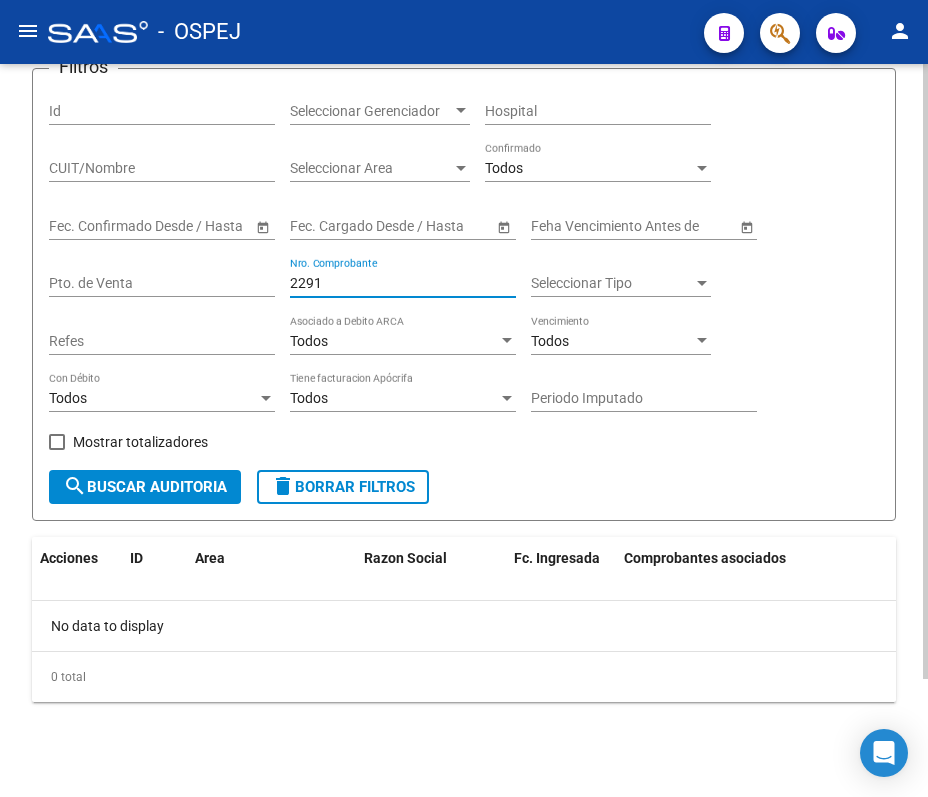 scroll, scrollTop: 0, scrollLeft: 0, axis: both 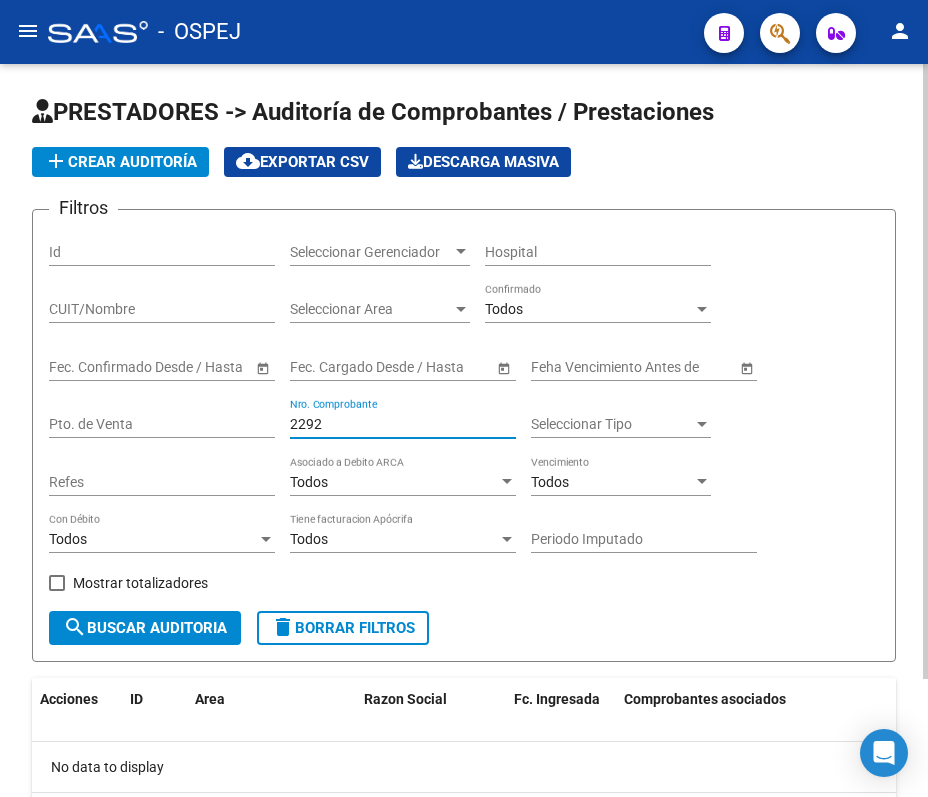 type on "2293" 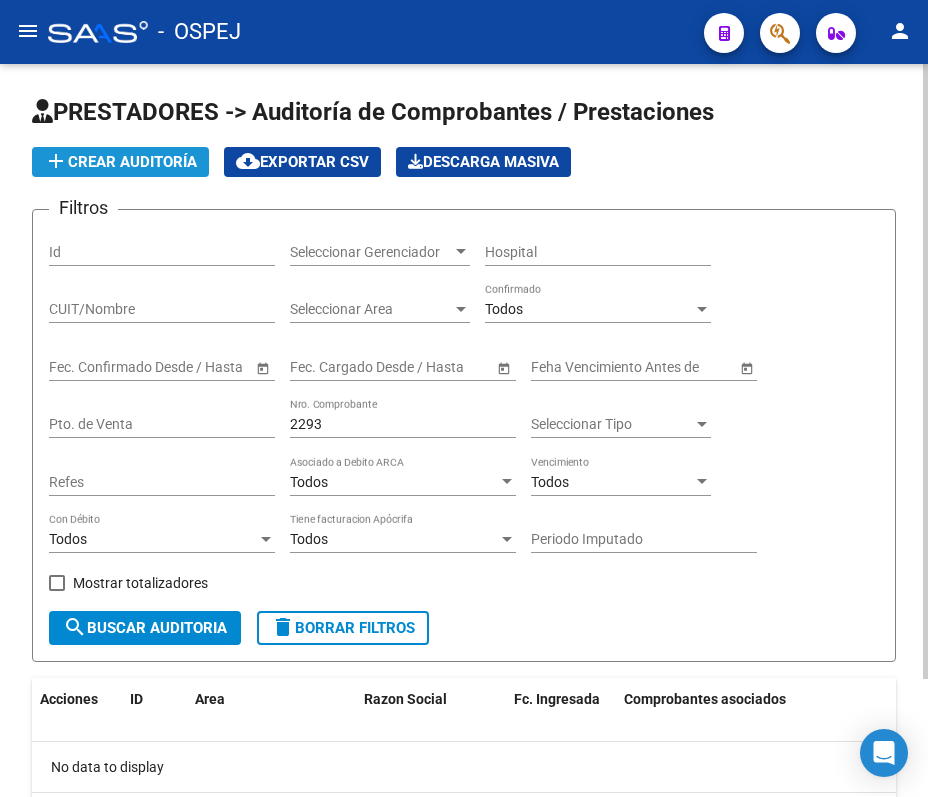 click on "add  Crear Auditoría" 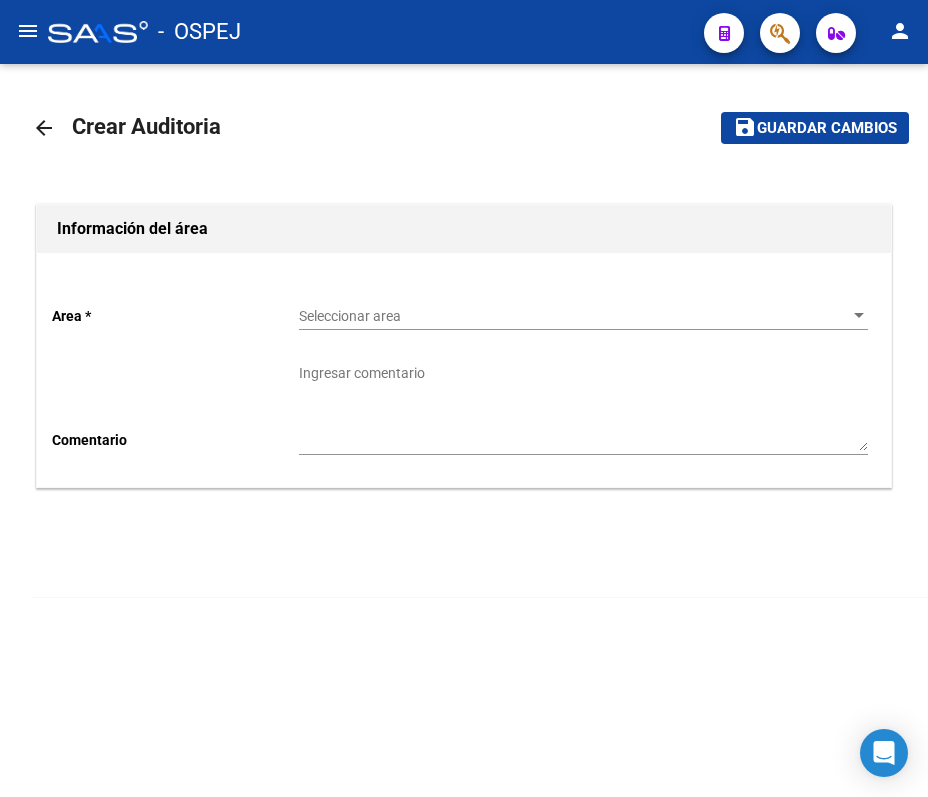 click on "Seleccionar area Seleccionar area" 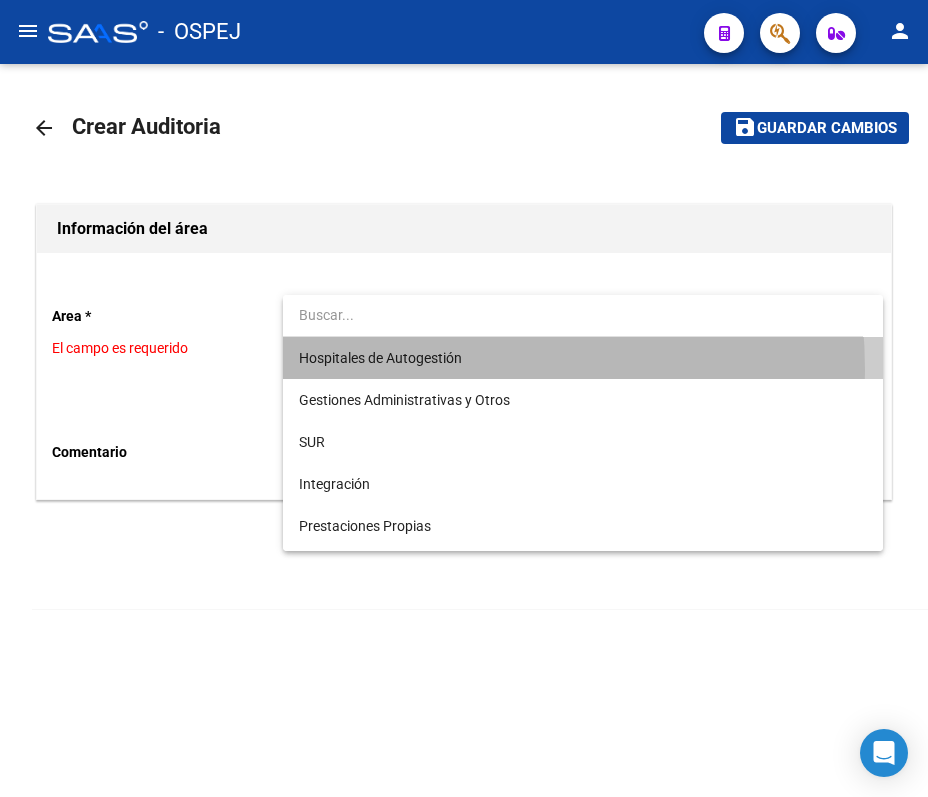click on "Hospitales de Autogestión" at bounding box center (583, 358) 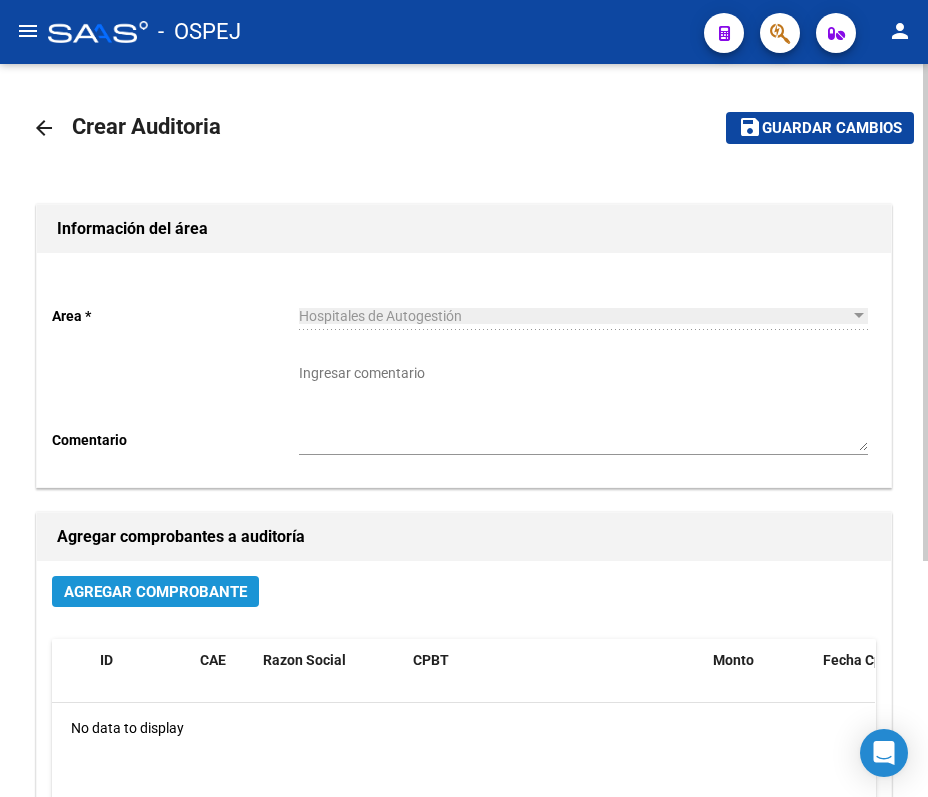 click on "Agregar Comprobante" 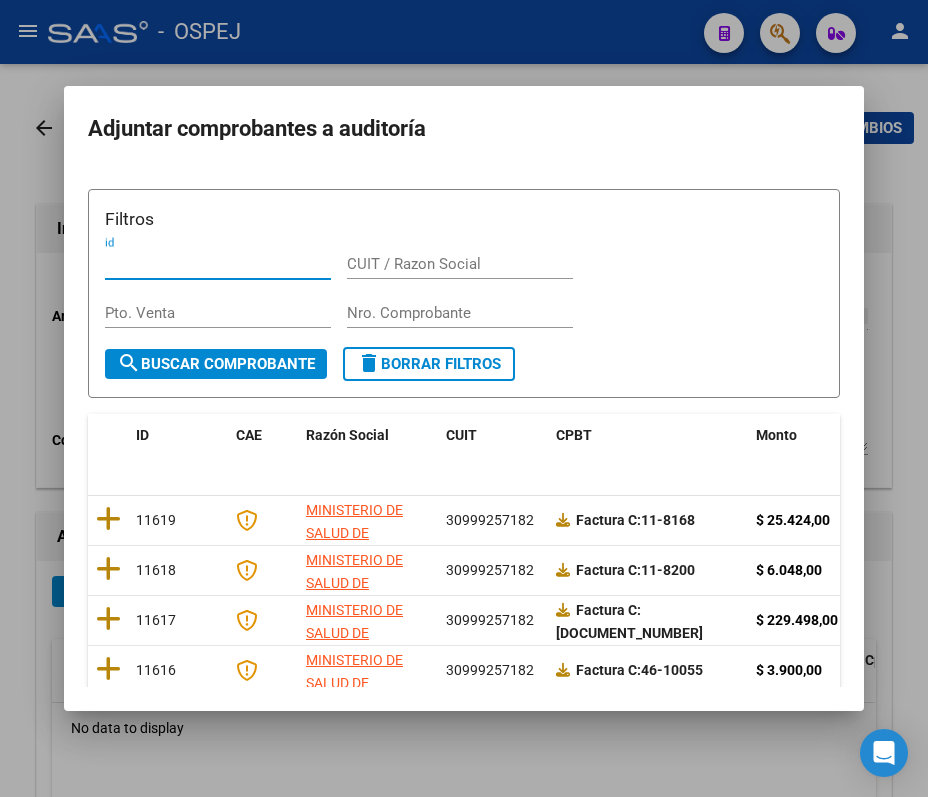 click on "Nro. Comprobante" at bounding box center (460, 313) 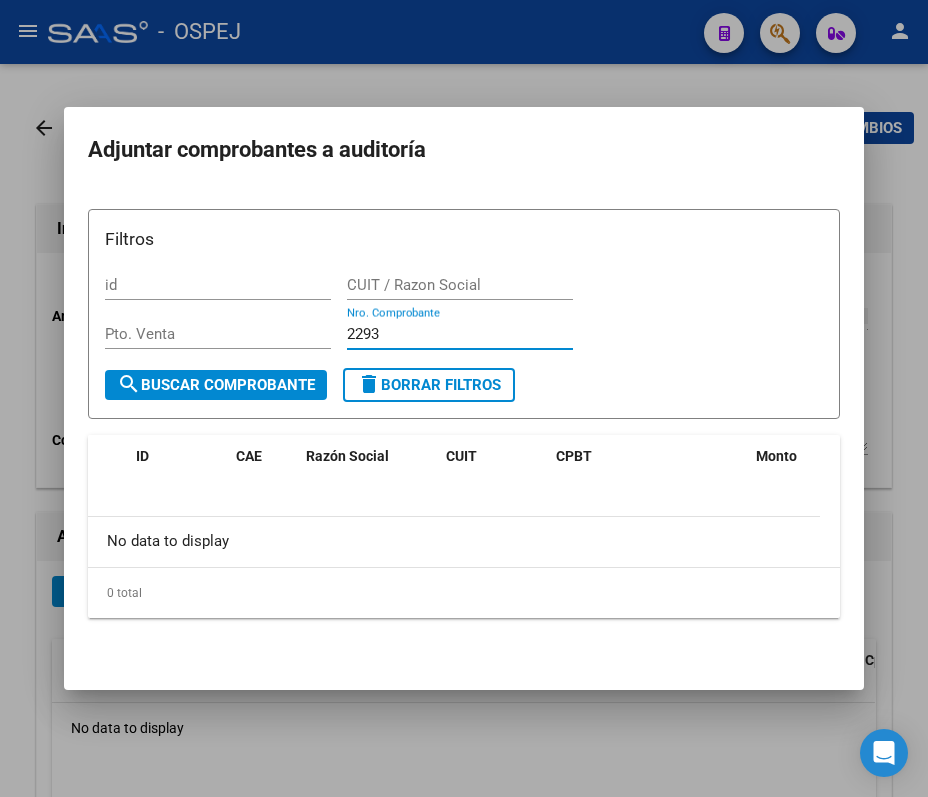 type on "2293" 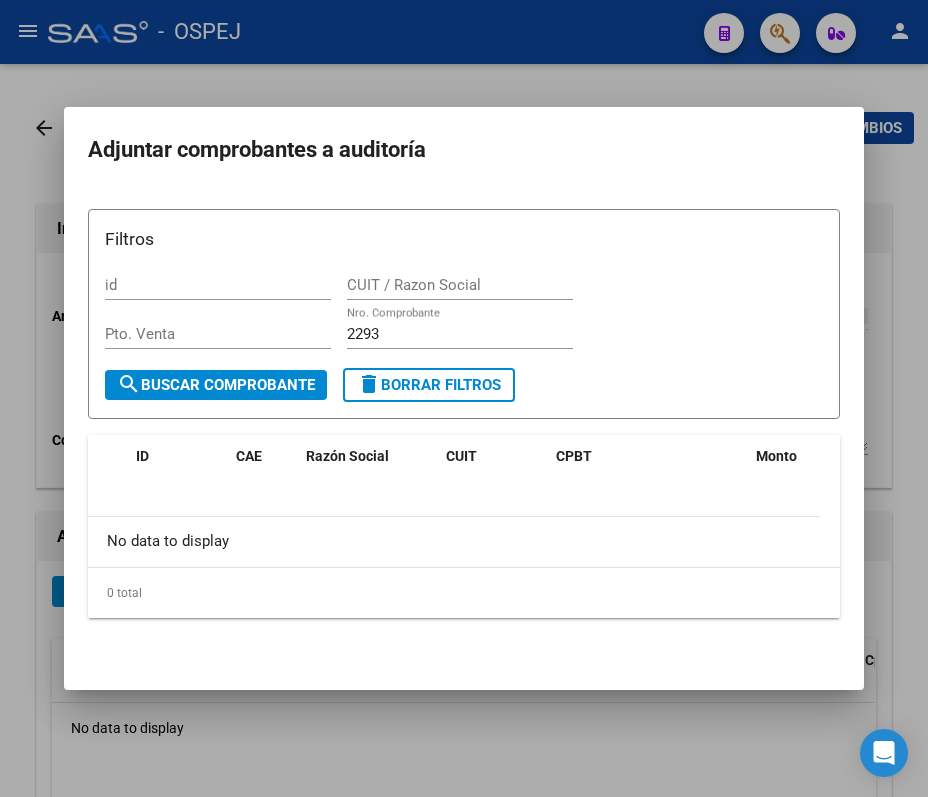 click at bounding box center (464, 398) 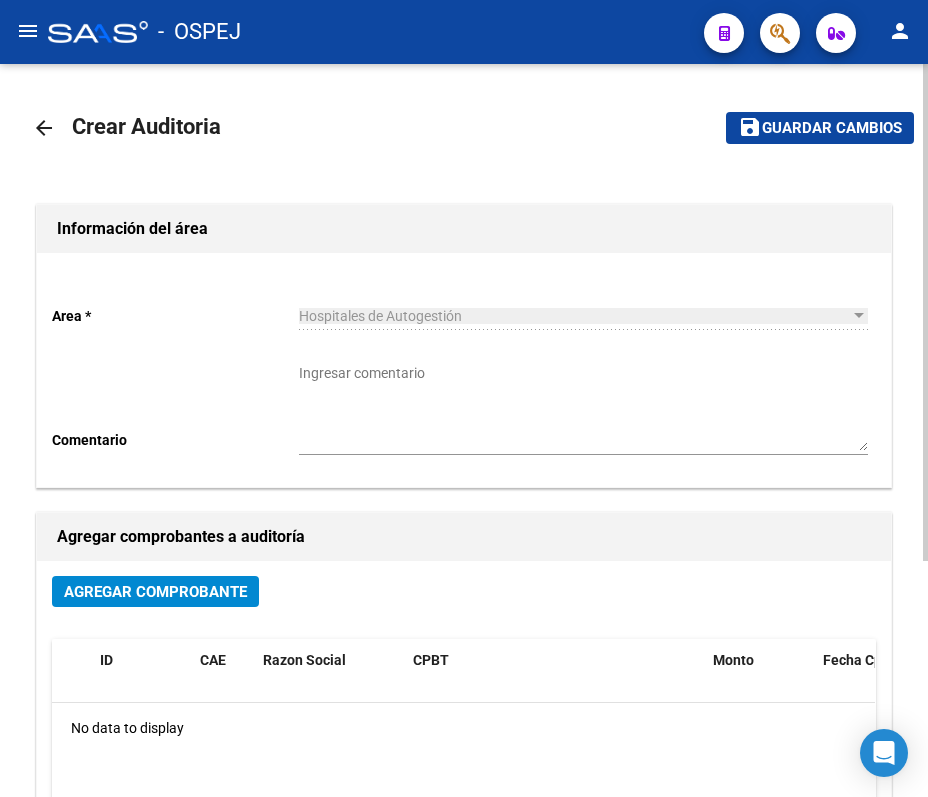 click on "arrow_back" 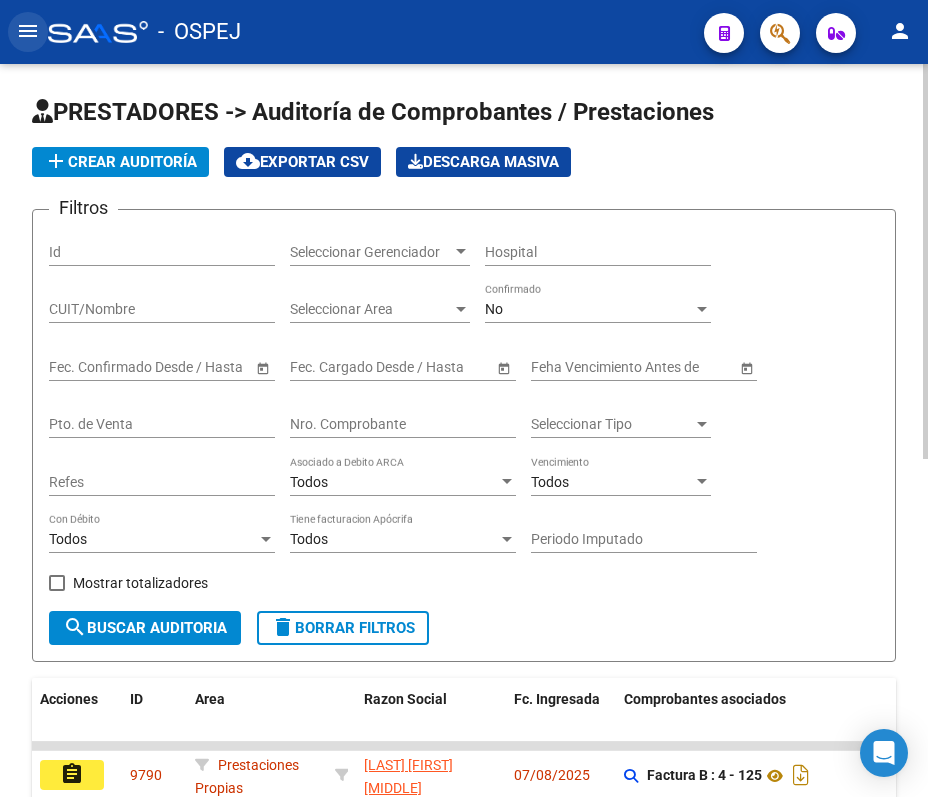 click on "menu" 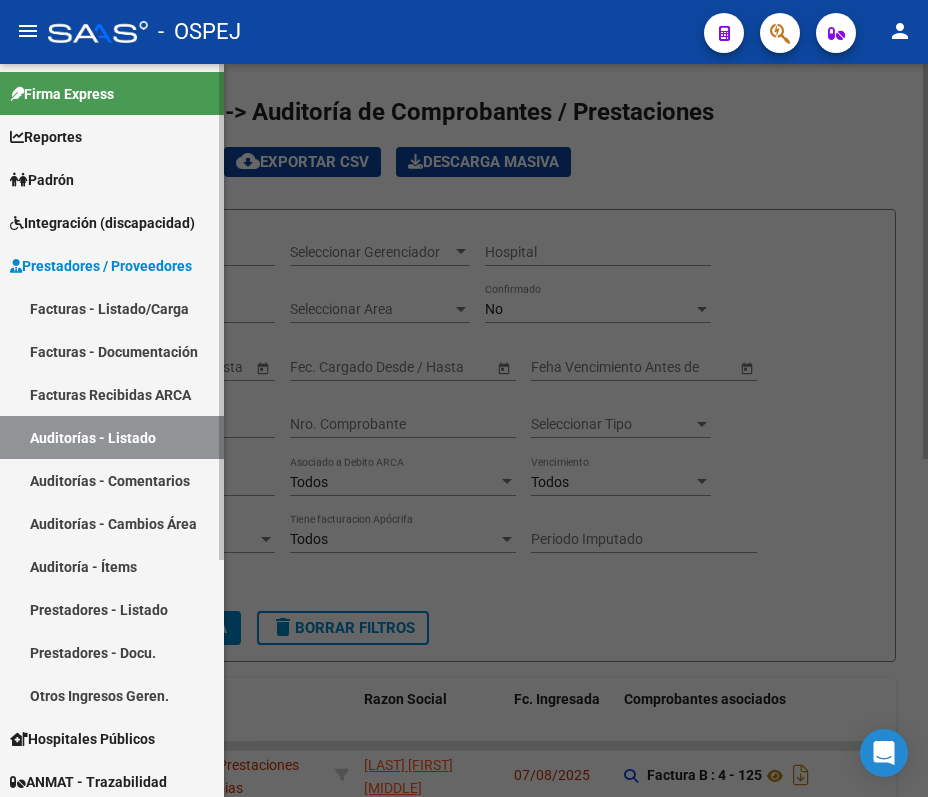 click on "Facturas - Listado/Carga" at bounding box center (112, 308) 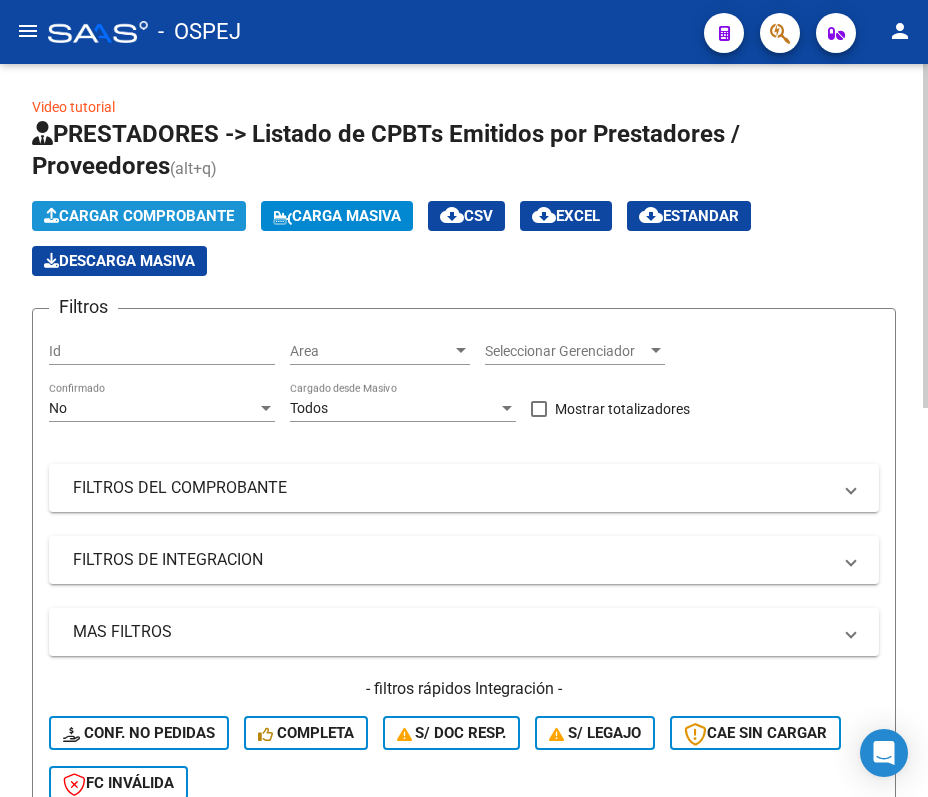 click on "Cargar Comprobante" 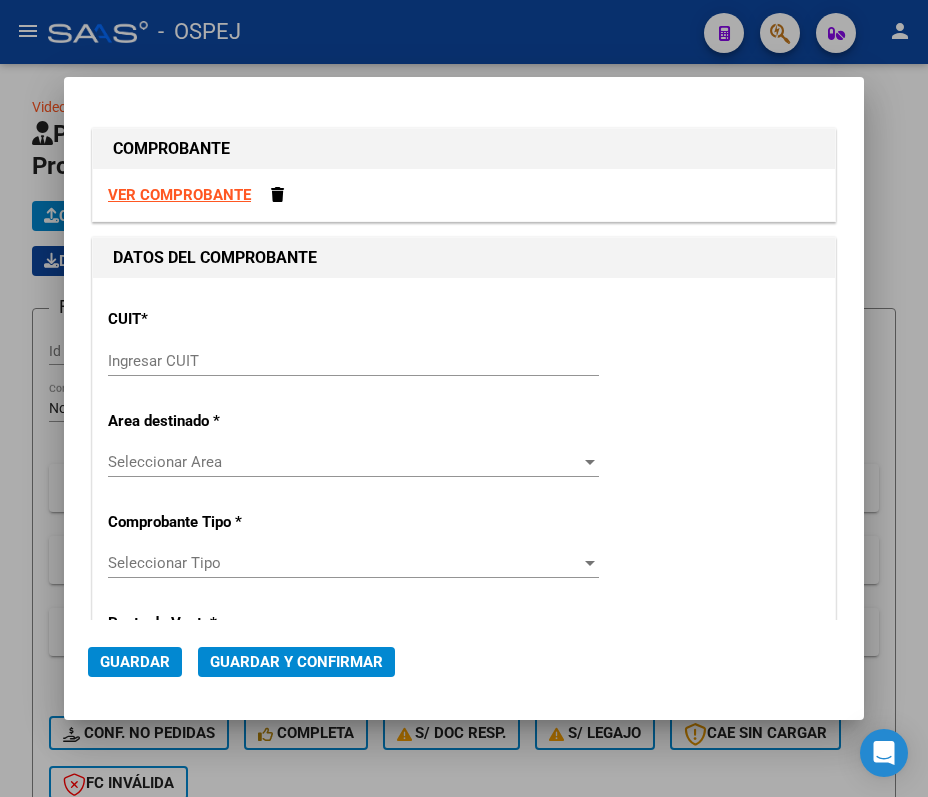 click on "CUIT  *   Ingresar CUIT" at bounding box center (464, 343) 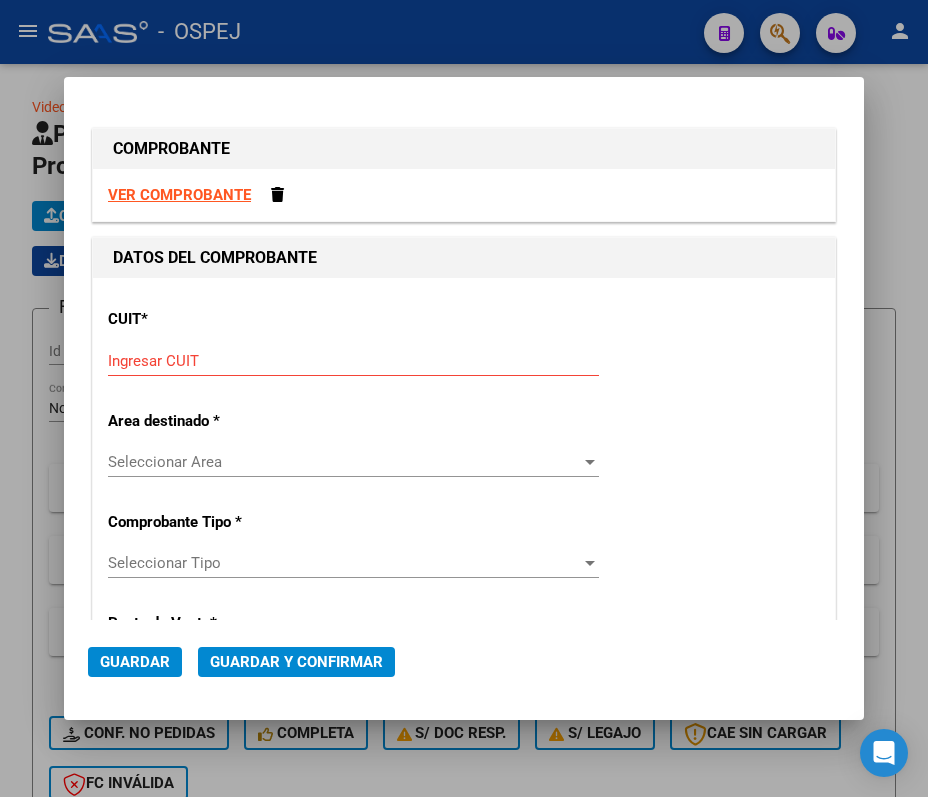 click on "Ingresar CUIT" at bounding box center (353, 361) 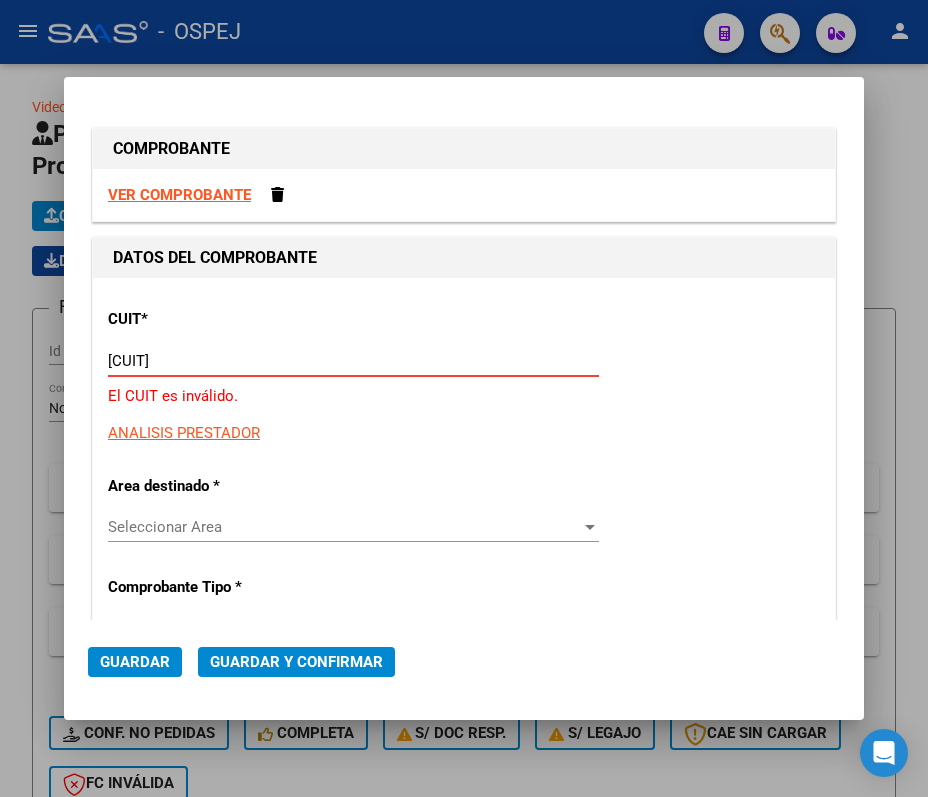 type on "30-99907484-3" 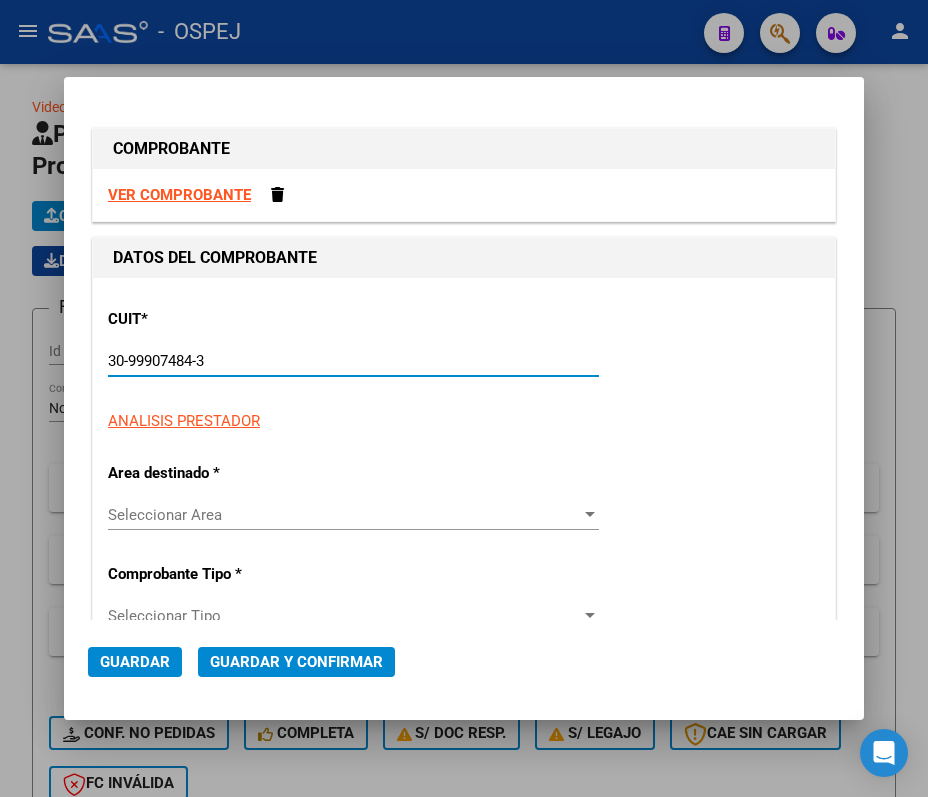 type on "79" 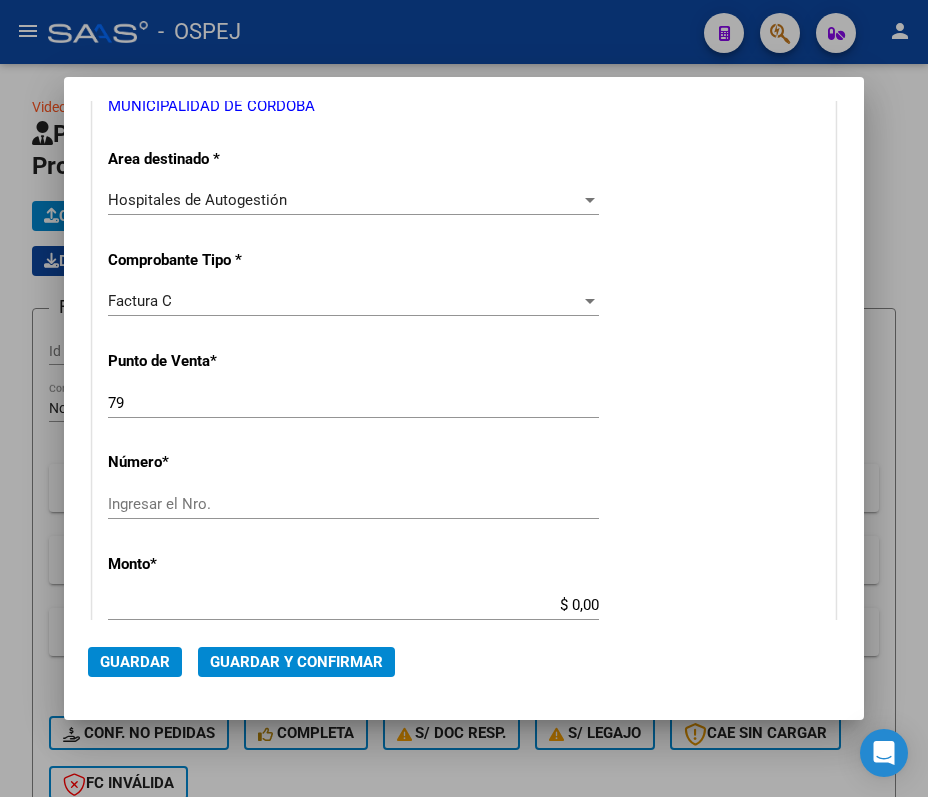 scroll, scrollTop: 400, scrollLeft: 0, axis: vertical 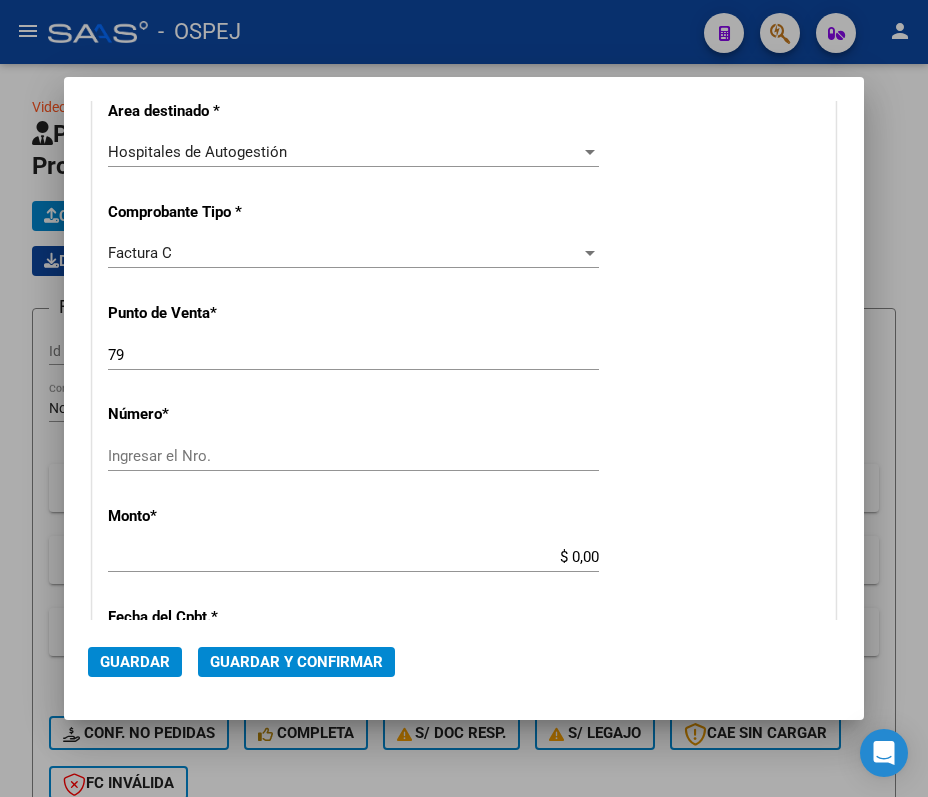 type on "30-99907484-3" 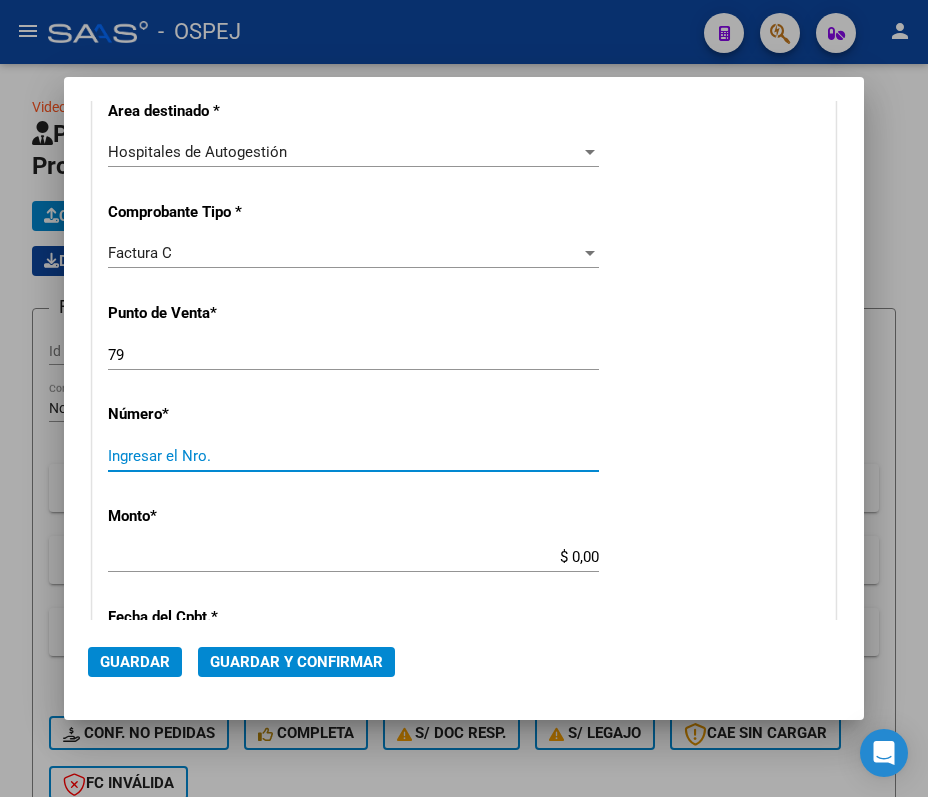 click on "Ingresar el Nro." at bounding box center [353, 456] 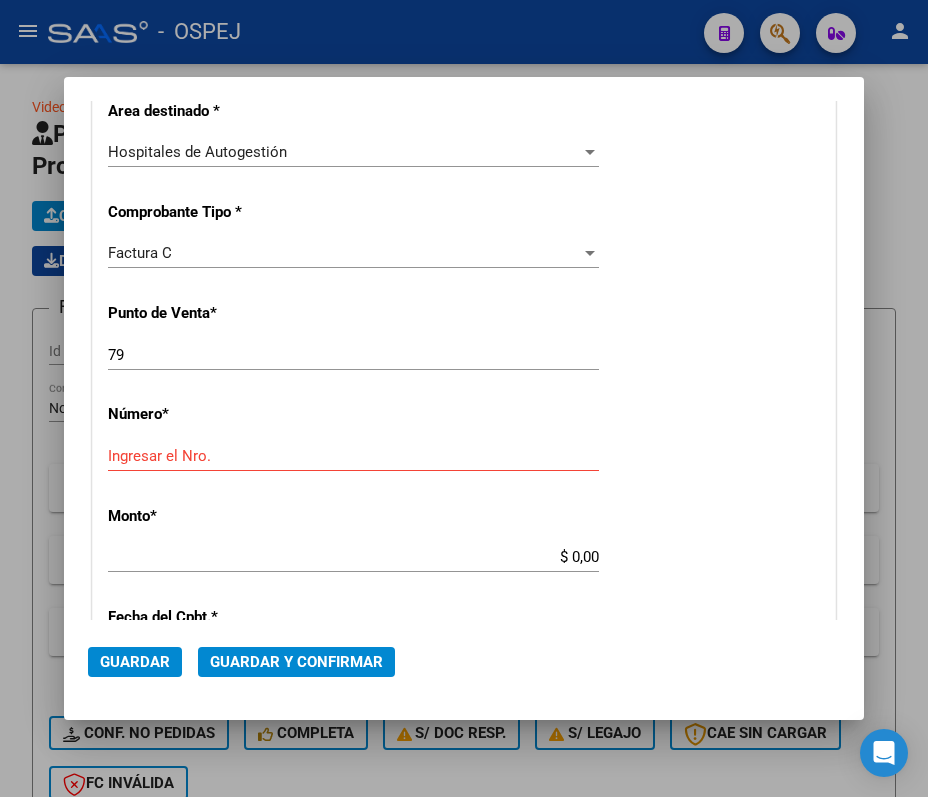 click on "CUIT  *   30-99907484-3 Ingresar CUIT  ANALISIS PRESTADOR  MUNICIPALIDAD DE CORDOBA  ARCA Padrón  Area destinado * Hospitales de Autogestión Seleccionar Area  Comprobante Tipo * Factura C Seleccionar Tipo Punto de Venta  *   79 Ingresar el Nro.  Número  *   Ingresar el Nro.  Monto  *   $ 0,00 Ingresar el monto  Fecha del Cpbt.  *   Ingresar la fecha  CAE / CAEA (no ingrese CAI)    Ingresar el CAE o CAEA (no ingrese CAI)  Fecha Recibido  *   2025-08-07 Ingresar la fecha  Fecha de Vencimiento    Ingresar la fecha  Ref. Externa    Ingresar la ref.  N° Liquidación    Ingresar el N° Liquidación" at bounding box center [464, 587] 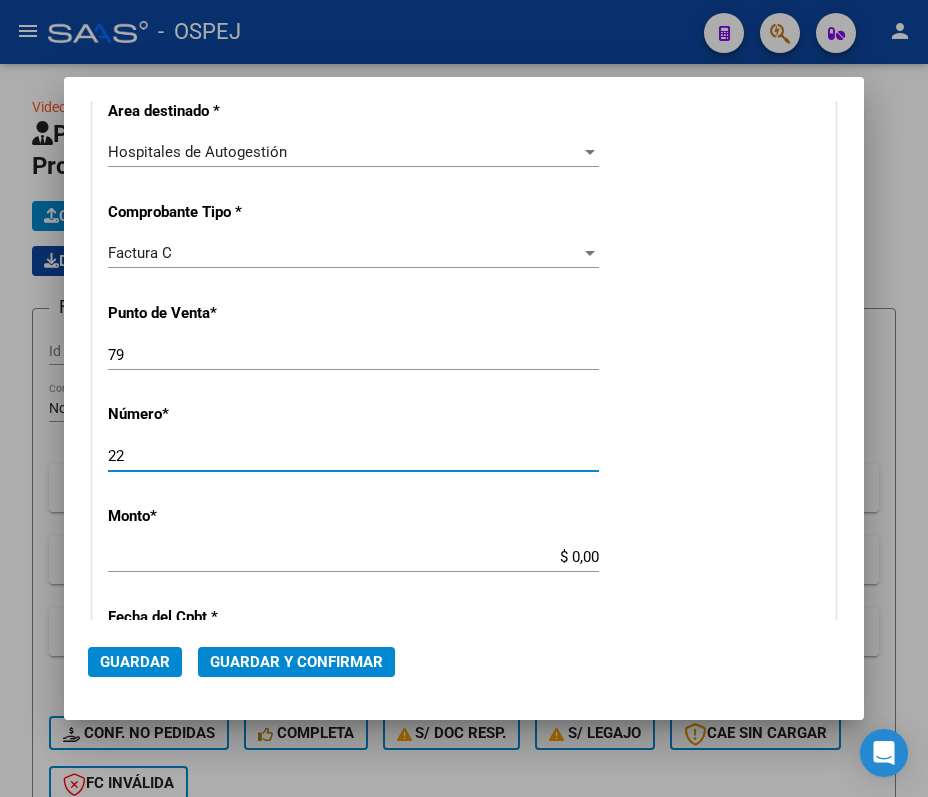 type on "229" 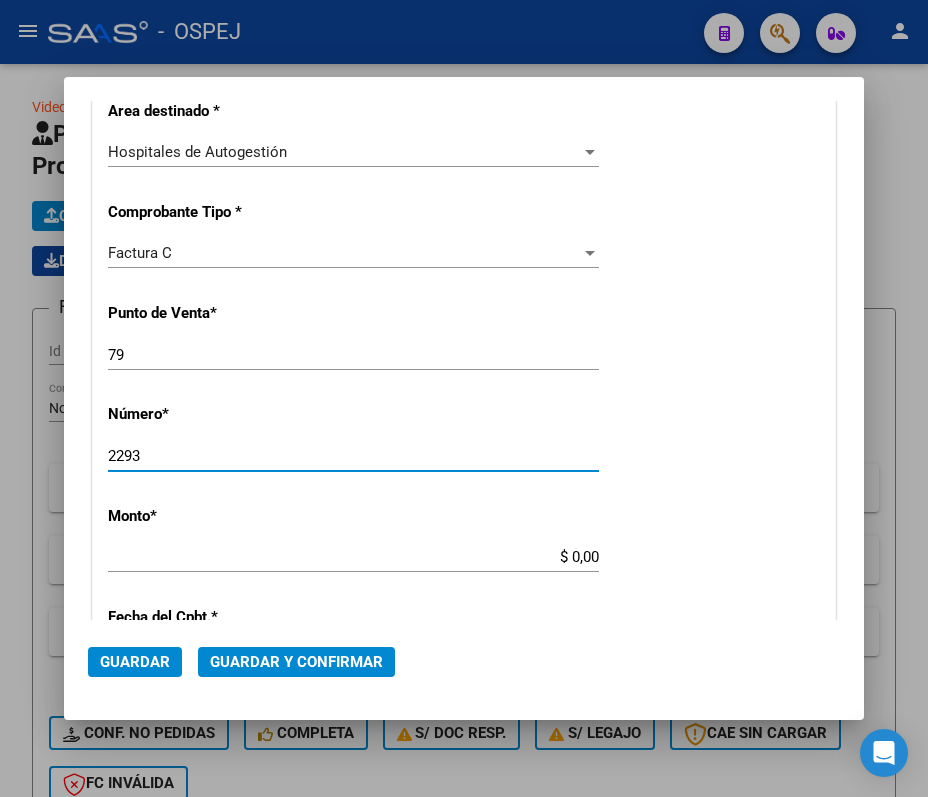 type on "2293" 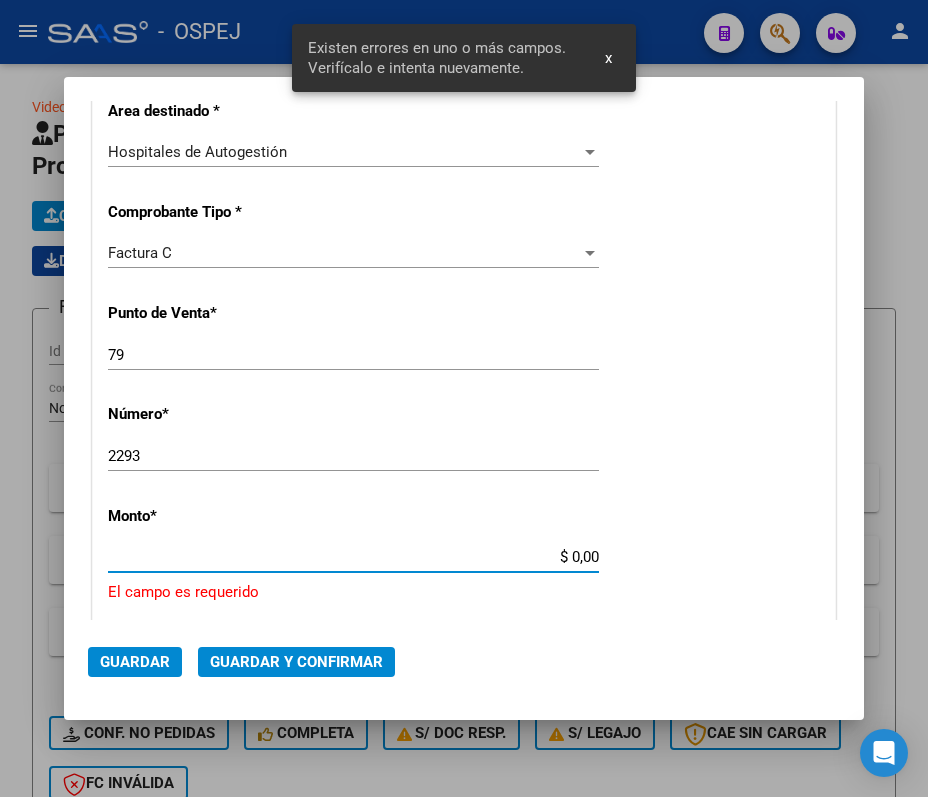 scroll, scrollTop: 588, scrollLeft: 0, axis: vertical 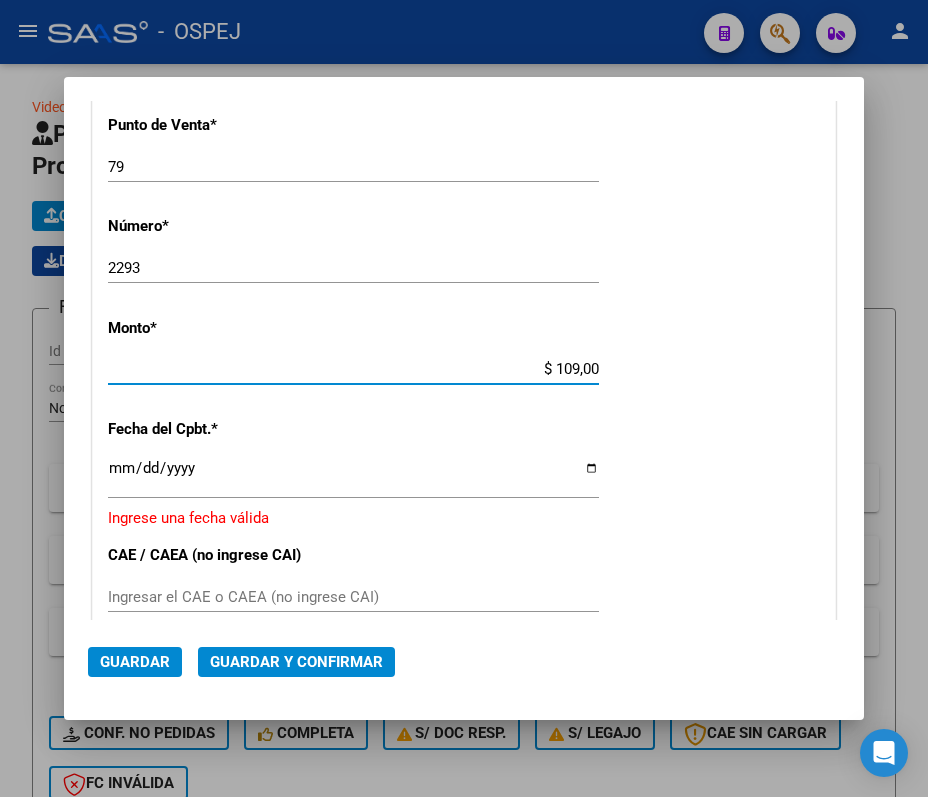 type on "$ 1.097,00" 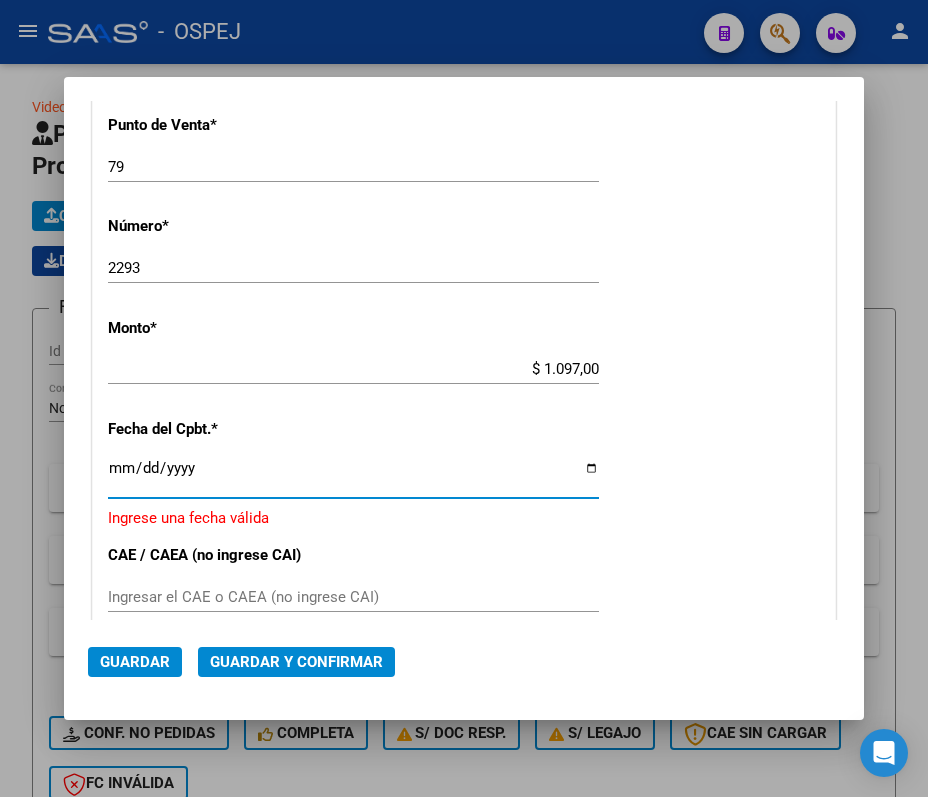 click on "Ingresar la fecha" at bounding box center [353, 476] 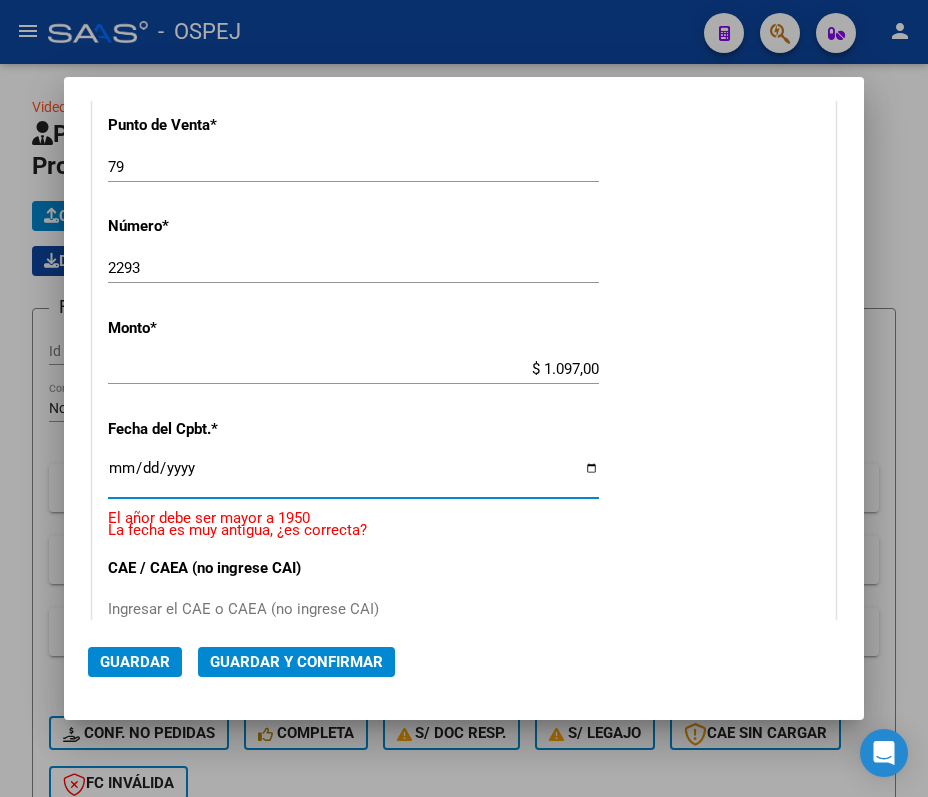 type on "2023-11-16" 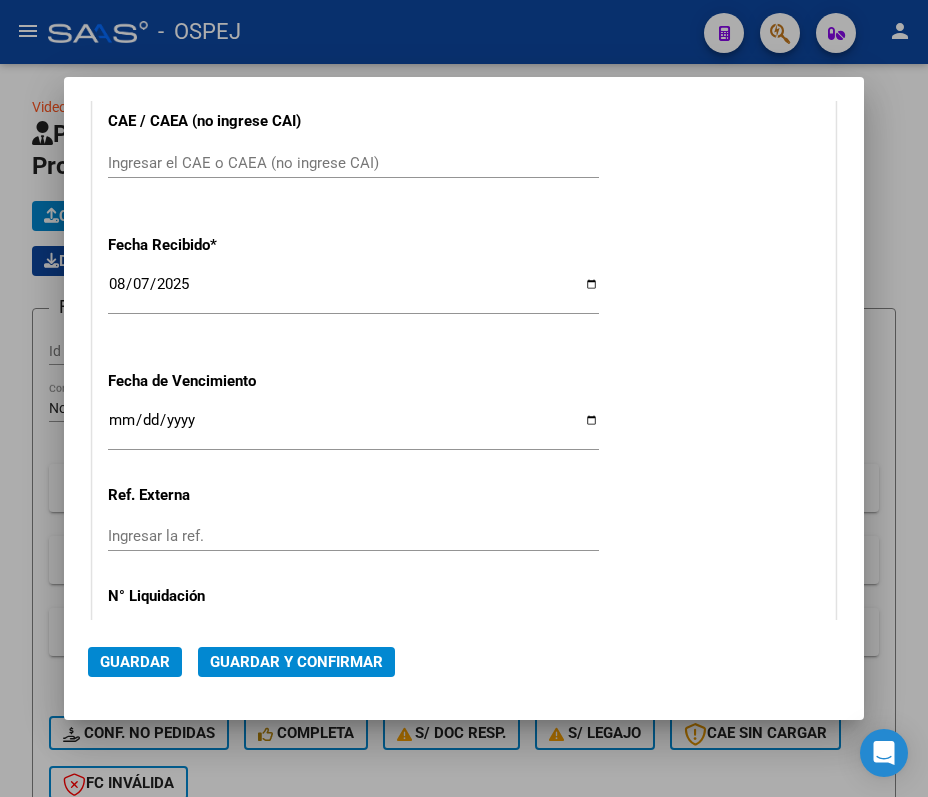 scroll, scrollTop: 889, scrollLeft: 0, axis: vertical 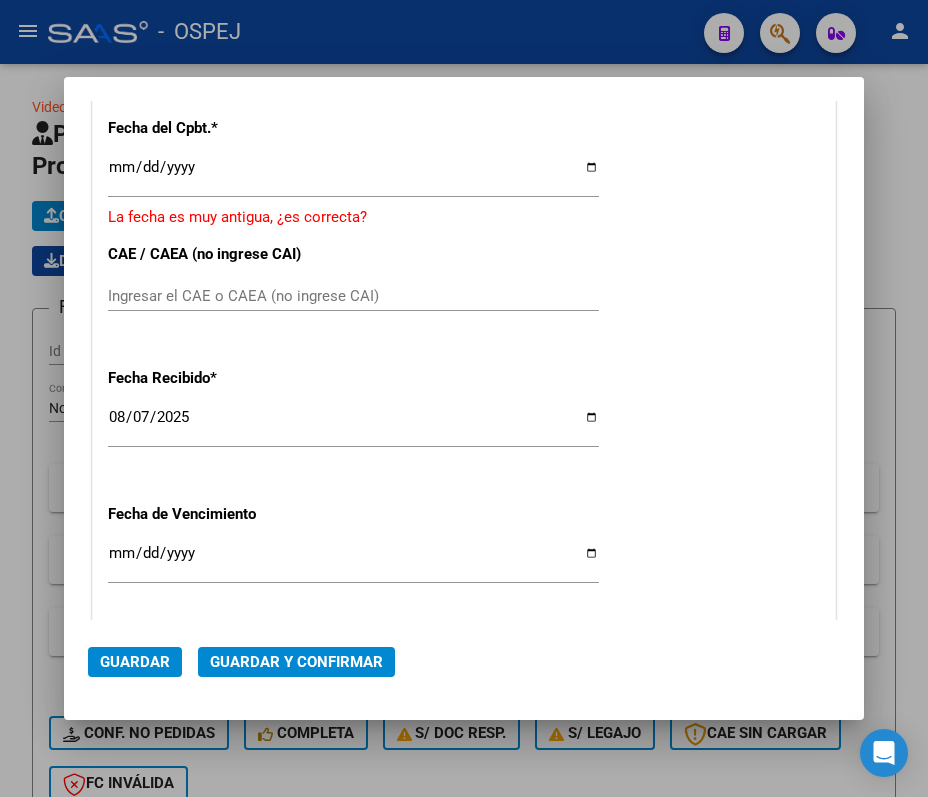 click on "Fecha Recibido  *   2025-08-07 Ingresar la fecha" at bounding box center (464, 409) 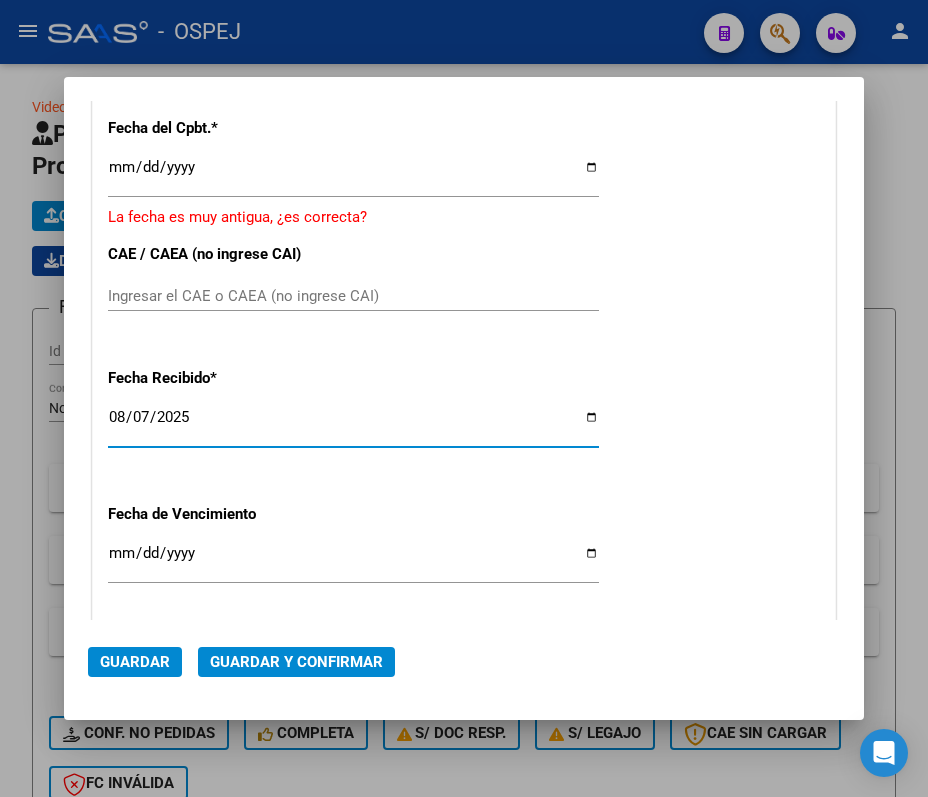 click on "2025-08-07" at bounding box center [353, 425] 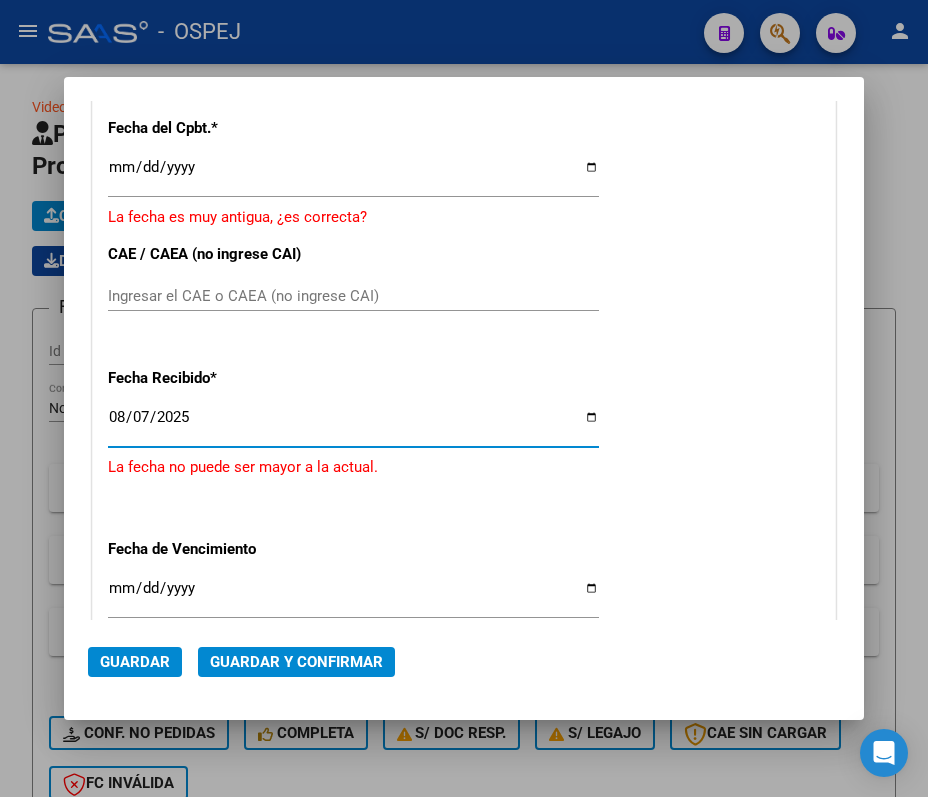 type on "2023-12-21" 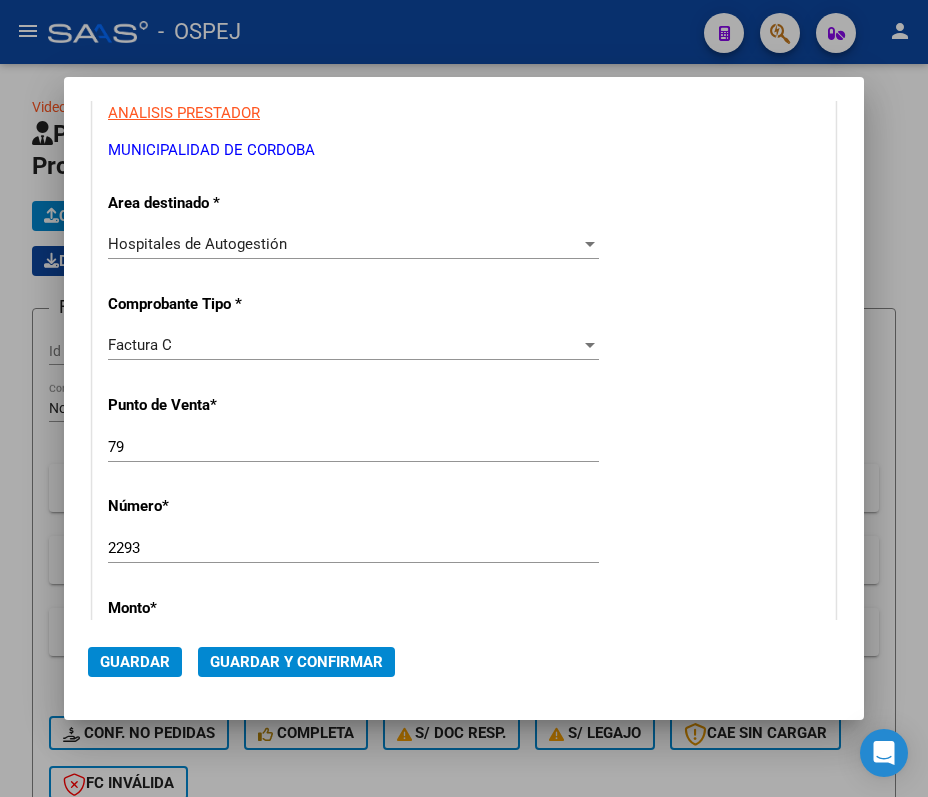 scroll, scrollTop: 356, scrollLeft: 0, axis: vertical 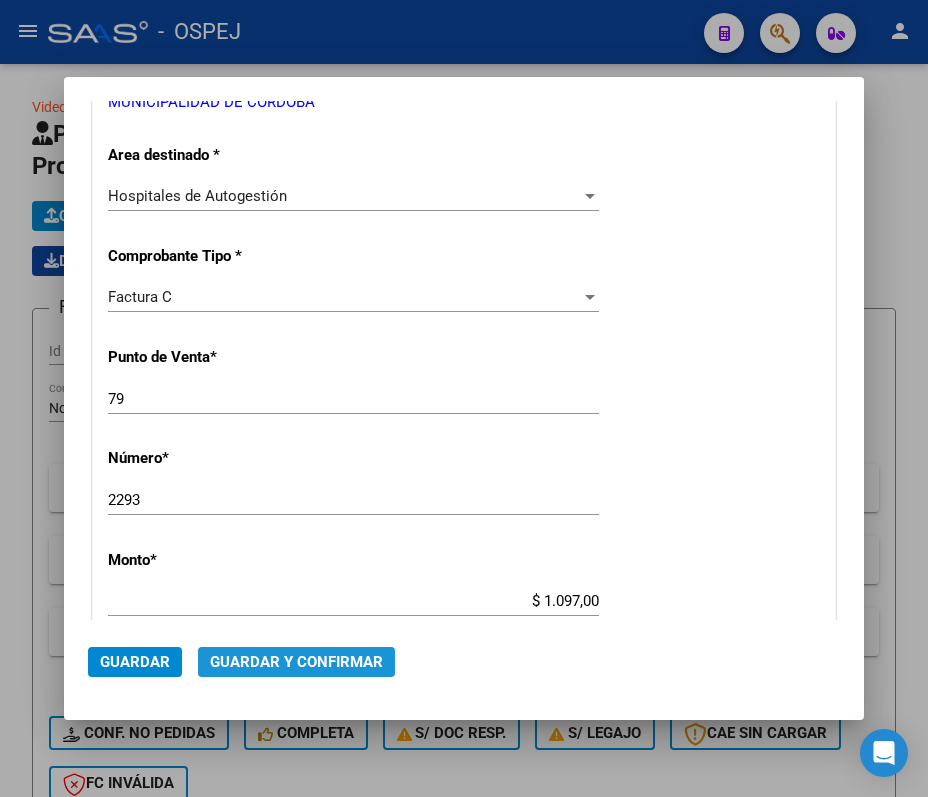click on "Guardar y Confirmar" 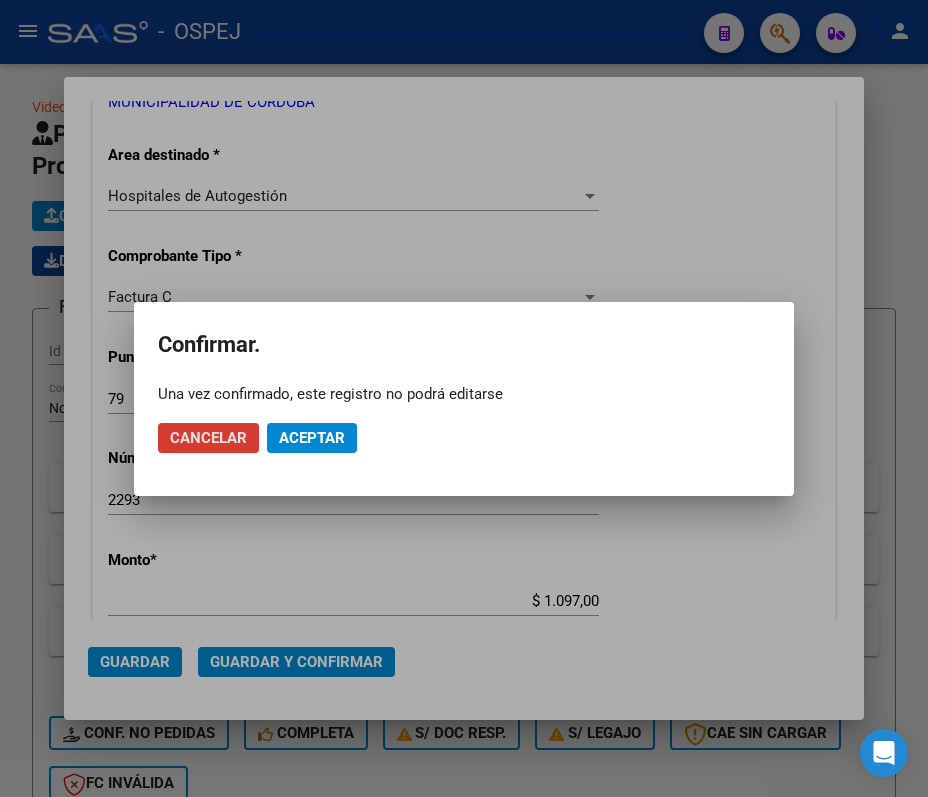 click on "Aceptar" 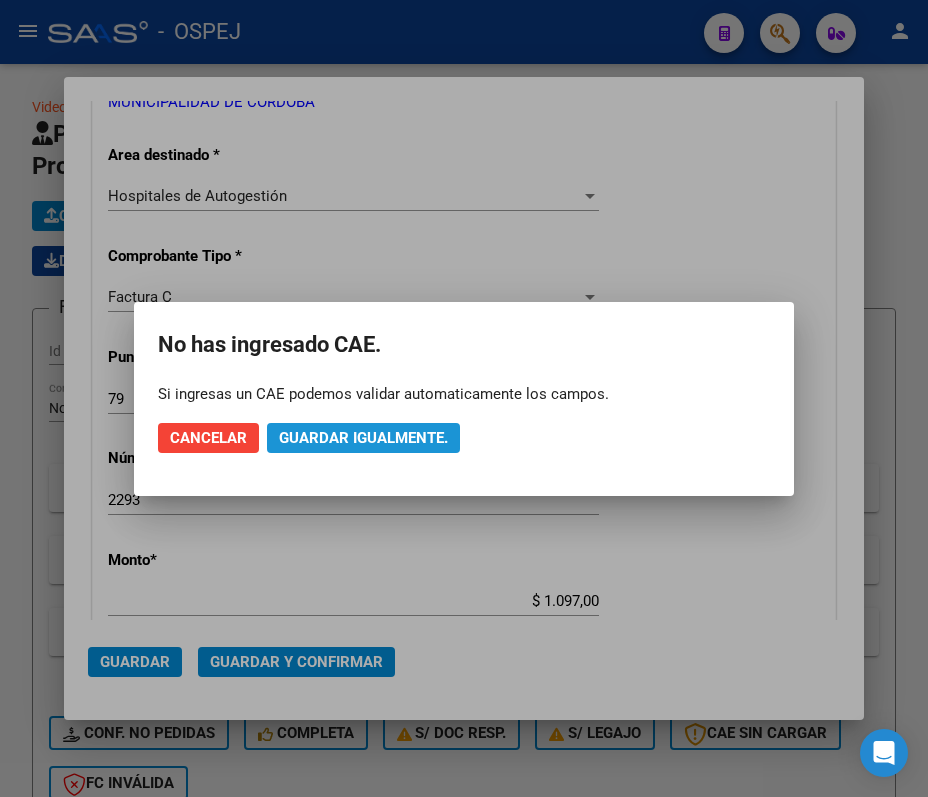 click on "Guardar igualmente." 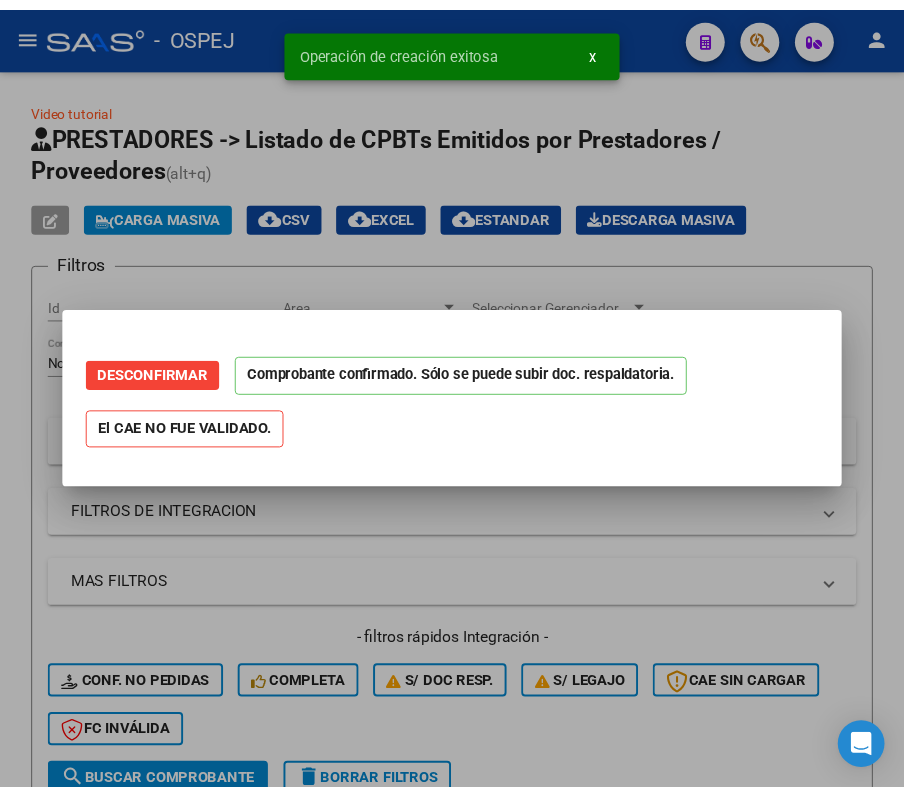 scroll, scrollTop: 0, scrollLeft: 0, axis: both 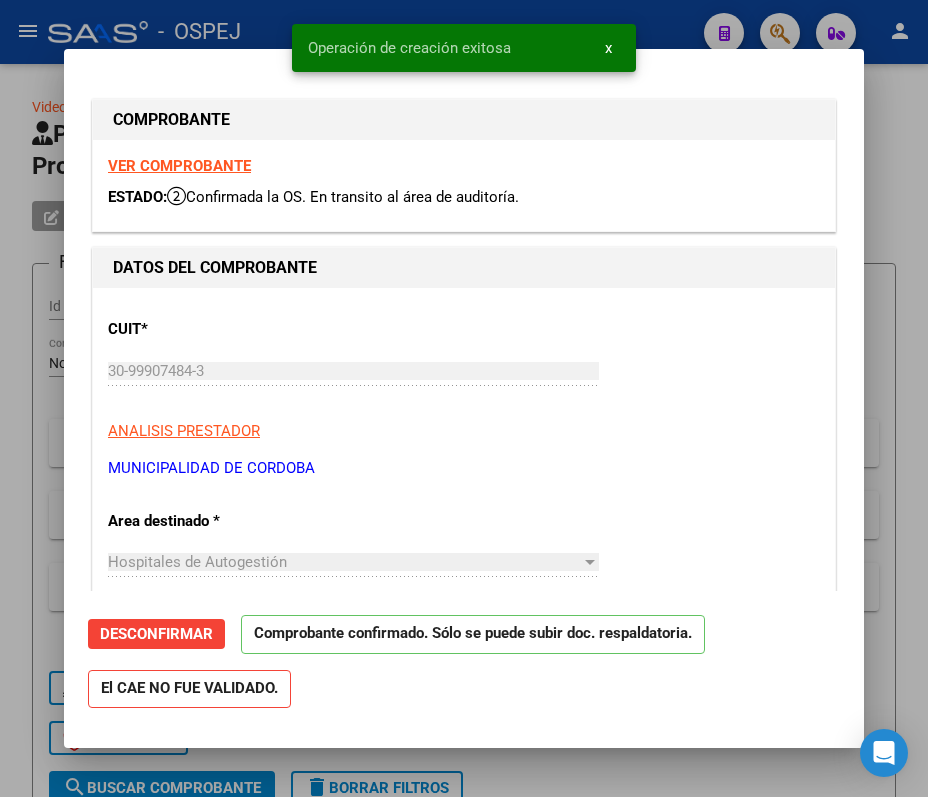 click at bounding box center (464, 398) 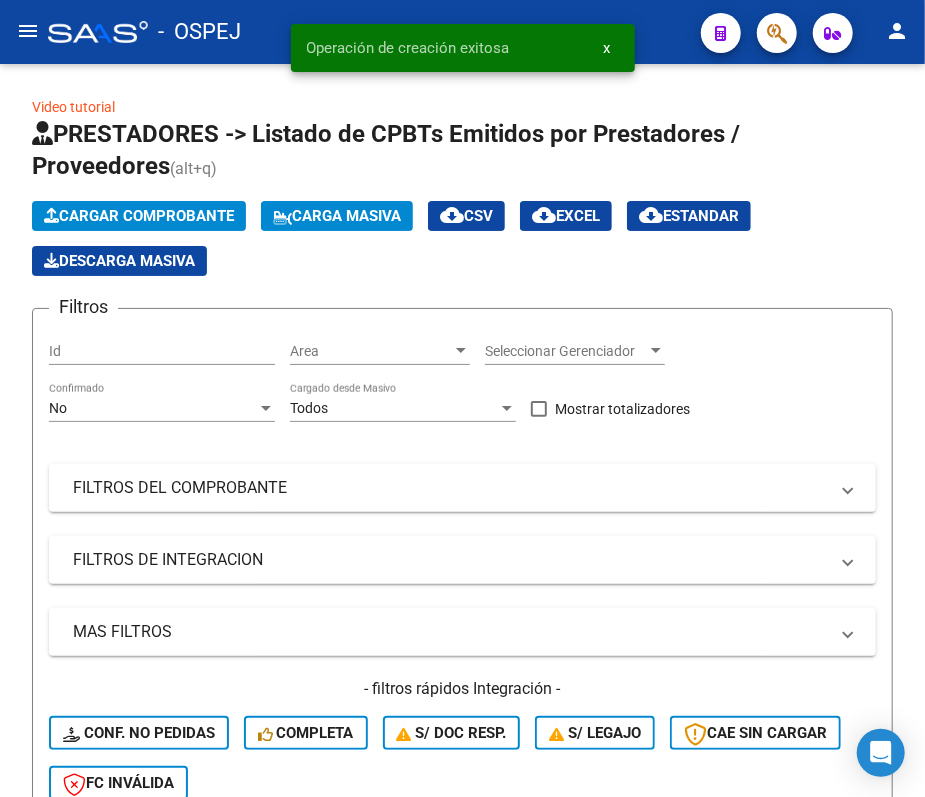click on "menu" 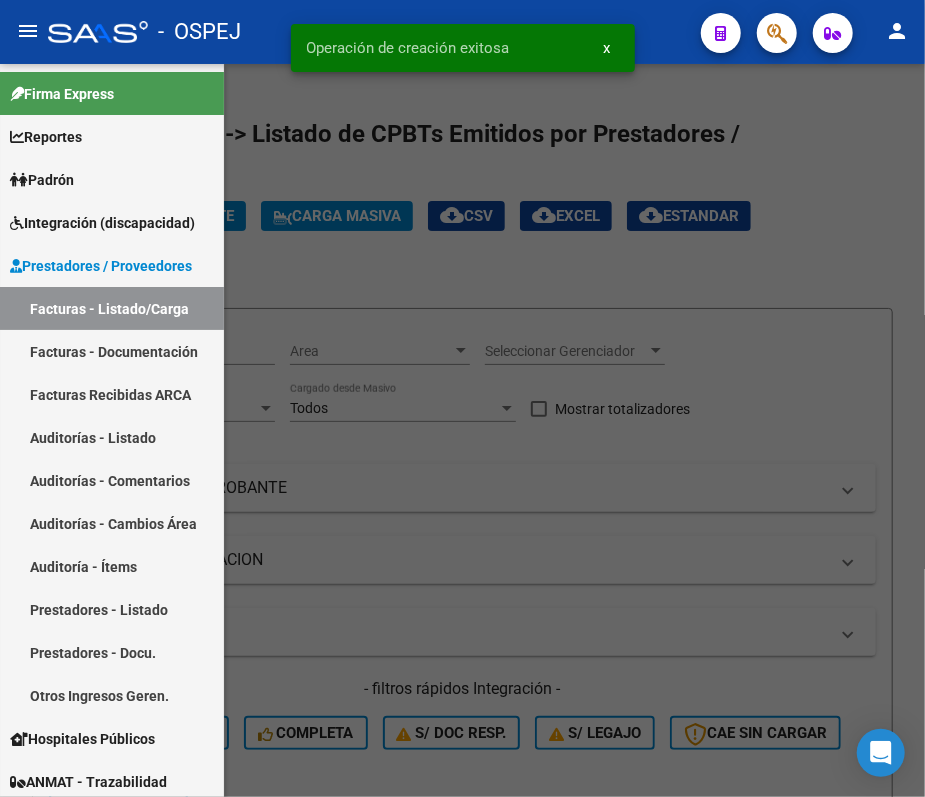 click on "menu -   OSPEJ  person    Firma Express     Reportes Ingresos Devengados Detalles por CUIL RG Detalles - MT/PD MT morosos SUR Expedientes Internos Padrón Traspasos x O.S. Traspasos x Gerenciador Traspasos x Provincia Nuevos Aportantes Métricas - Padrón SSS Métricas - Crecimiento Población    Padrón Afiliados Empadronados Movimientos de Afiliados Cambios de Gerenciador Padrón Ágil Análisis Afiliado Doc. Respaldatoria Categorías Última DDJJ Último Aporte MT/PD    Integración (discapacidad) Estado Presentaciones SSS Rendición Certificado Discapacidad Pedido Integración a SSS Datos Contables de Facturas Facturas Liquidadas x SSS Legajos Legajos Documentación    Prestadores / Proveedores Facturas - Listado/Carga Facturas - Documentación Facturas Recibidas ARCA Auditorías - Listado Auditorías - Comentarios Auditorías - Cambios Área Auditoría - Ítems Prestadores - Listado Prestadores - Docu. Otros Ingresos Geren.    Hospitales Públicos SSS - Censo Hospitalario SSS - Comprobantes" at bounding box center [462, 398] 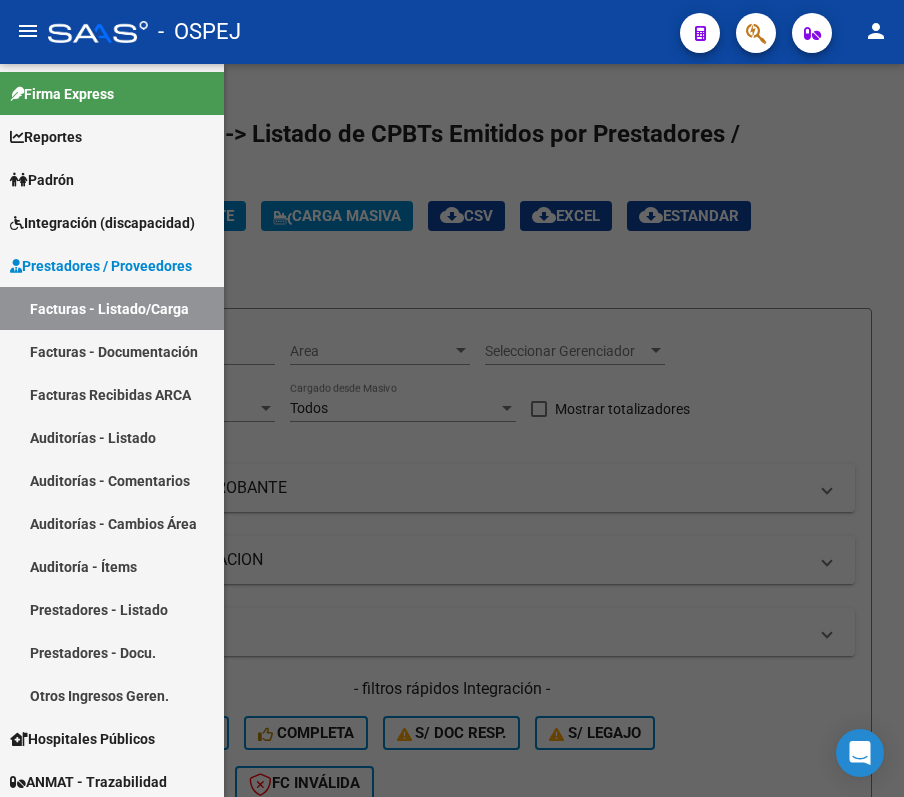 click 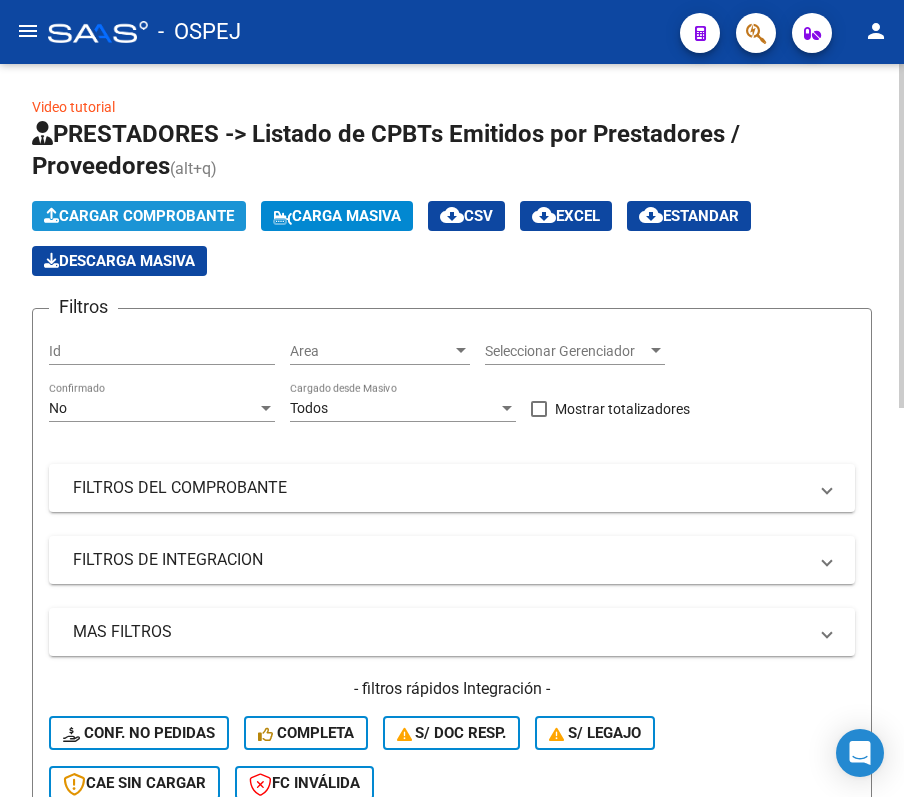 click on "Cargar Comprobante" 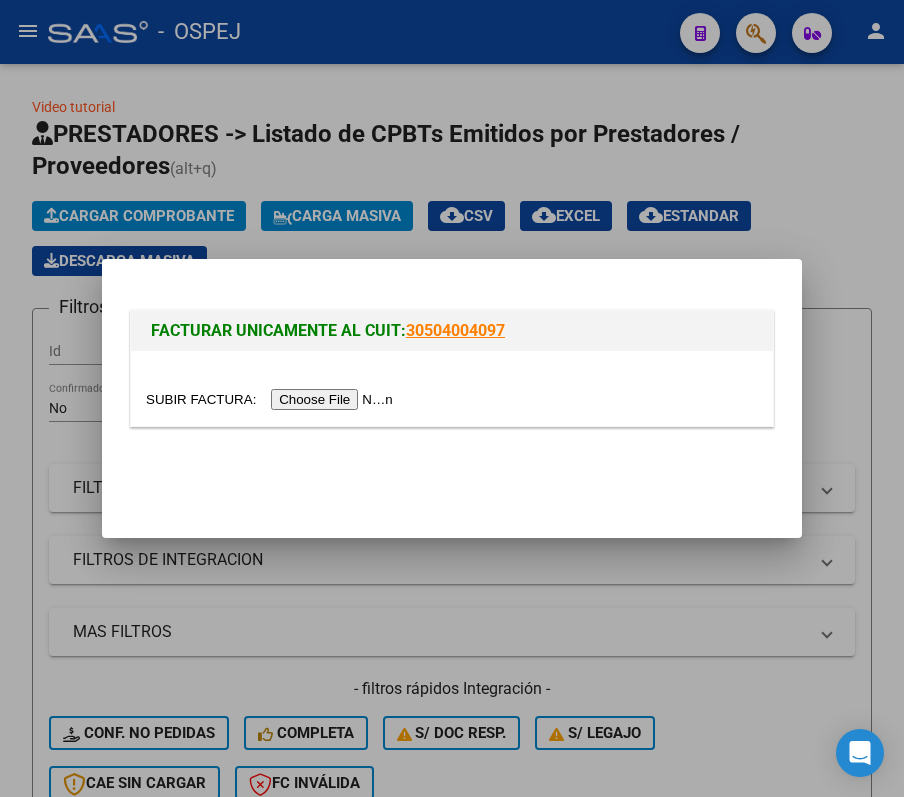 click at bounding box center (452, 398) 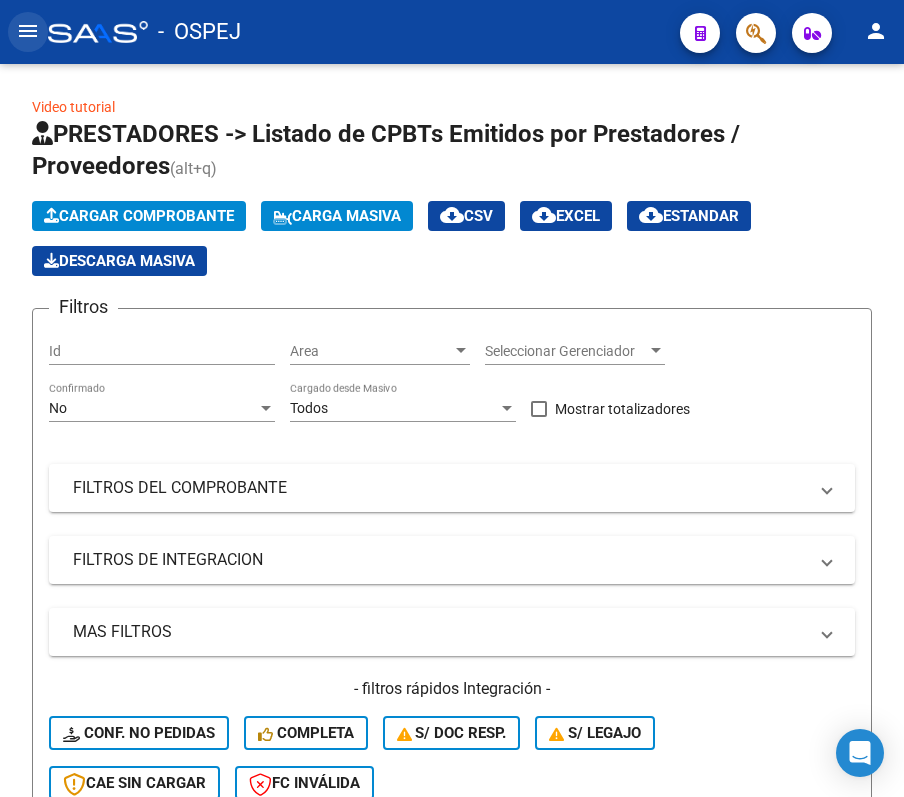 click on "menu" 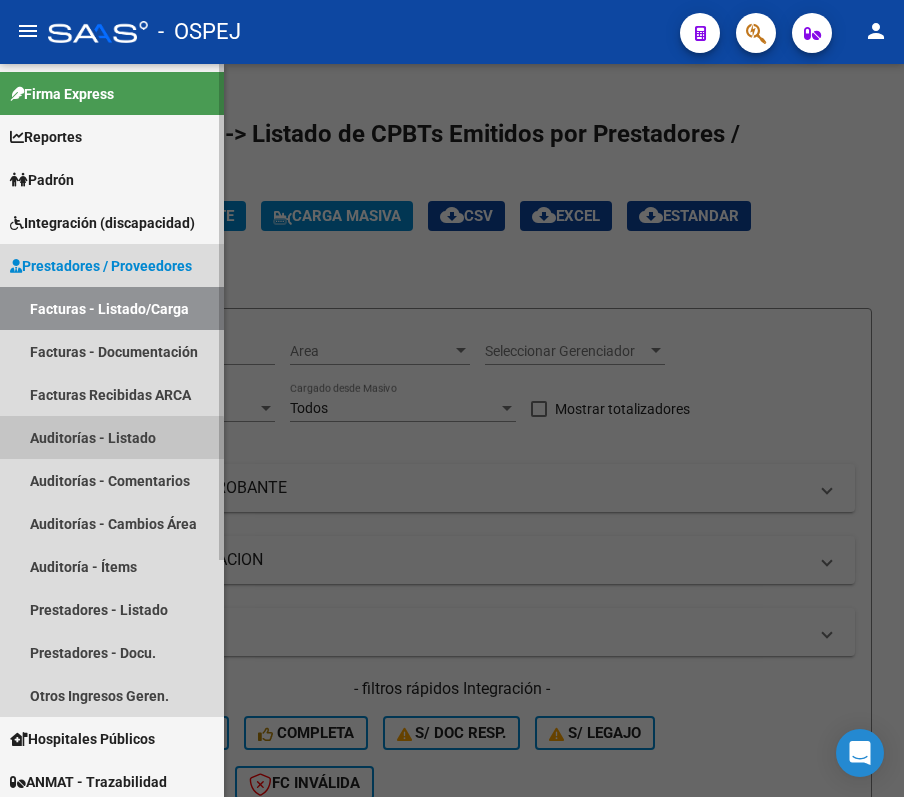 click on "Auditorías - Listado" at bounding box center (112, 437) 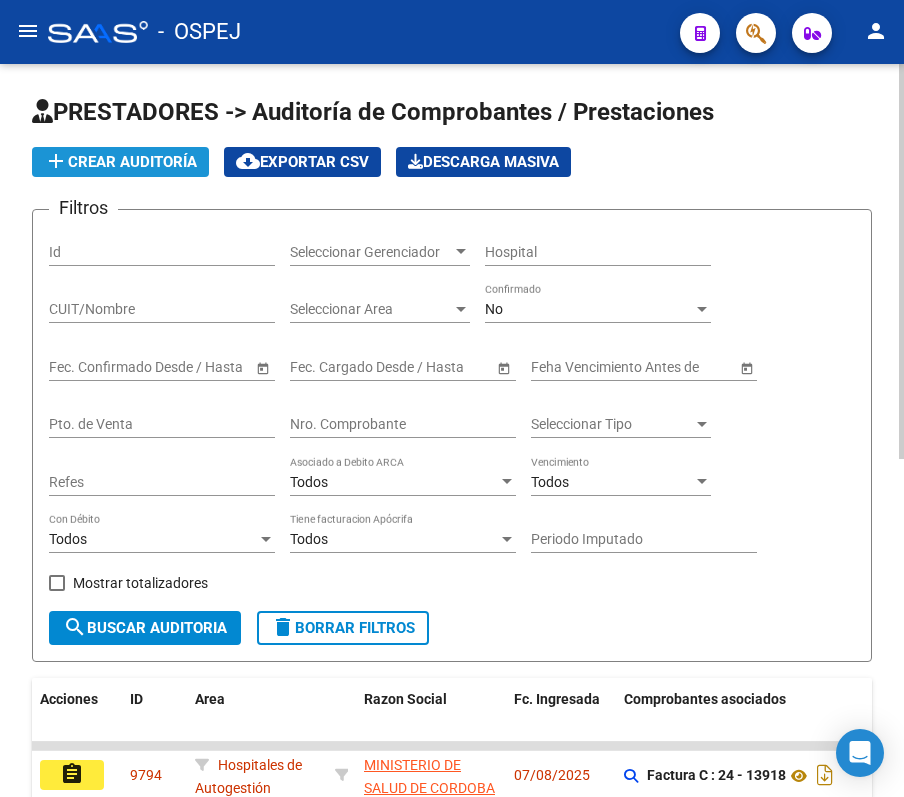 click on "add  Crear Auditoría" 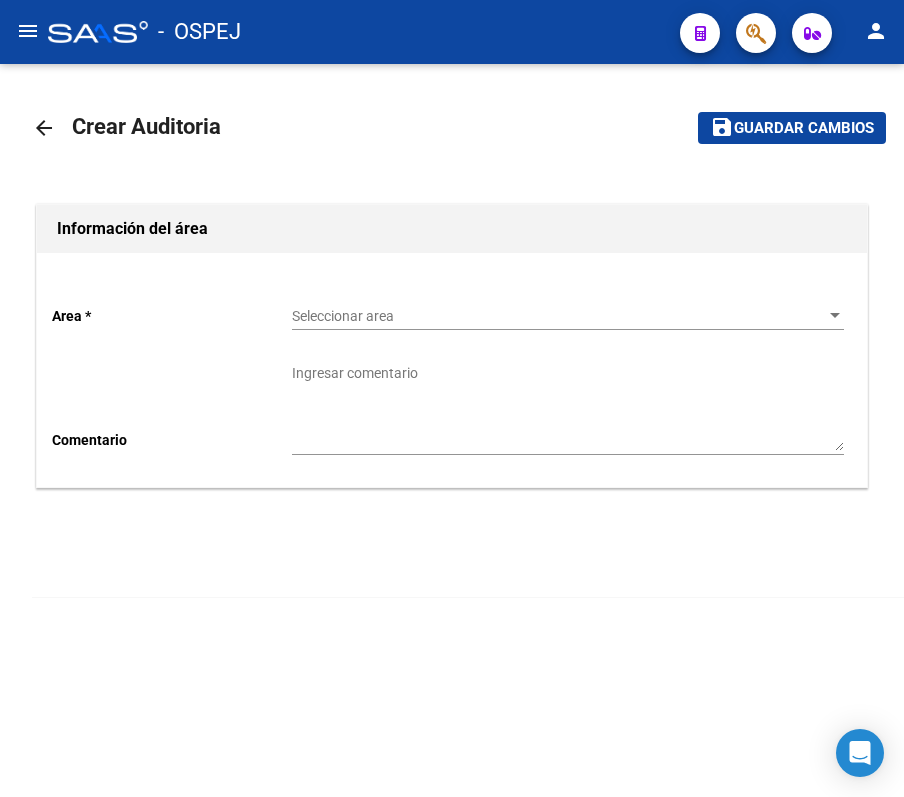 click on "Area * Seleccionar area Seleccionar area Comentario    Ingresar comentario" 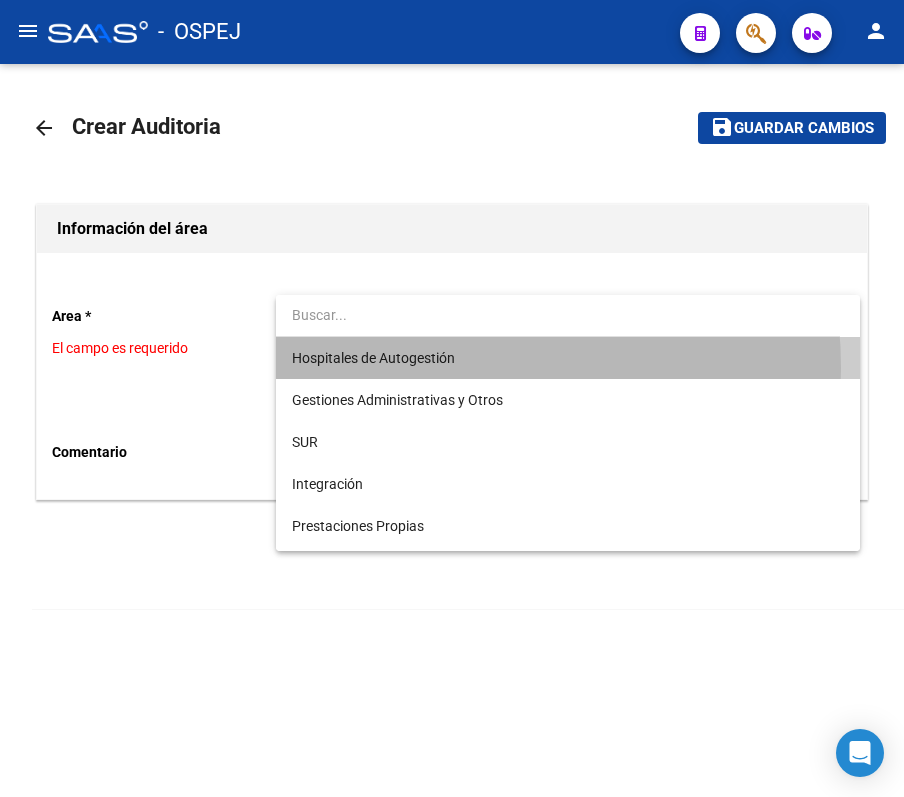 click on "Hospitales de Autogestión" at bounding box center [568, 358] 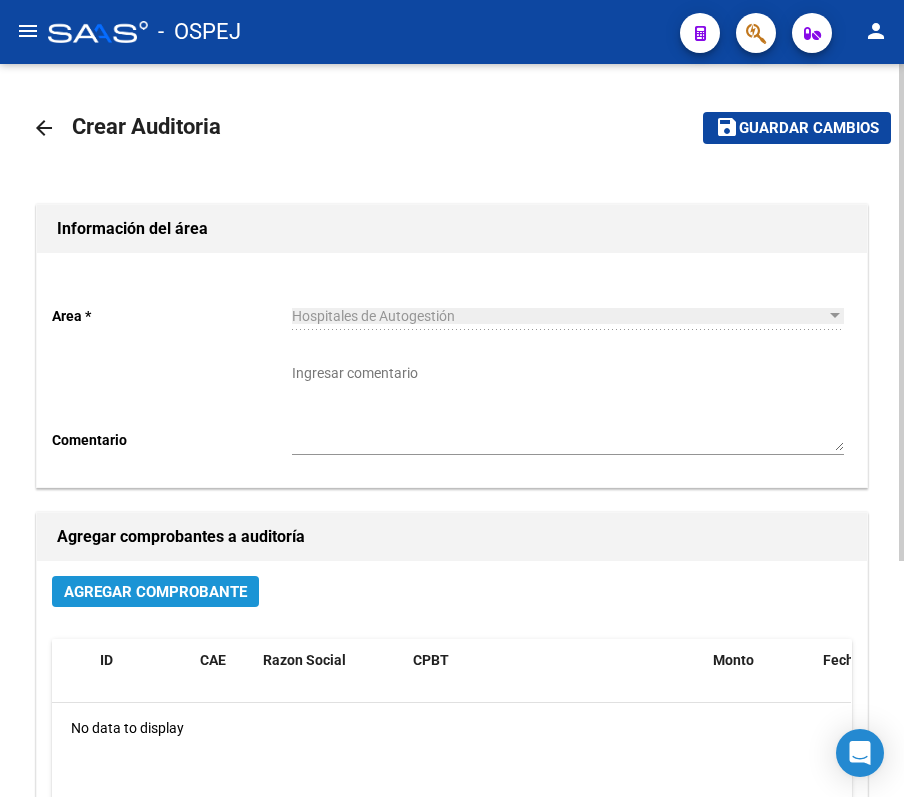click on "Agregar Comprobante" 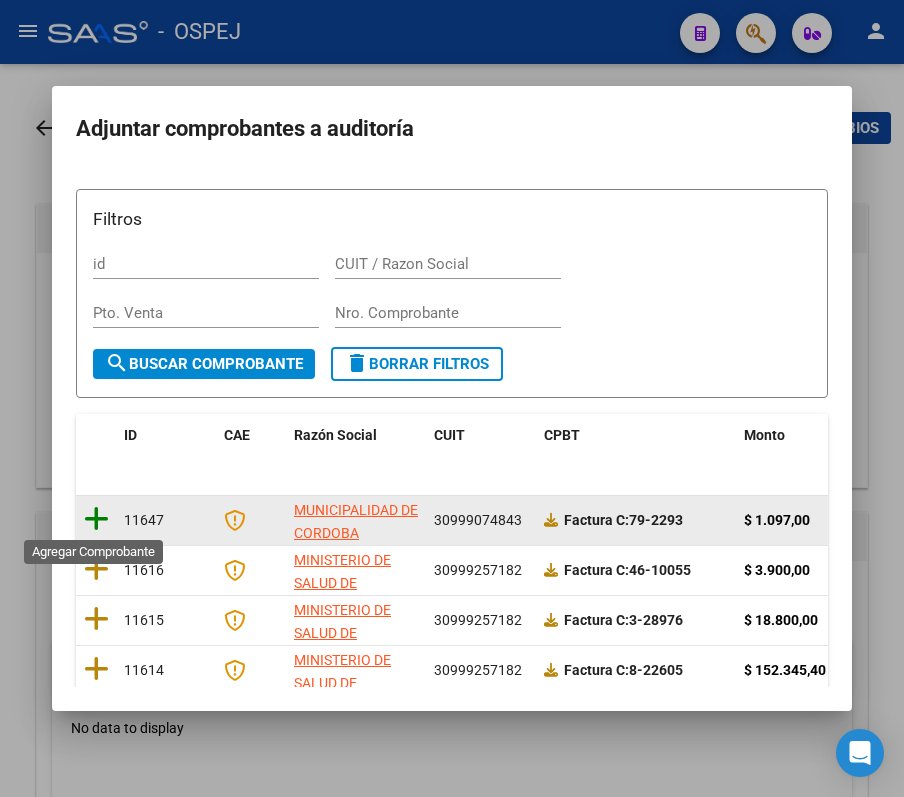 click 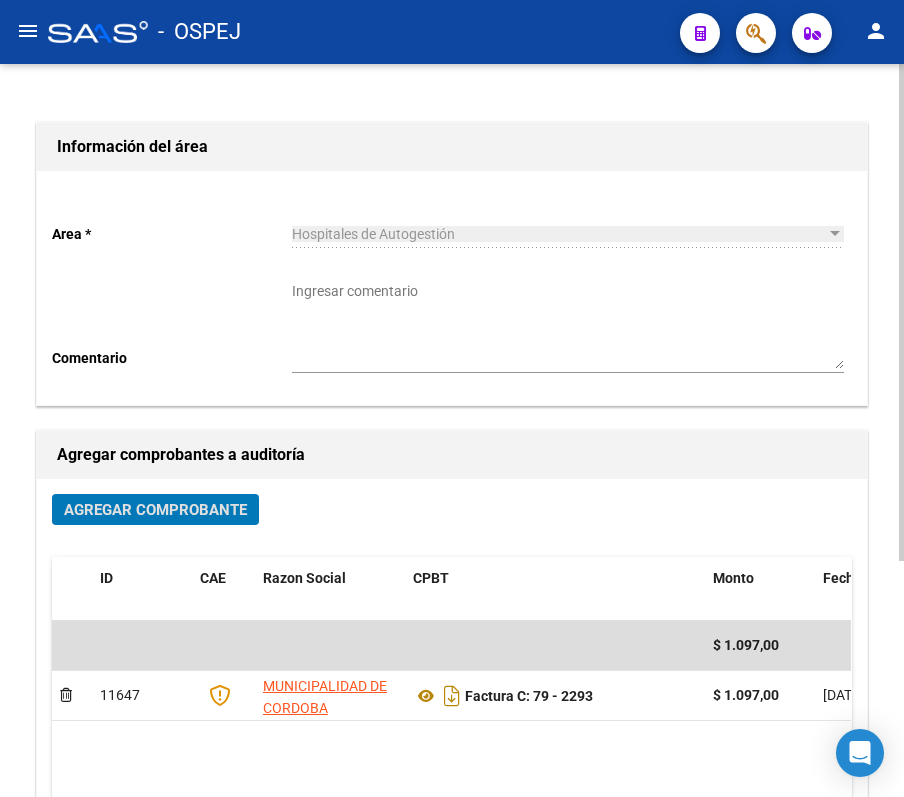 scroll, scrollTop: 0, scrollLeft: 0, axis: both 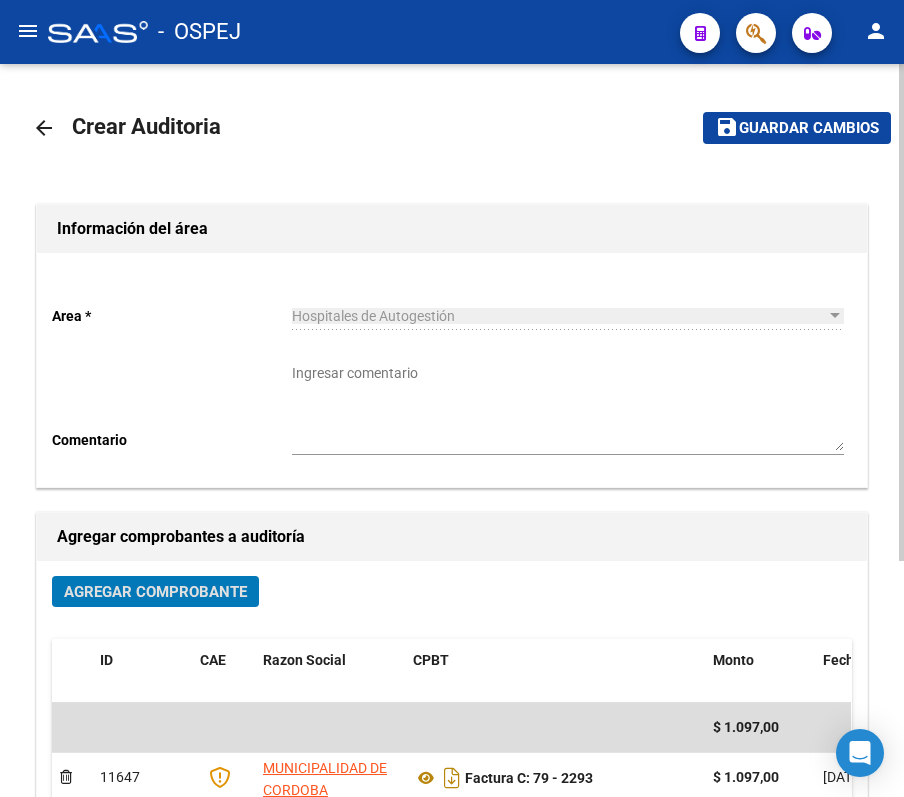 click on "save" 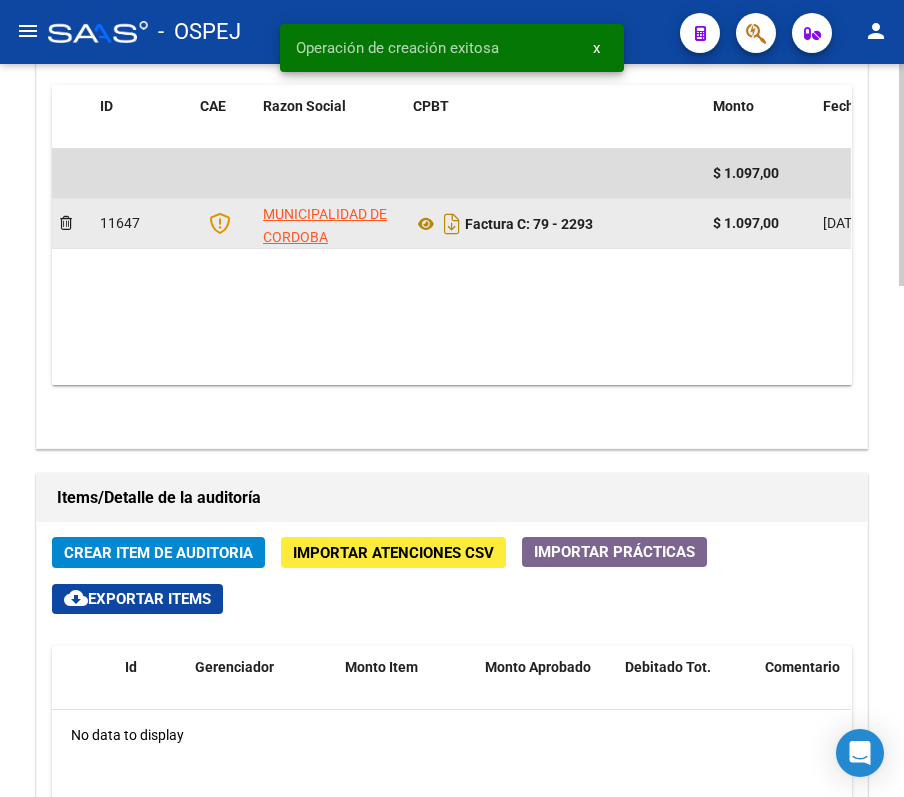 scroll, scrollTop: 1066, scrollLeft: 0, axis: vertical 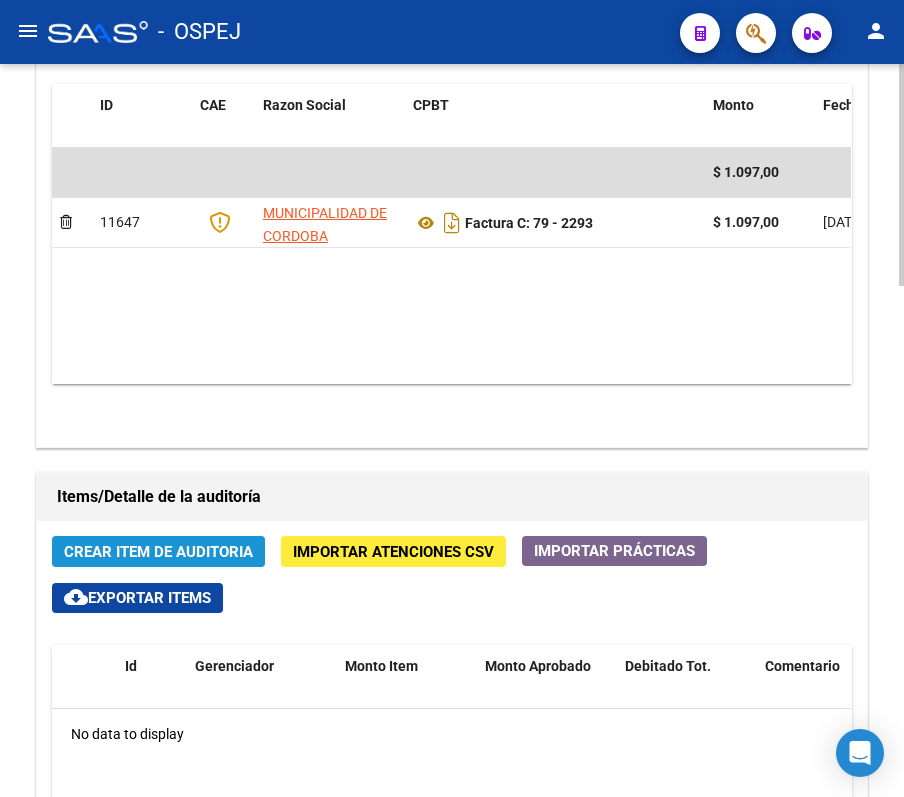 click on "Crear Item de Auditoria" 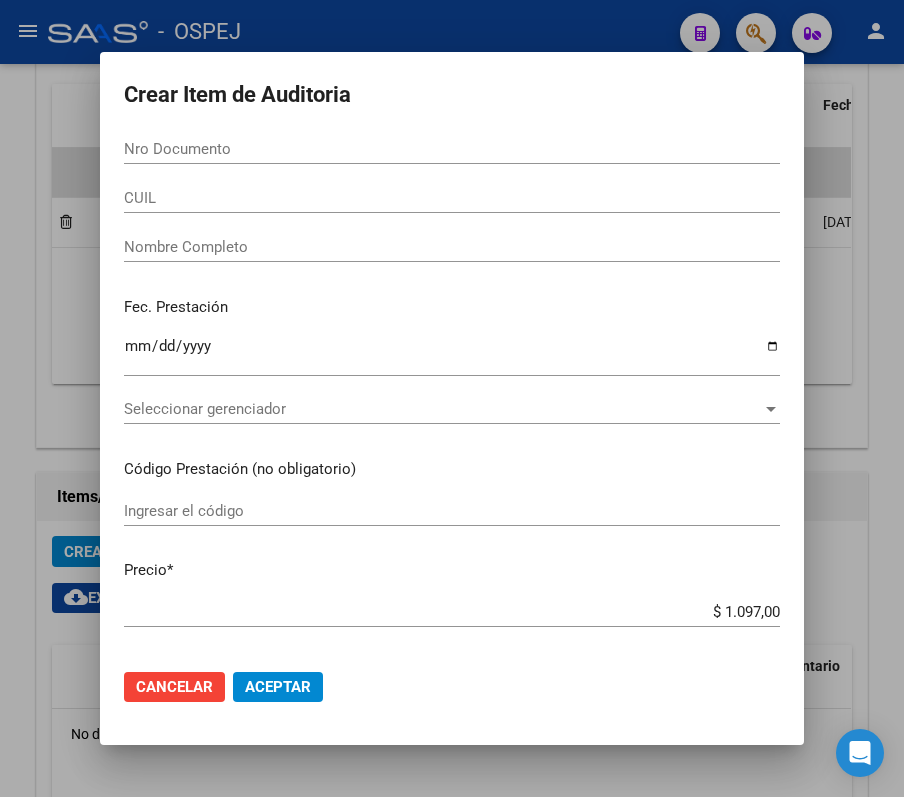 click on "Nro Documento" at bounding box center (452, 149) 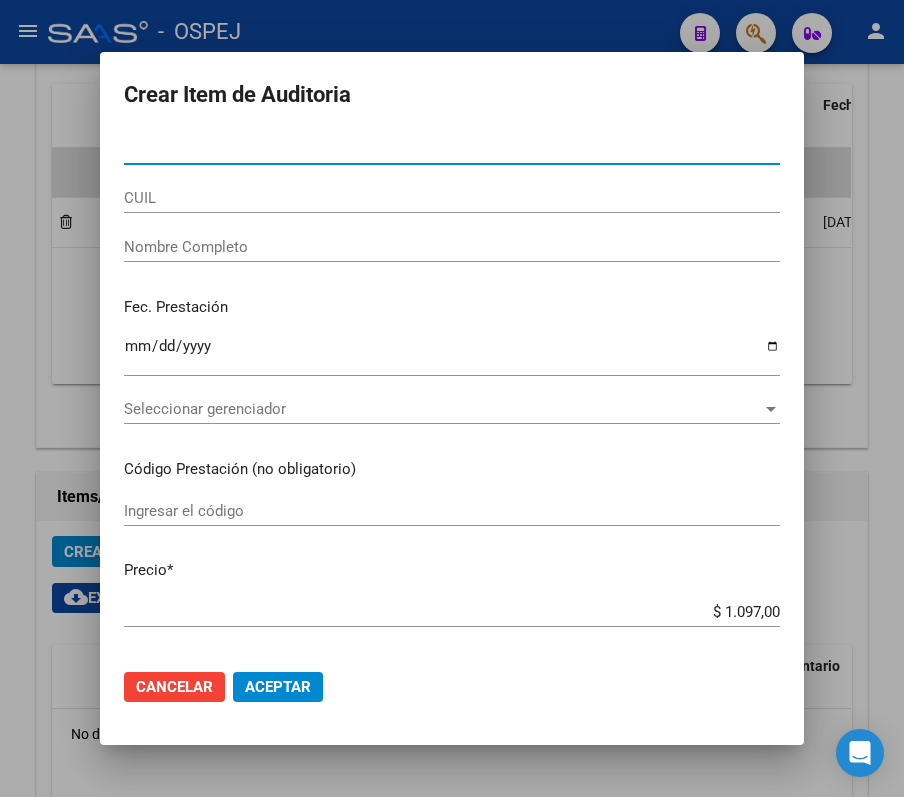 type on "42159005" 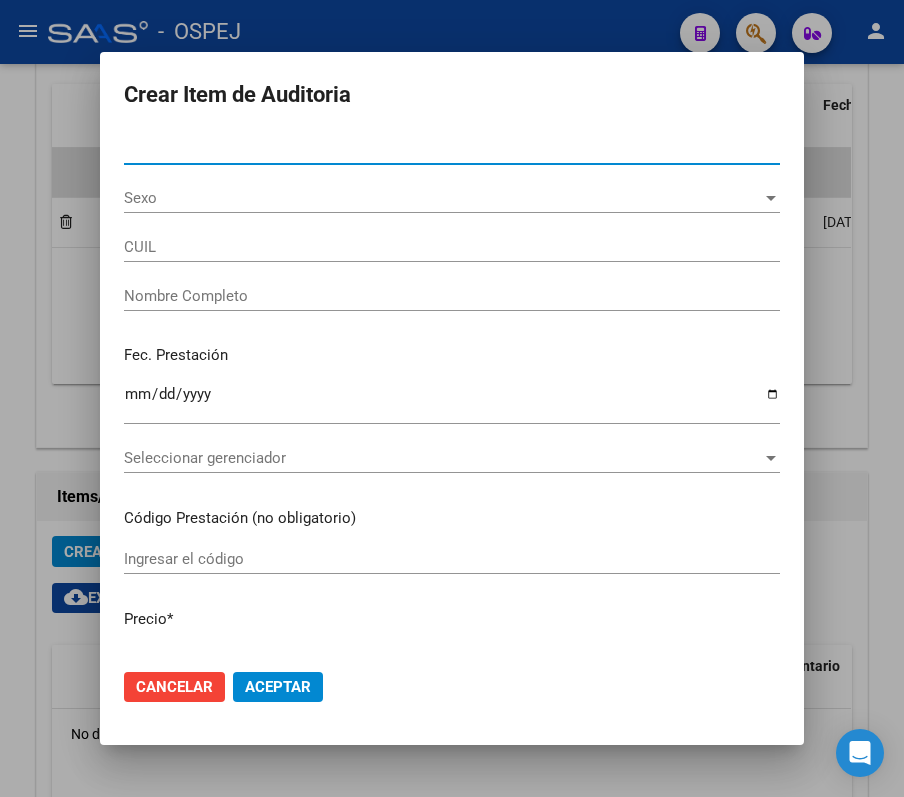 type on "20421590053" 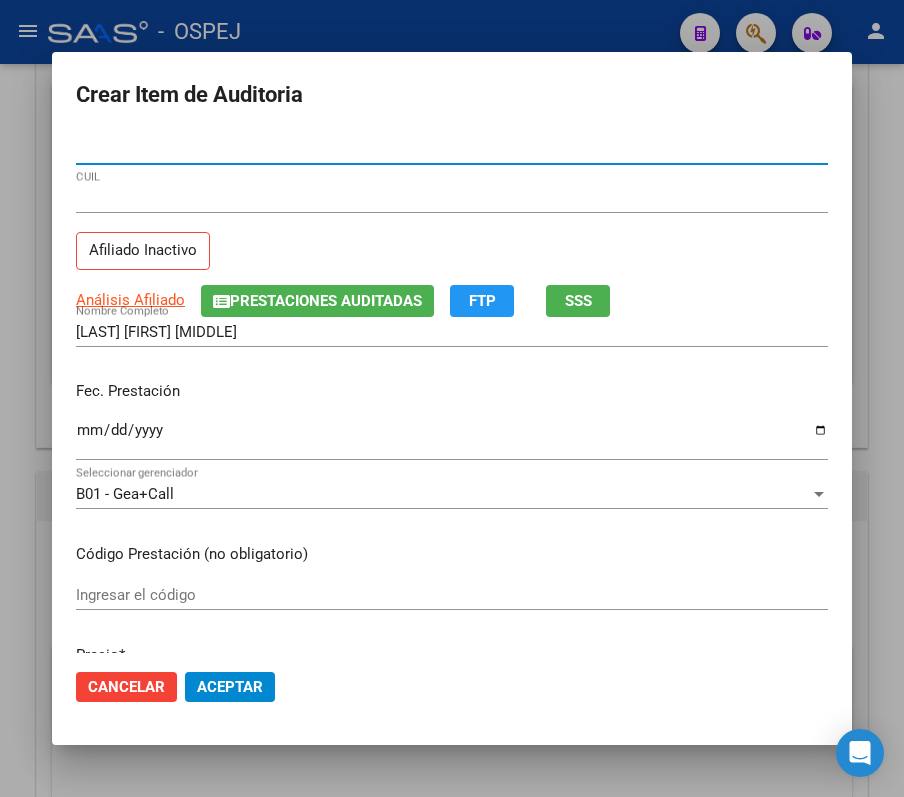 type on "42159005" 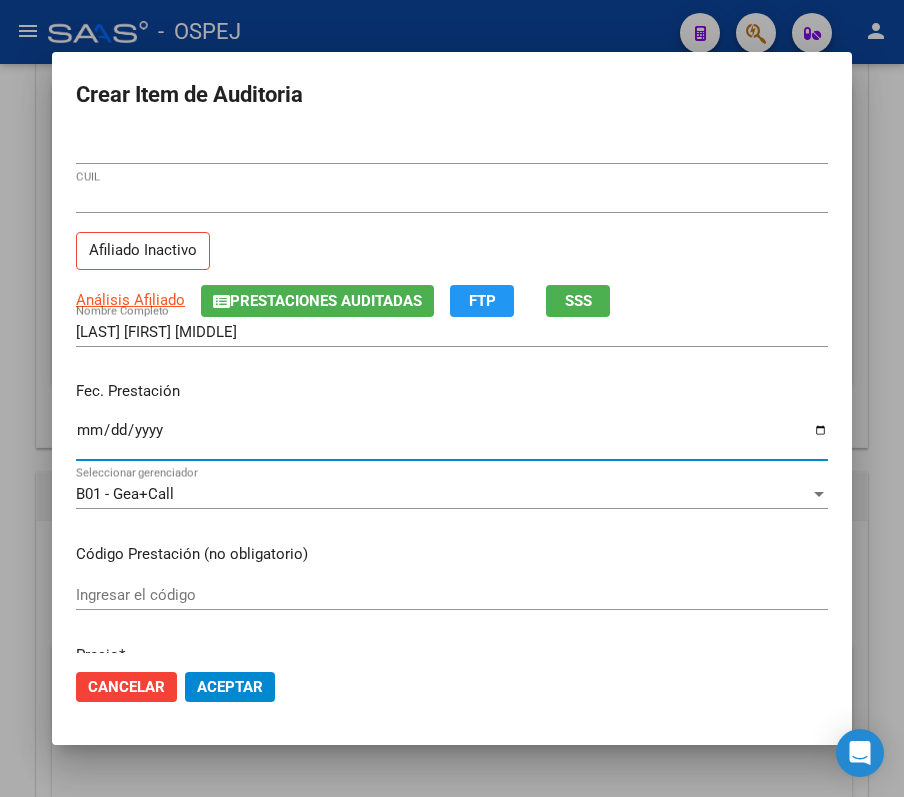 type on "2023-11-10" 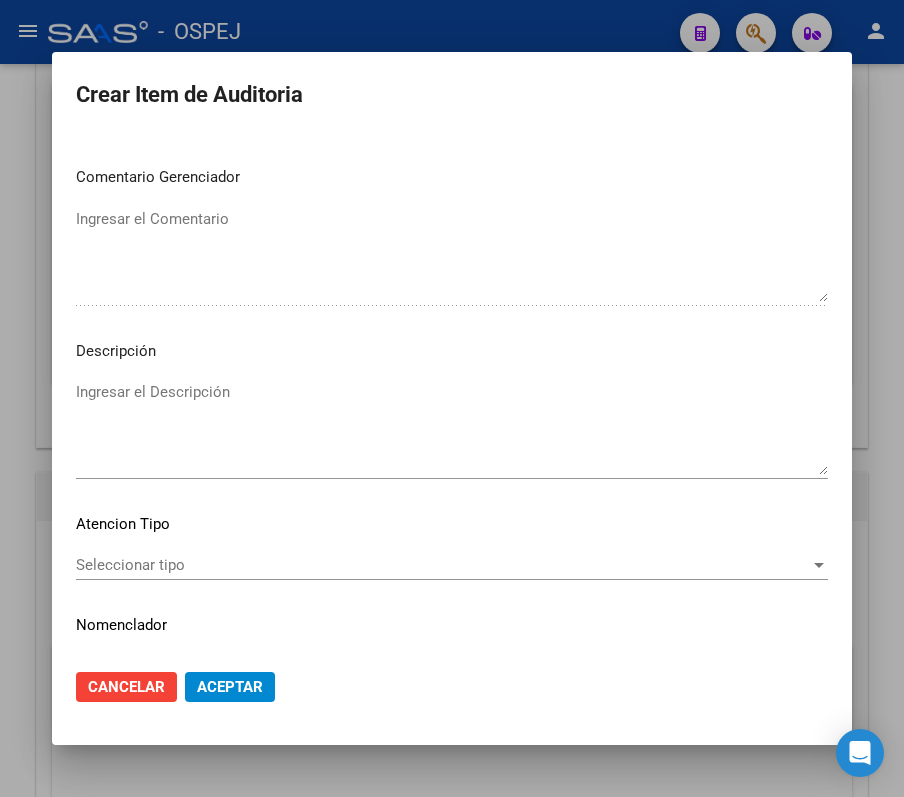 scroll, scrollTop: 1104, scrollLeft: 0, axis: vertical 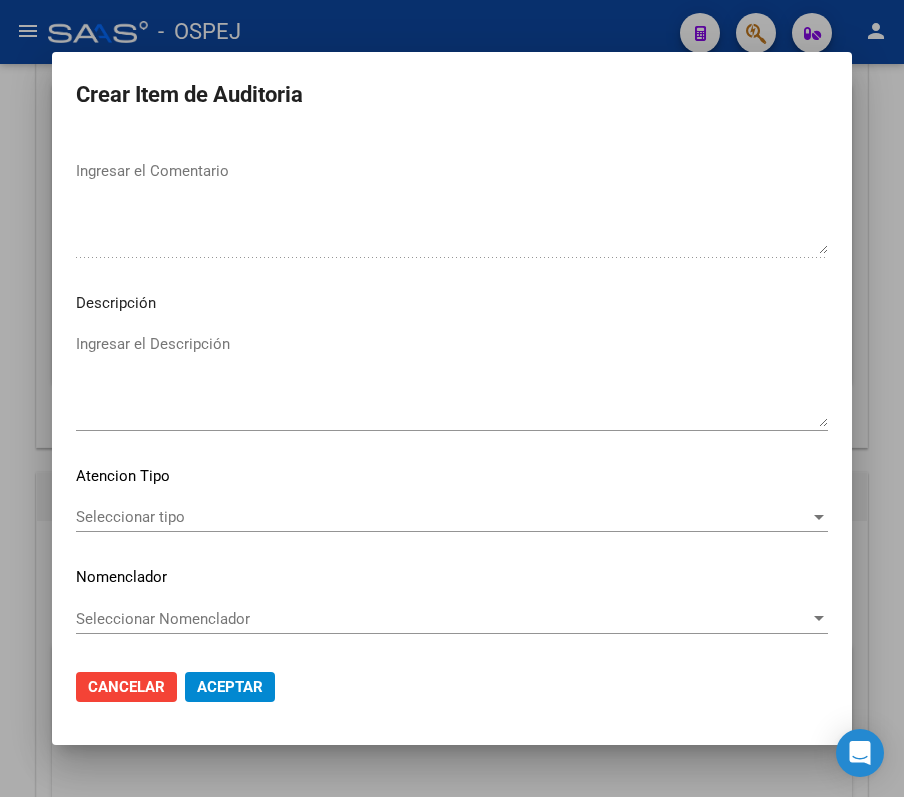 click on "Seleccionar tipo" at bounding box center (443, 517) 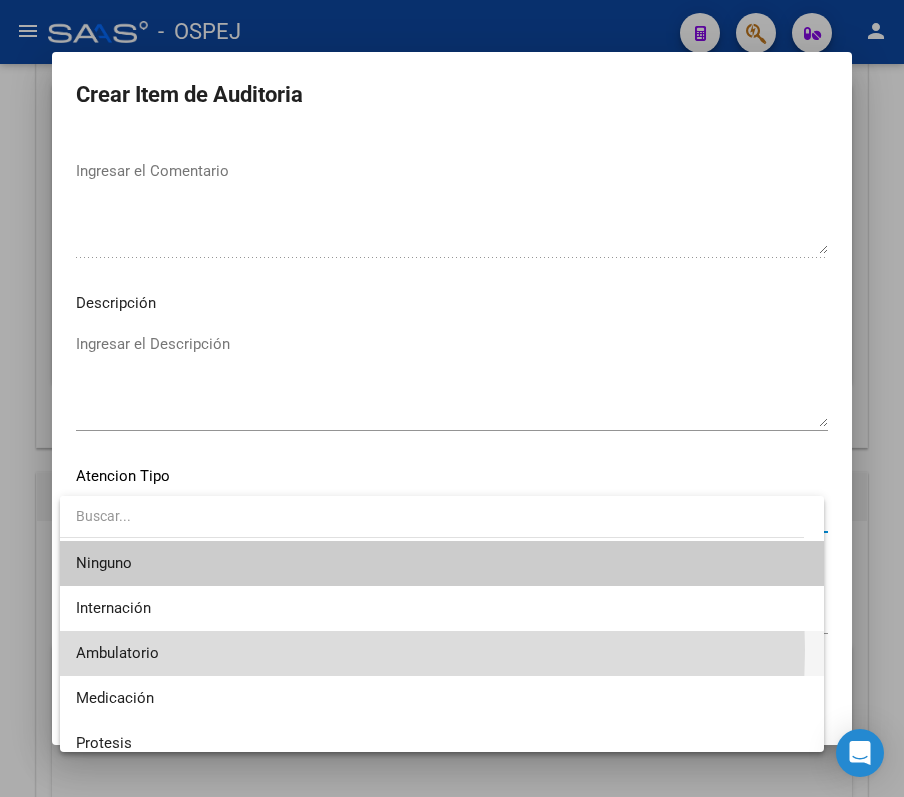 click on "Ambulatorio" at bounding box center (442, 653) 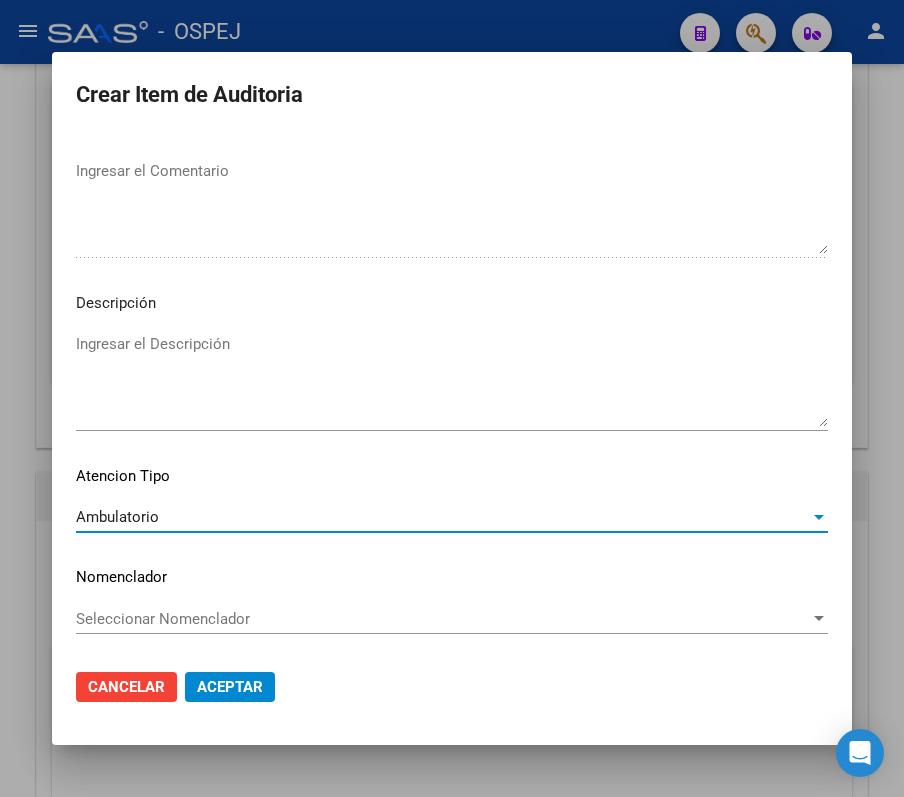 click on "Ambulatorio" at bounding box center (443, 517) 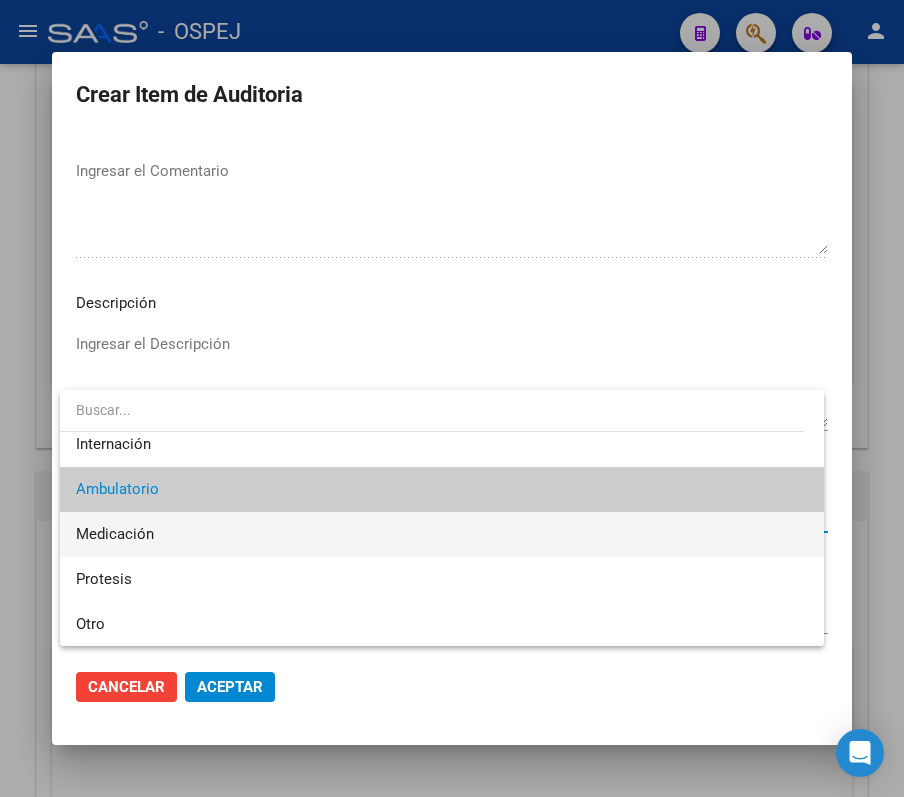 scroll, scrollTop: 0, scrollLeft: 0, axis: both 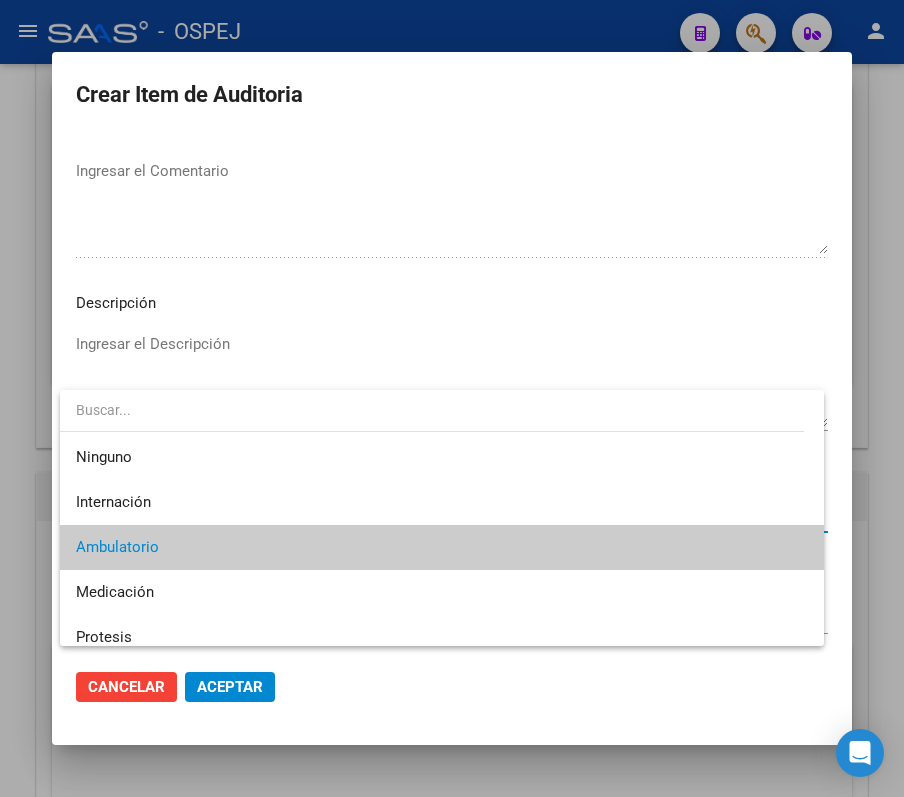 click at bounding box center (452, 398) 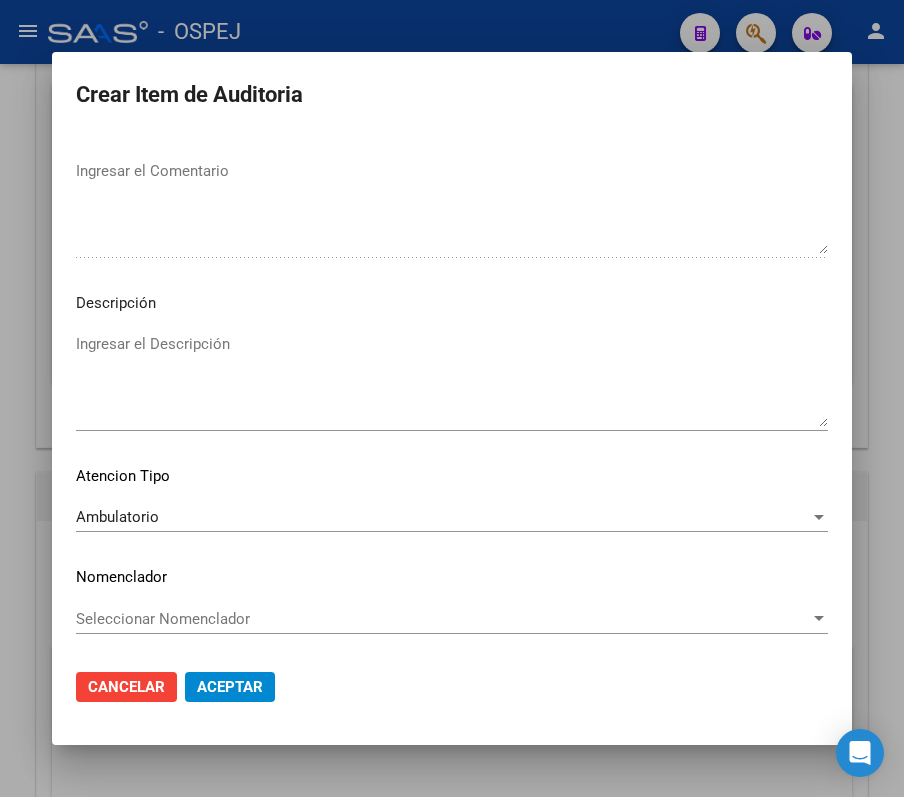 click on "Aceptar" 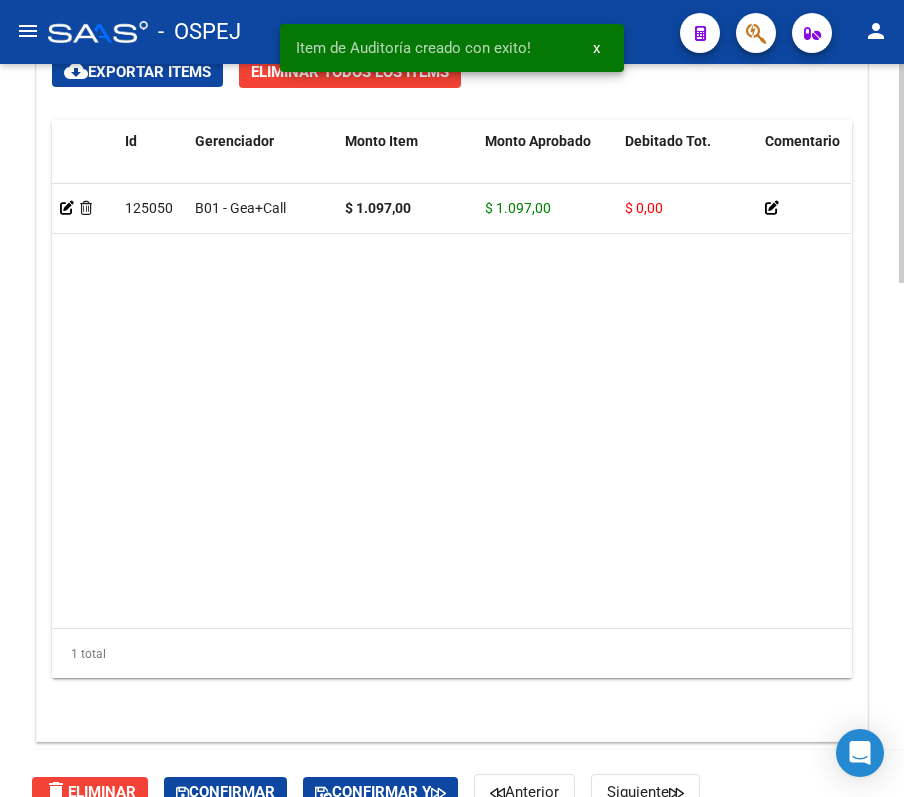 scroll, scrollTop: 1582, scrollLeft: 0, axis: vertical 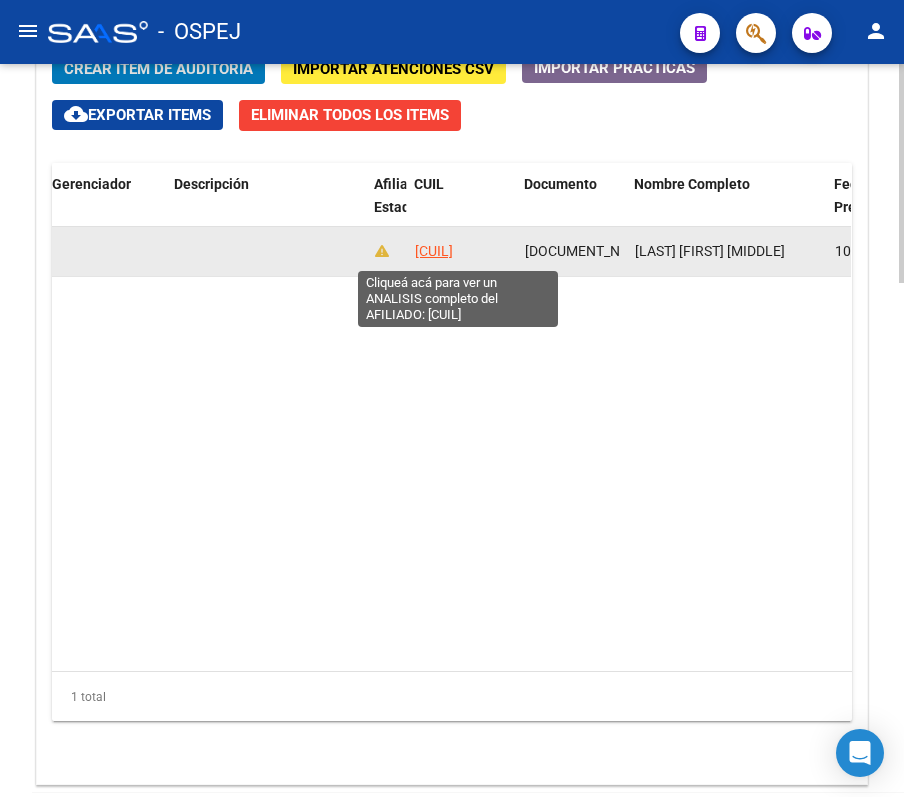 click on "20421590053" 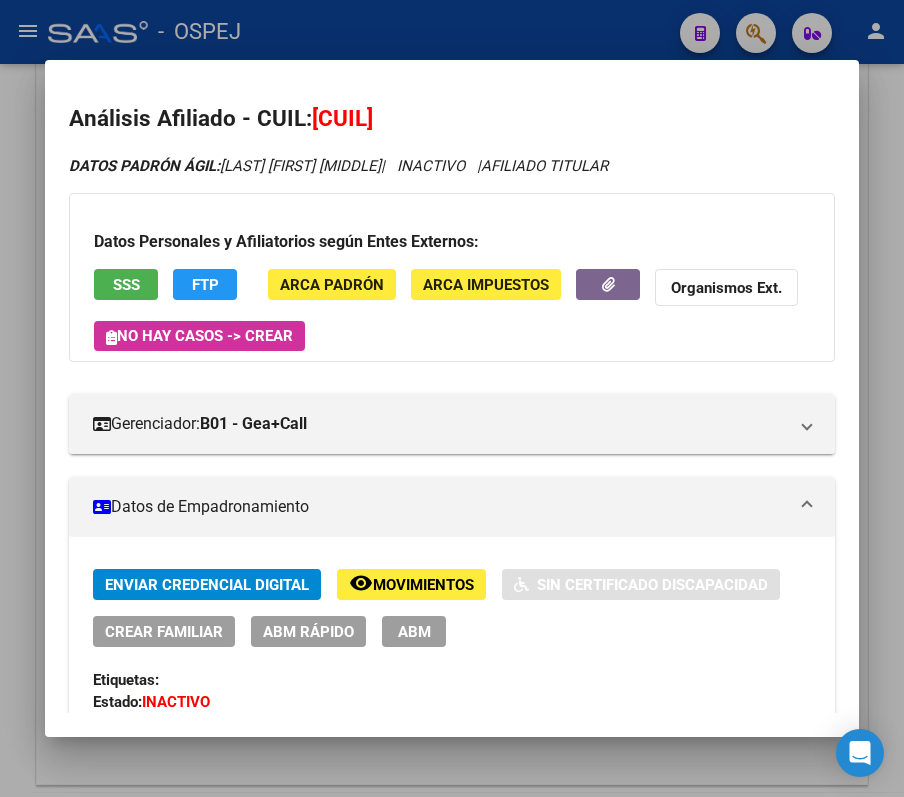 click at bounding box center (452, 398) 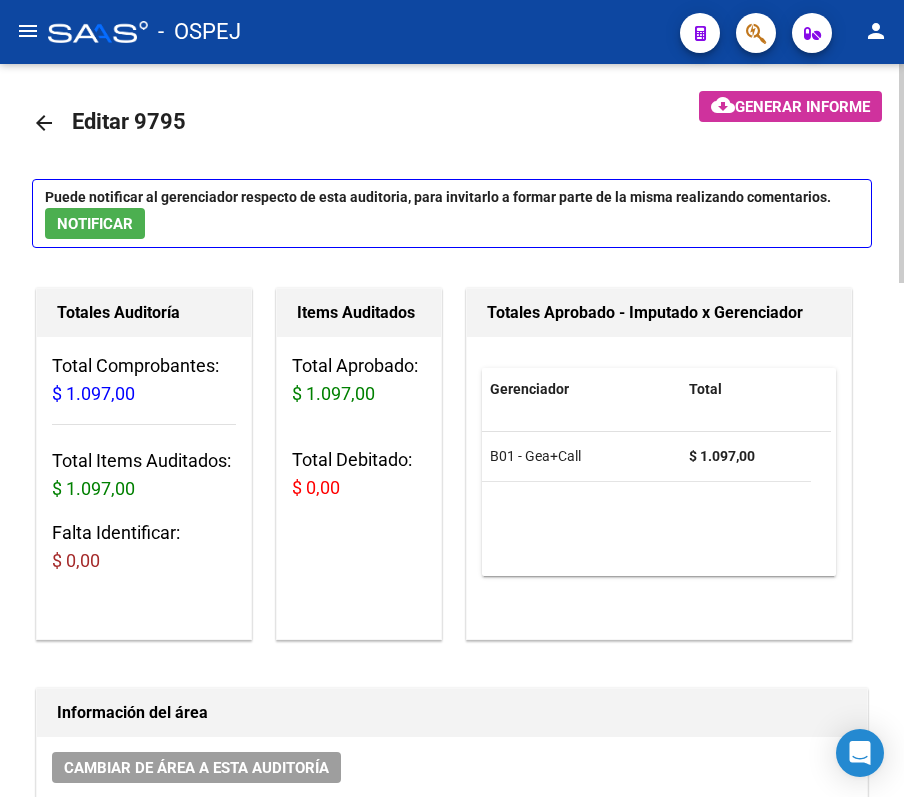 scroll, scrollTop: 0, scrollLeft: 0, axis: both 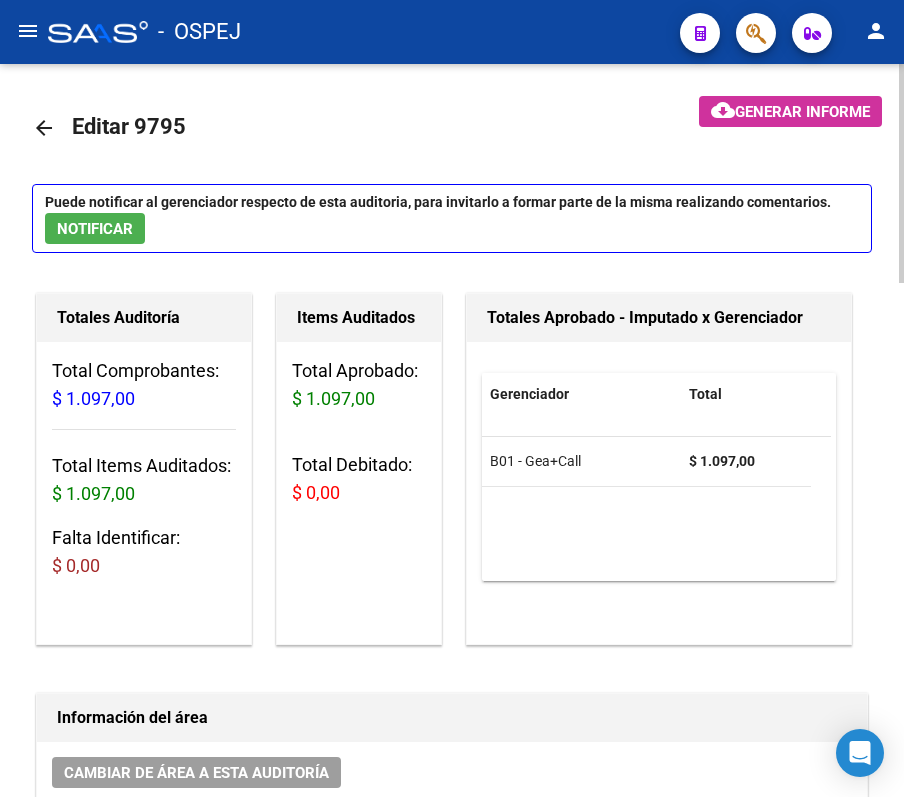click on "arrow_back" 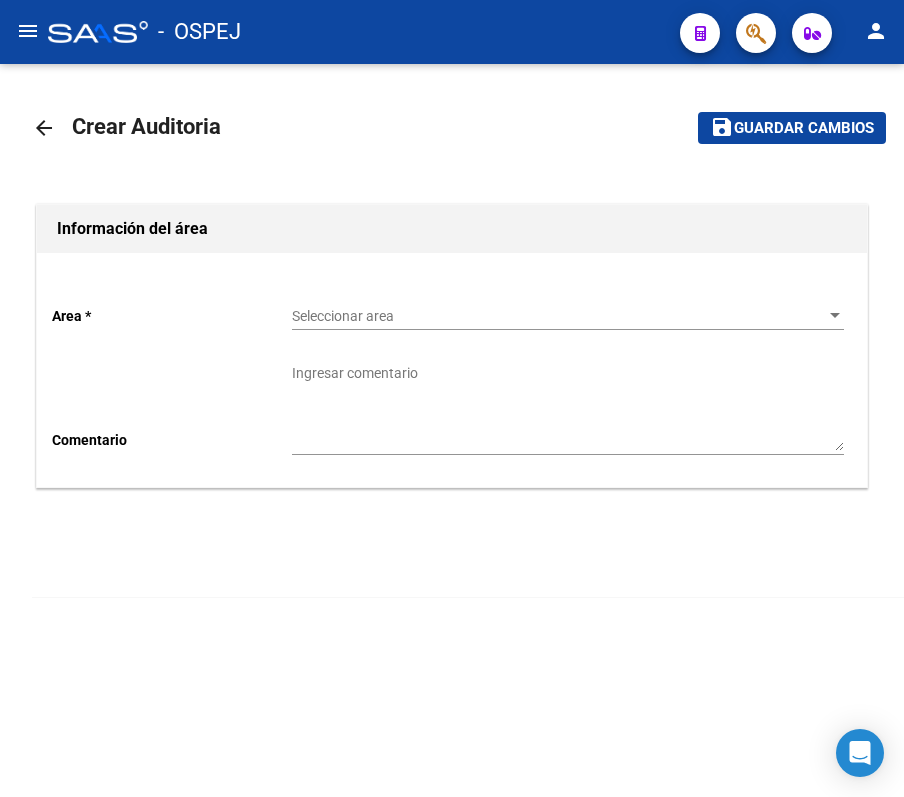 click on "Seleccionar area Seleccionar area" 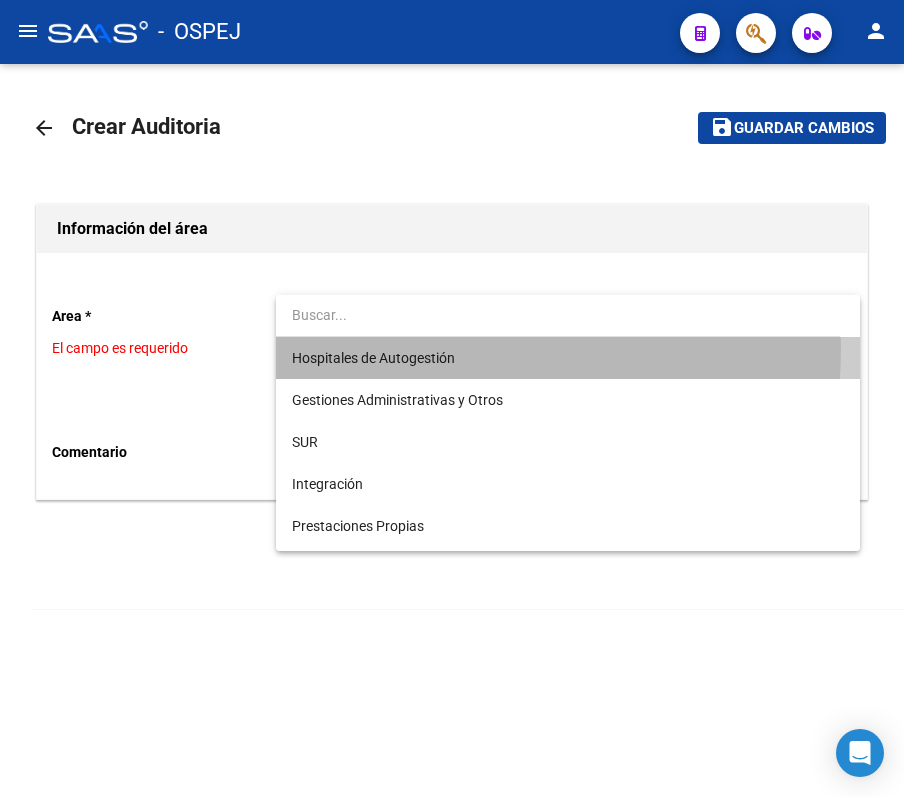 click on "Hospitales de Autogestión" at bounding box center [568, 358] 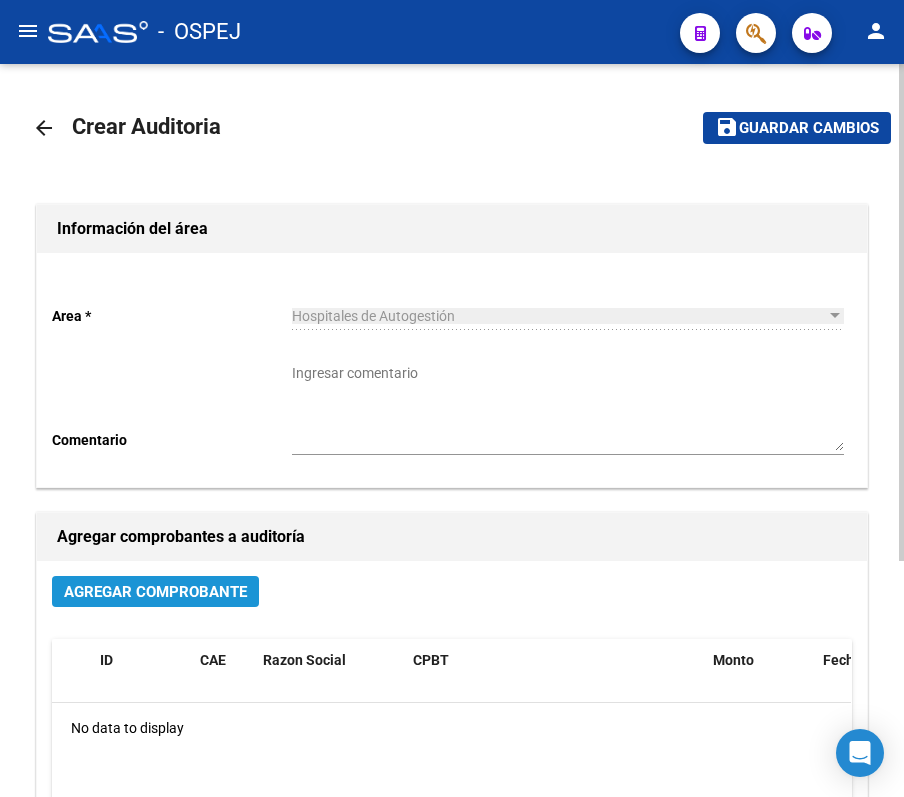 click on "Agregar Comprobante" 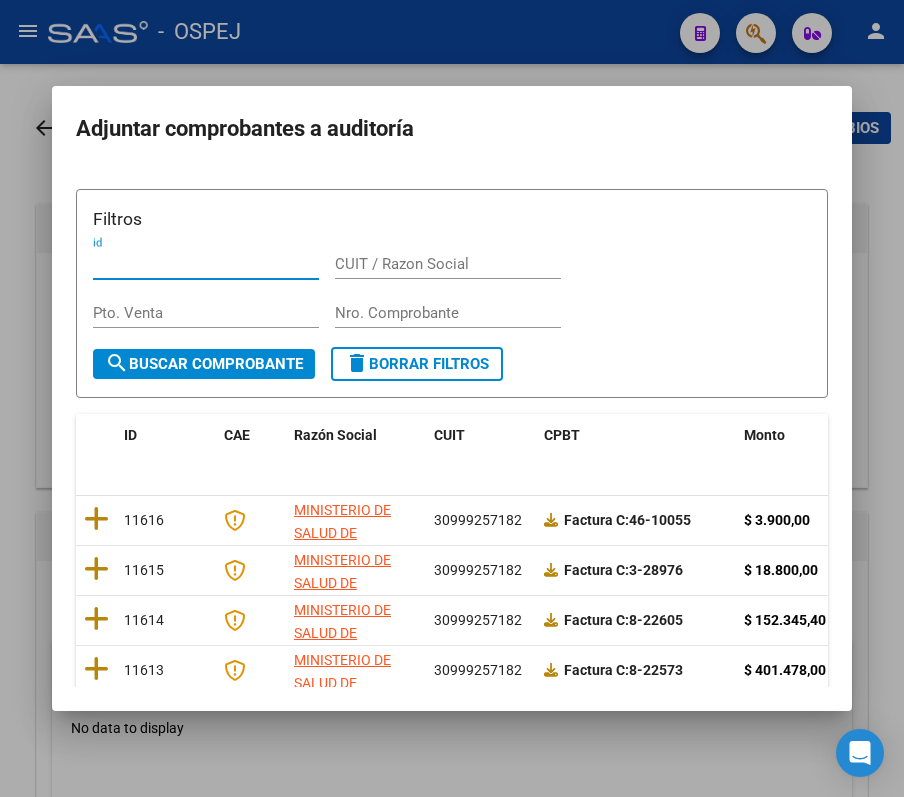 click on "Nro. Comprobante" at bounding box center [448, 313] 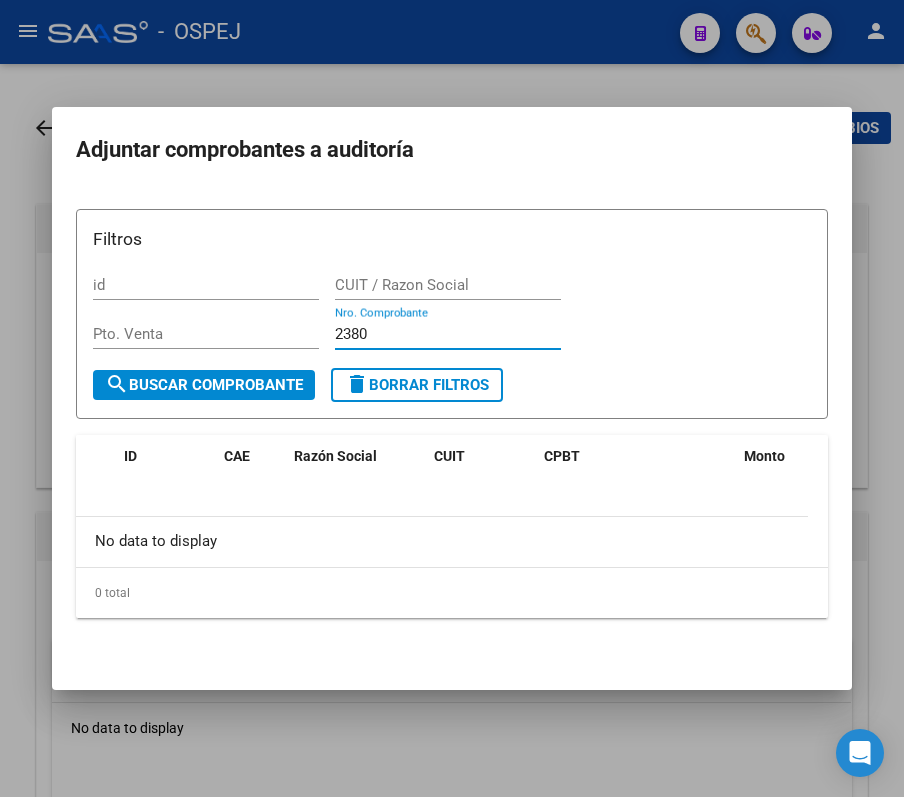 type on "2380" 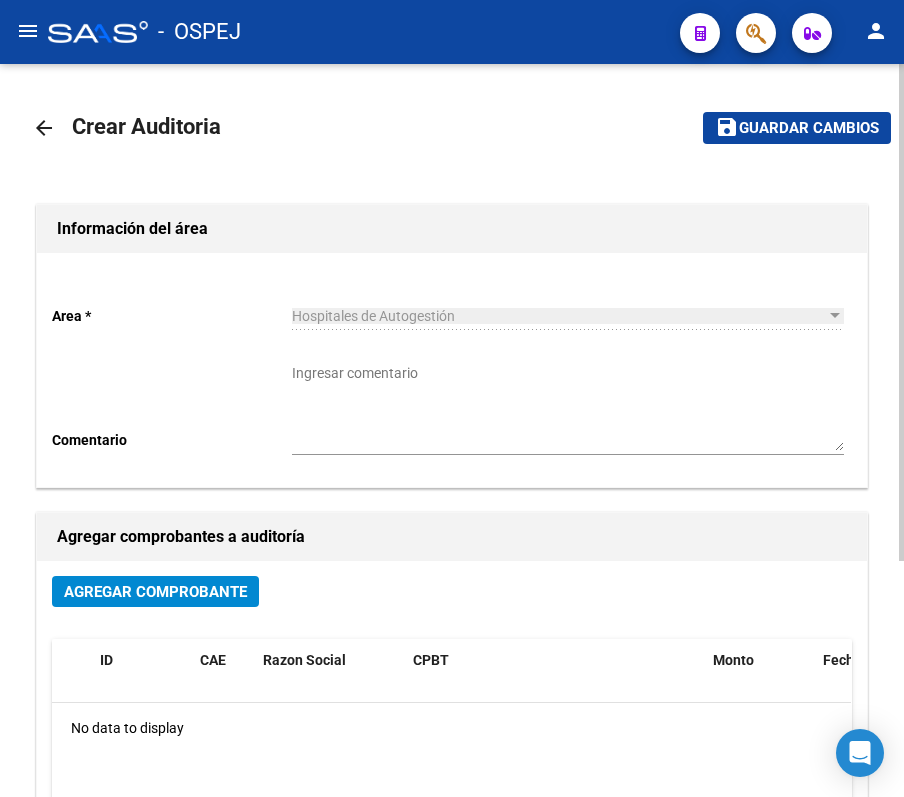 click on "arrow_back" 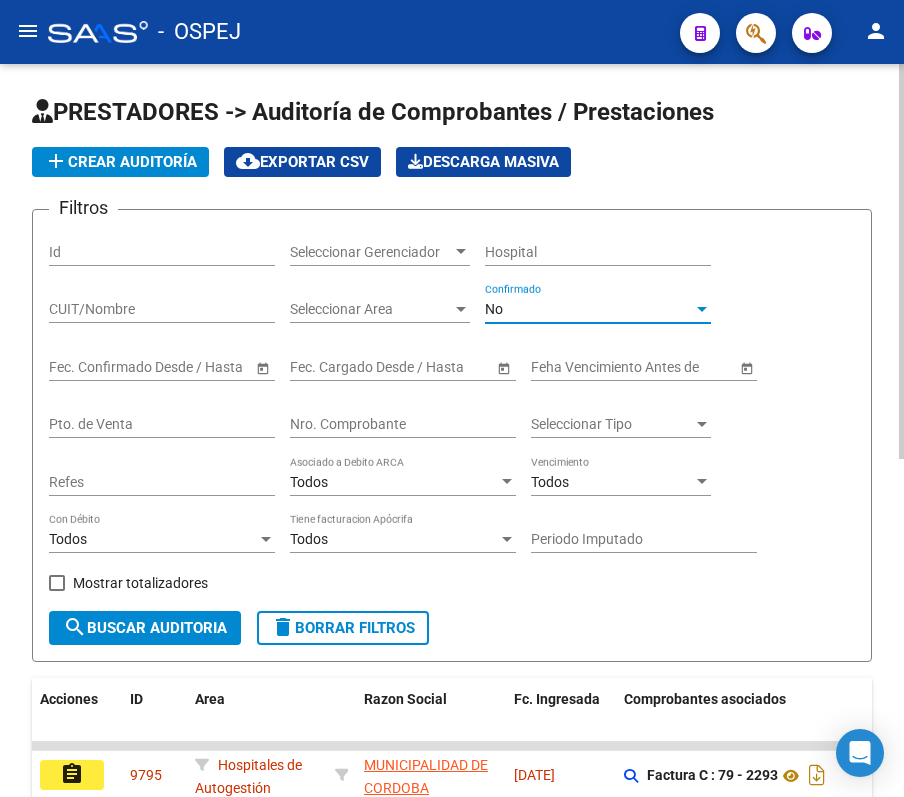 click on "No" at bounding box center [589, 309] 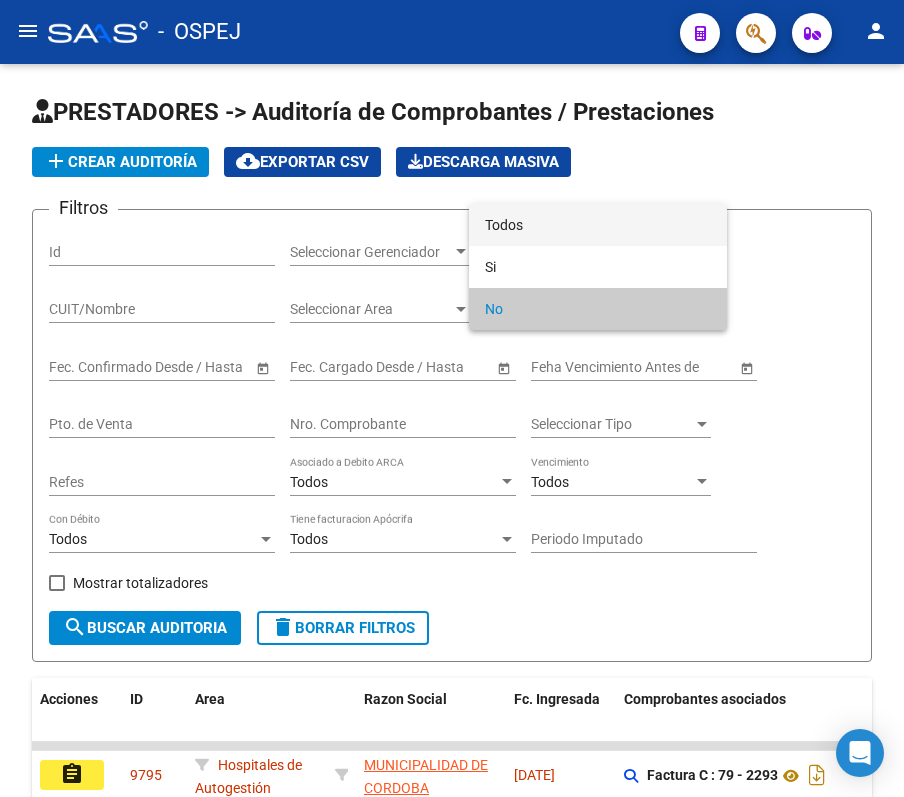 click on "Todos" at bounding box center [598, 225] 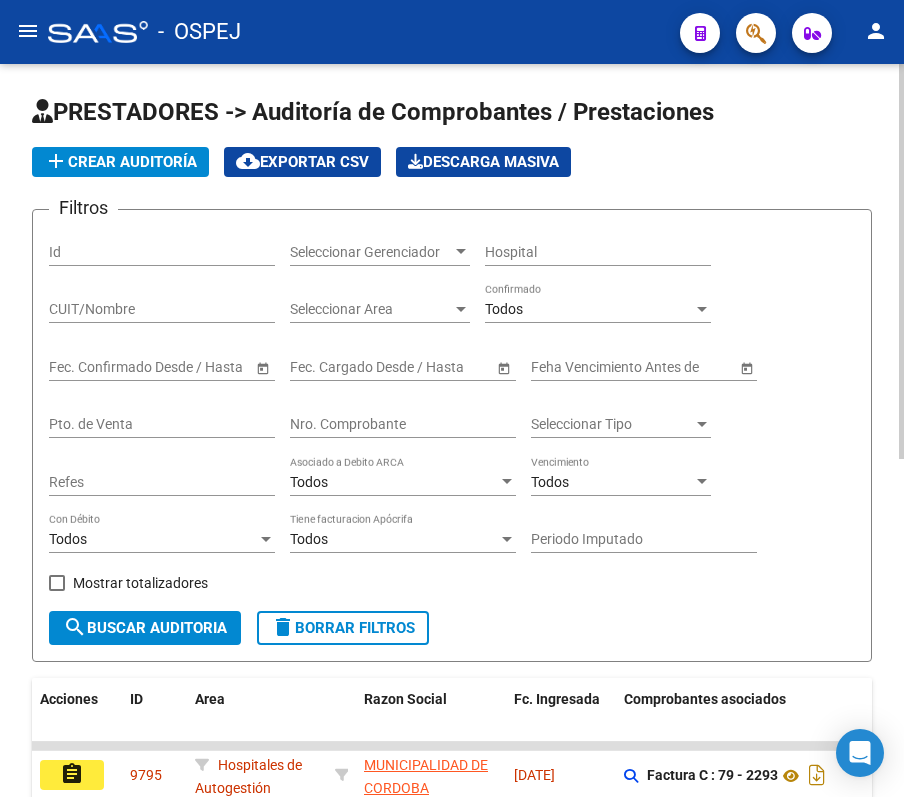 click on "Nro. Comprobante" at bounding box center [403, 424] 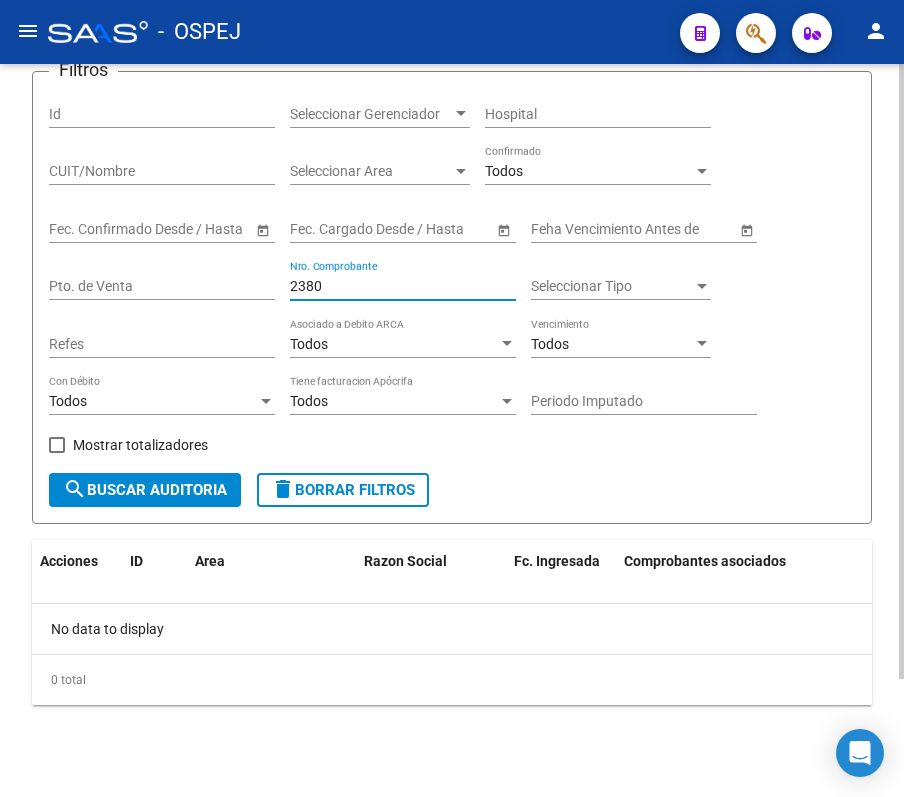 scroll, scrollTop: 141, scrollLeft: 0, axis: vertical 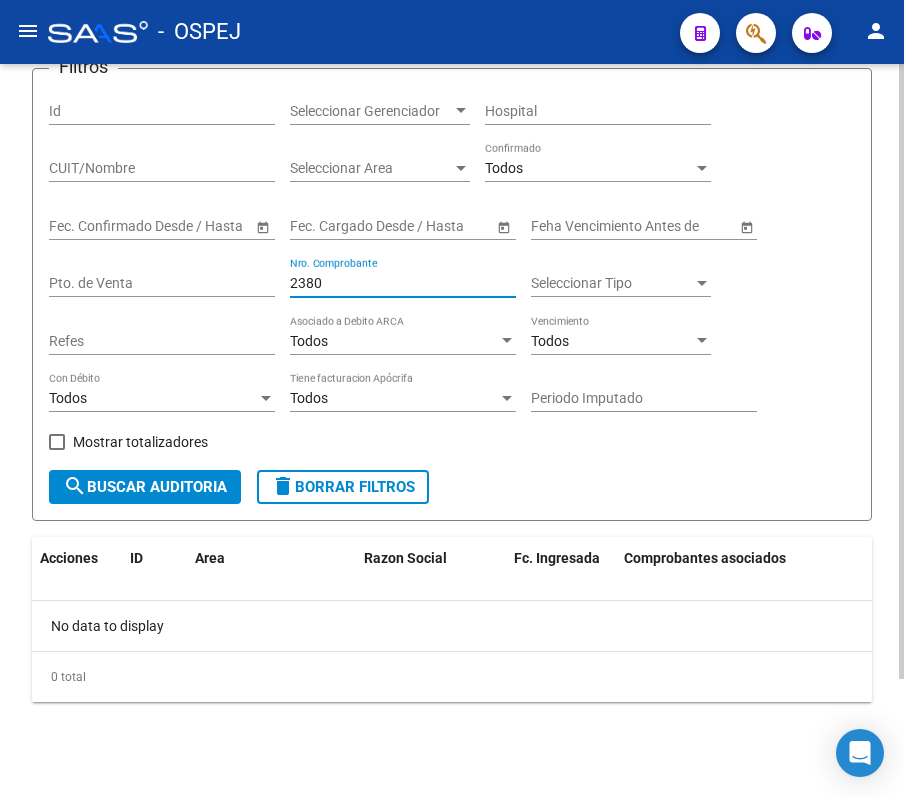 type on "2380" 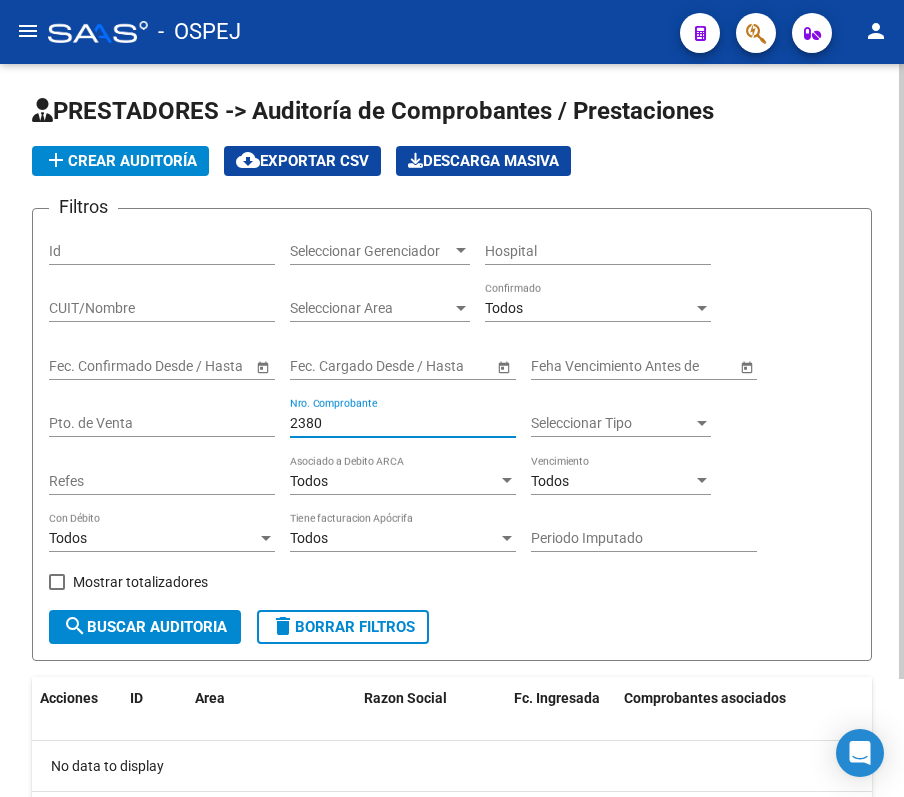 scroll, scrollTop: 0, scrollLeft: 0, axis: both 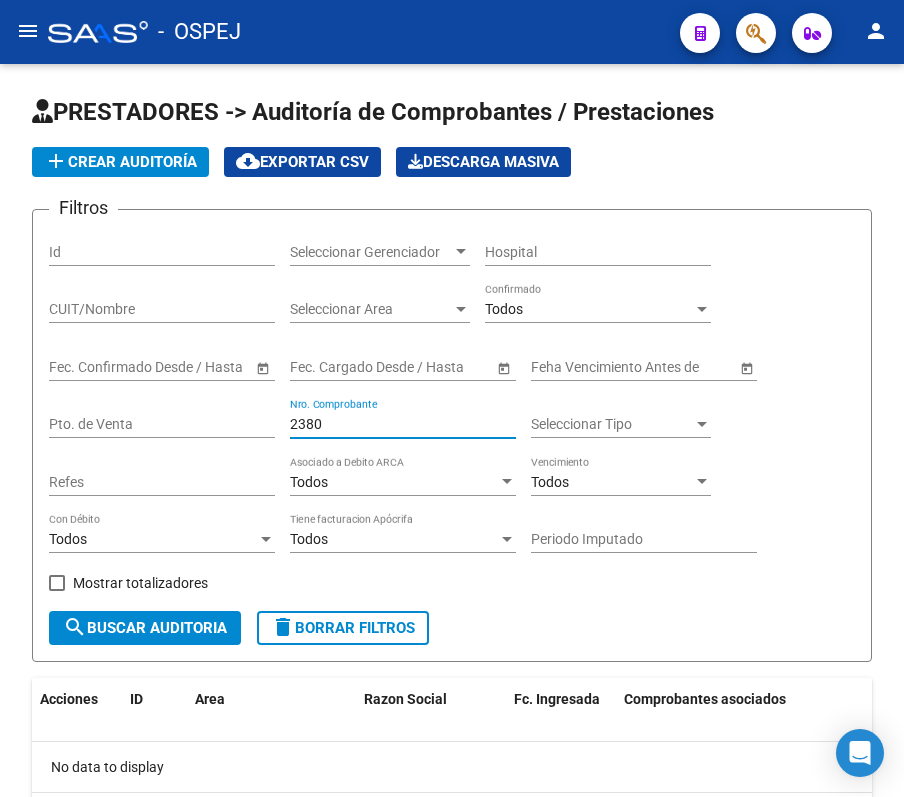 click on "menu" 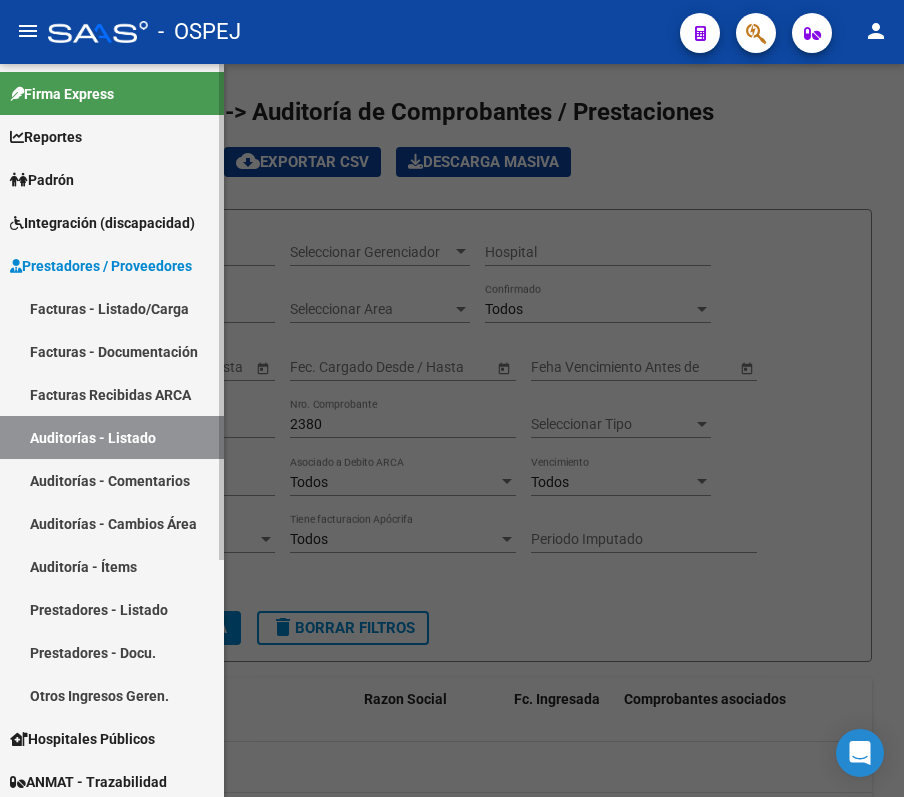 click on "Facturas - Listado/Carga" at bounding box center [112, 308] 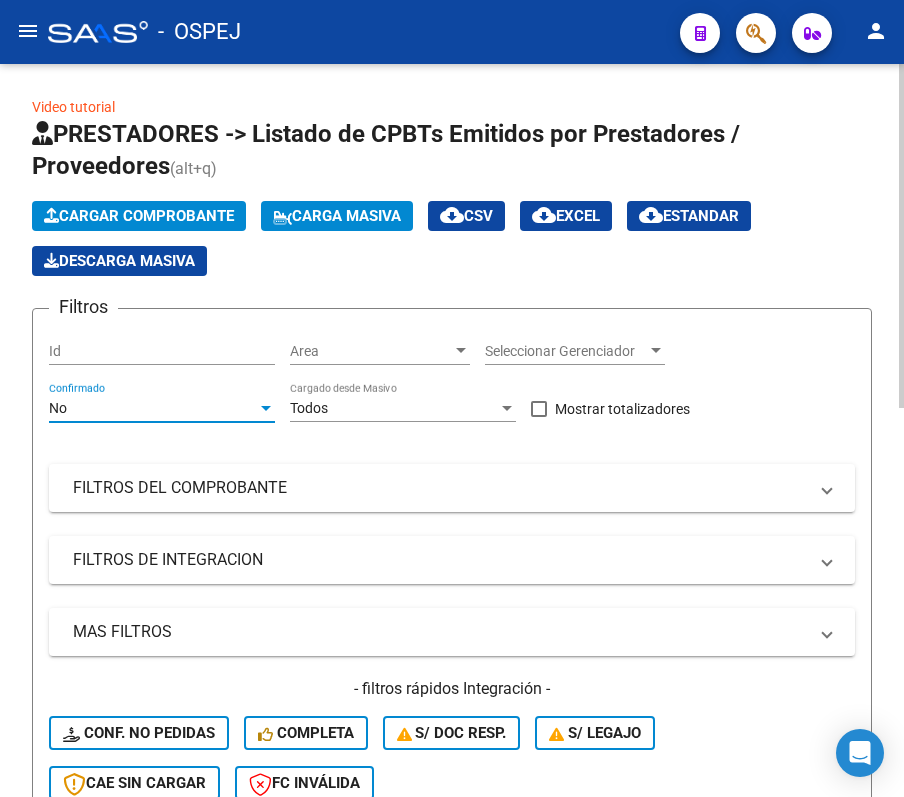 click on "No" at bounding box center [153, 408] 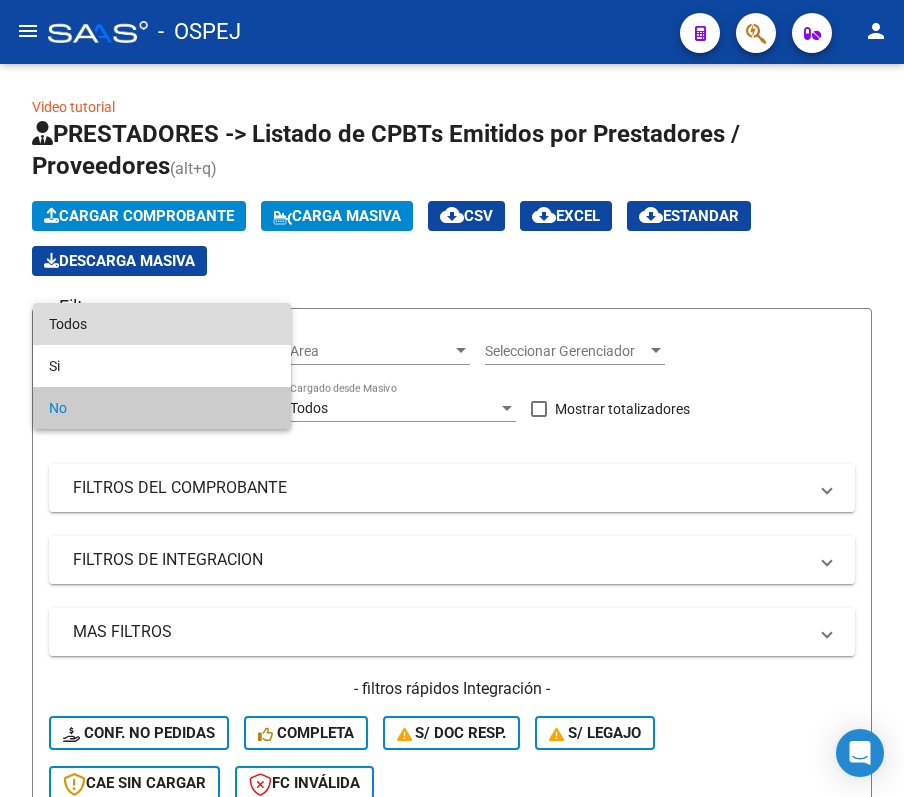 click on "Todos" at bounding box center (162, 324) 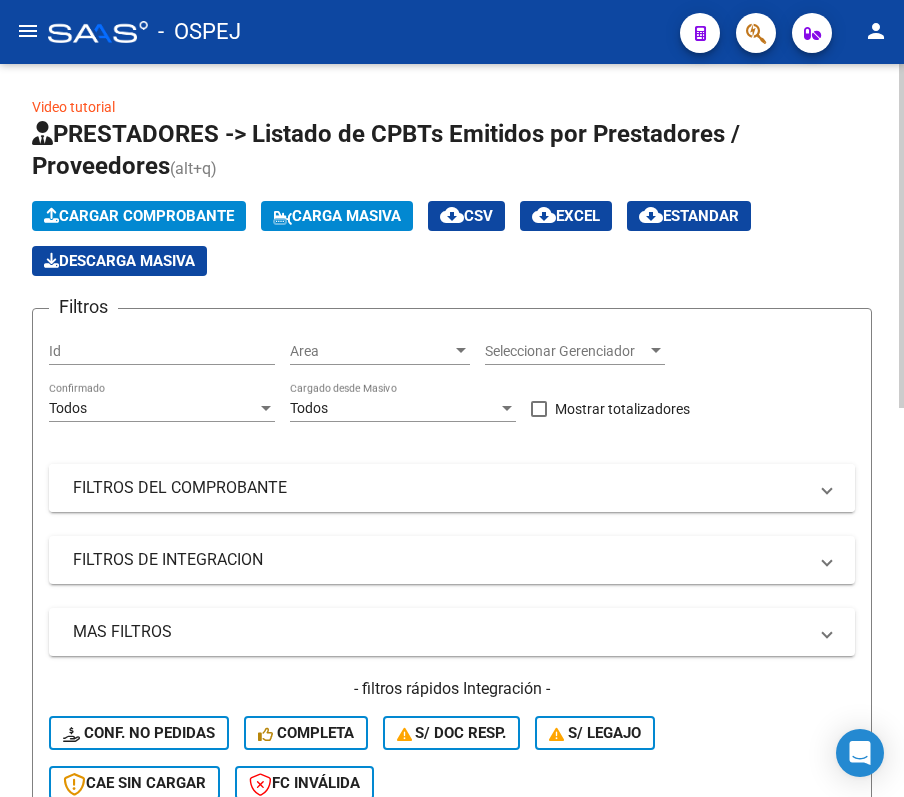 click on "FILTROS DEL COMPROBANTE" at bounding box center [452, 488] 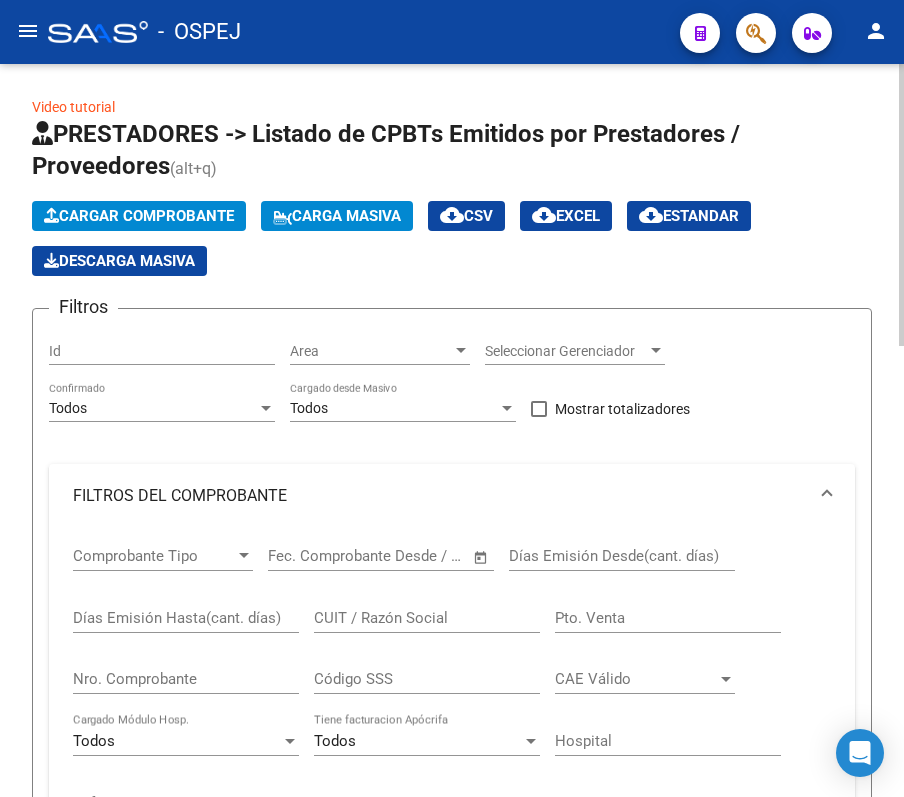 click on "Nro. Comprobante" 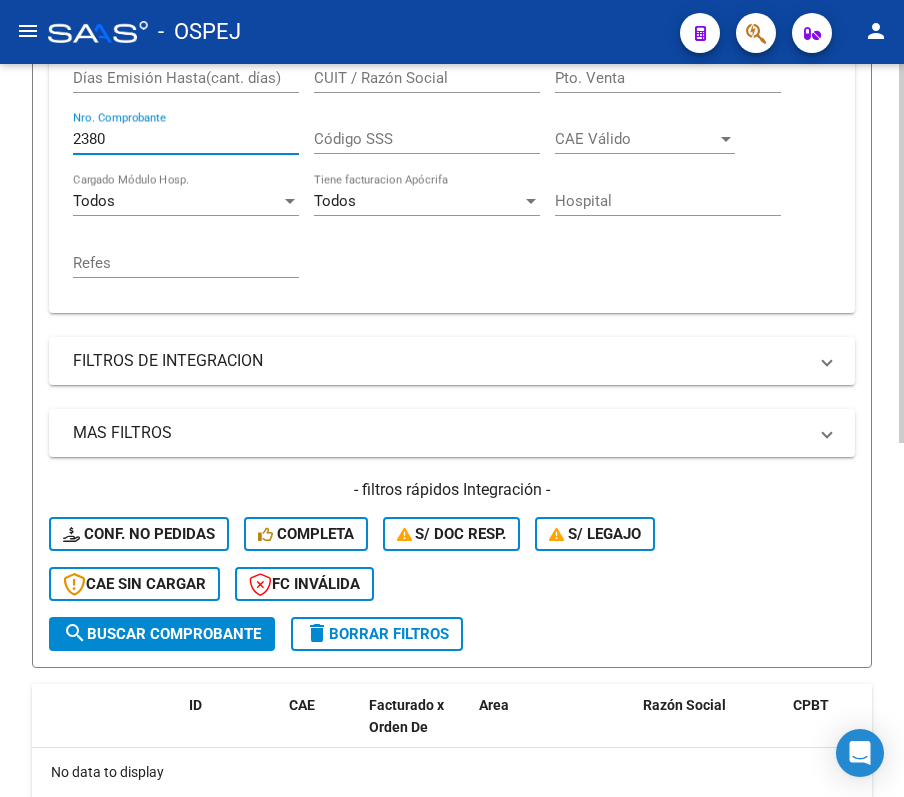 scroll, scrollTop: 685, scrollLeft: 0, axis: vertical 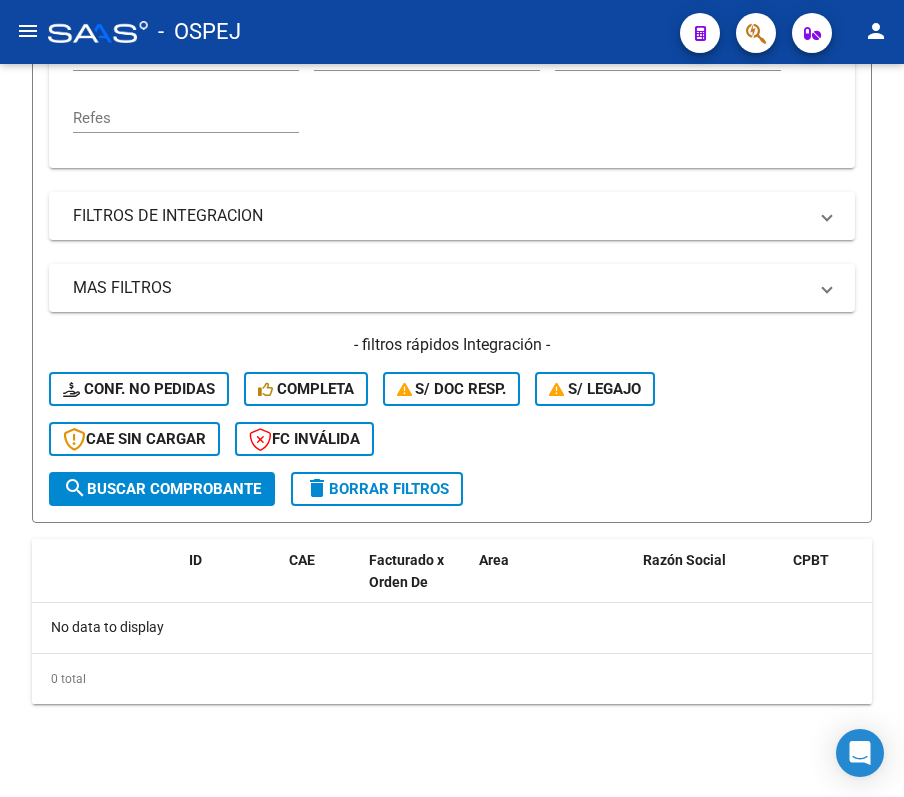 type on "2380" 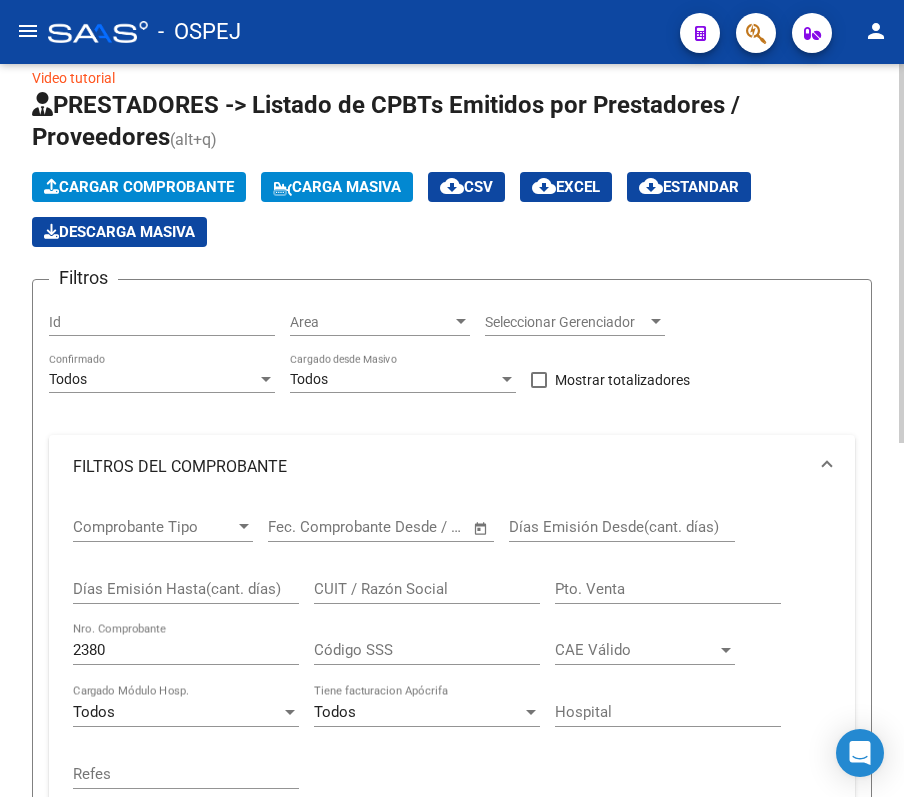 scroll, scrollTop: 0, scrollLeft: 0, axis: both 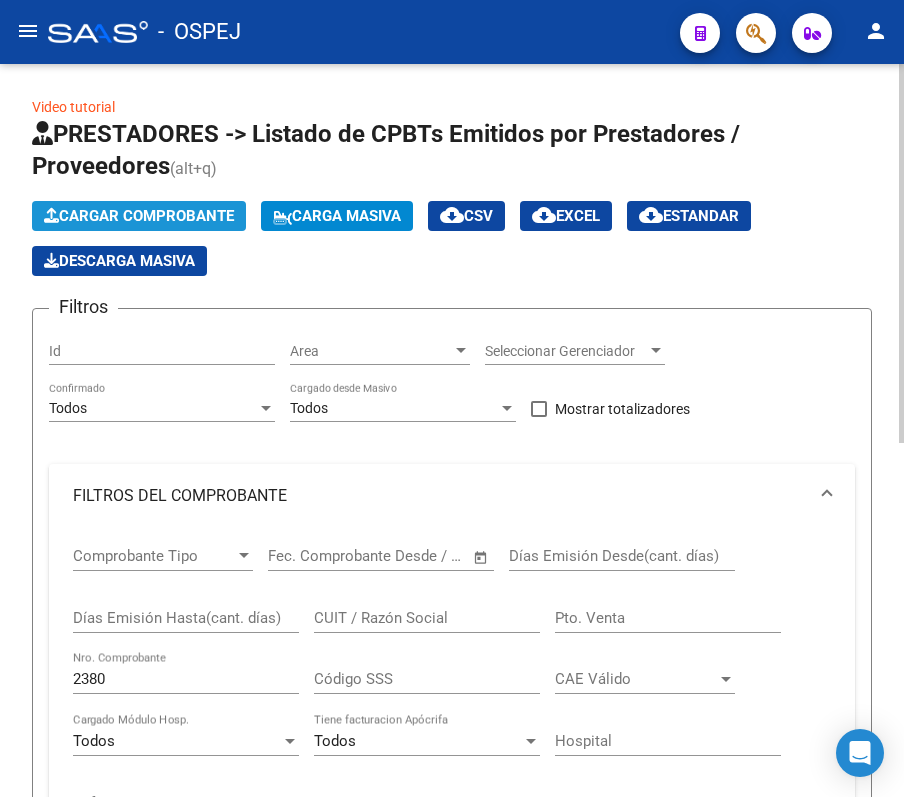 click on "Cargar Comprobante" 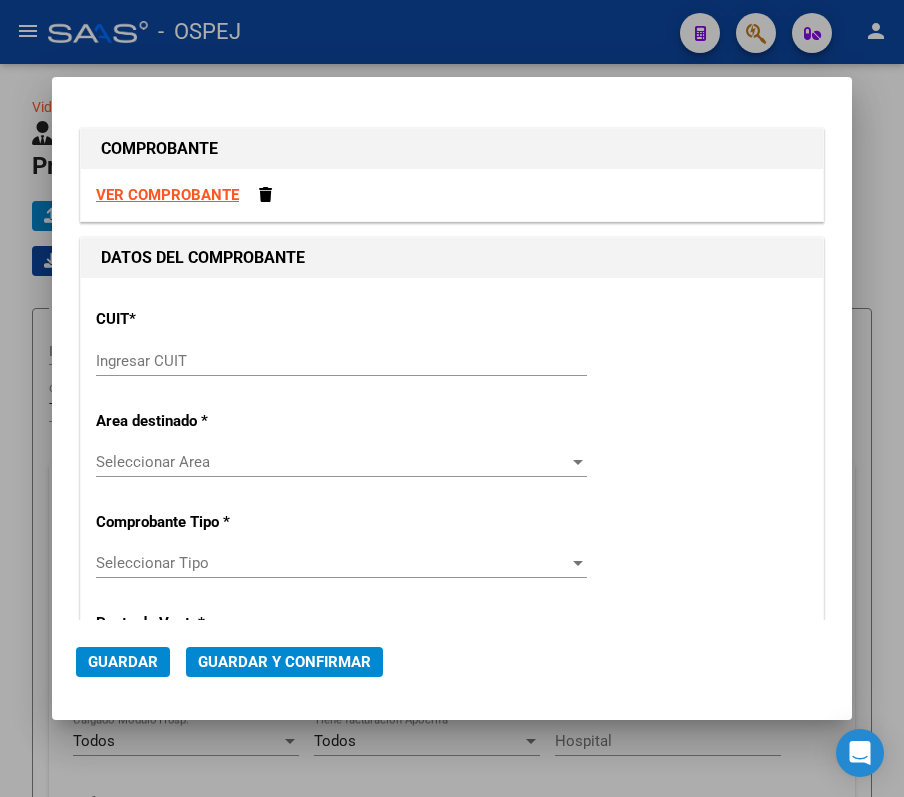 click on "Ingresar CUIT" at bounding box center [341, 361] 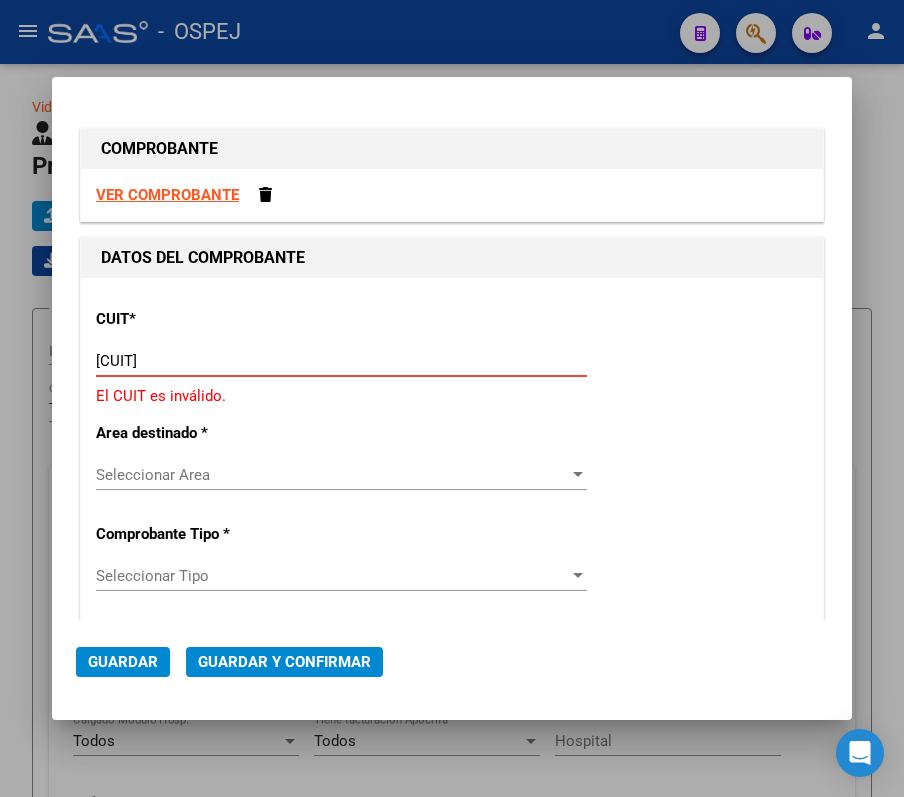 type on "30-99907484-3" 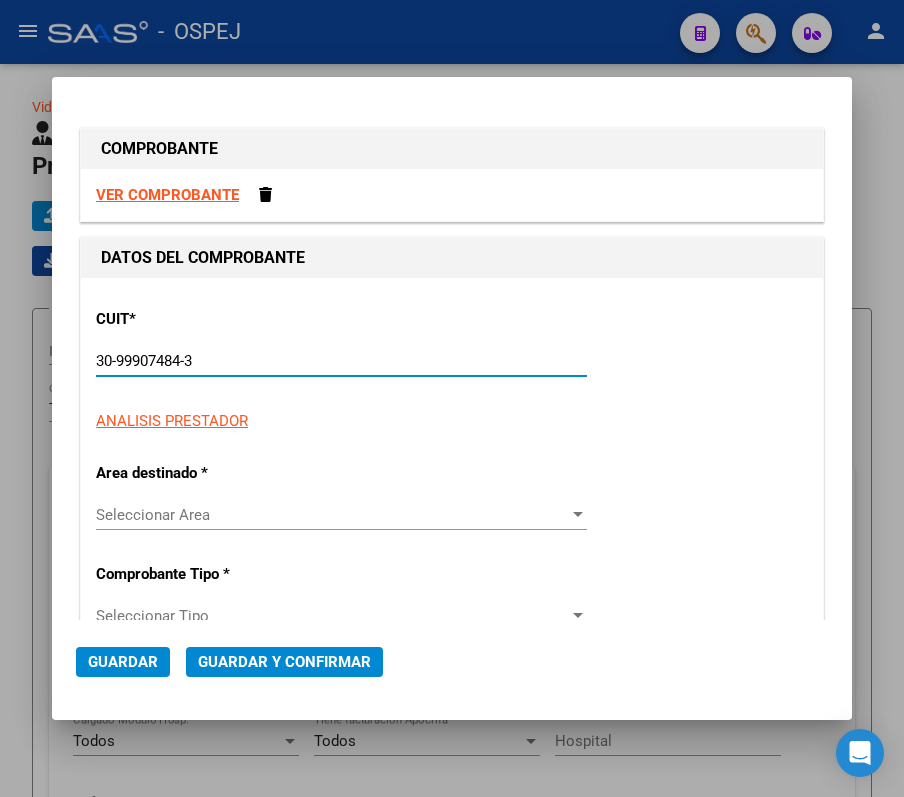 type on "79" 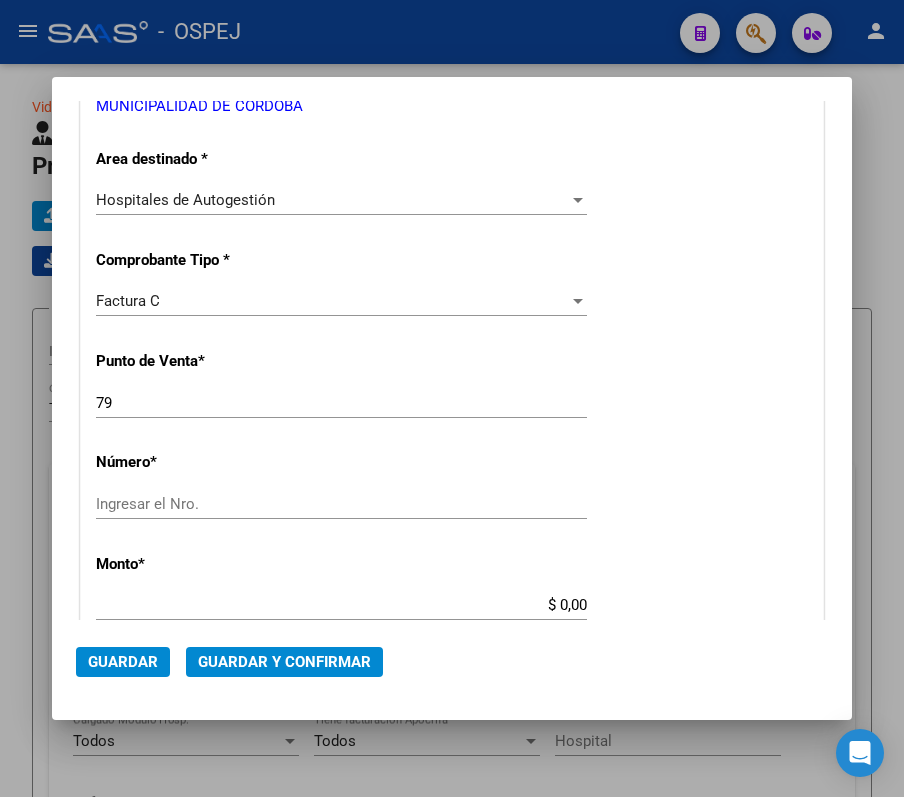 scroll, scrollTop: 400, scrollLeft: 0, axis: vertical 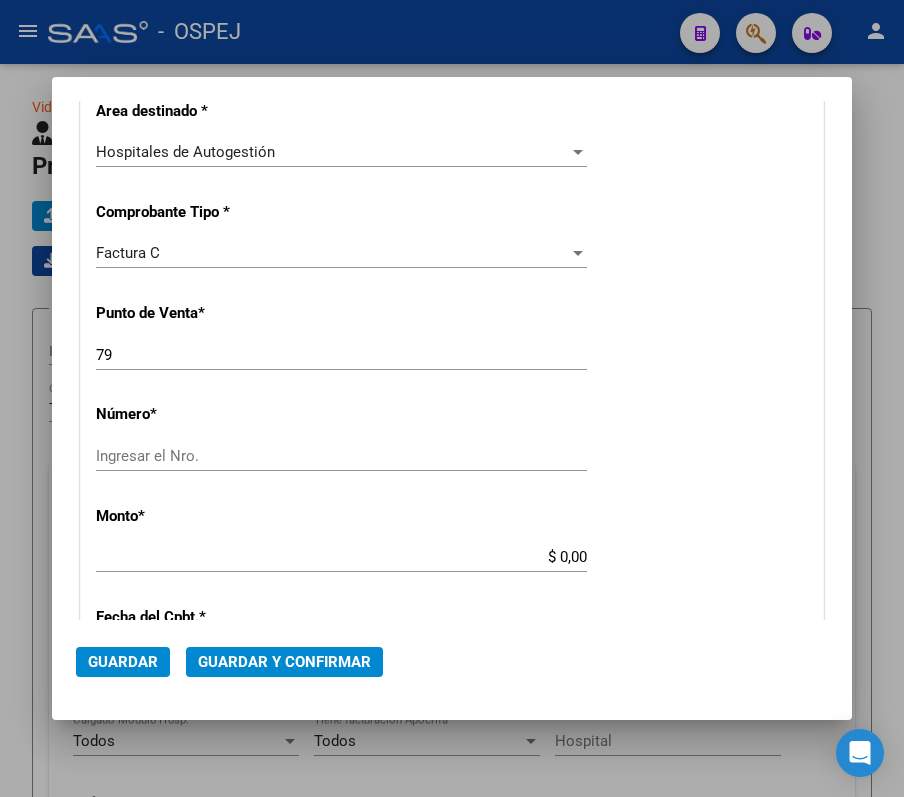 type on "30-99907484-3" 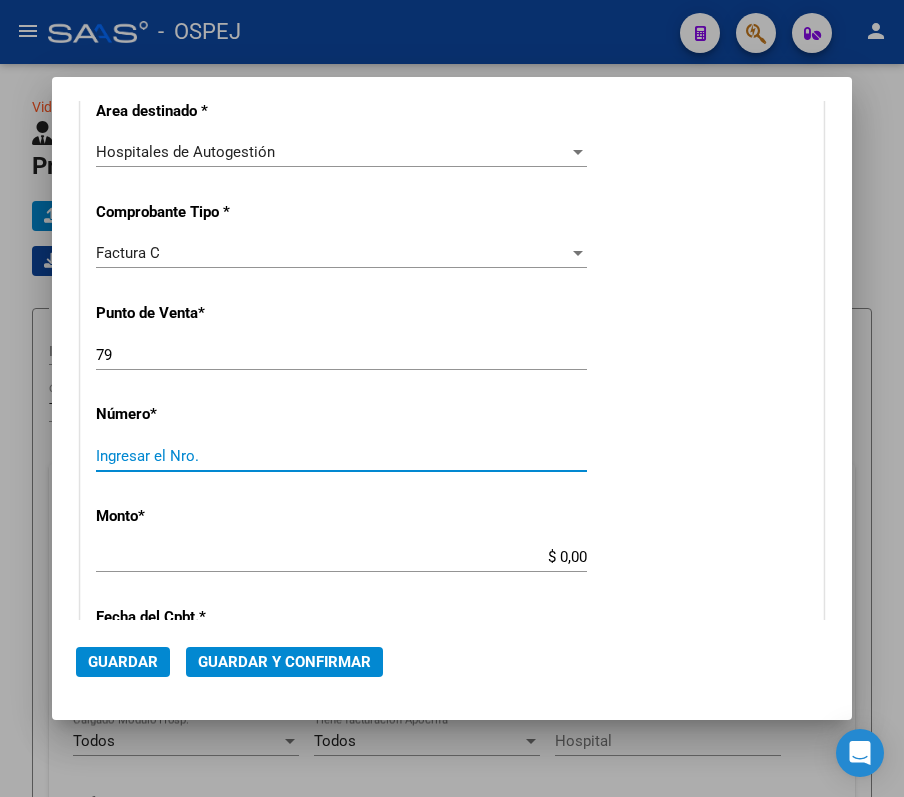 click on "Ingresar el Nro." at bounding box center [341, 456] 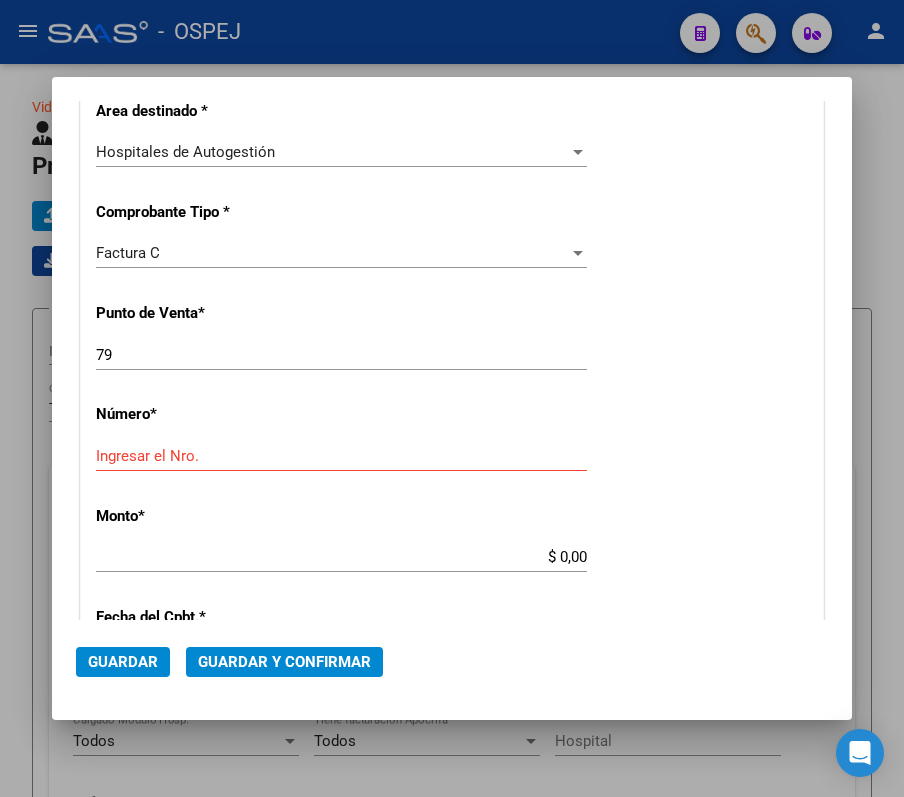 click on "CUIT  *   30-99907484-3 Ingresar CUIT  ANALISIS PRESTADOR  MUNICIPALIDAD DE CORDOBA  ARCA Padrón  Area destinado * Hospitales de Autogestión Seleccionar Area  Comprobante Tipo * Factura C Seleccionar Tipo Punto de Venta  *   79 Ingresar el Nro.  Número  *   Ingresar el Nro.  Monto  *   $ 0,00 Ingresar el monto  Fecha del Cpbt.  *   Ingresar la fecha  CAE / CAEA (no ingrese CAI)    Ingresar el CAE o CAEA (no ingrese CAI)  Fecha Recibido  *   2025-08-07 Ingresar la fecha  Fecha de Vencimiento    Ingresar la fecha  Ref. Externa    Ingresar la ref.  N° Liquidación    Ingresar el N° Liquidación" at bounding box center [452, 587] 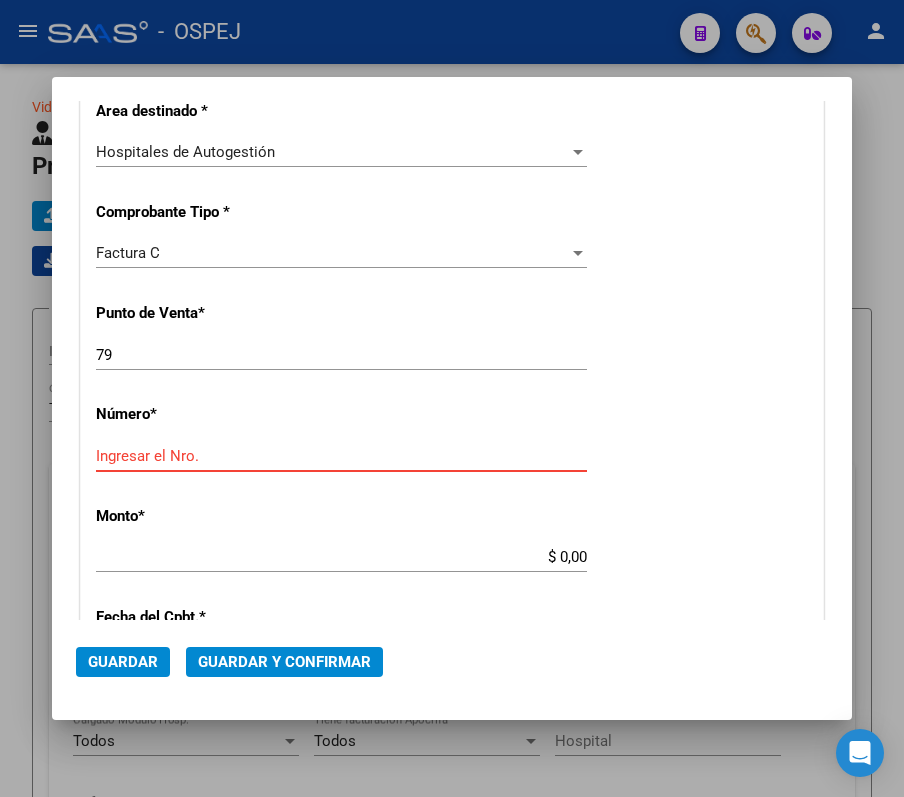 click on "Ingresar el Nro." at bounding box center [341, 456] 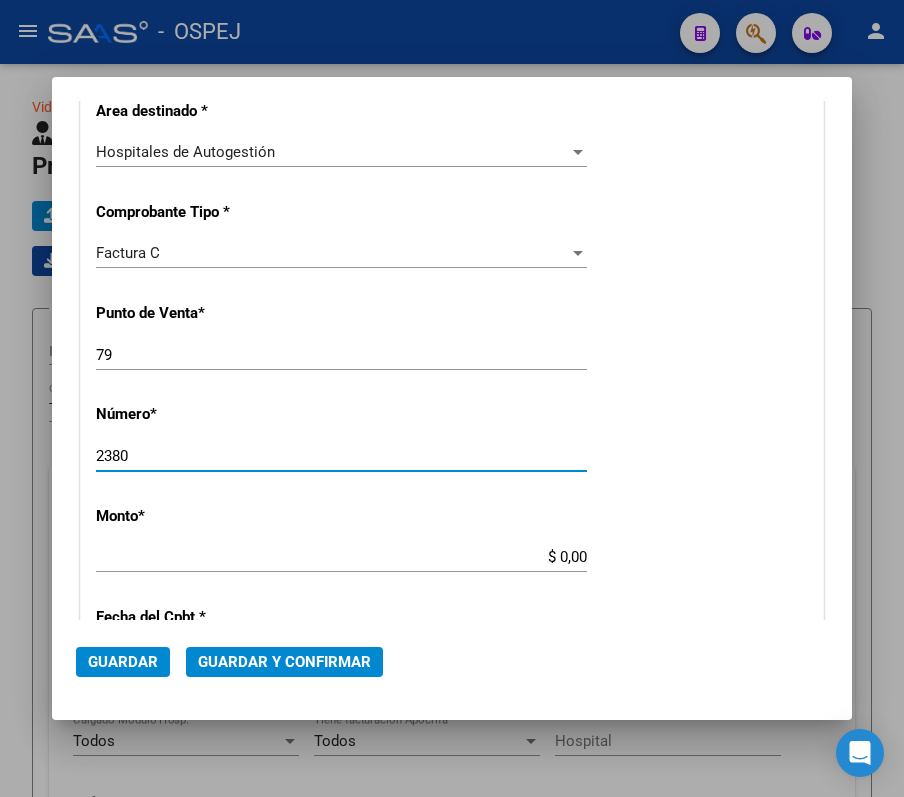 type on "2380" 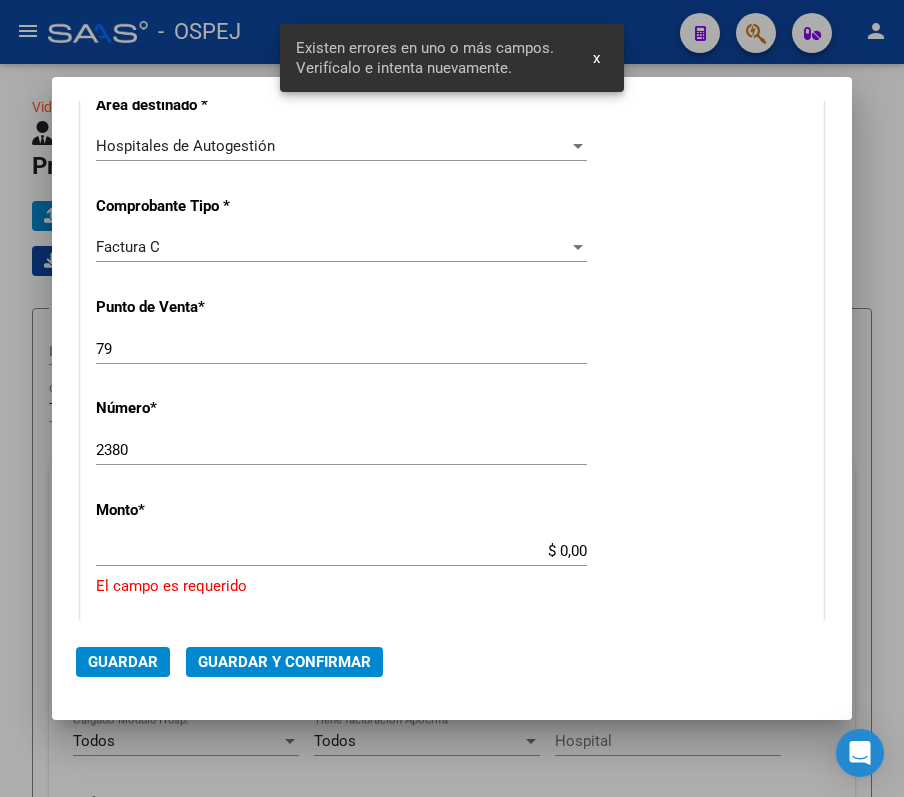 scroll, scrollTop: 454, scrollLeft: 0, axis: vertical 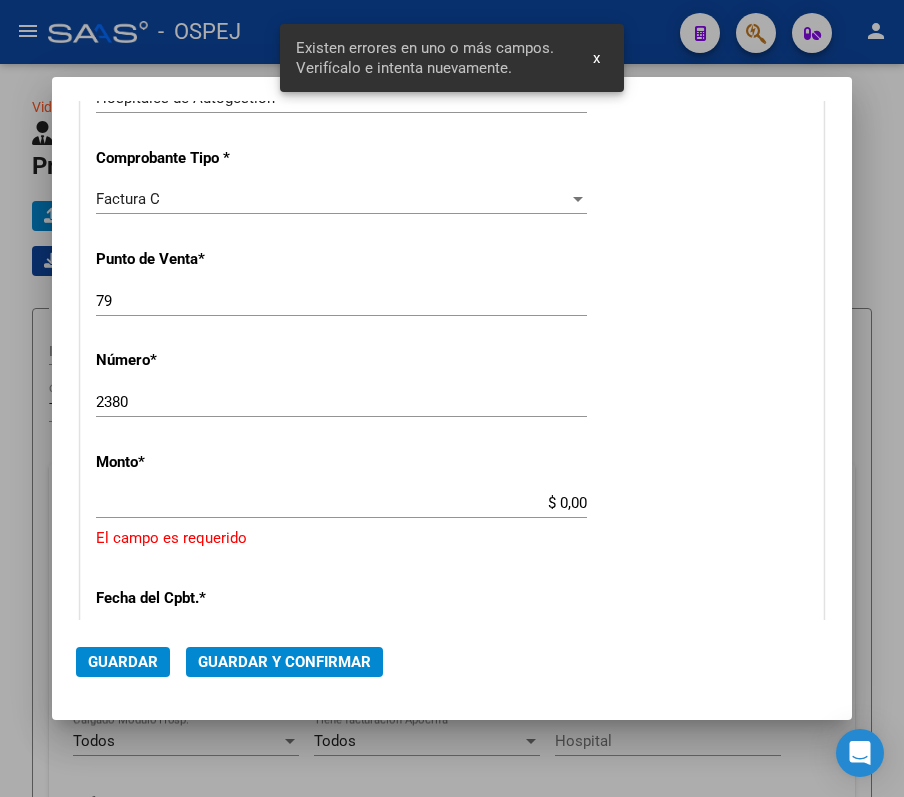 click on "$ 0,00" at bounding box center [341, 503] 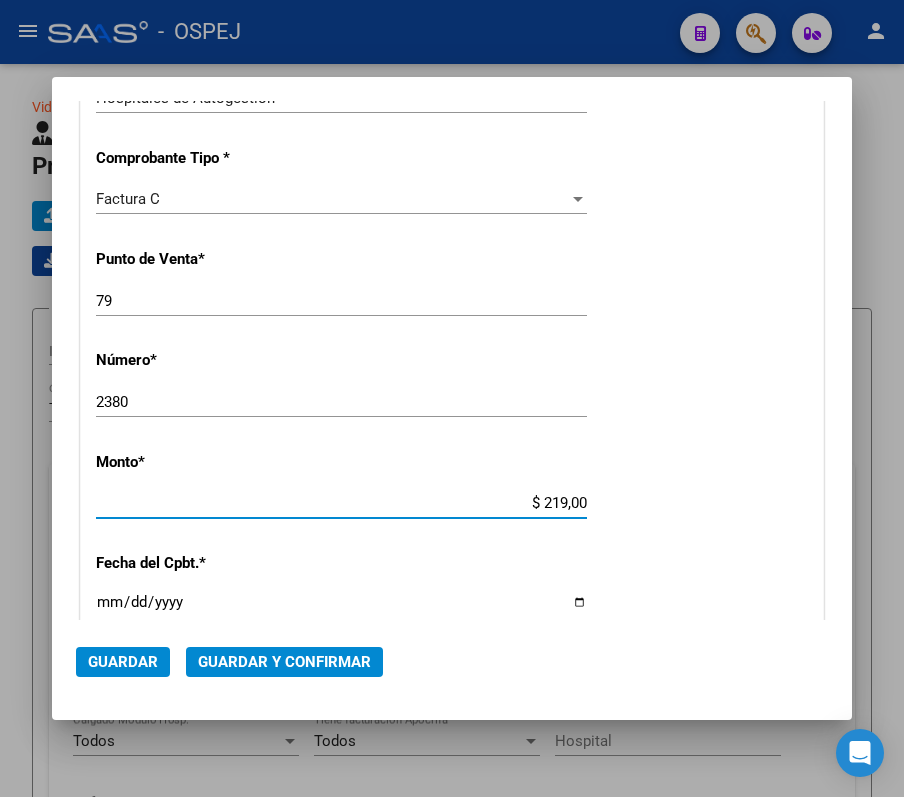 type on "$ 2.194,00" 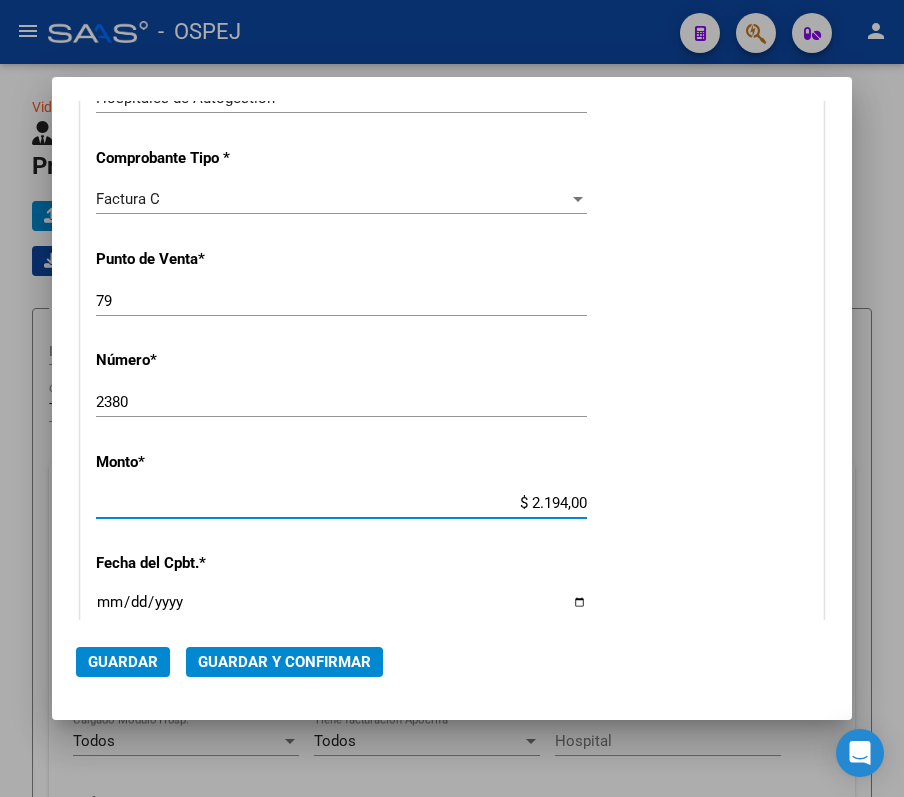 click on "Ingresar la fecha" at bounding box center (341, 610) 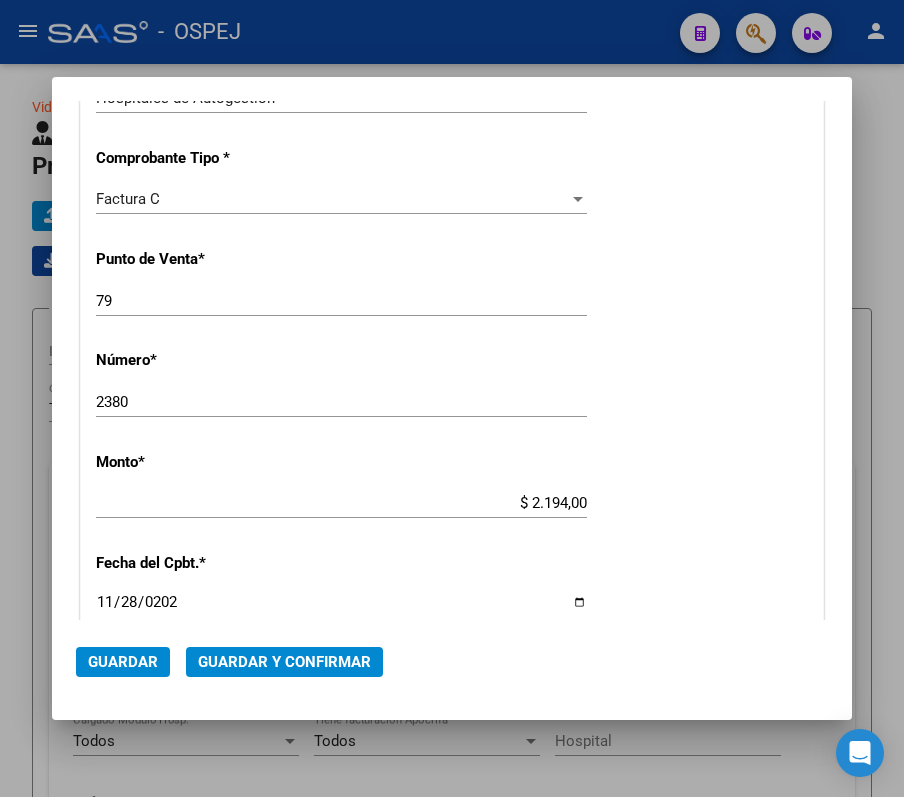 type on "2023-11-28" 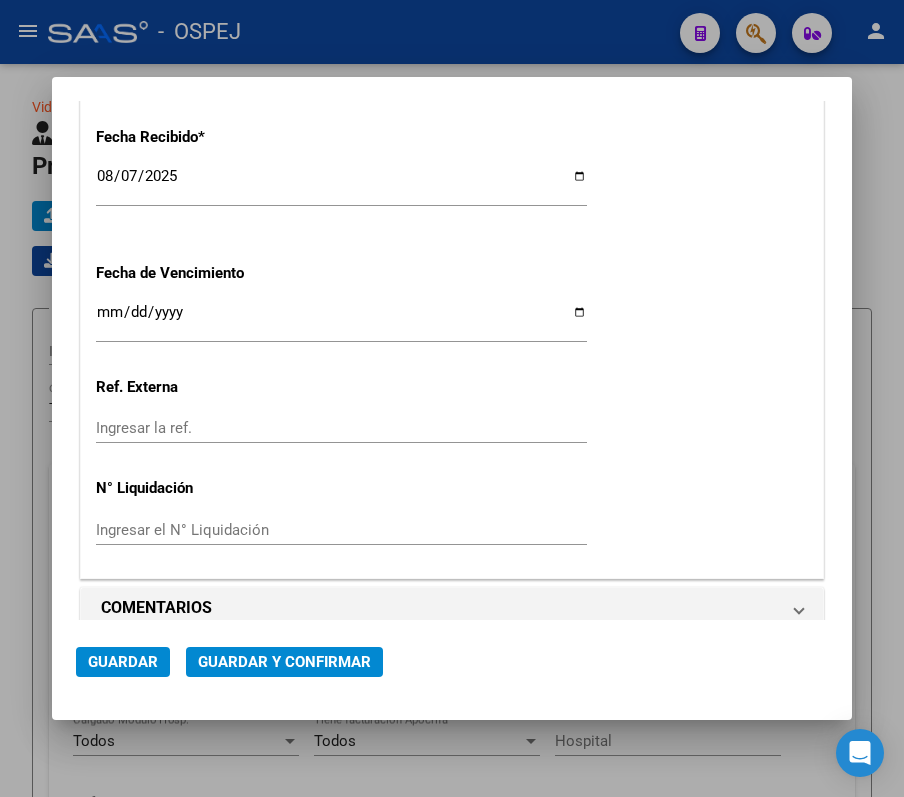scroll, scrollTop: 1156, scrollLeft: 0, axis: vertical 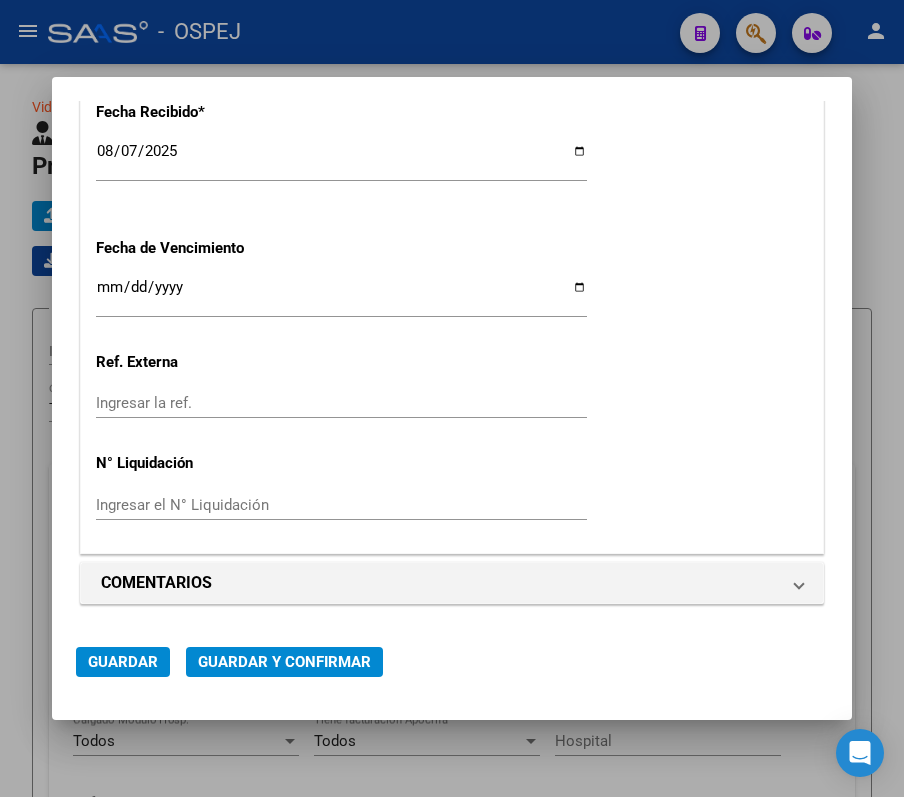 click on "Ingresar la ref." 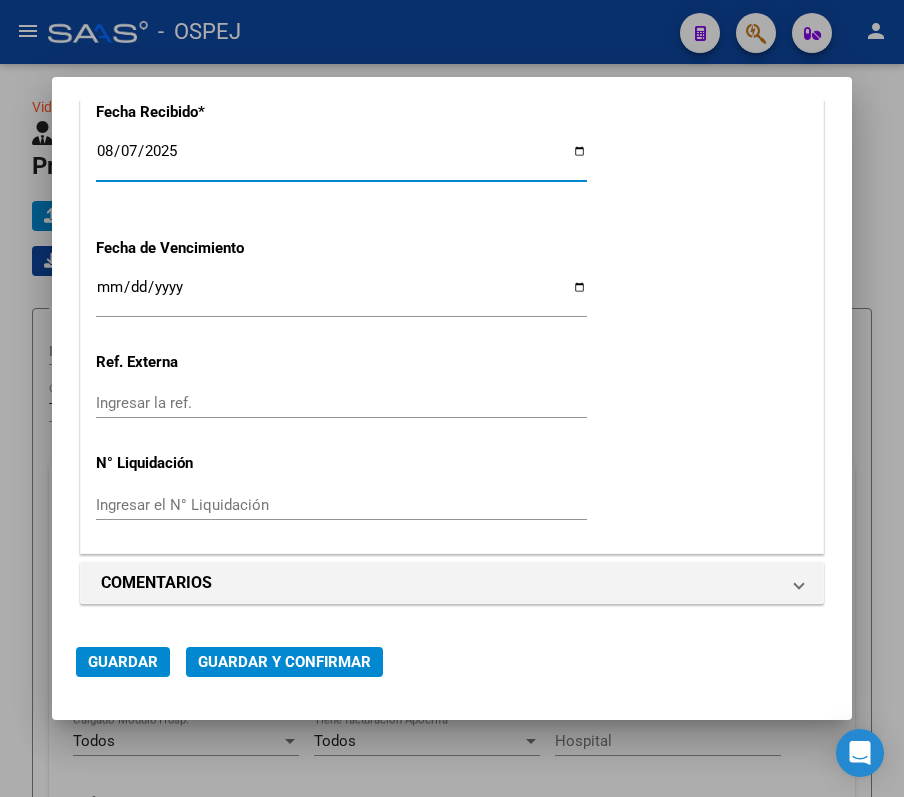 click on "2025-08-07" at bounding box center [341, 159] 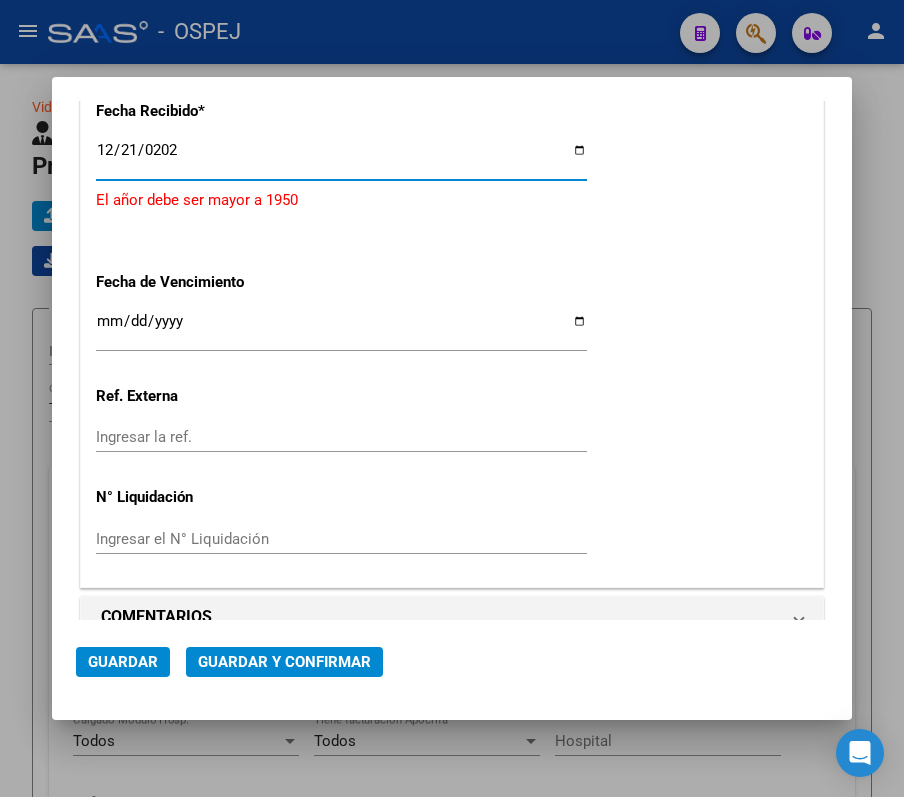 type on "2023-12-21" 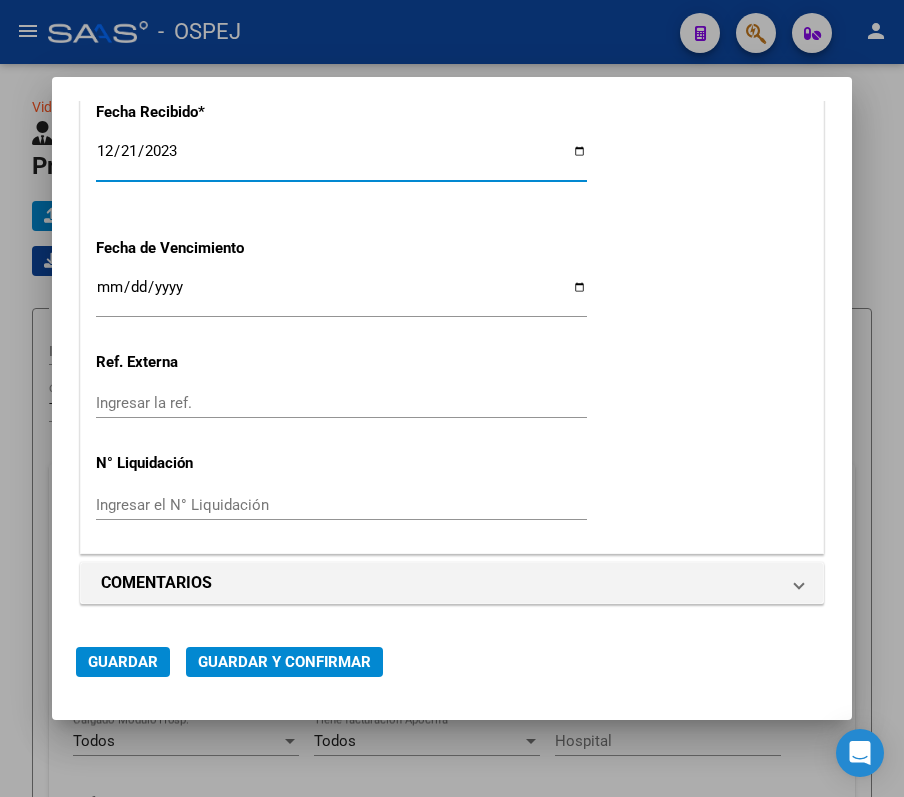 click on "Guardar y Confirmar" 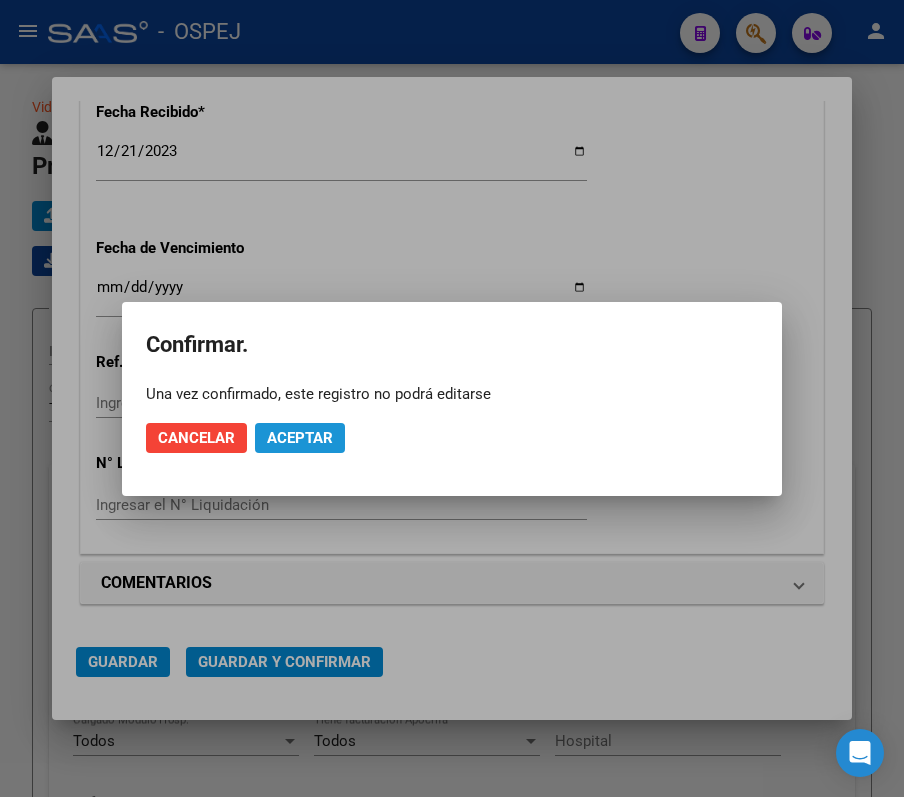 click on "Aceptar" 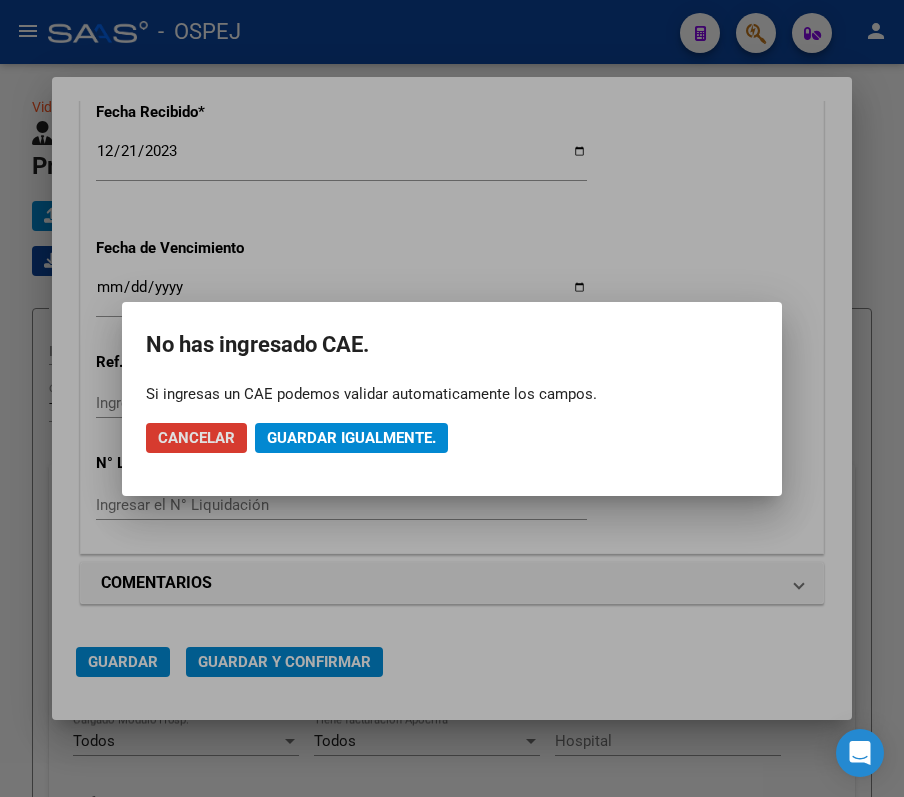 click on "Guardar igualmente." 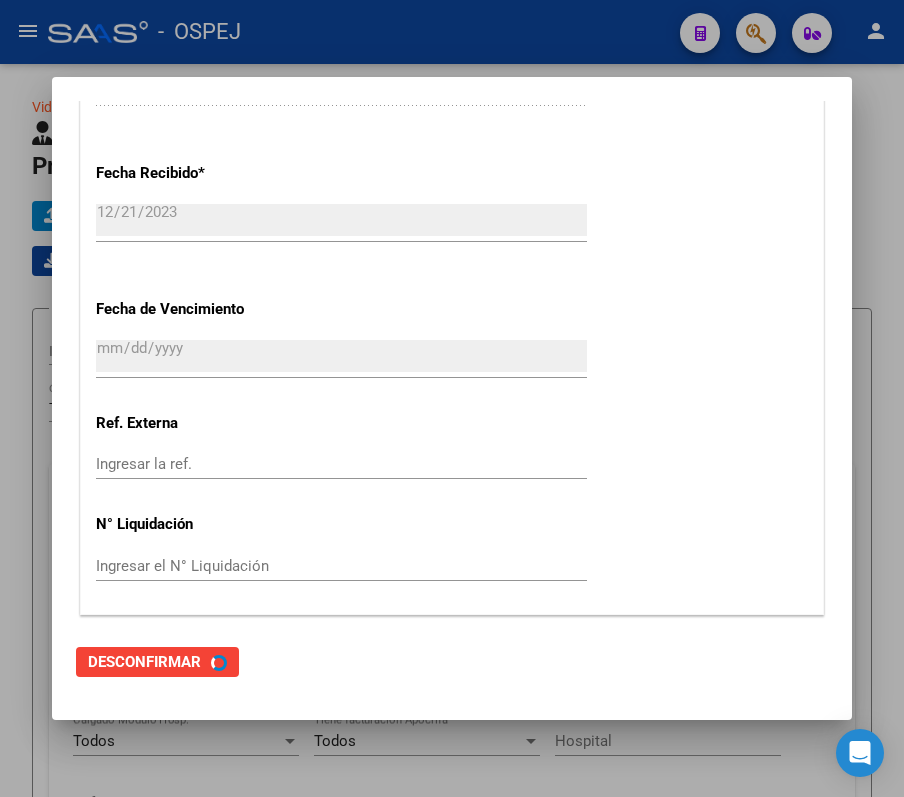 scroll, scrollTop: 0, scrollLeft: 0, axis: both 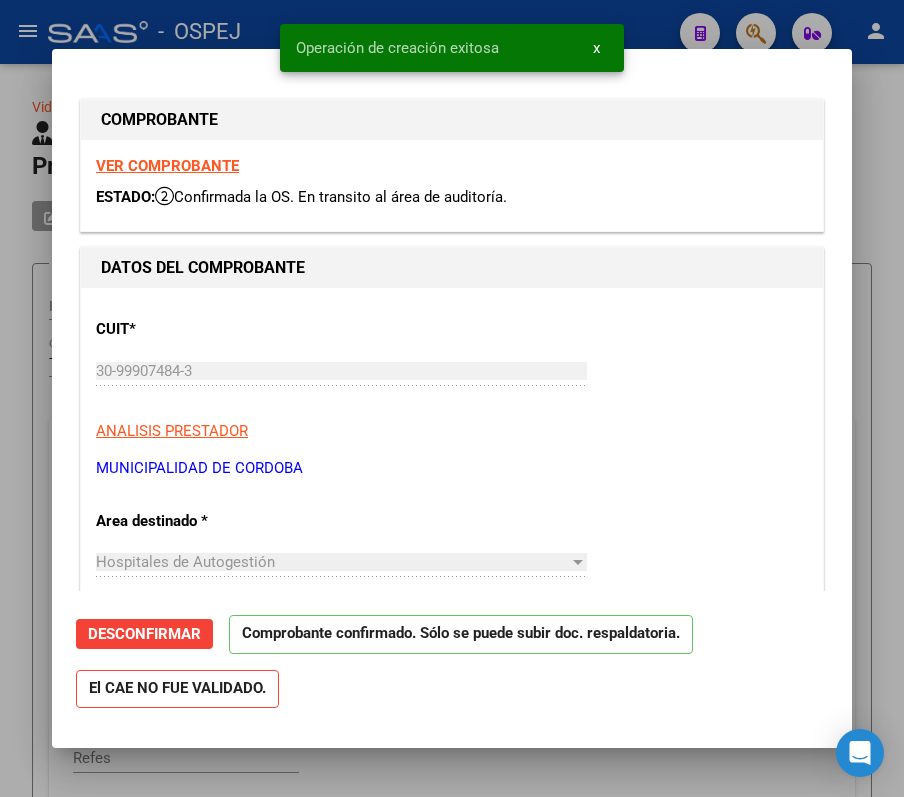 click at bounding box center [452, 398] 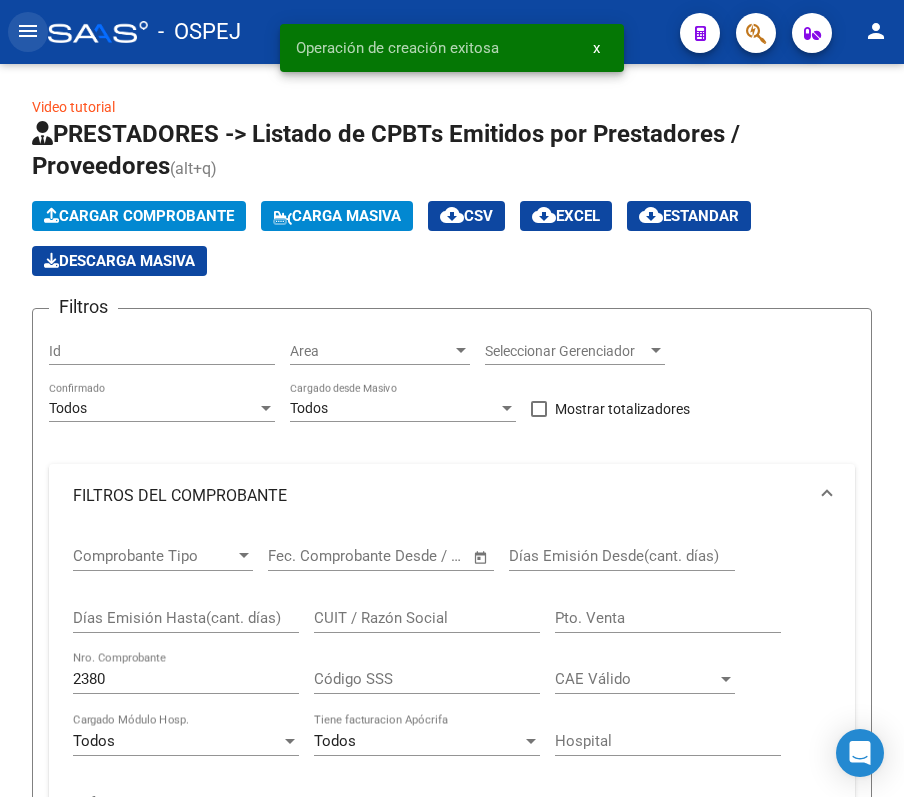 click on "menu" 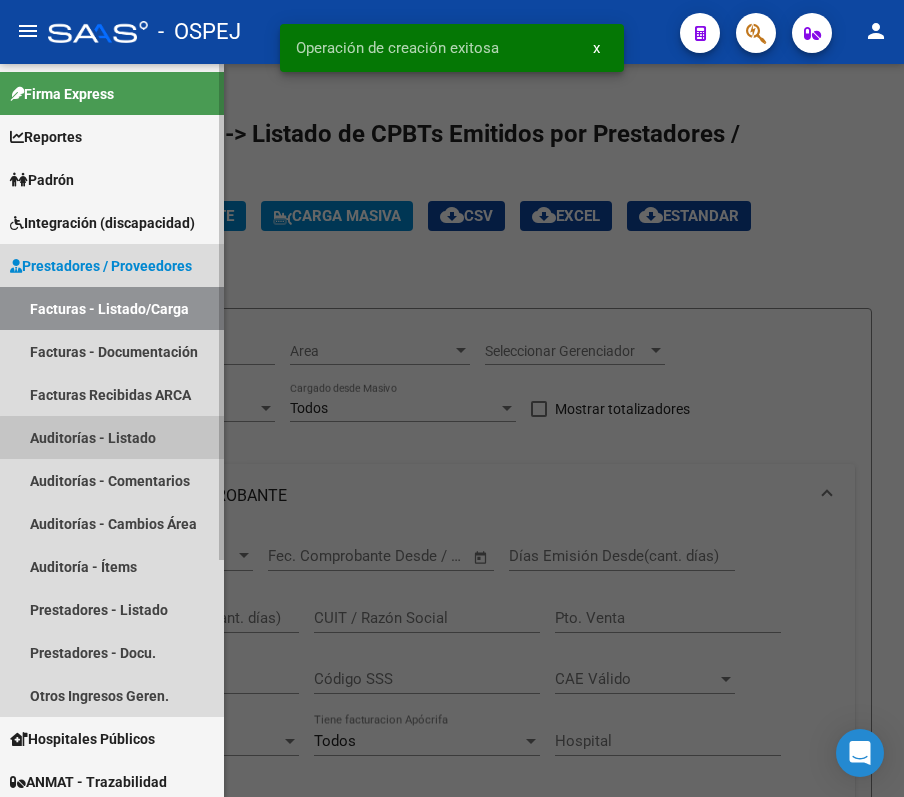 click on "Auditorías - Listado" at bounding box center (112, 437) 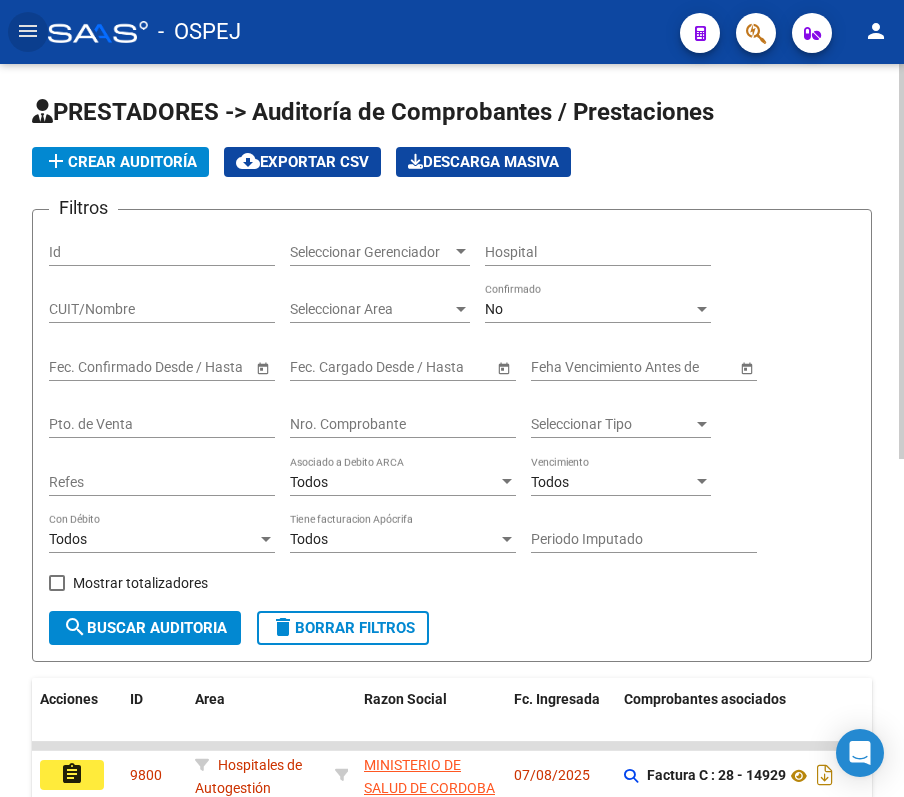 click on "No Confirmado" 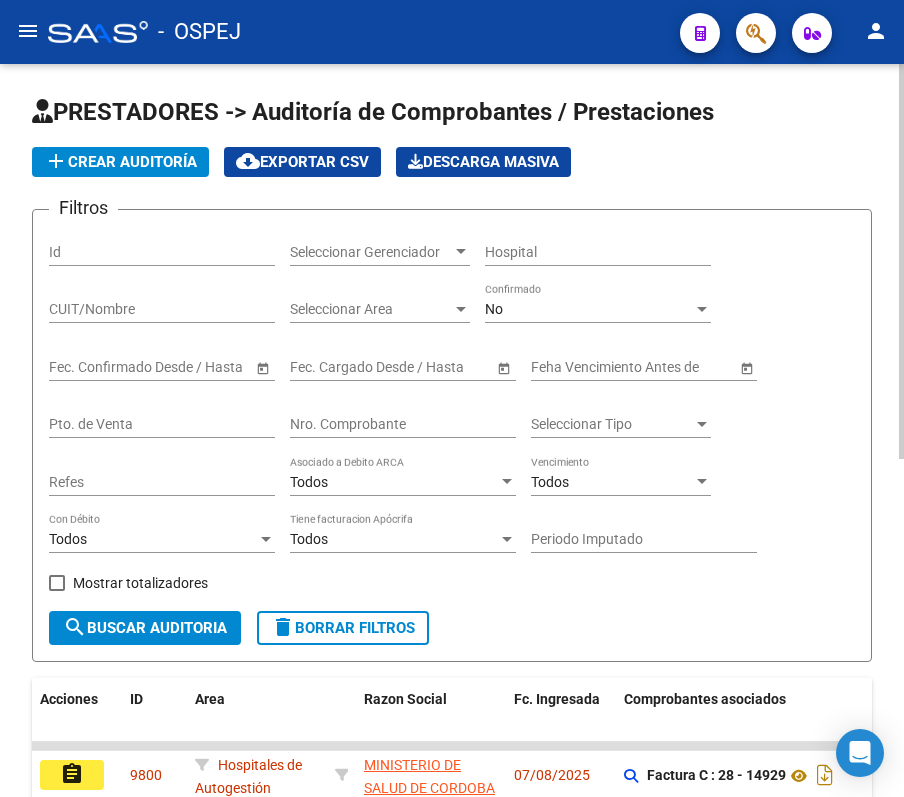 click on "No" at bounding box center (589, 309) 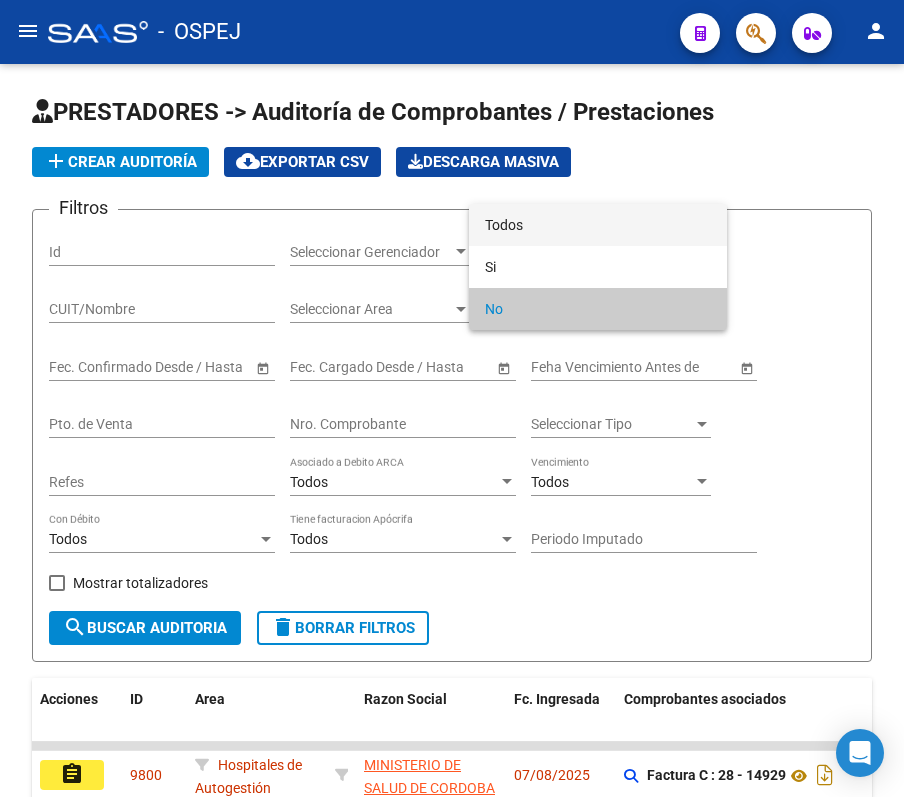 click on "Todos" at bounding box center (598, 225) 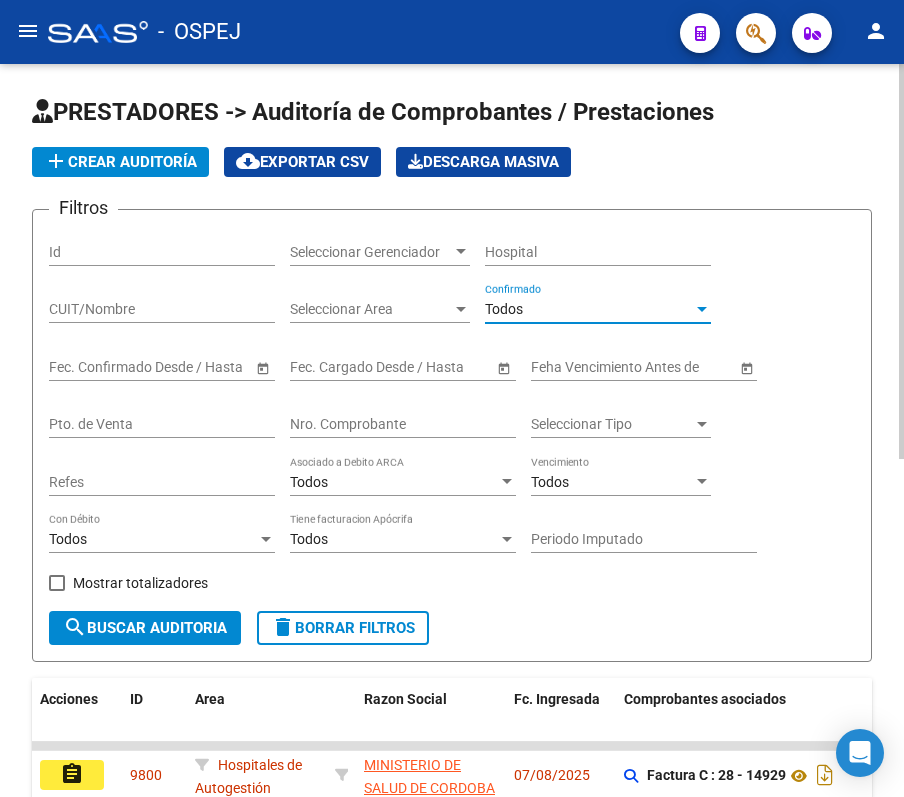 click on "Nro. Comprobante" at bounding box center [403, 424] 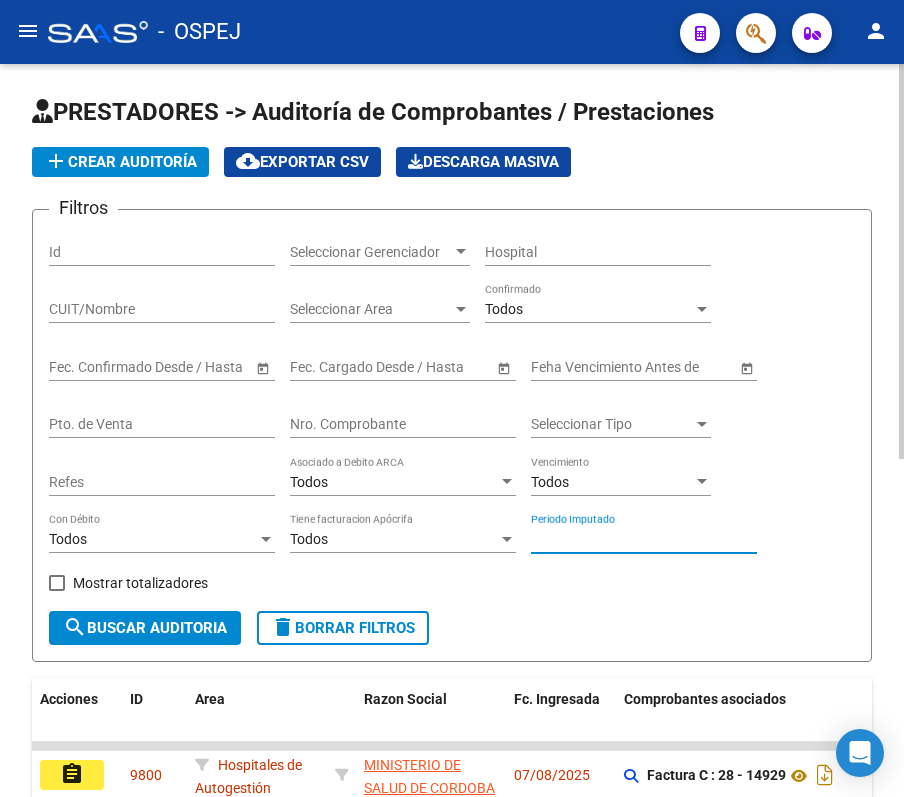click on "Periodo Imputado" at bounding box center [644, 539] 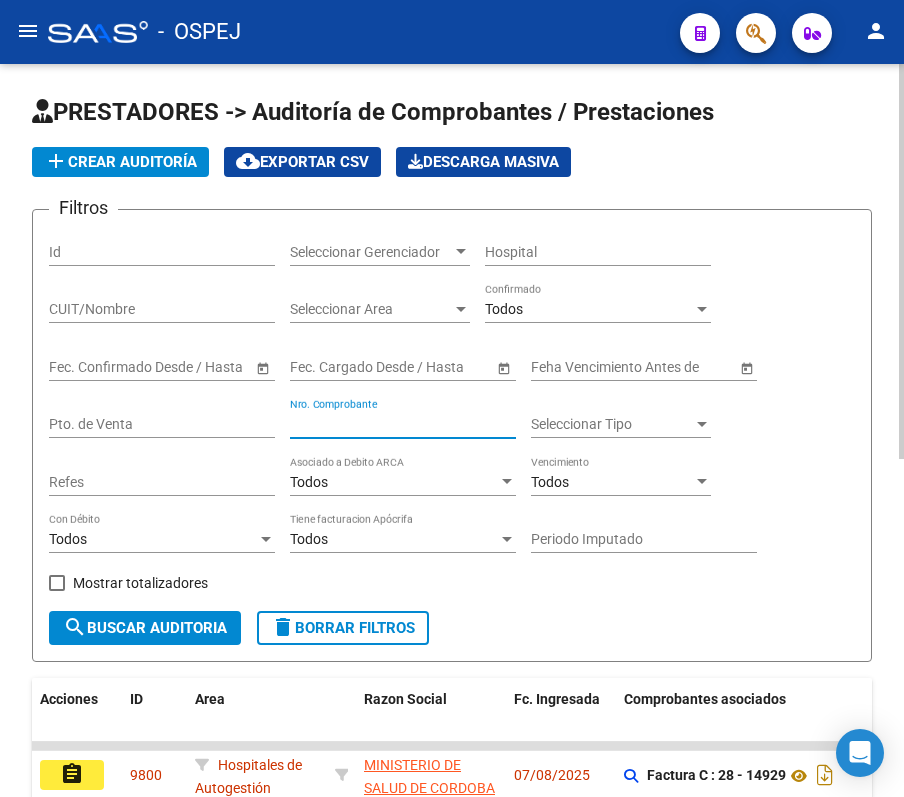 click on "Nro. Comprobante" at bounding box center [403, 424] 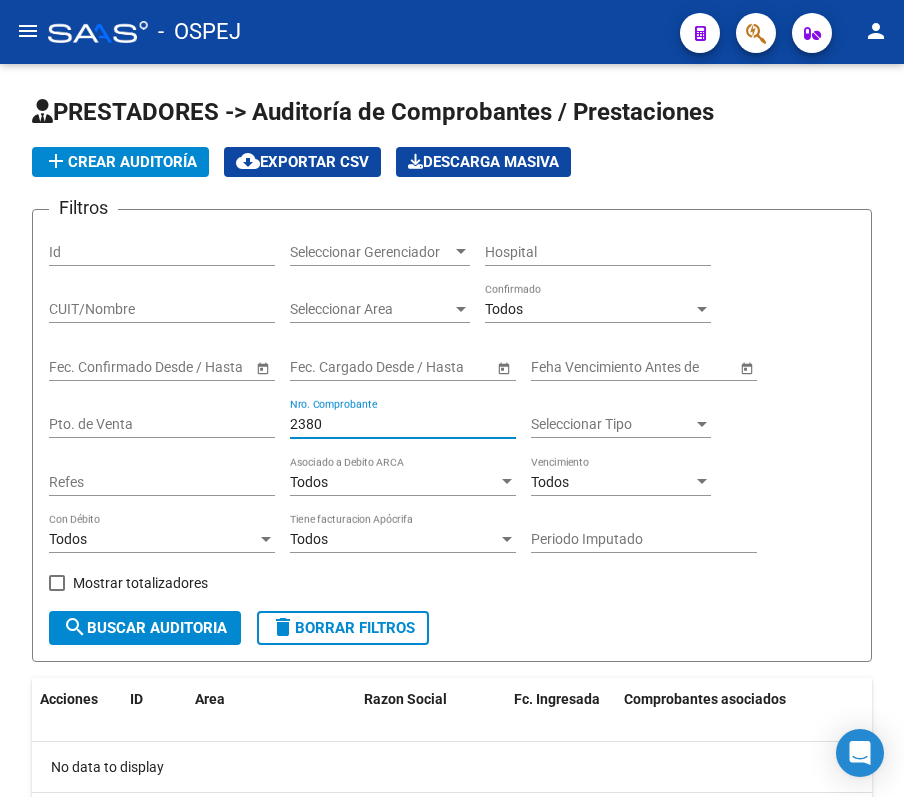 type on "2380" 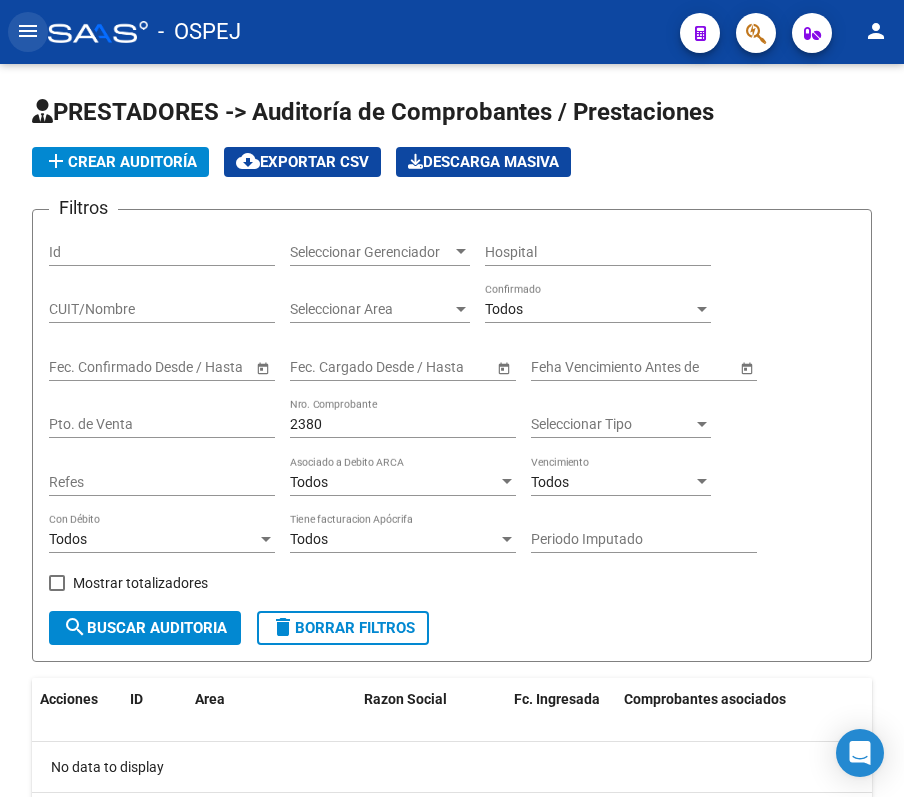 click on "menu" 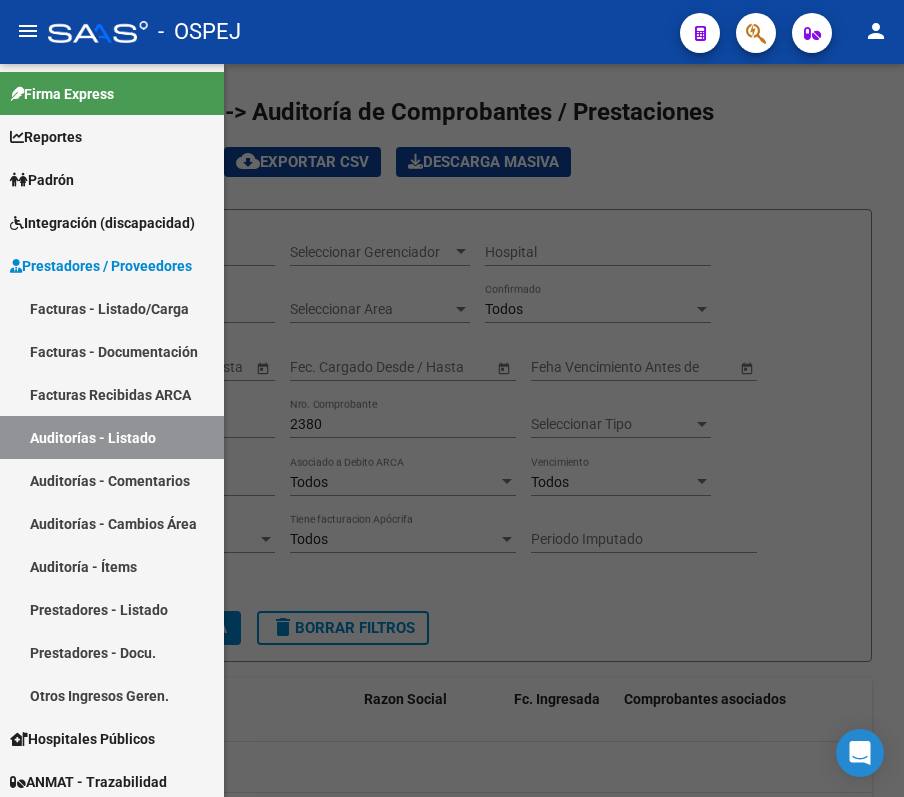click 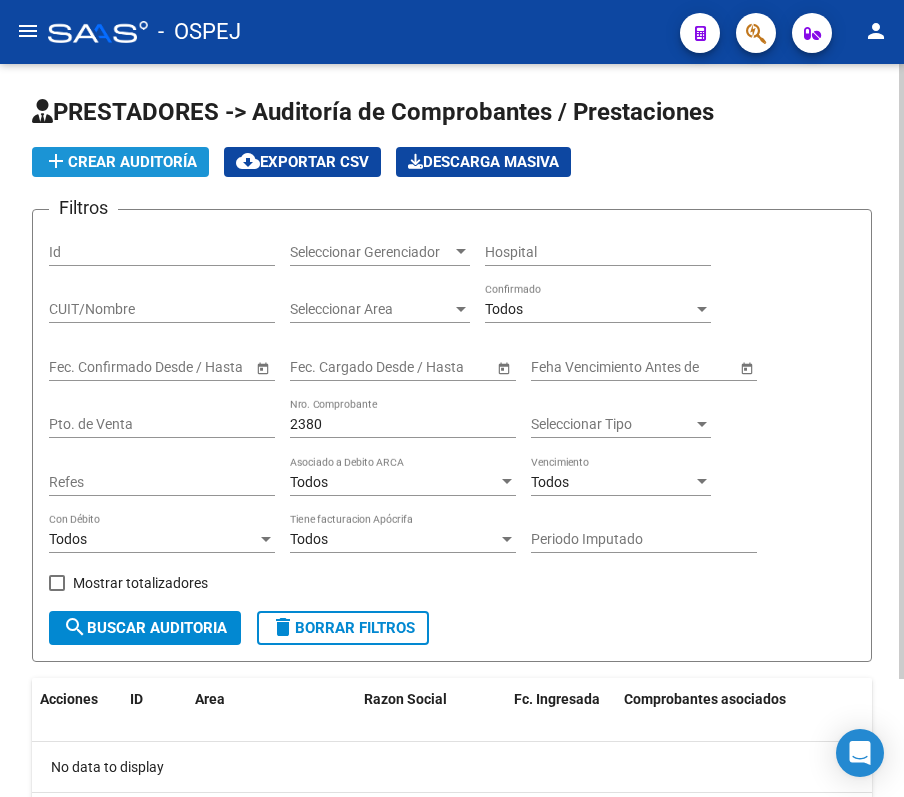 click on "add  Crear Auditoría" 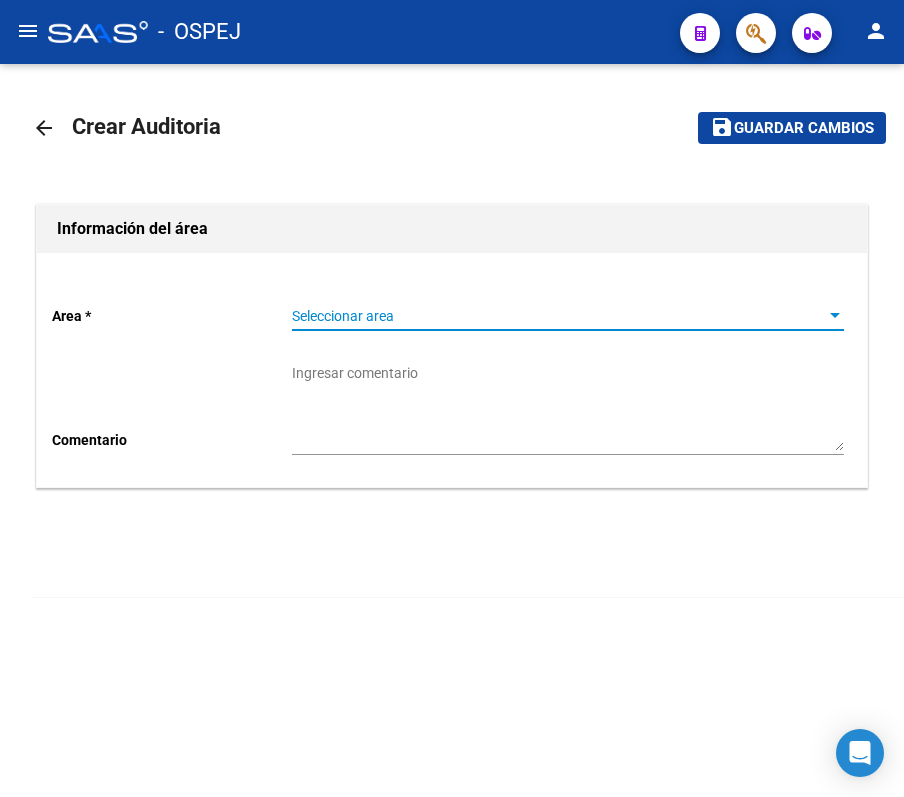 click on "Seleccionar area" at bounding box center (559, 316) 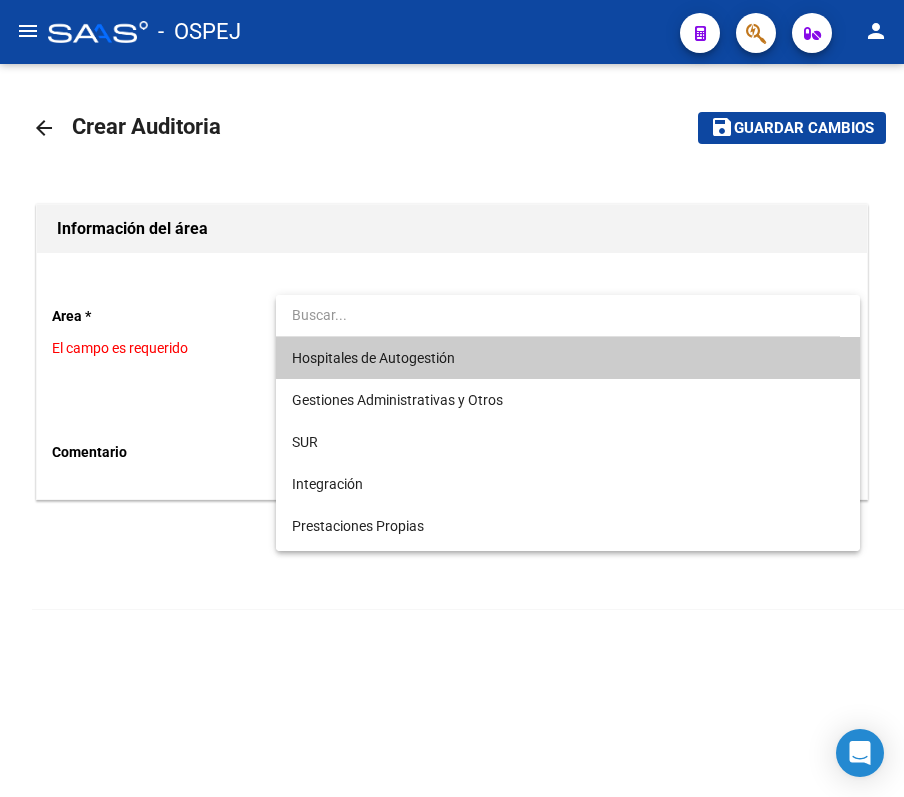 click on "Hospitales de Autogestión" at bounding box center [568, 358] 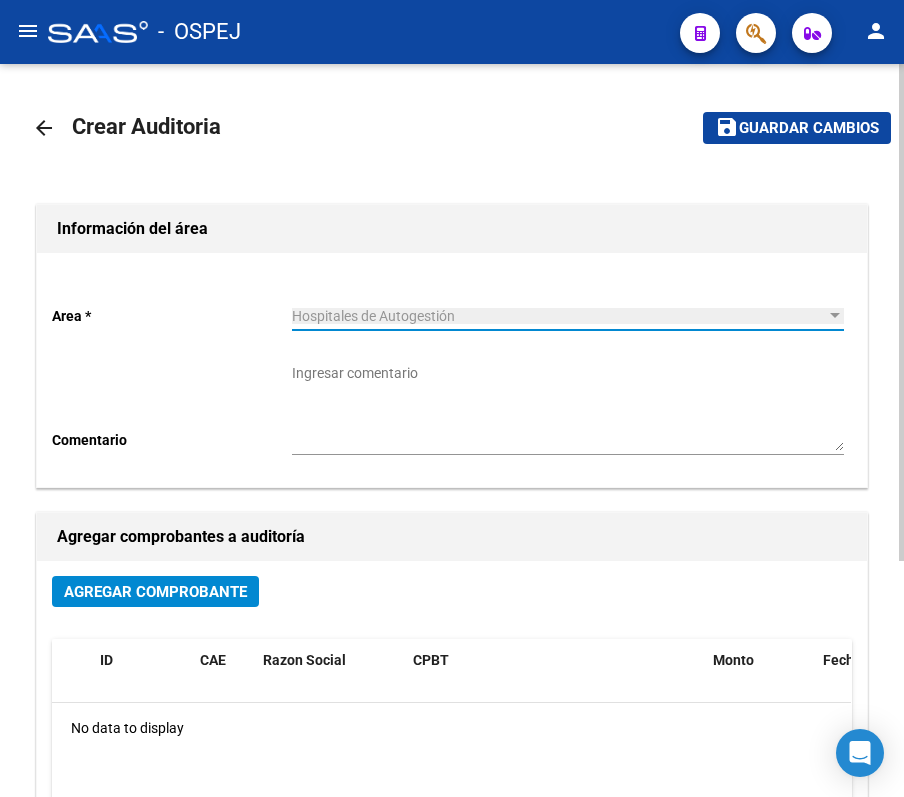 click on "Agregar Comprobante" 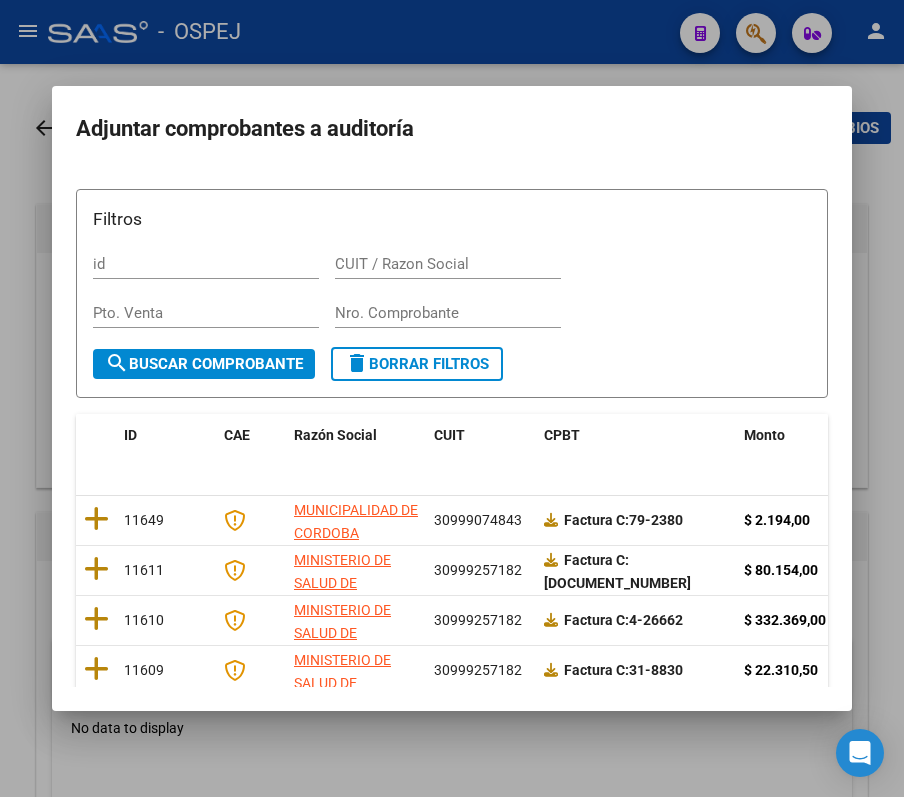 click on "CUIT / Razon Social" at bounding box center [448, 273] 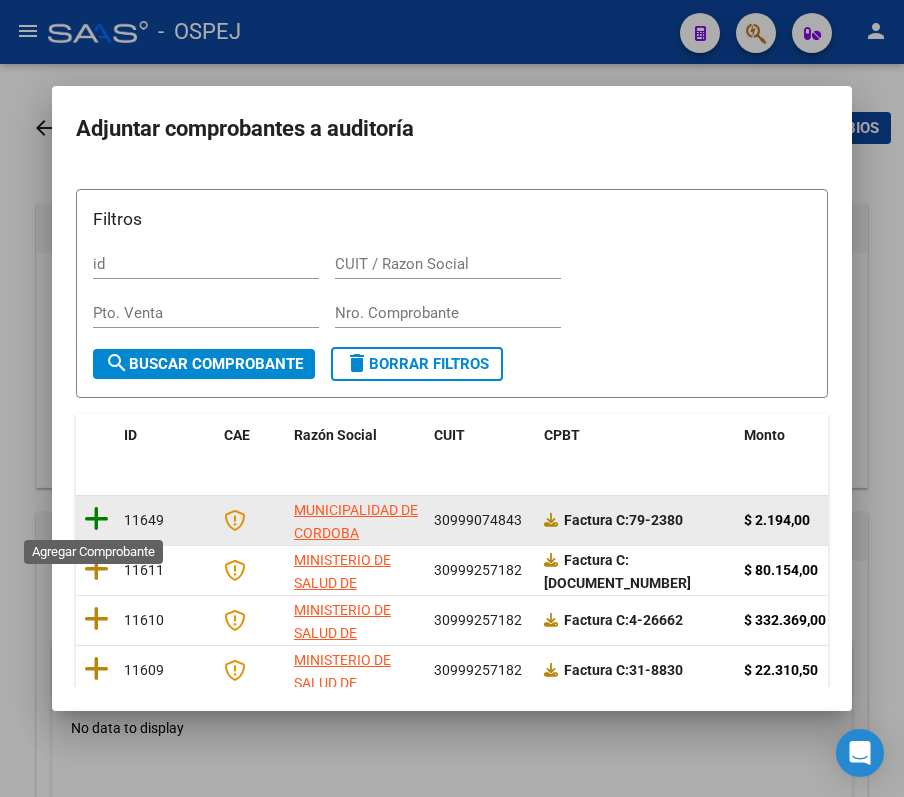 click 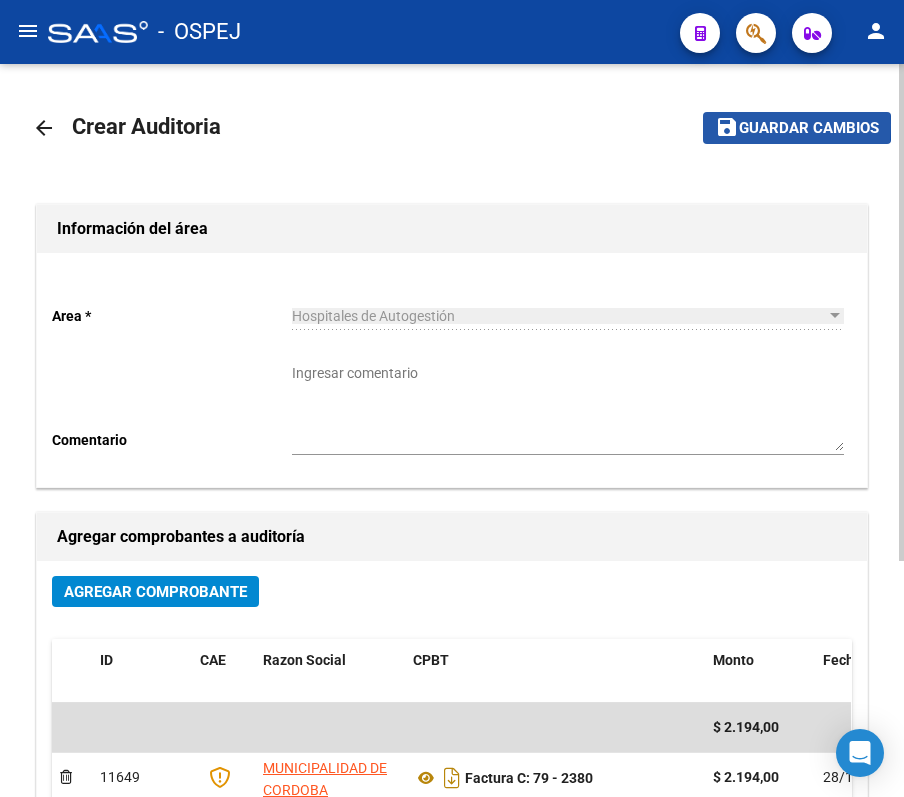 click on "save" 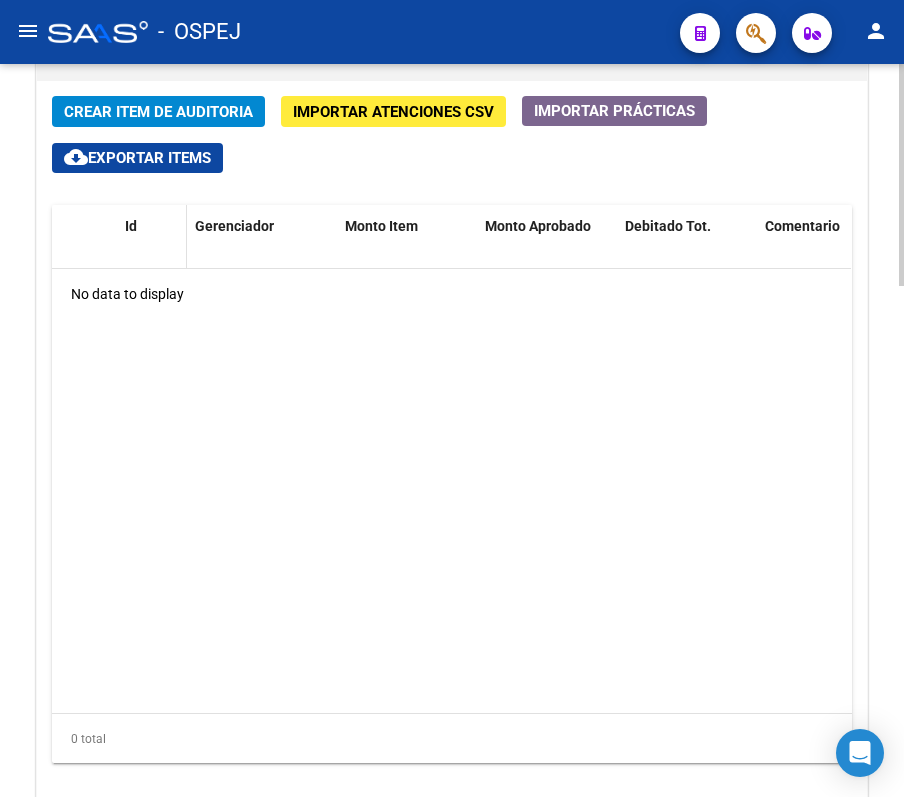 scroll, scrollTop: 1466, scrollLeft: 0, axis: vertical 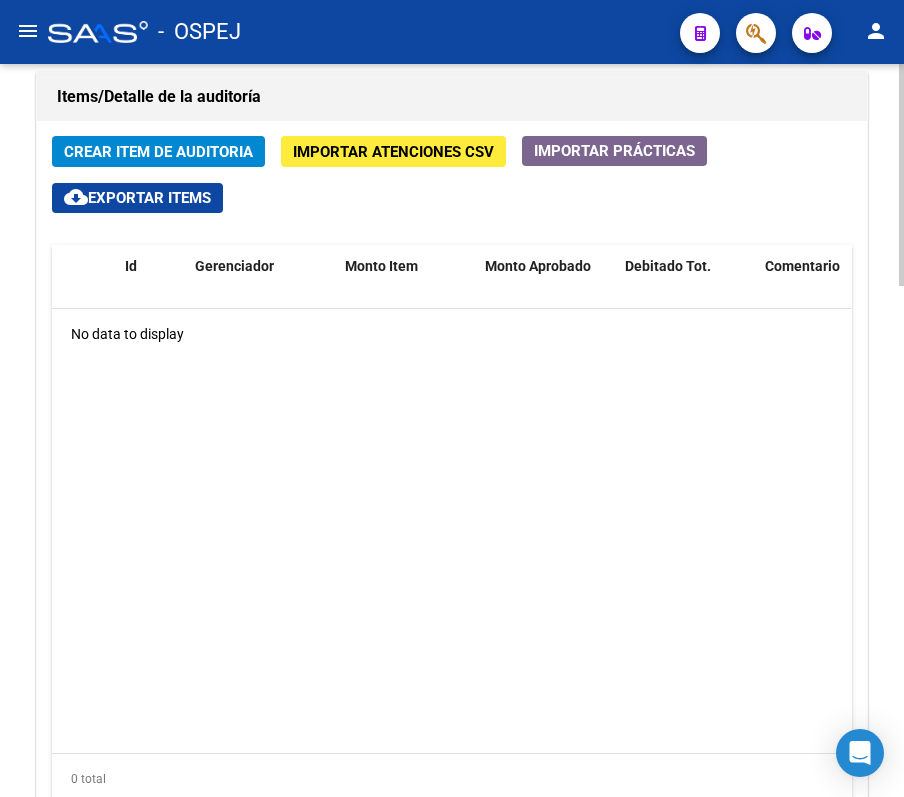 click on "Crear Item de Auditoria Importar Atenciones CSV  Importar Prácticas
cloud_download  Exportar Items  Id Gerenciador Monto Item Monto Aprobado Debitado Tot. Comentario Comentario Gerenciador Descripción Afiliado Estado CUIL Documento Nombre Completo Fec. Prestación Atencion Tipo Nomenclador Código Nomenclador Nombre Usuario Creado Area Creado Area Modificado No data to display  0 total   1" 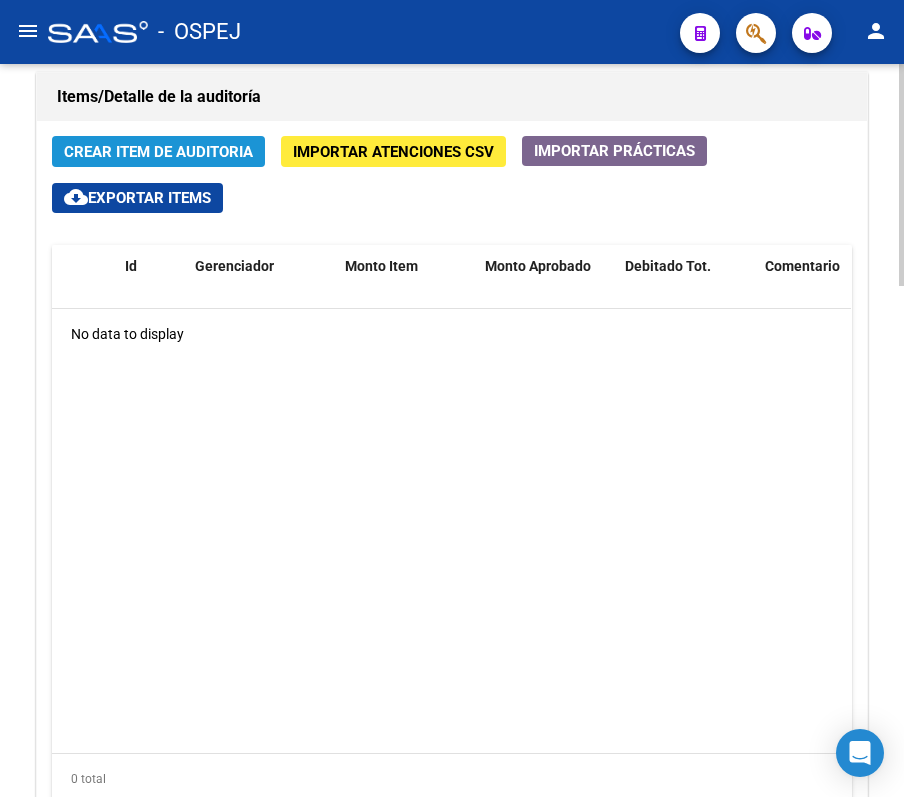 click on "Crear Item de Auditoria" 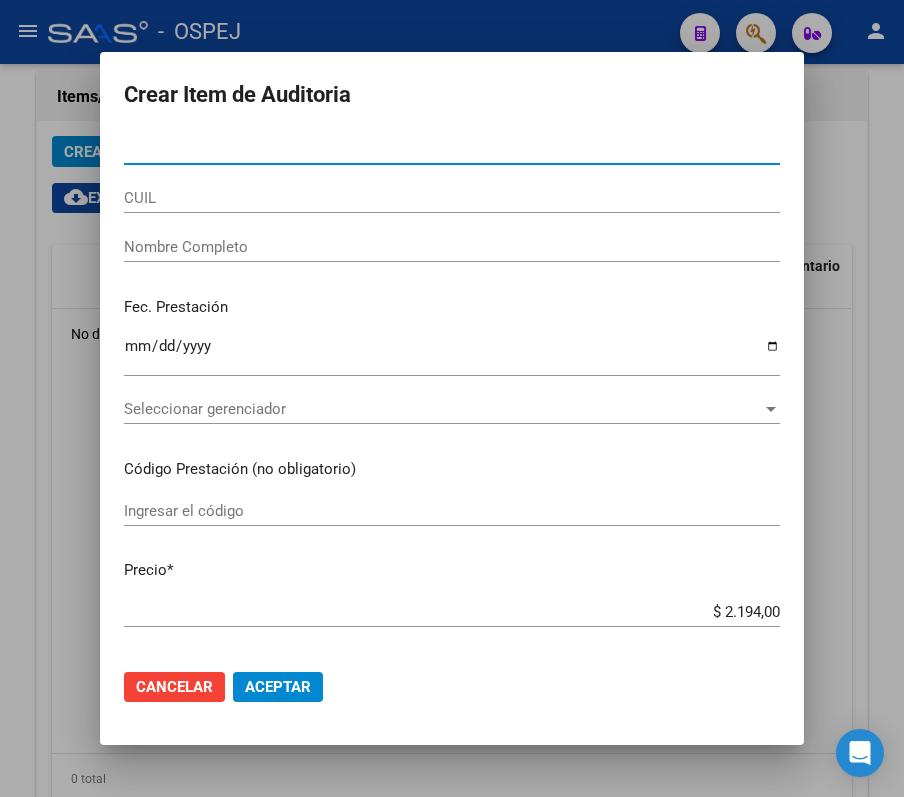 paste on "[NUMBER]" 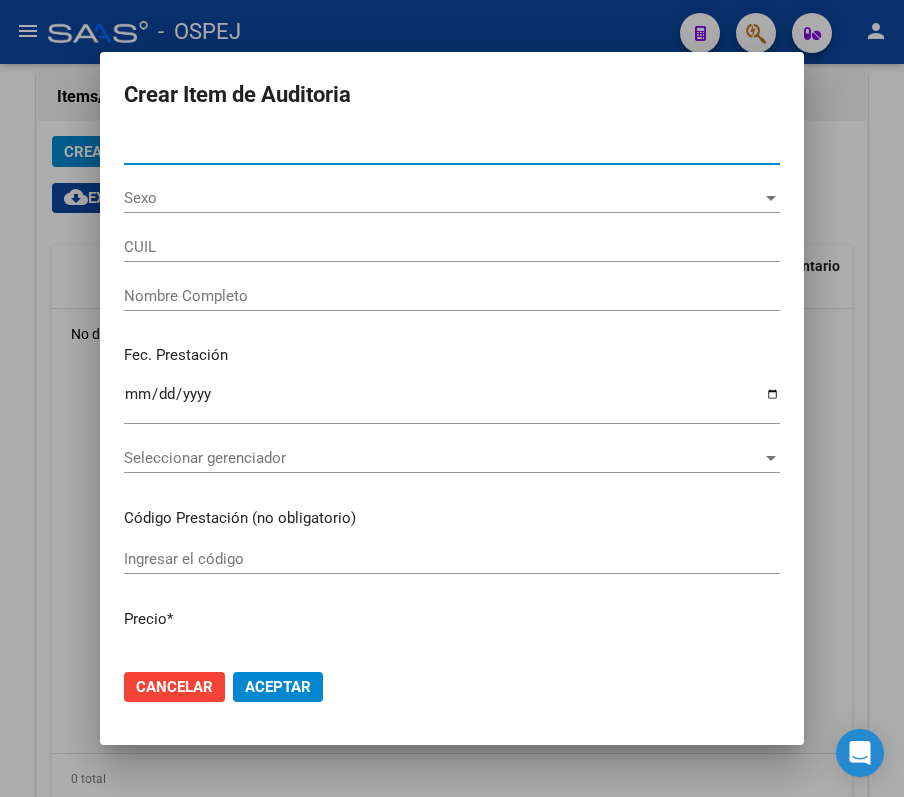 type on "[NUMBER]" 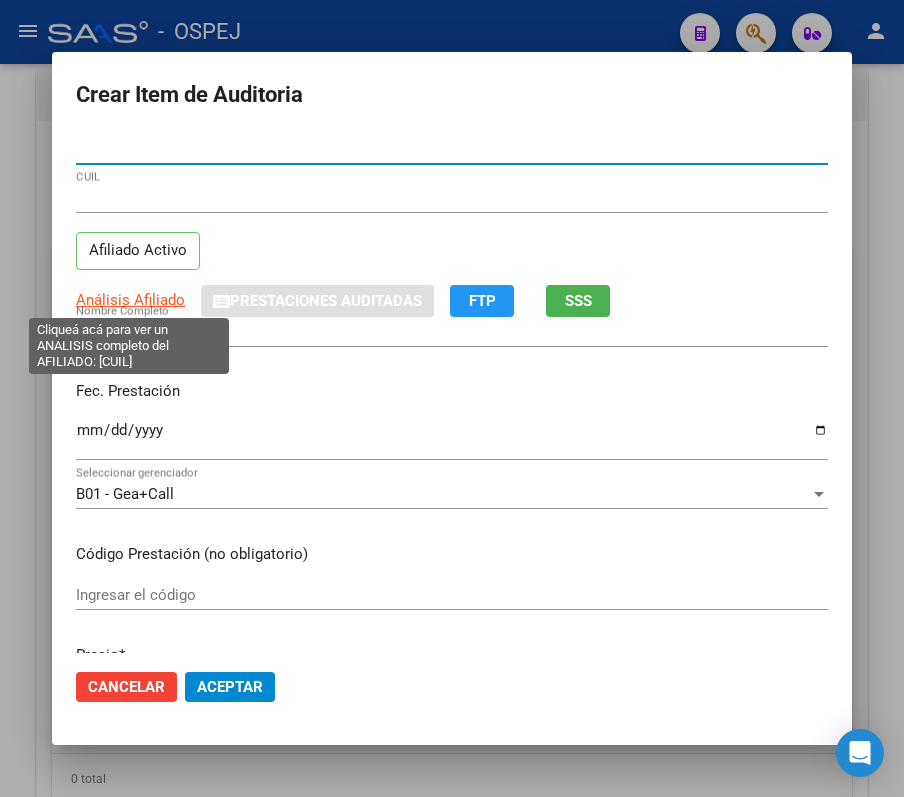 type on "[NUMBER]" 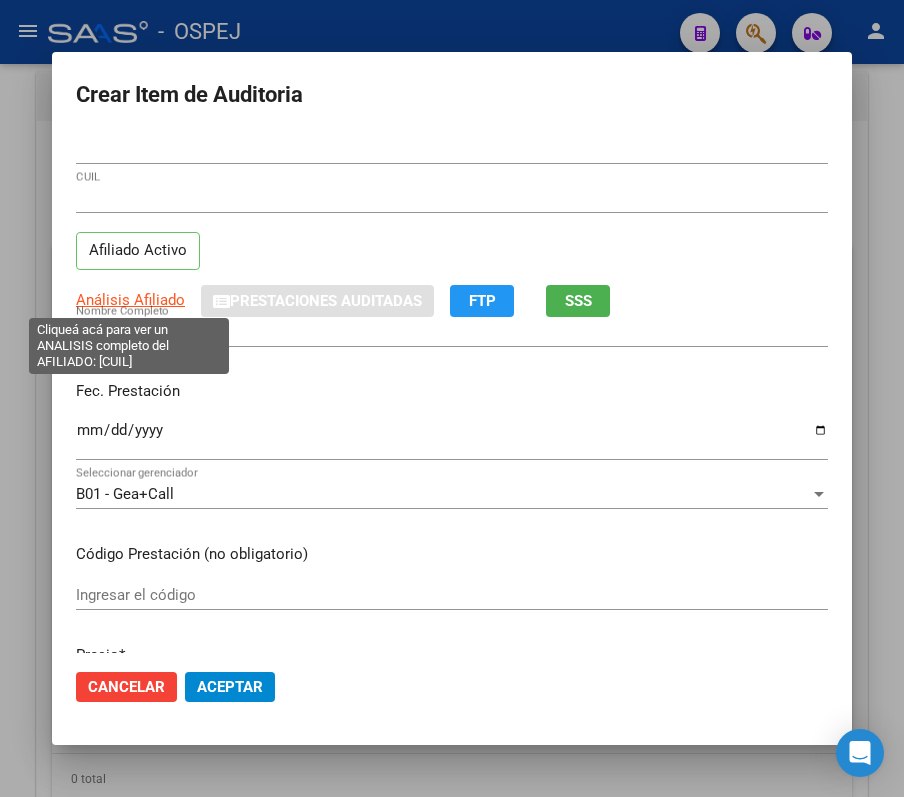 click on "Análisis Afiliado" at bounding box center (130, 300) 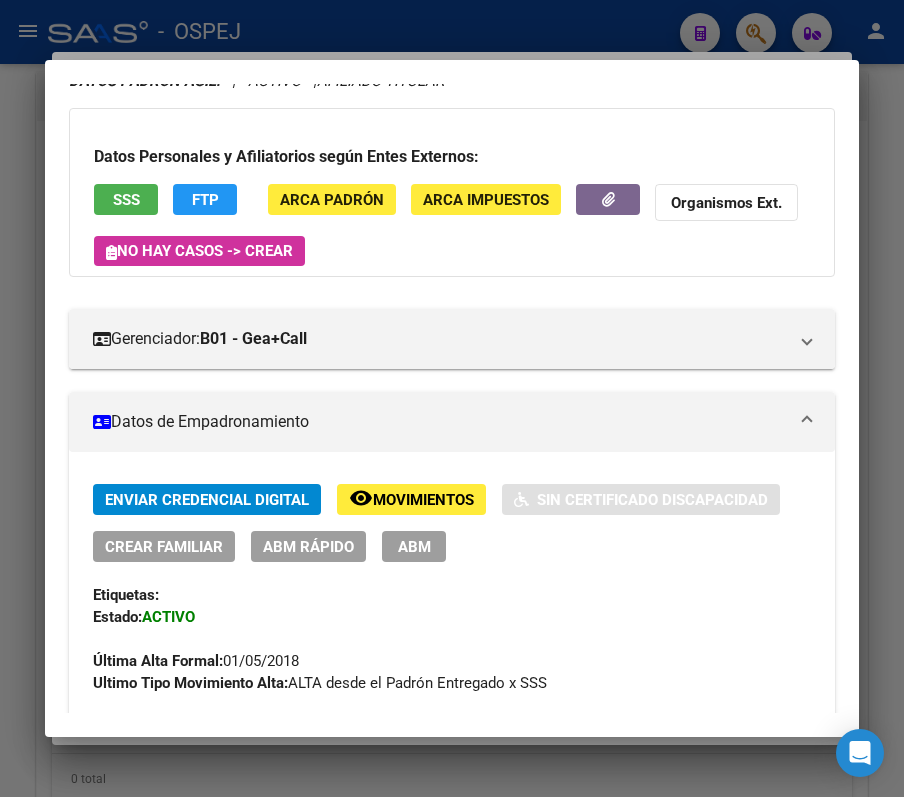 scroll, scrollTop: 133, scrollLeft: 0, axis: vertical 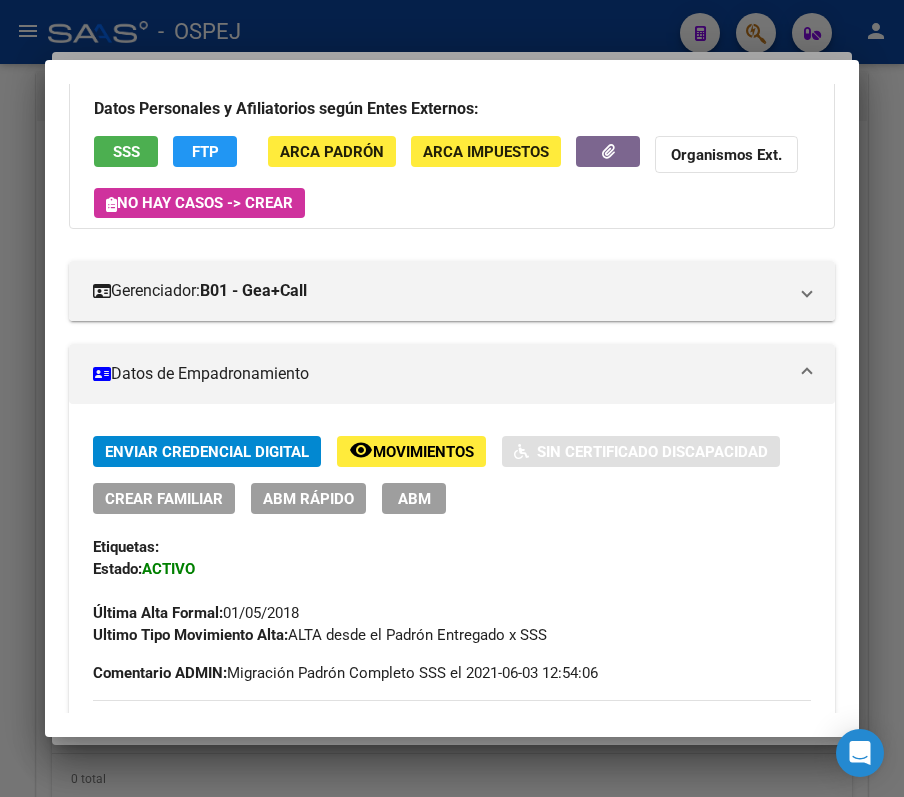 click on "ABM Rápido" 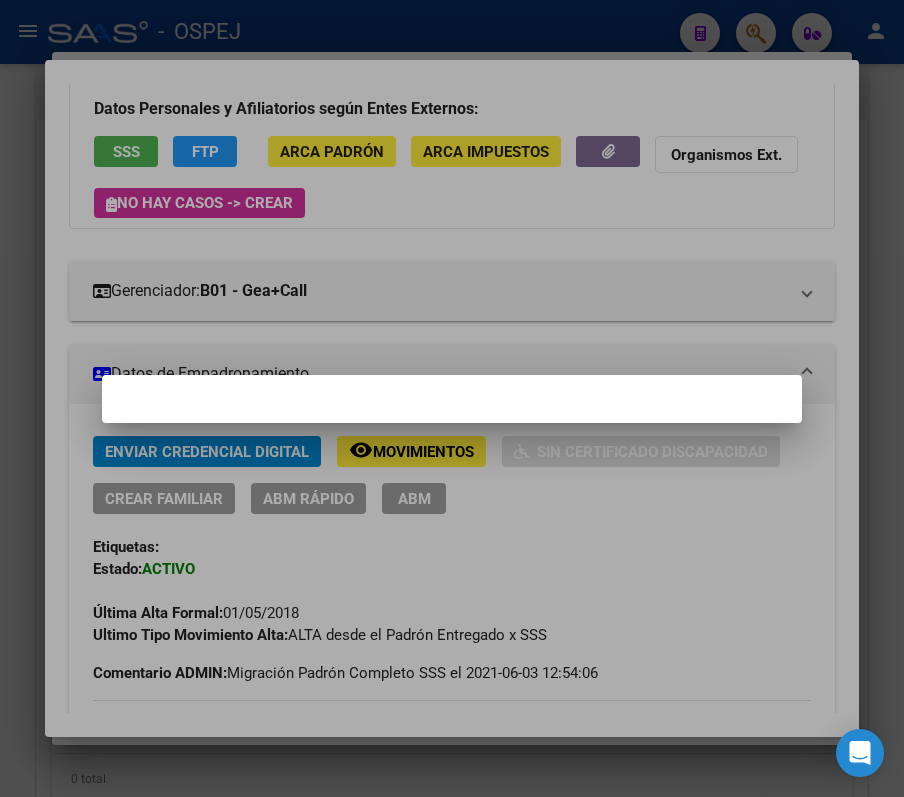 click at bounding box center [452, 398] 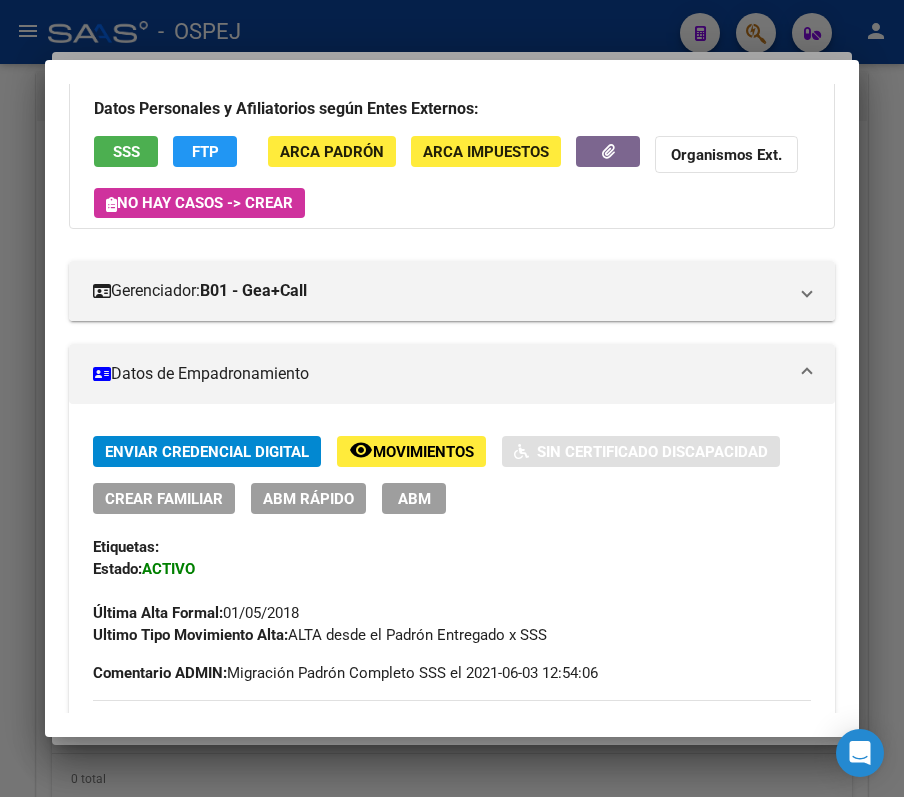 click on "ABM Rápido" 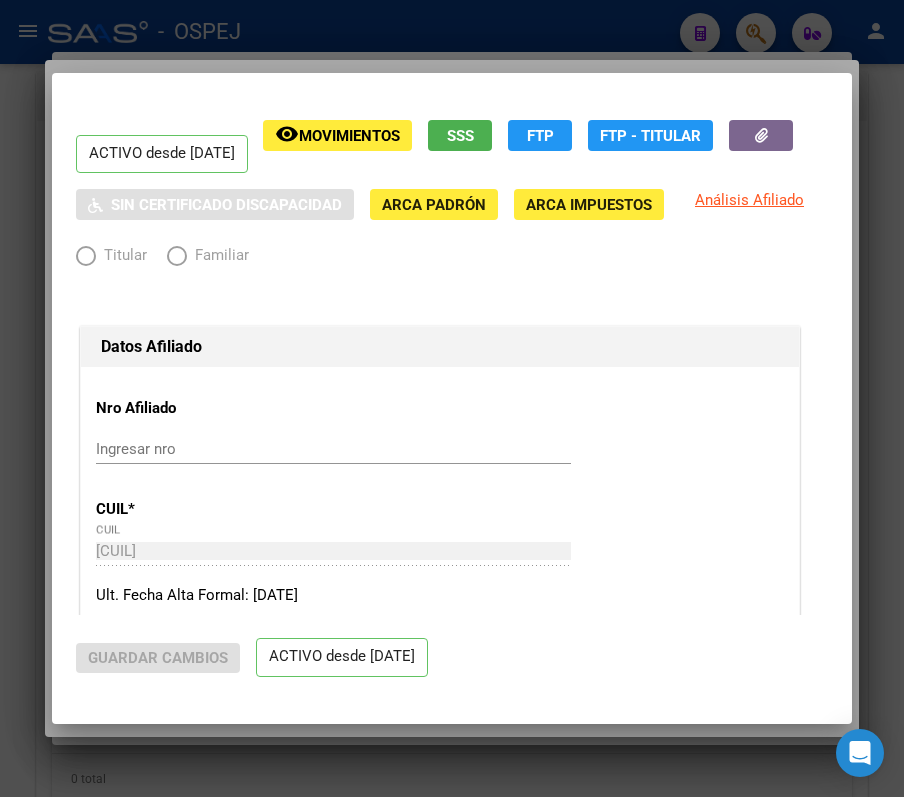radio on "true" 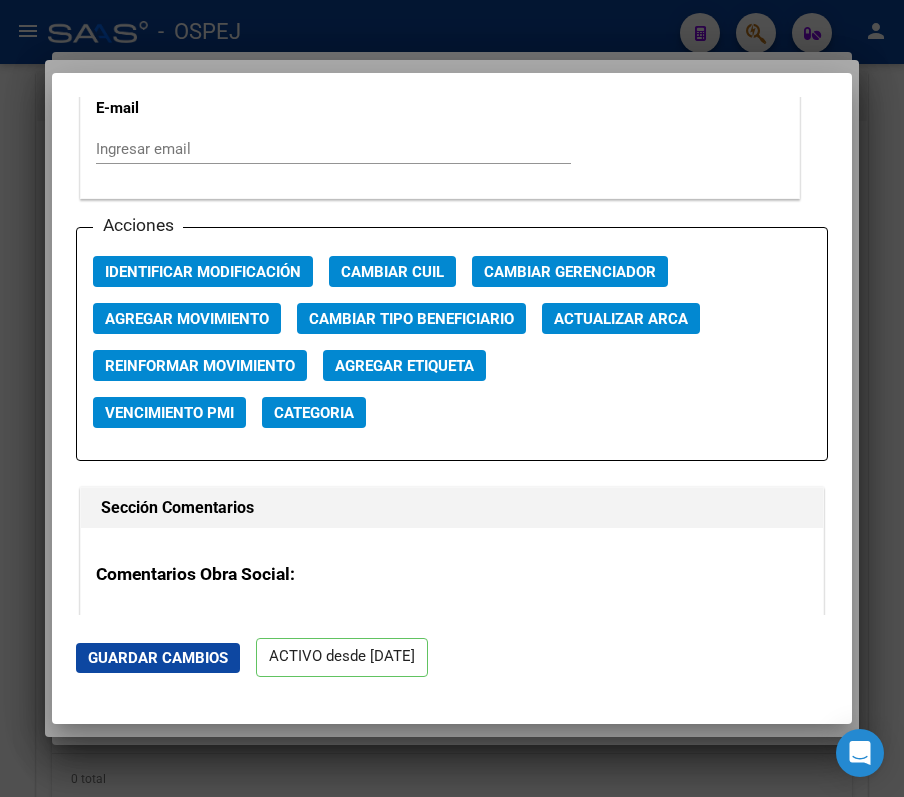 scroll, scrollTop: 2666, scrollLeft: 0, axis: vertical 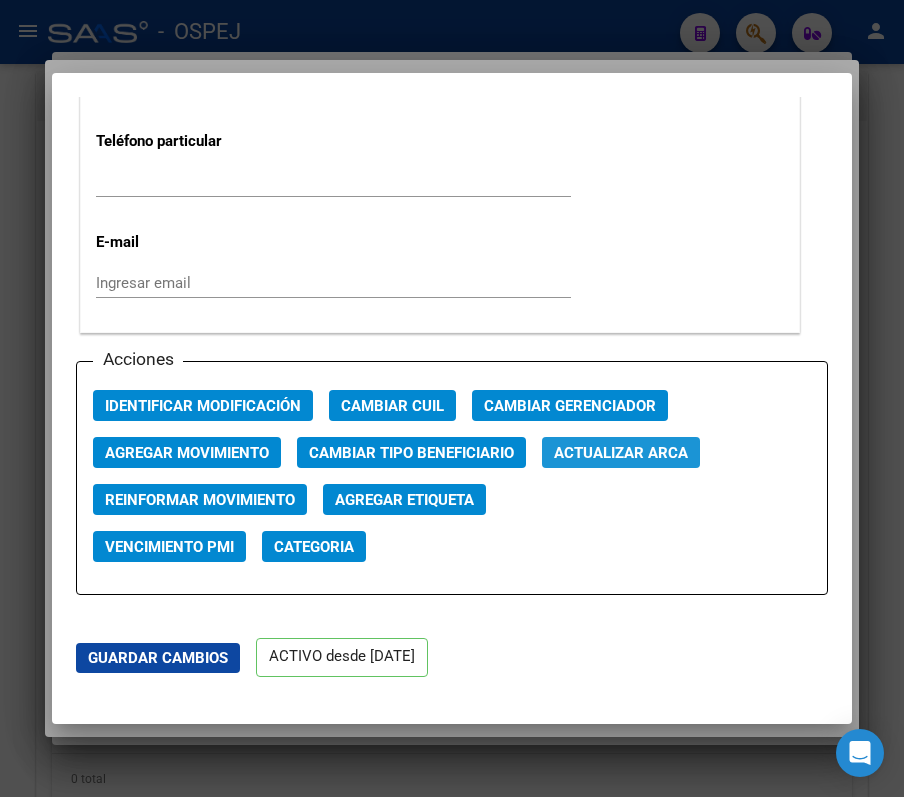 click on "Actualizar ARCA" at bounding box center [621, 453] 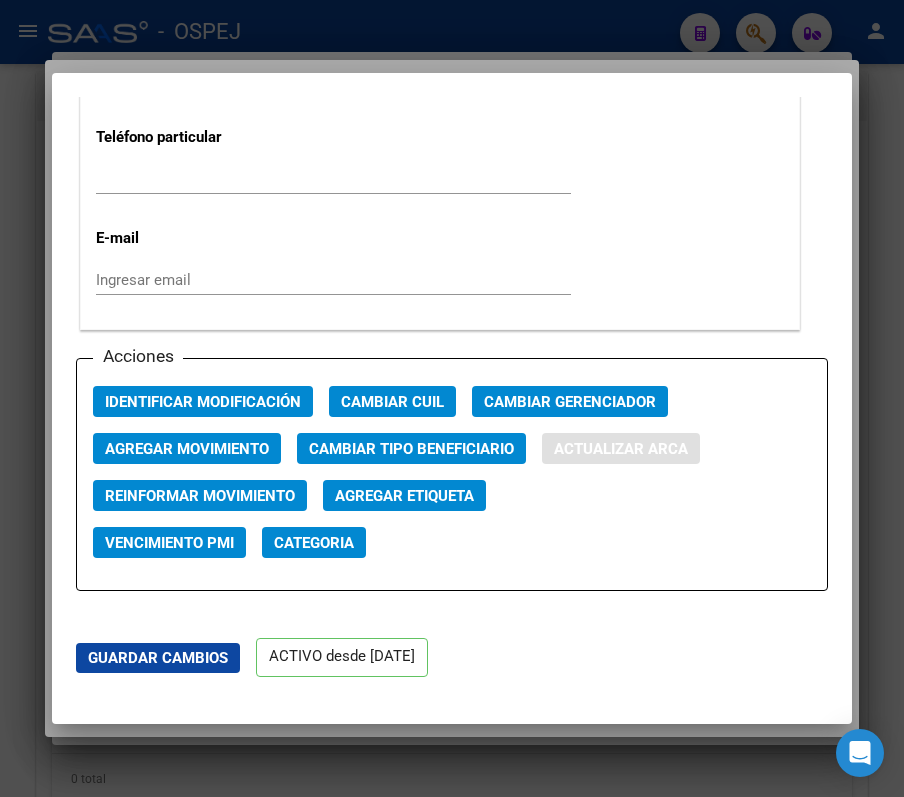 type on "PEREYRA" 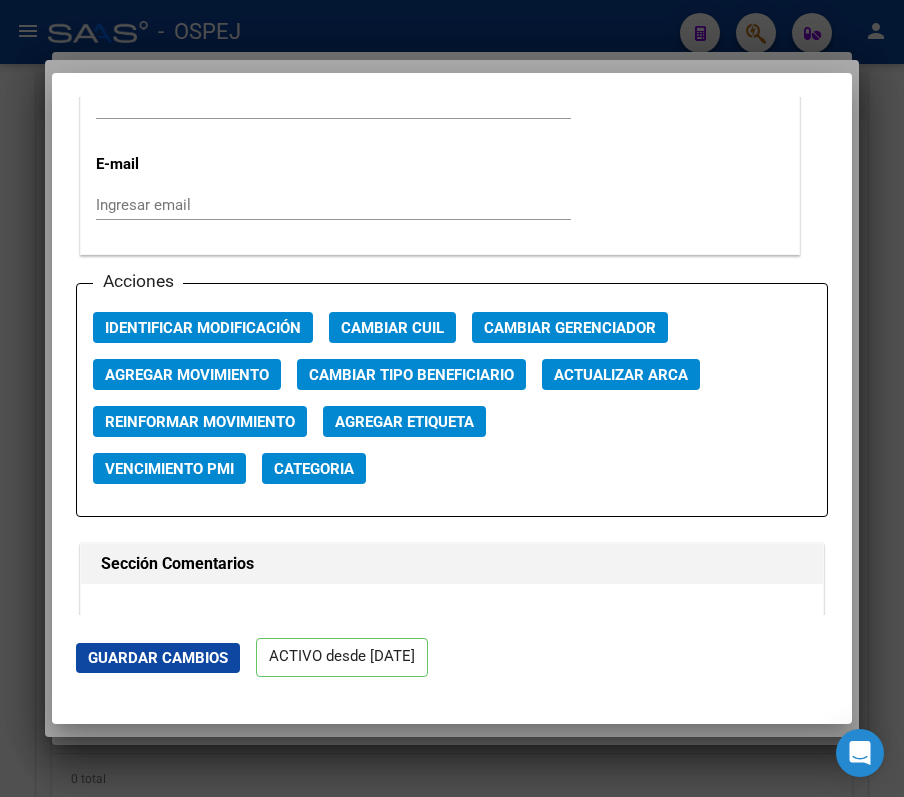 scroll, scrollTop: 2666, scrollLeft: 0, axis: vertical 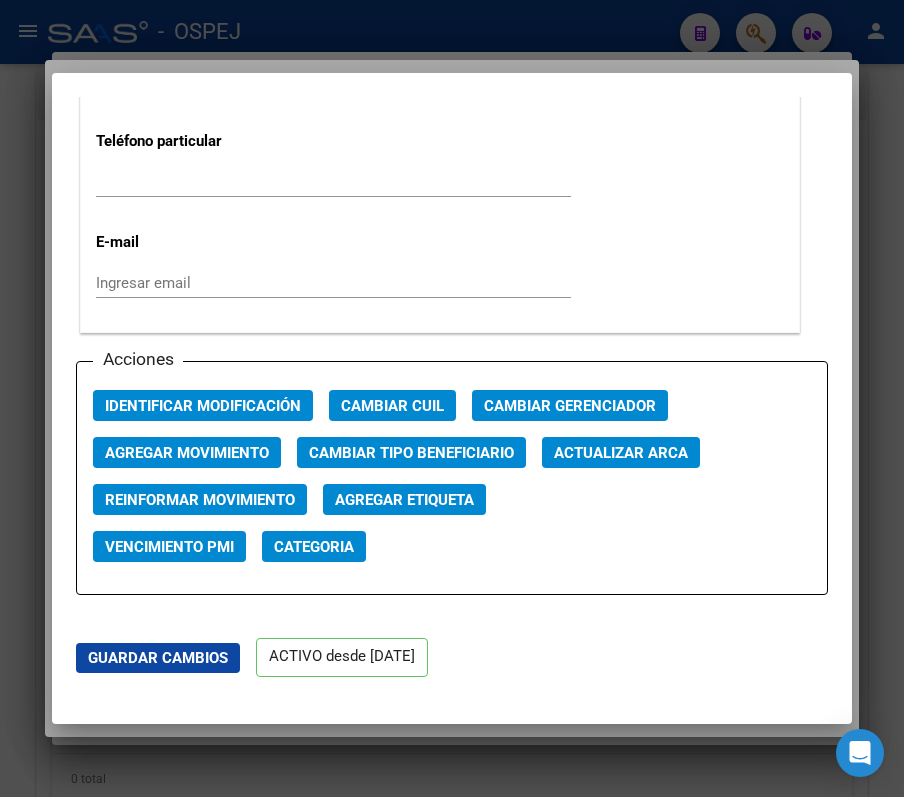 click at bounding box center (452, 398) 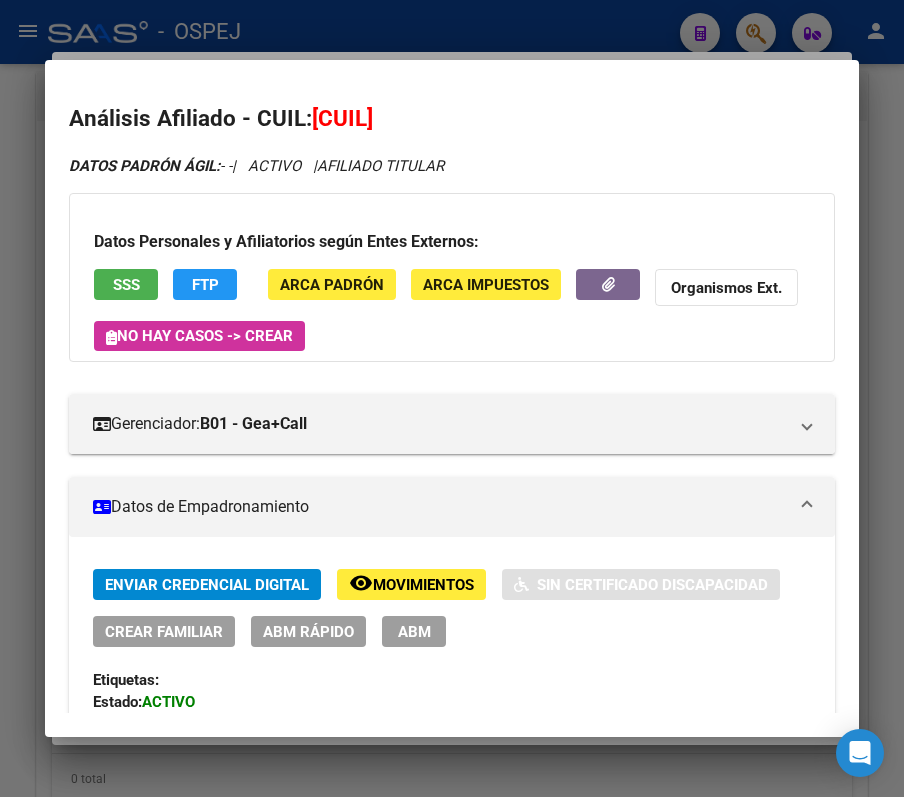 scroll, scrollTop: 266, scrollLeft: 0, axis: vertical 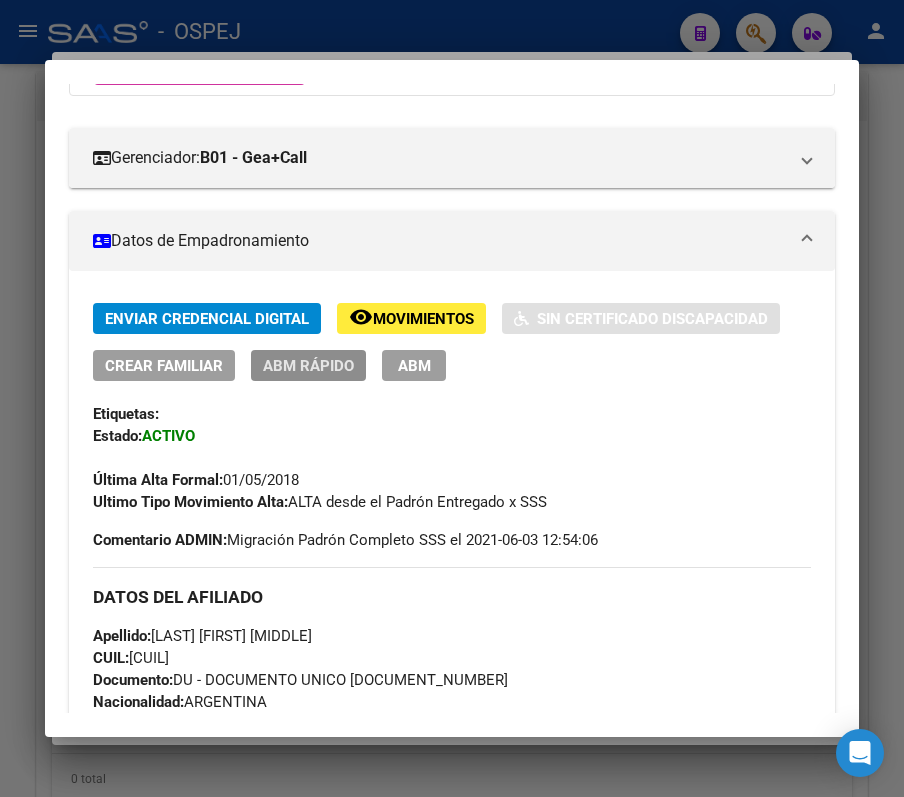 click on "ABM Rápido" 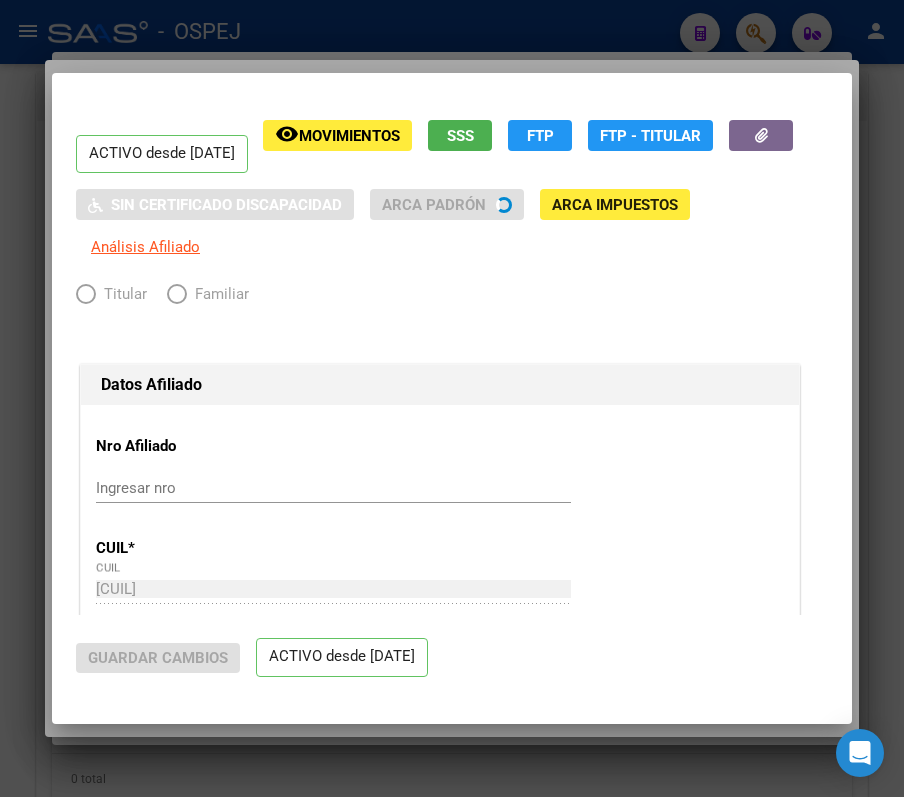 radio on "true" 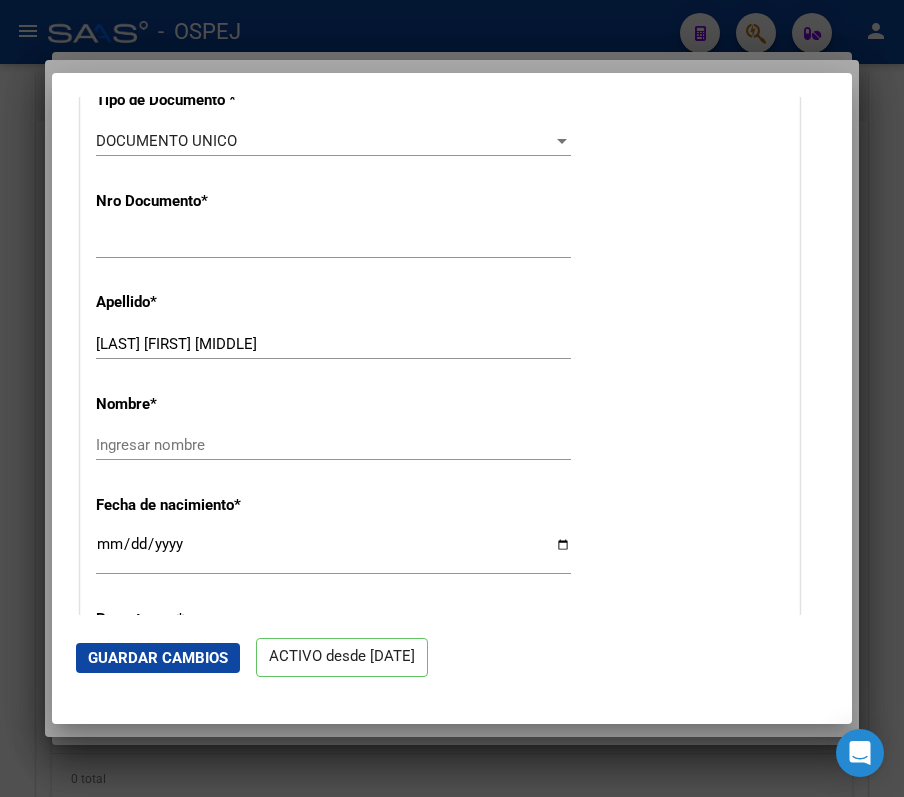 scroll, scrollTop: 400, scrollLeft: 0, axis: vertical 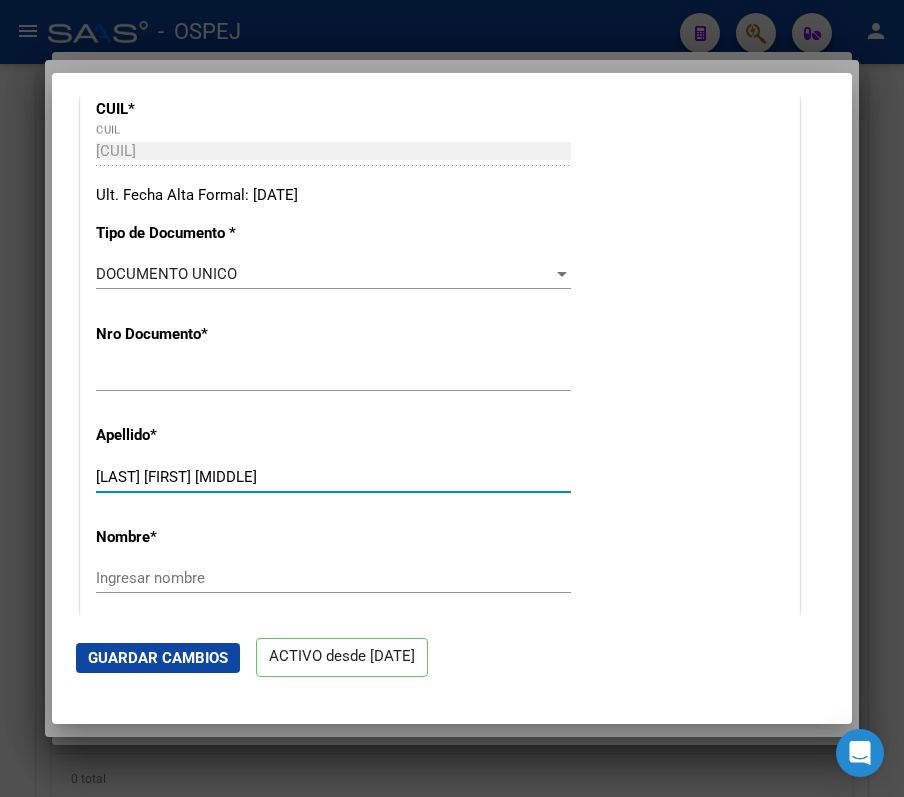 drag, startPoint x: 290, startPoint y: 477, endPoint x: 164, endPoint y: 486, distance: 126.32102 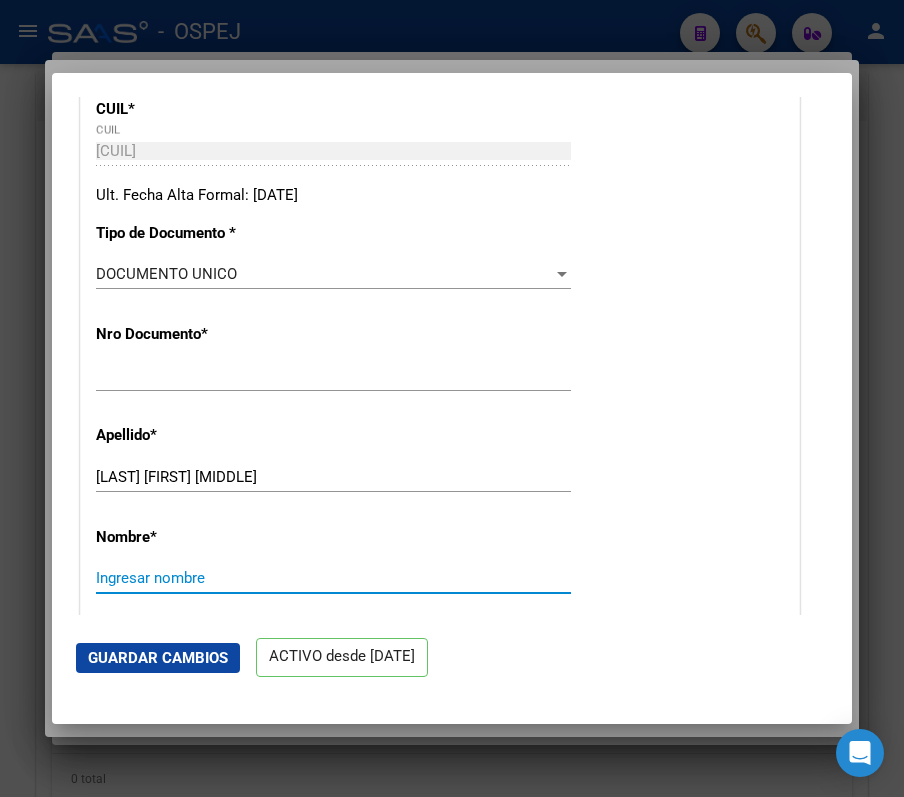 click on "Ingresar nombre" at bounding box center [333, 578] 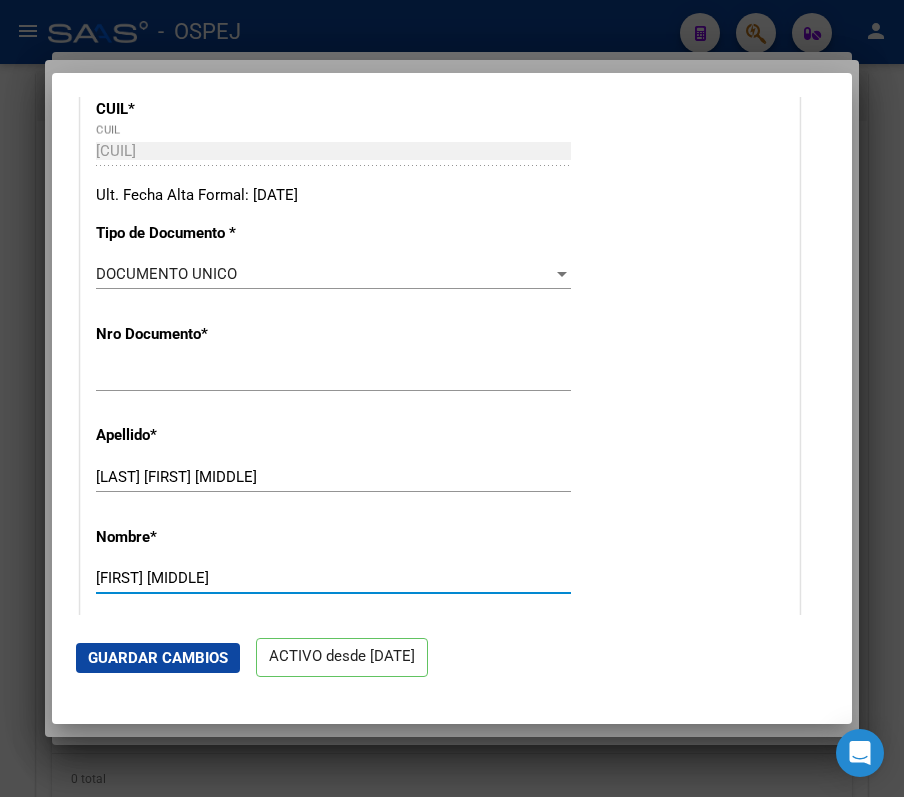 type on "JORGE ANDRES" 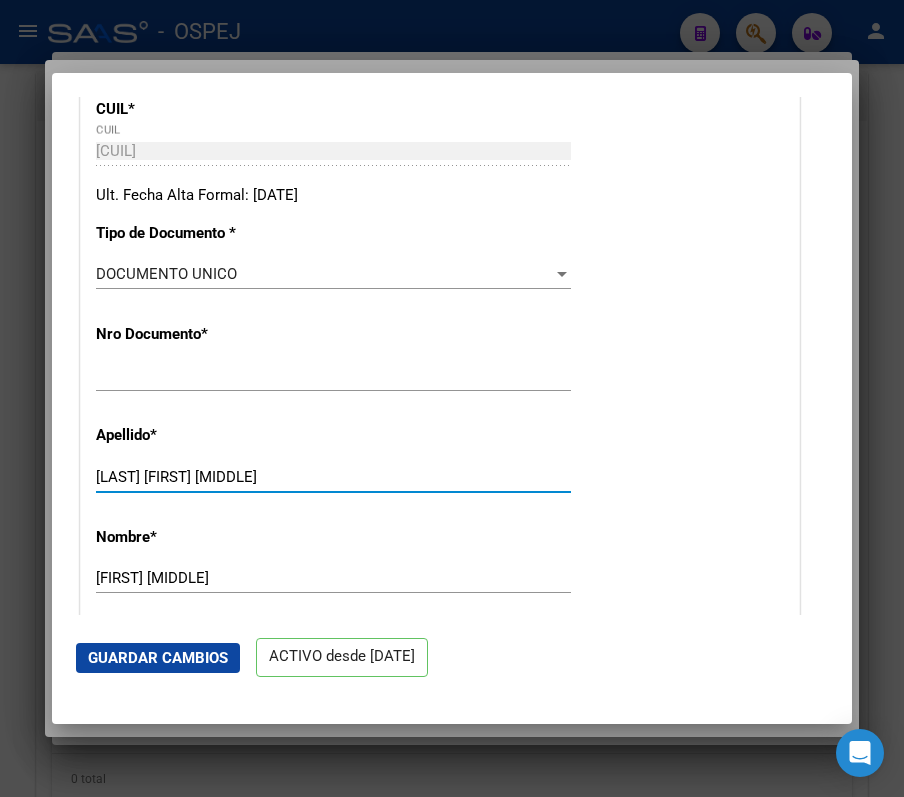 drag, startPoint x: 298, startPoint y: 472, endPoint x: 162, endPoint y: 474, distance: 136.01471 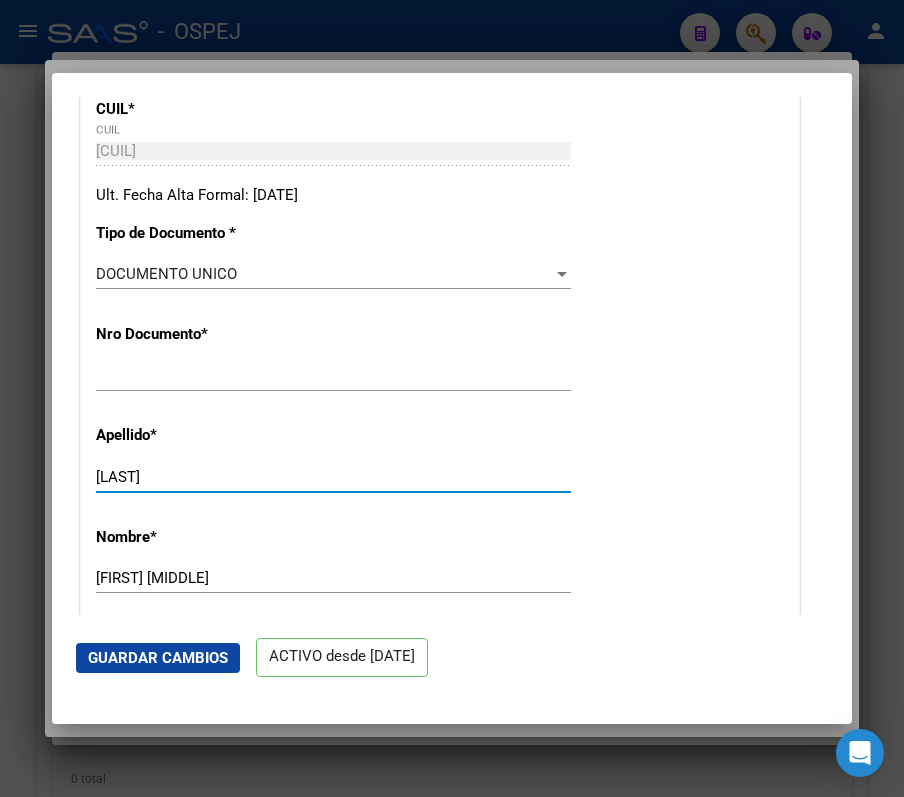 type on "PEREYRA" 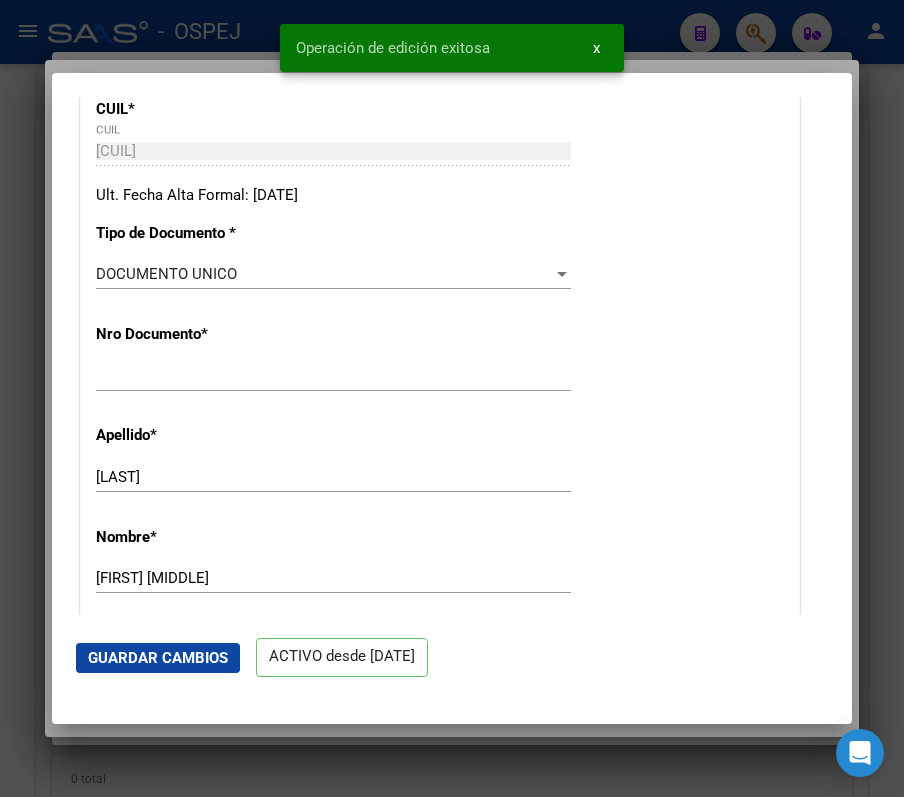 click at bounding box center [452, 398] 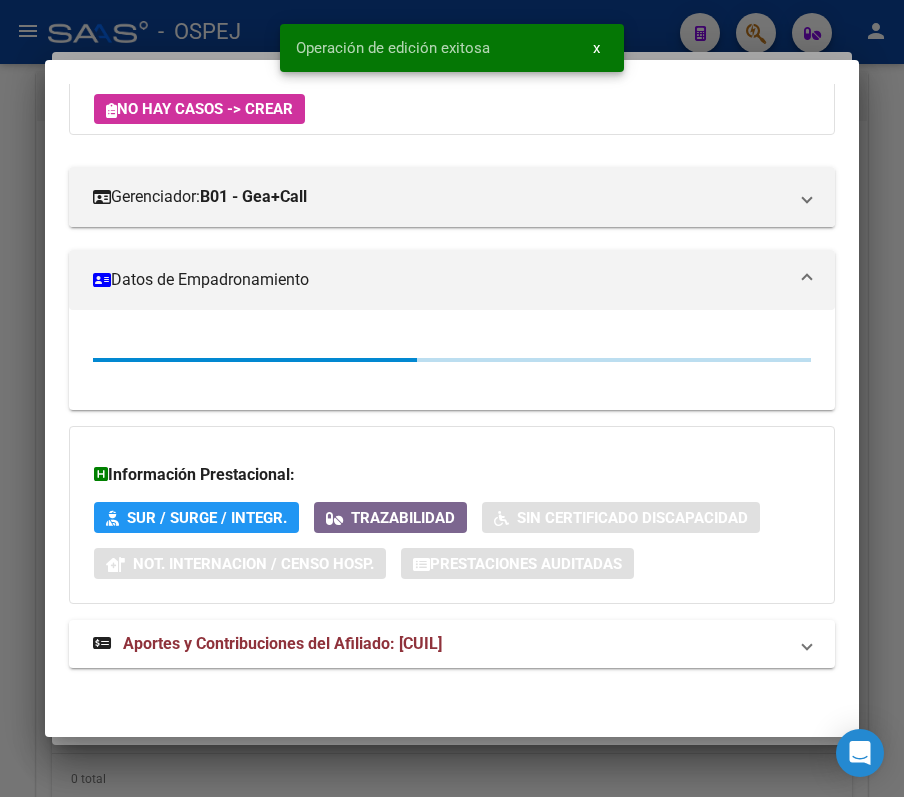scroll, scrollTop: 266, scrollLeft: 0, axis: vertical 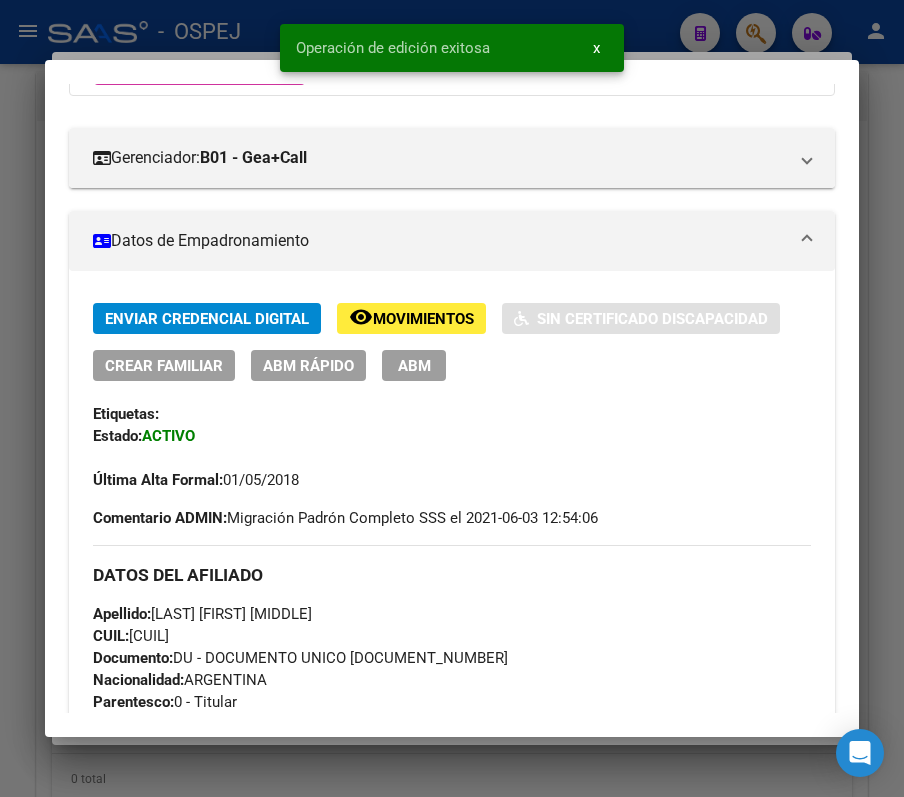click at bounding box center (452, 398) 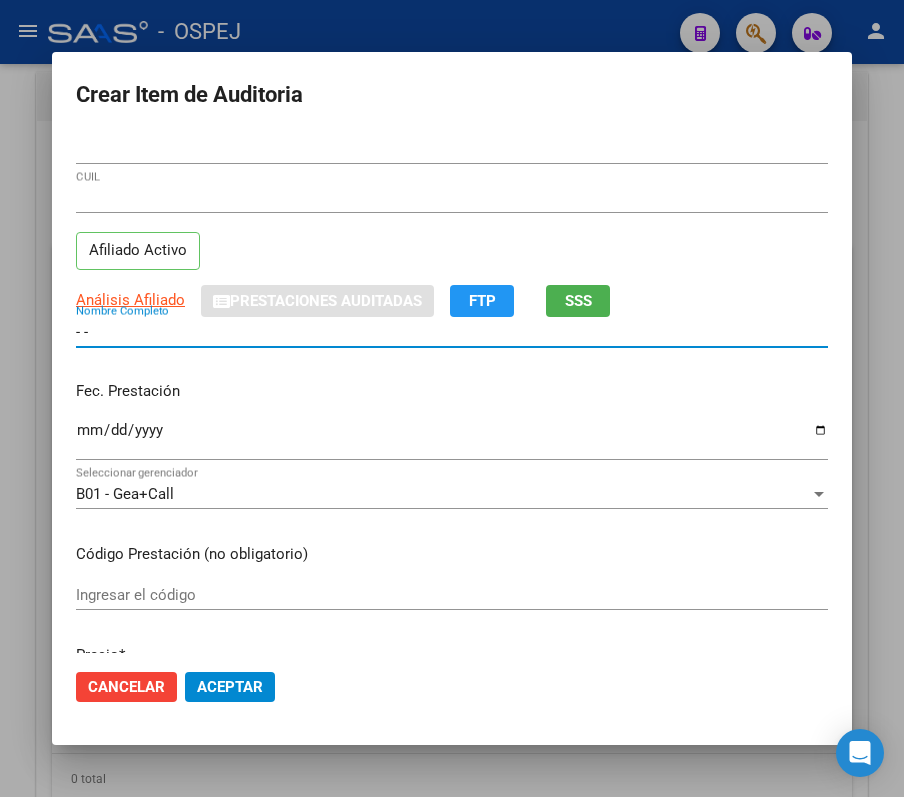 drag, startPoint x: 153, startPoint y: 328, endPoint x: 69, endPoint y: 330, distance: 84.0238 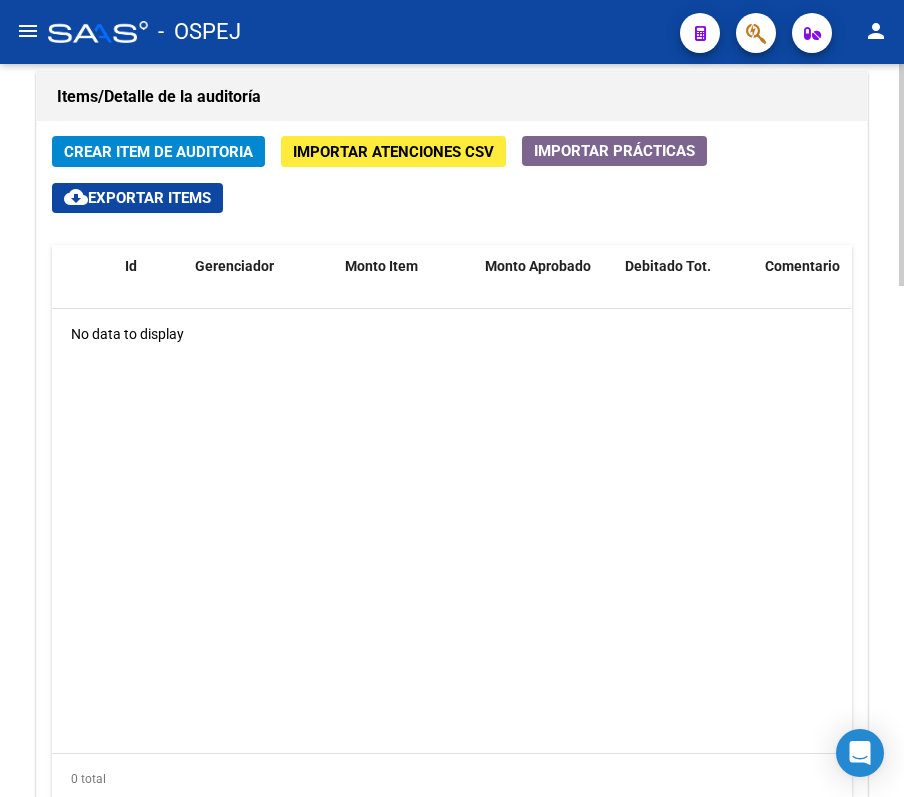 click on "Crear Item de Auditoria" 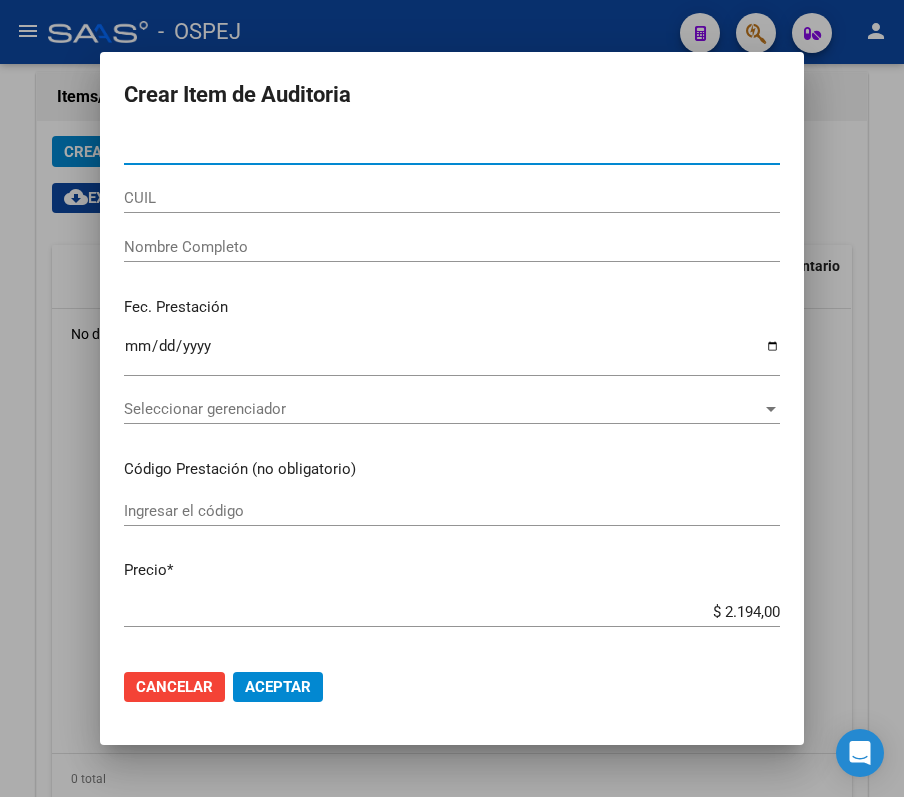 click on "Nro Documento" at bounding box center (452, 149) 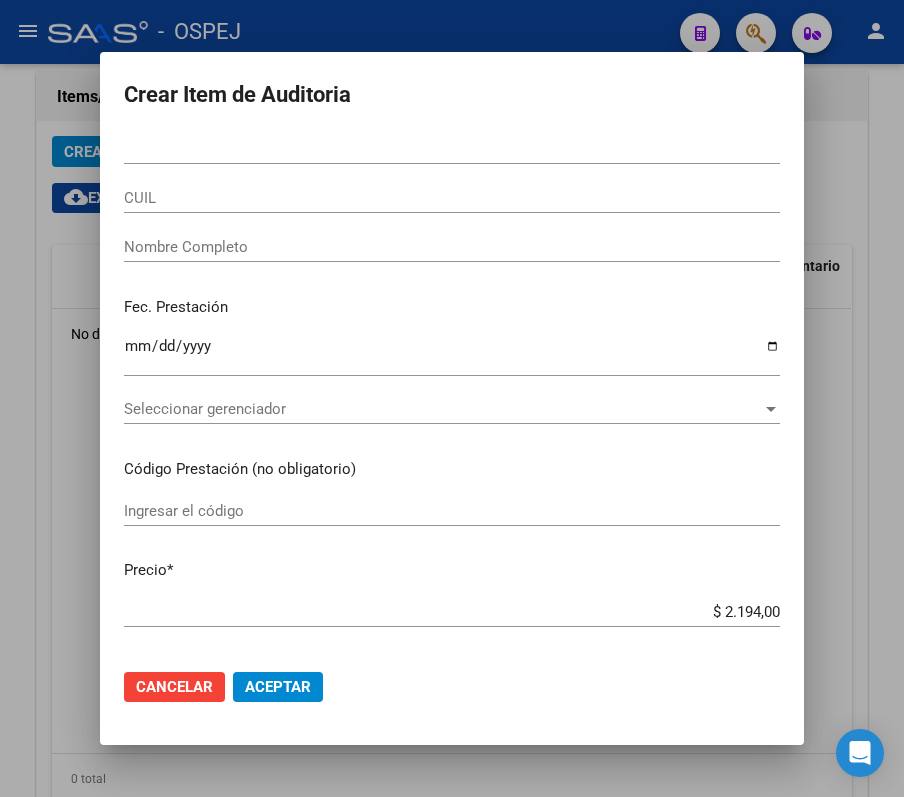 click on "Nro Documento" at bounding box center (452, 149) 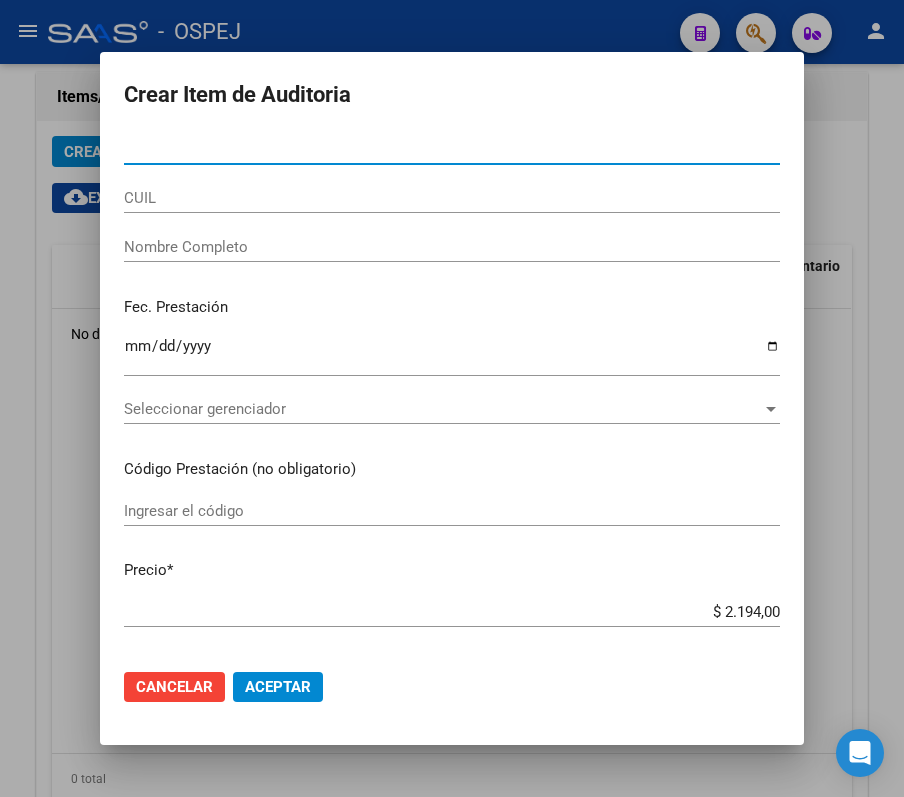 click on "Nro Documento" at bounding box center [452, 149] 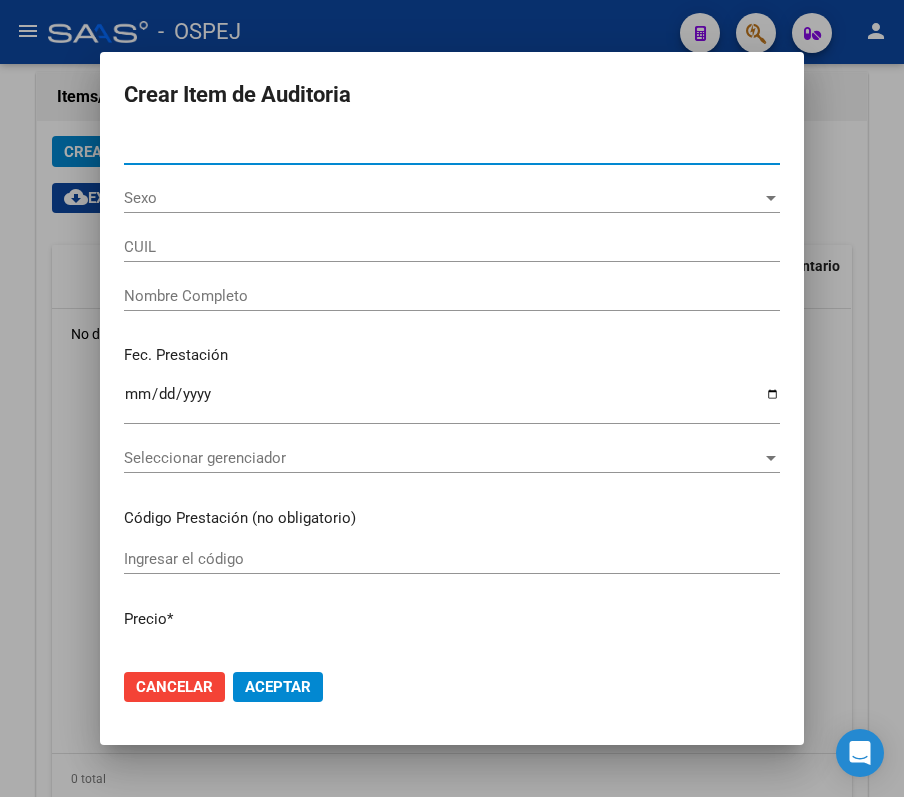 type on "[NUMBER]" 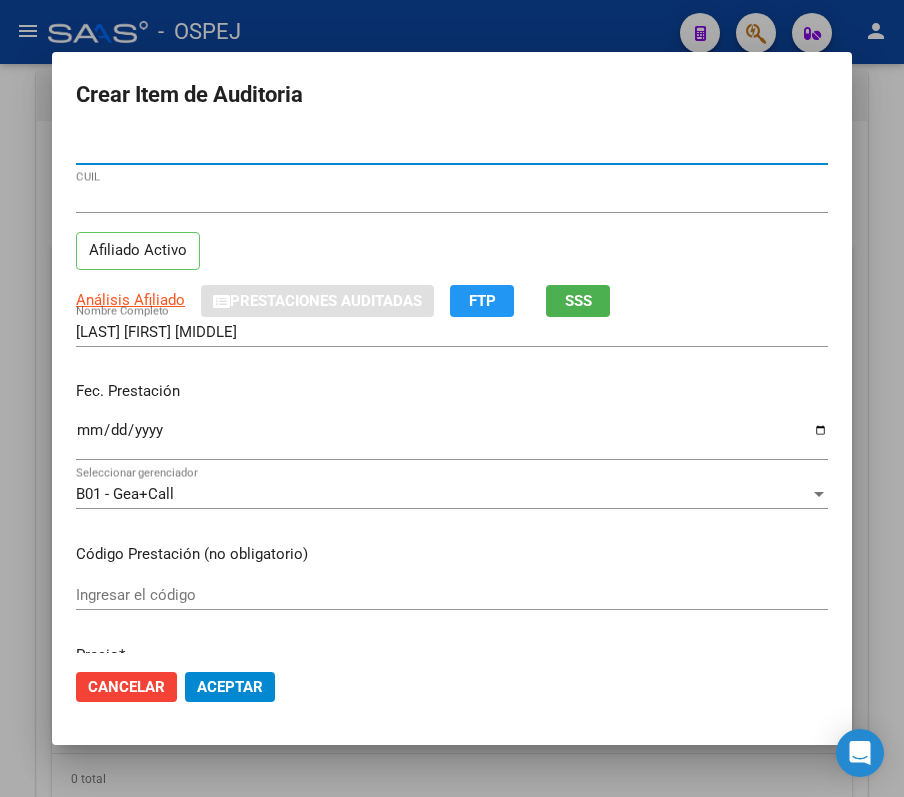 type on "[NUMBER]" 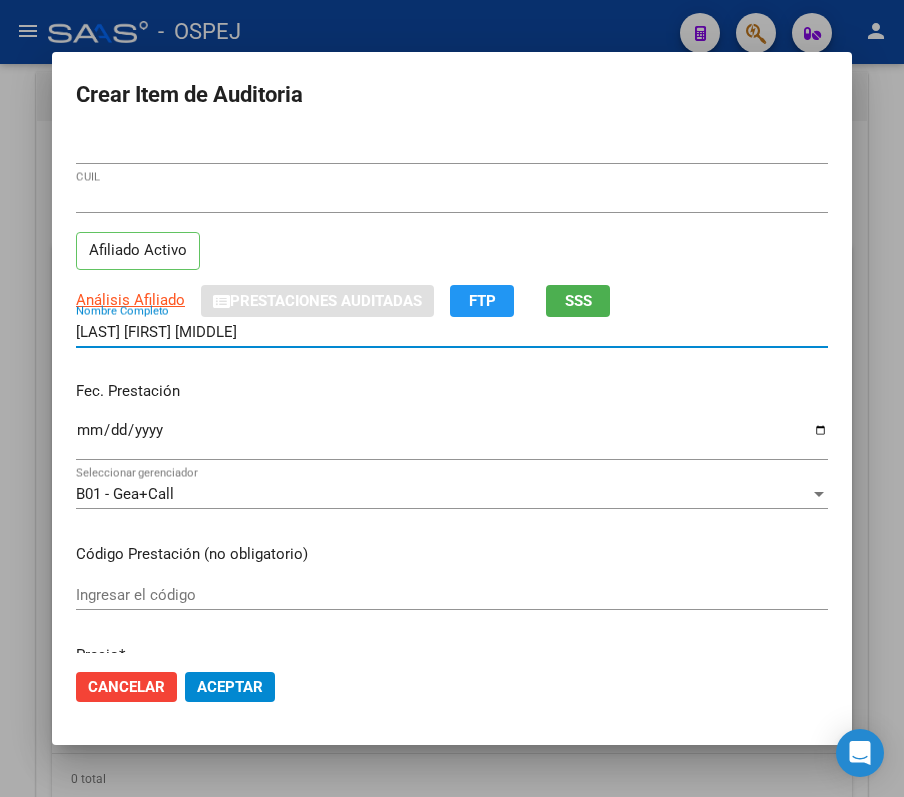 click on "PEREYRA    JORGE ANDRES" at bounding box center (452, 332) 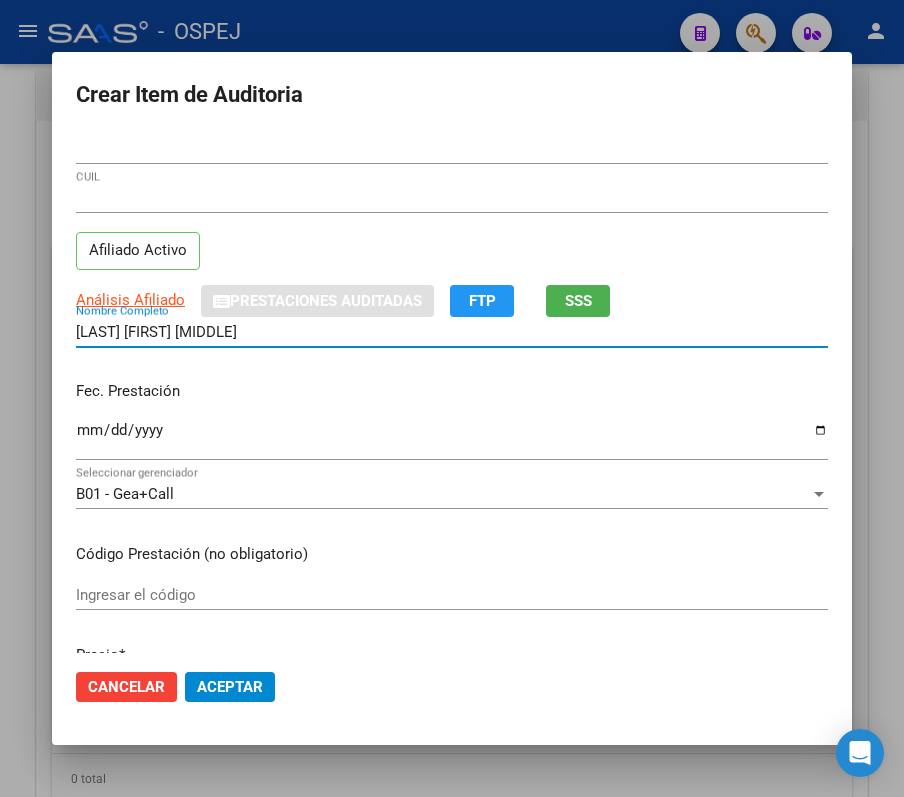 type on "[FIRST] [LAST]" 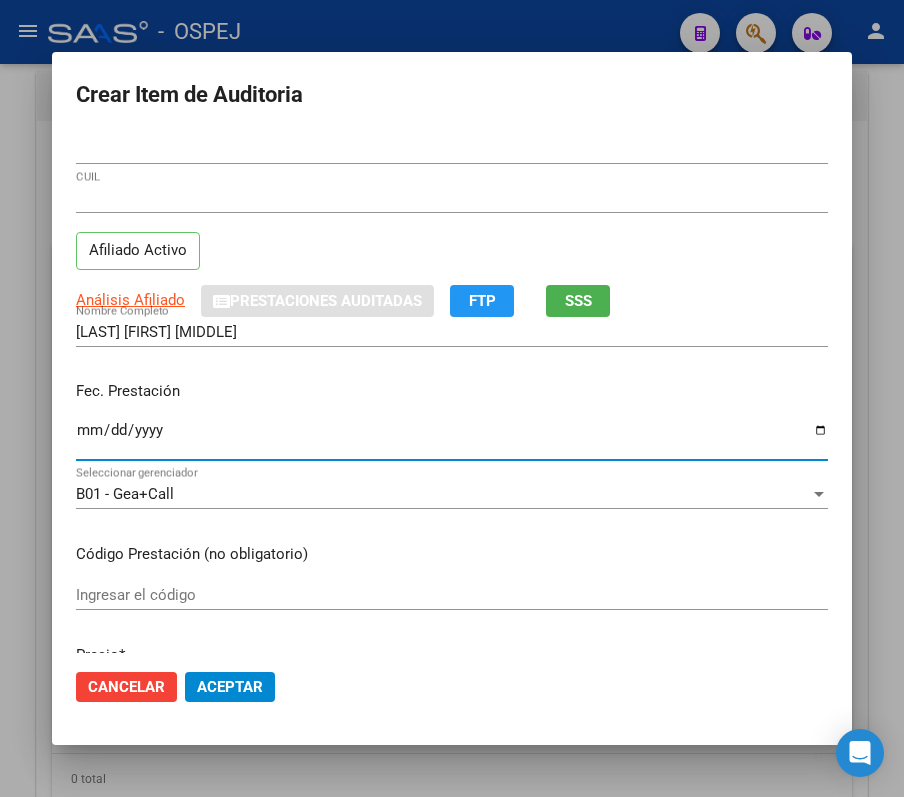 type on "2023-11-14" 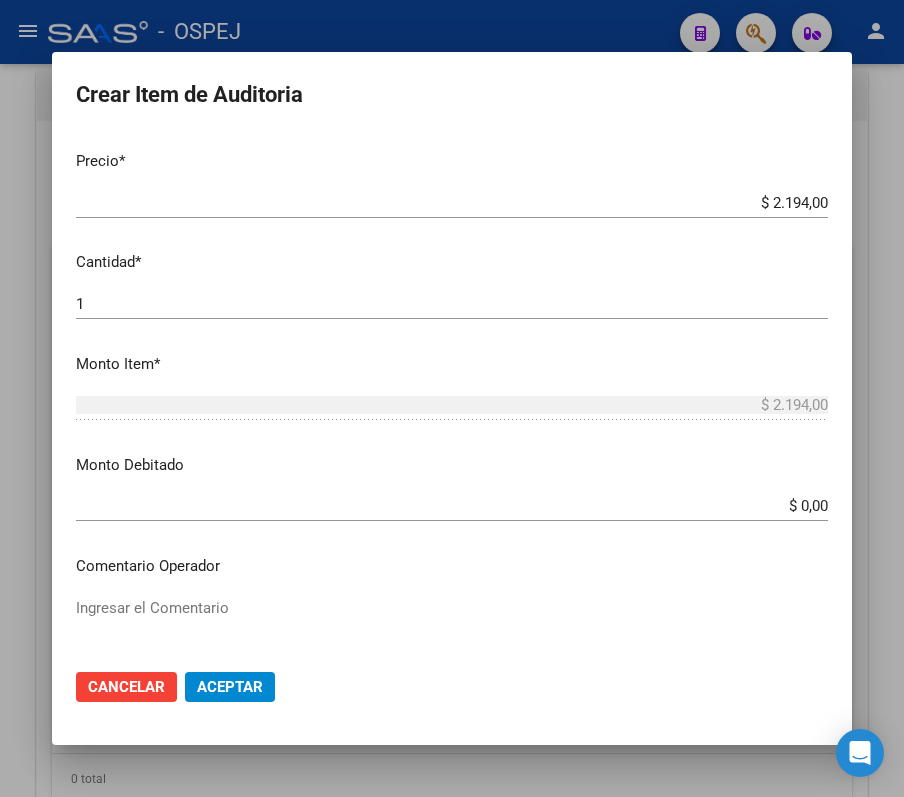 scroll, scrollTop: 533, scrollLeft: 0, axis: vertical 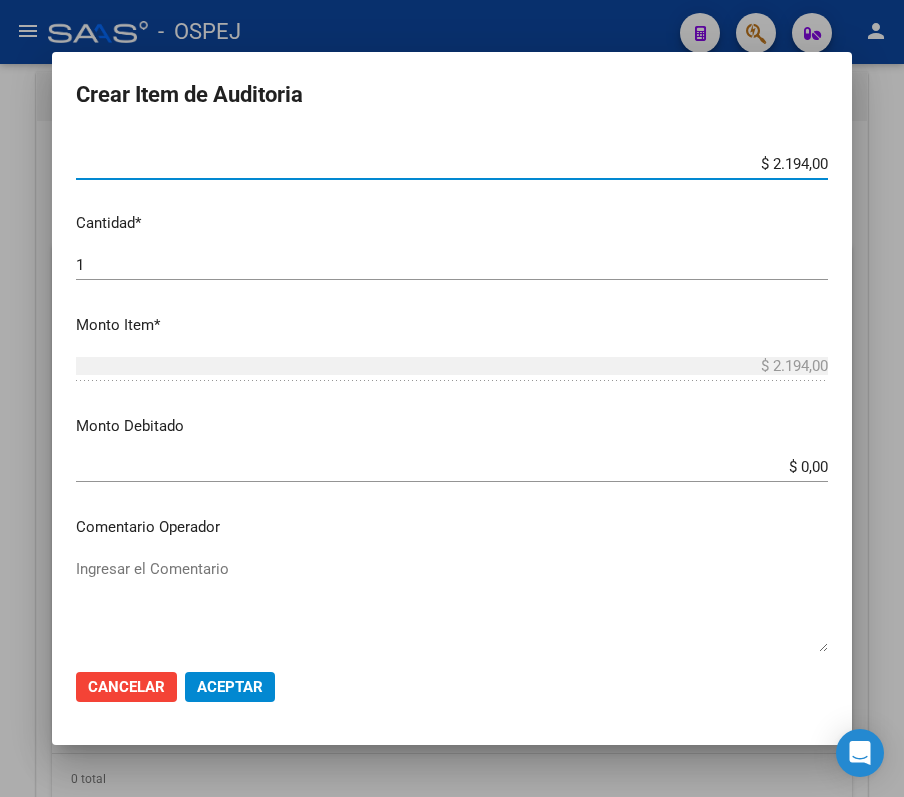 click on "$ 2.194,00" at bounding box center (452, 164) 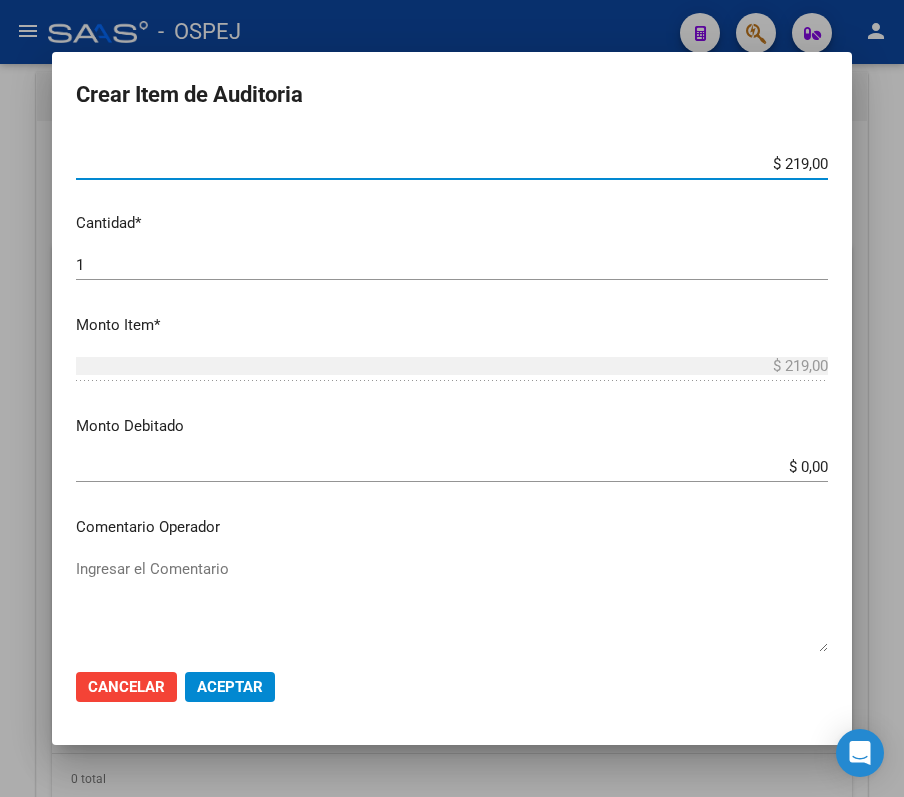 type on "$ 21,00" 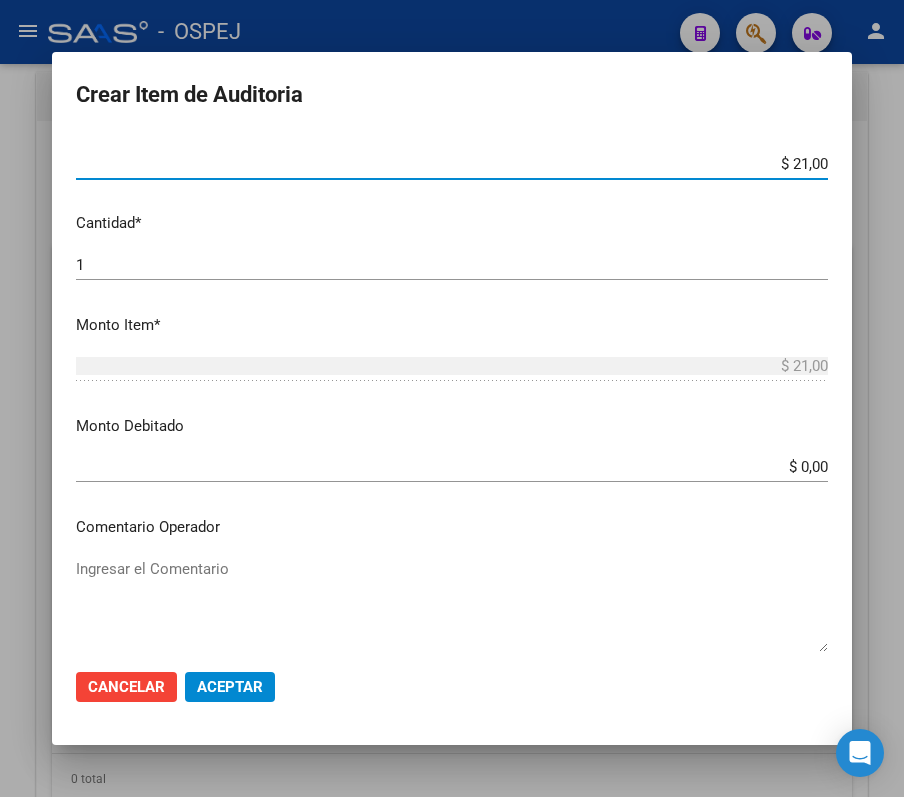 type on "$ 2,00" 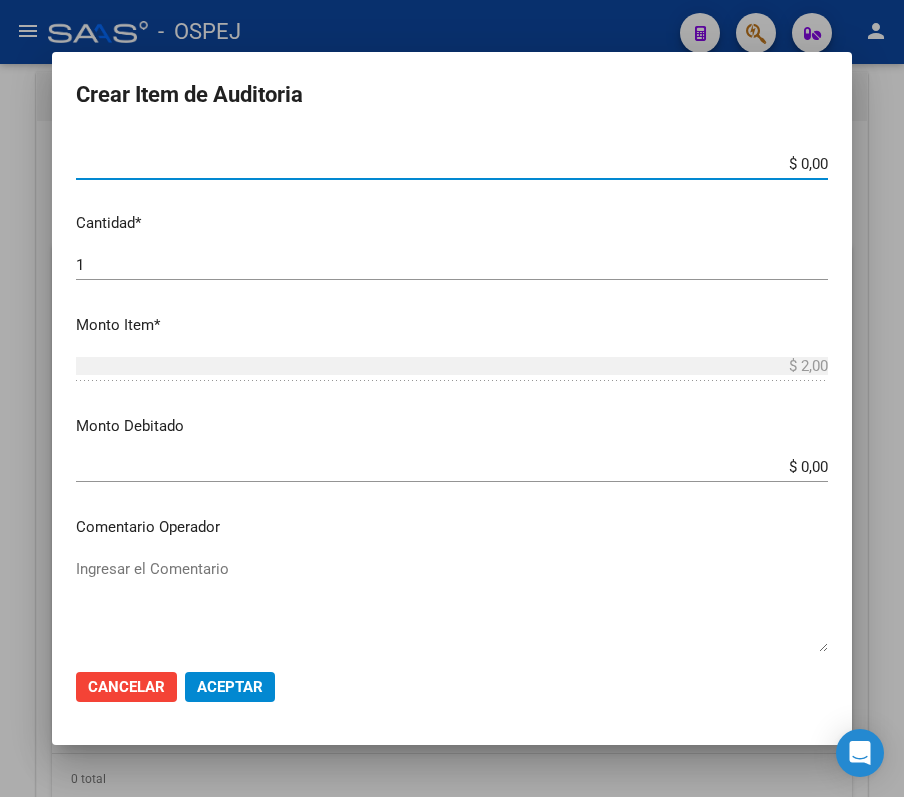 type on "$ 1,00" 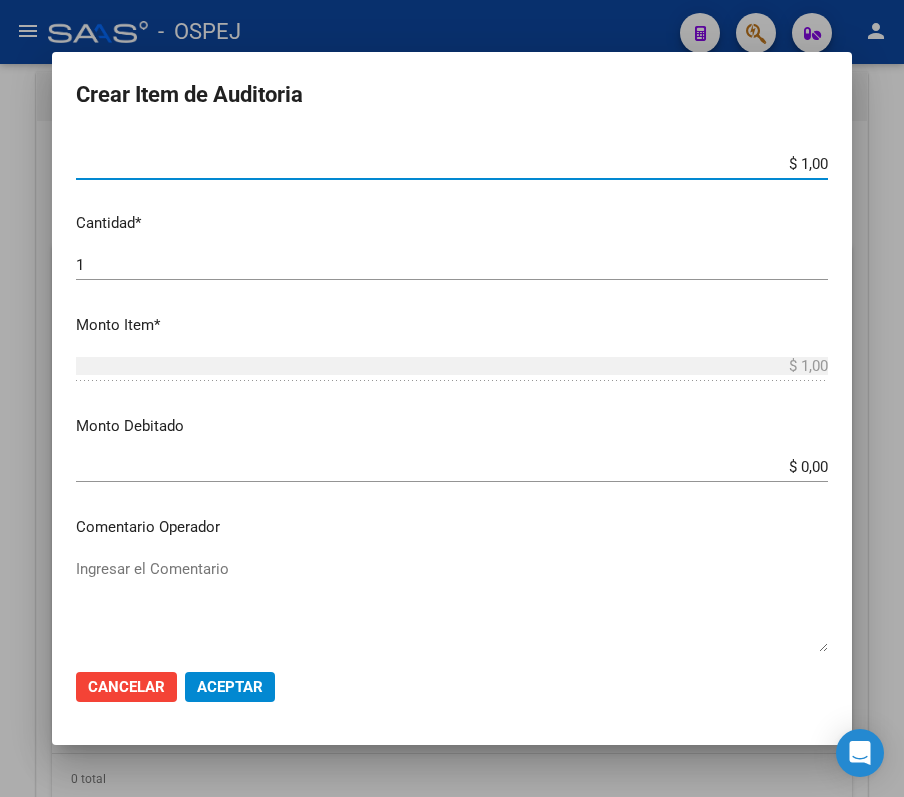 type on "$ 10,00" 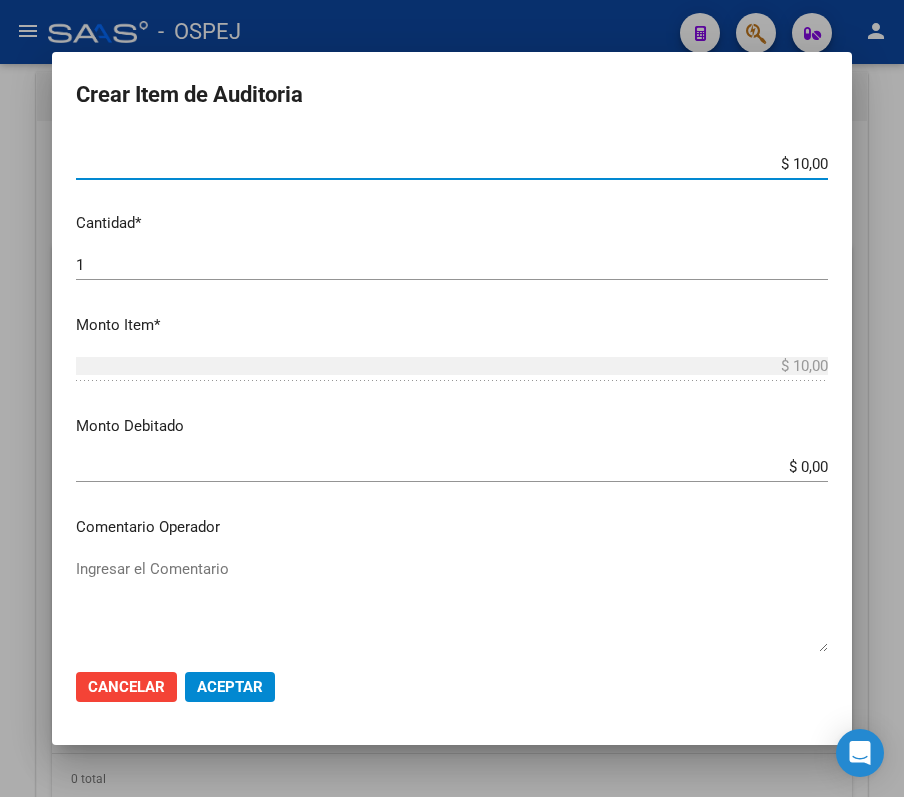 type on "$ 109,00" 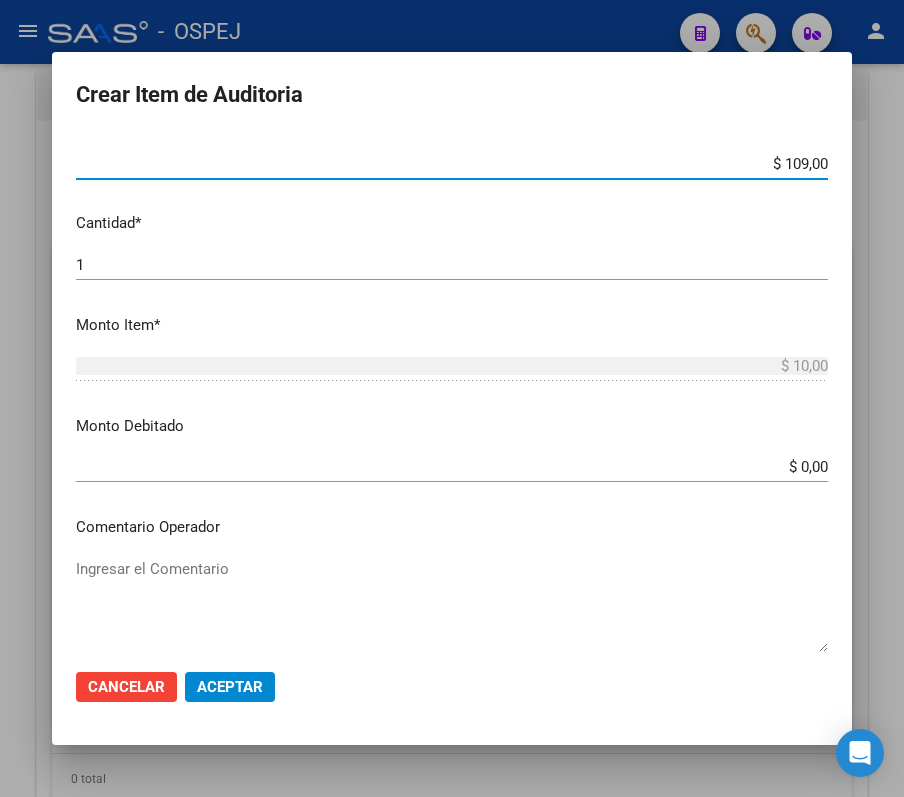 type on "$ 109,00" 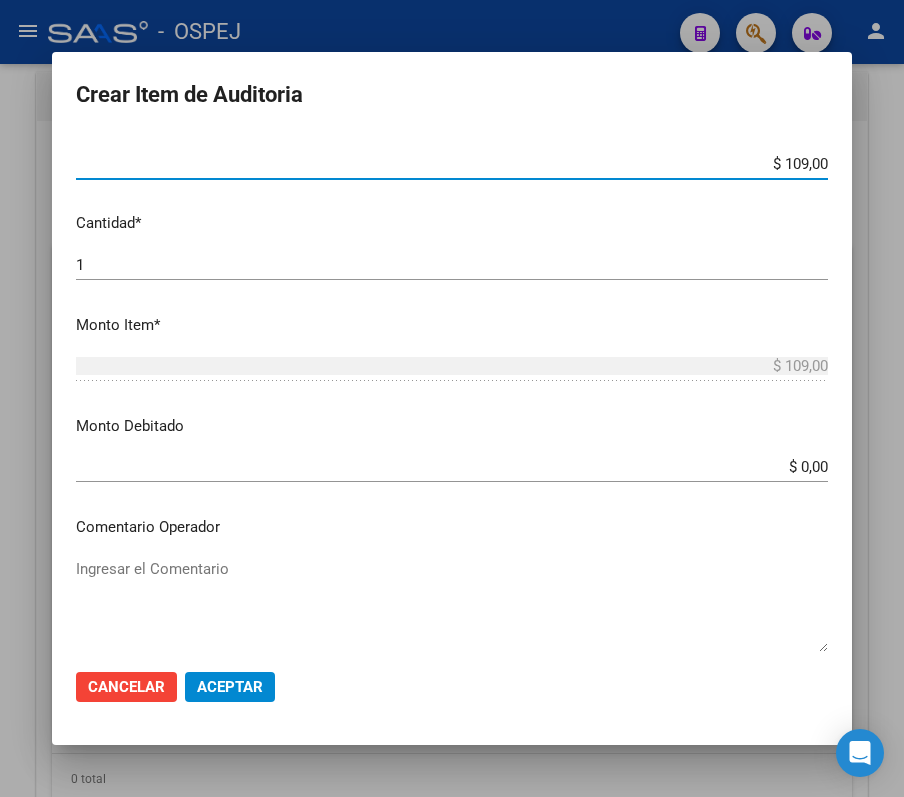 type on "$ 1.097,00" 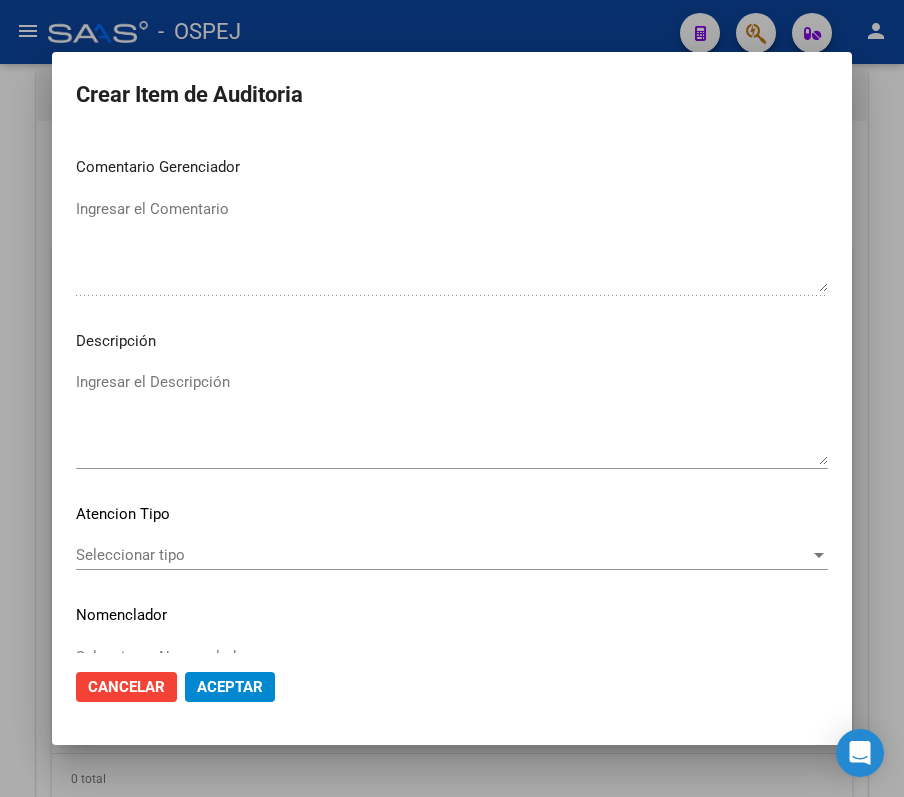 scroll, scrollTop: 1104, scrollLeft: 0, axis: vertical 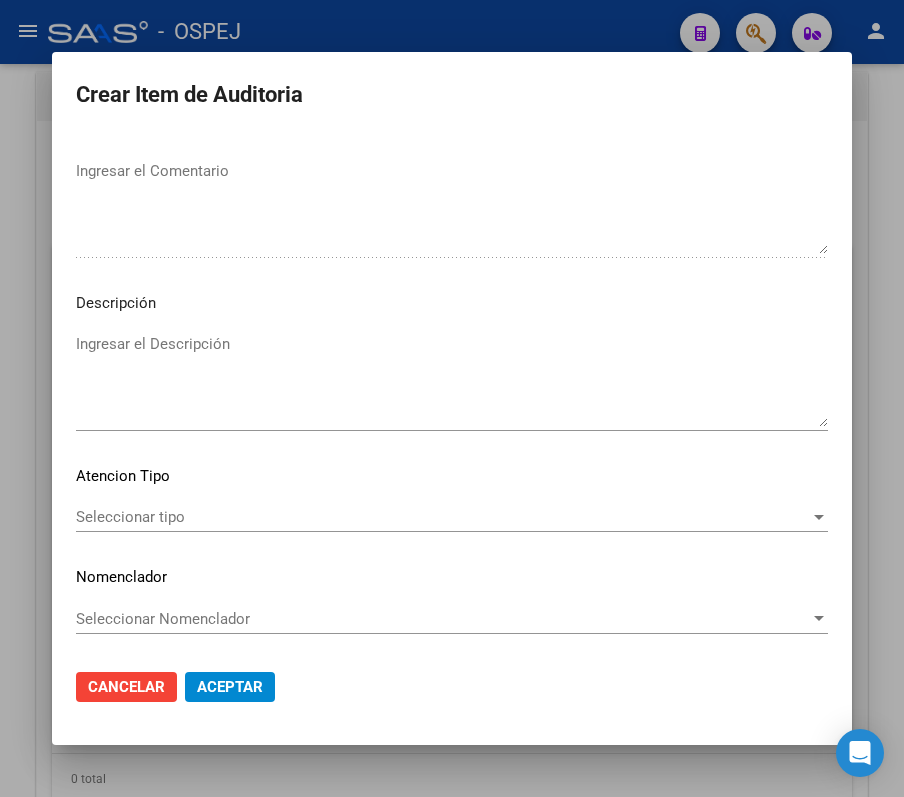 click on "Seleccionar tipo Seleccionar tipo" 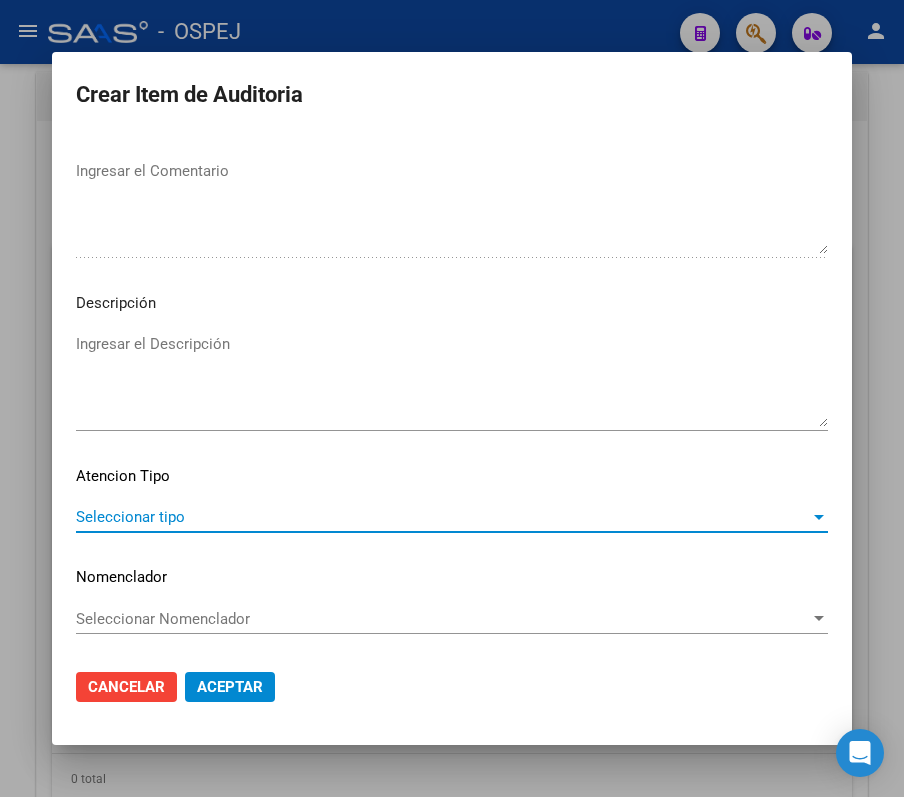 click on "Seleccionar tipo" at bounding box center [443, 517] 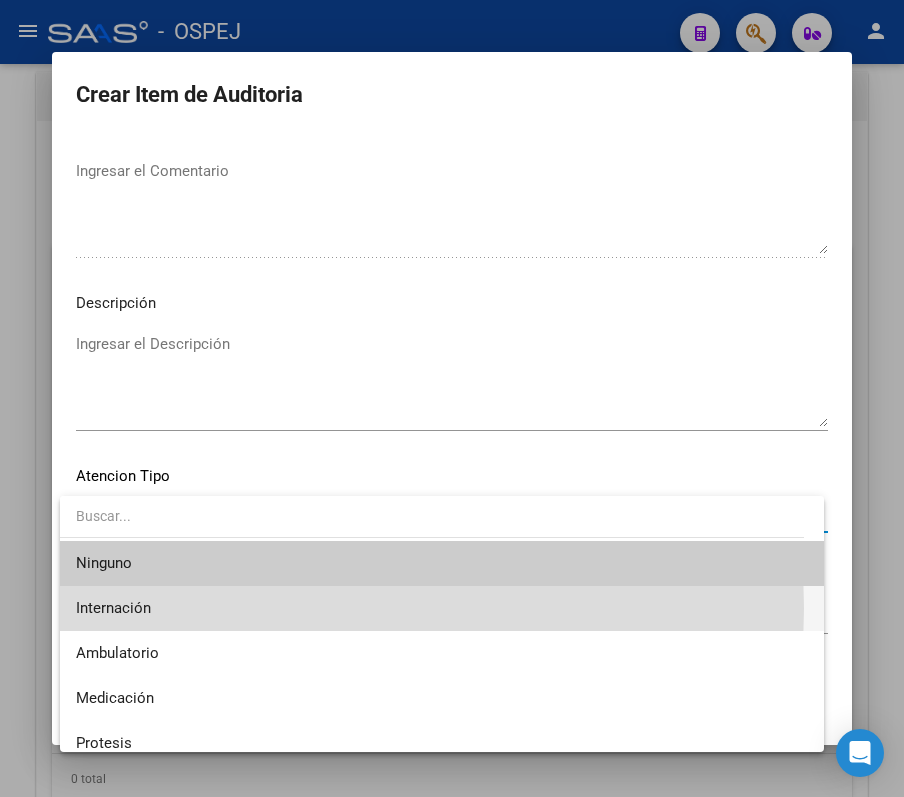 click on "Internación" at bounding box center [442, 608] 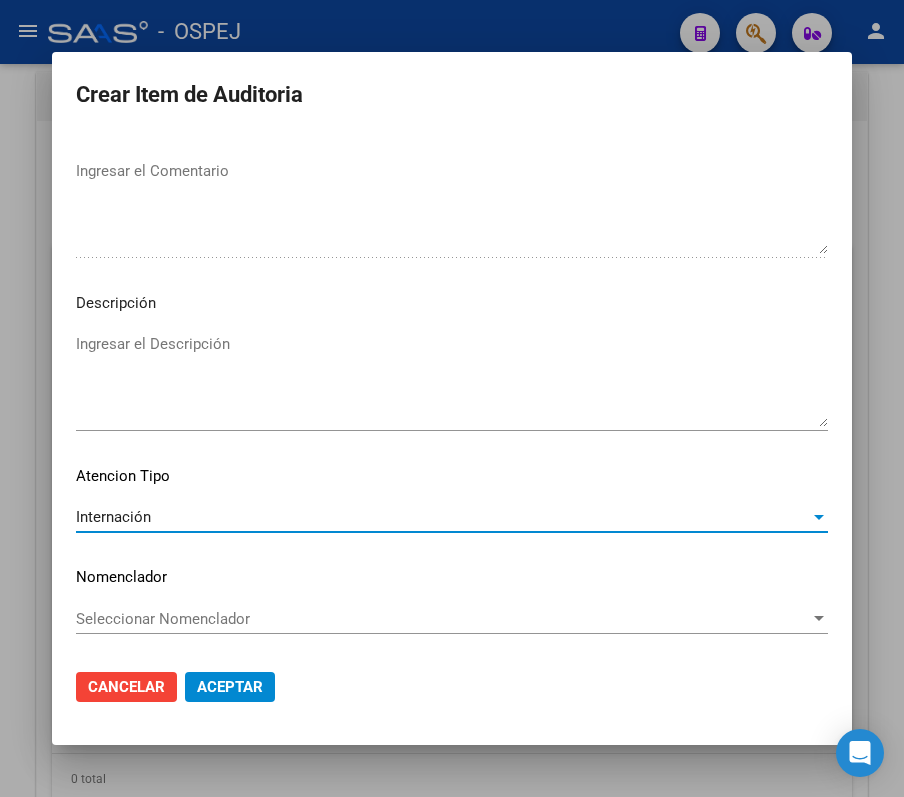 click on "Internación" at bounding box center (443, 517) 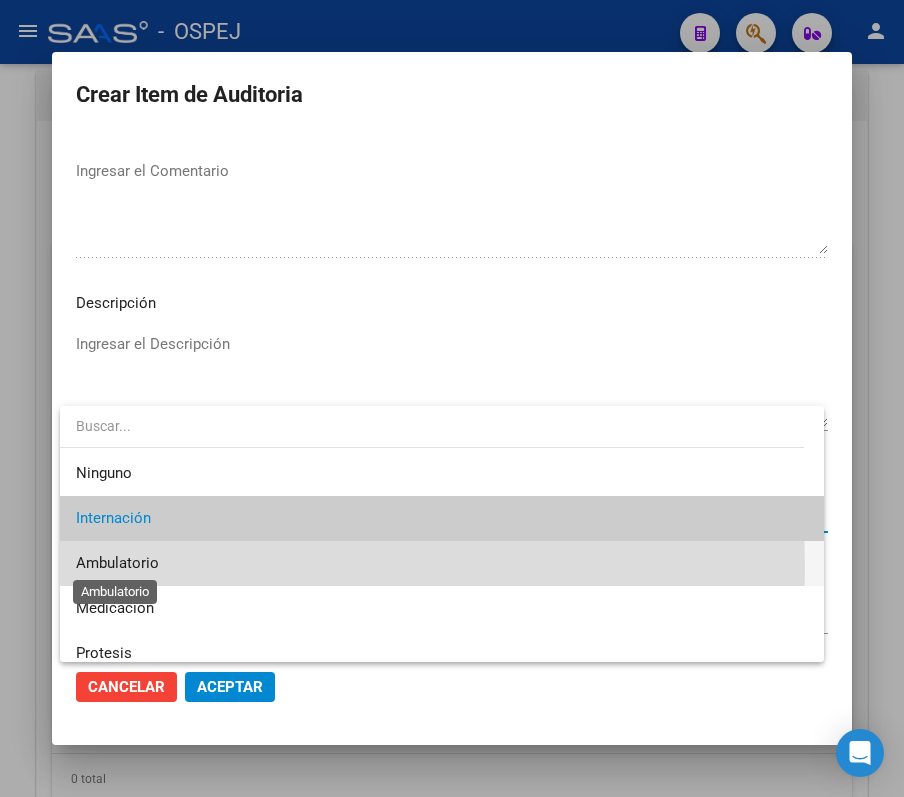 click on "Ambulatorio" at bounding box center (117, 563) 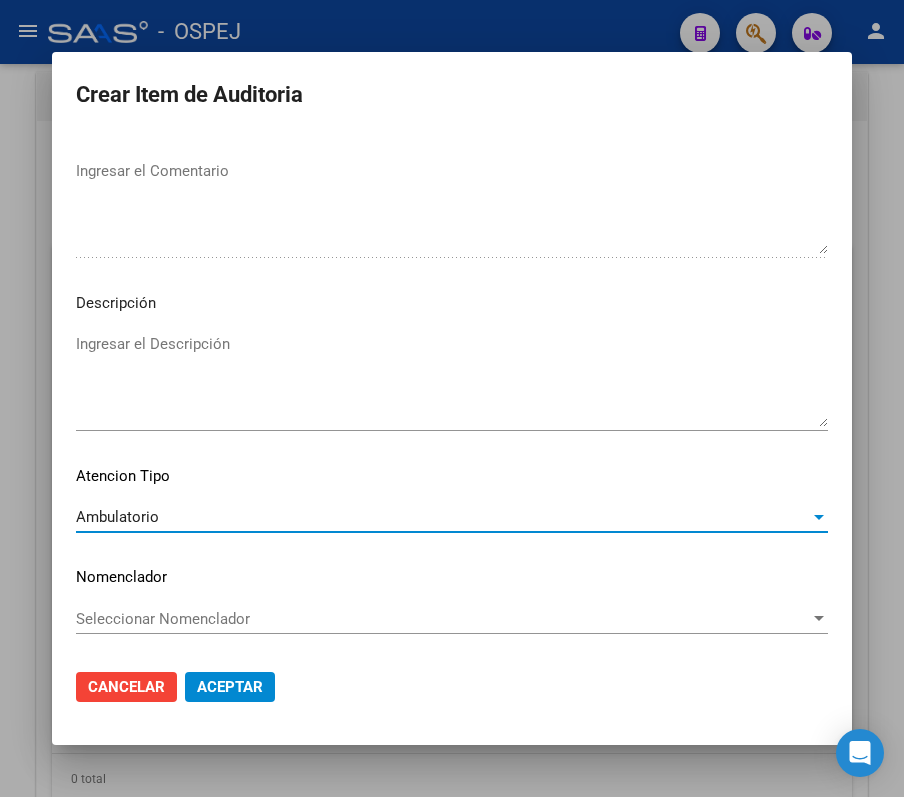 click on "Aceptar" 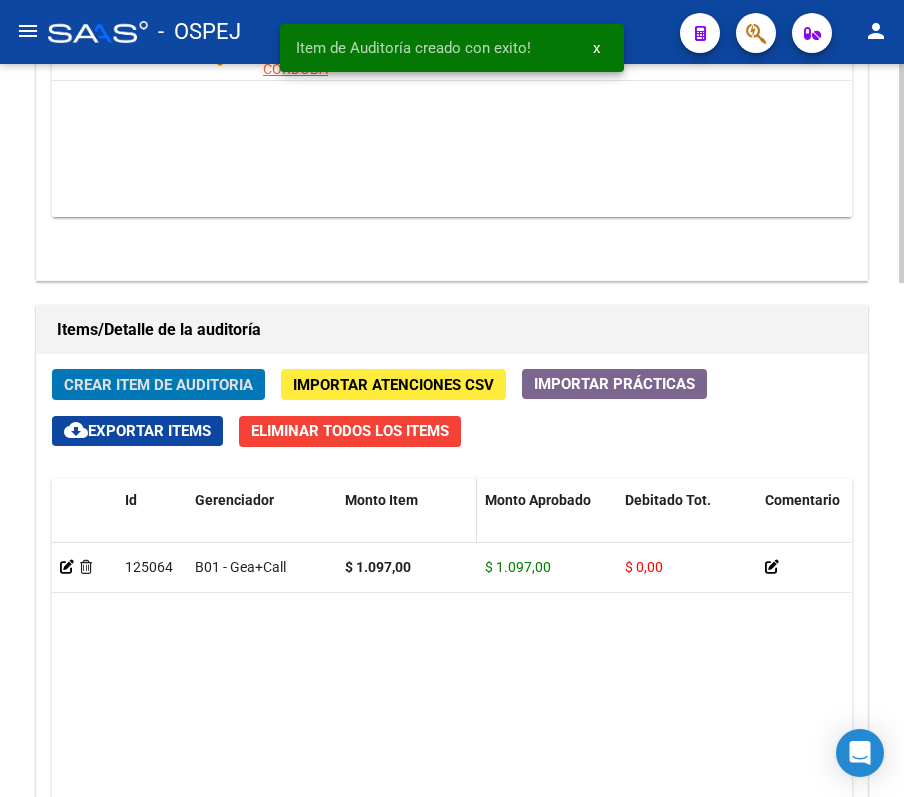scroll, scrollTop: 1232, scrollLeft: 0, axis: vertical 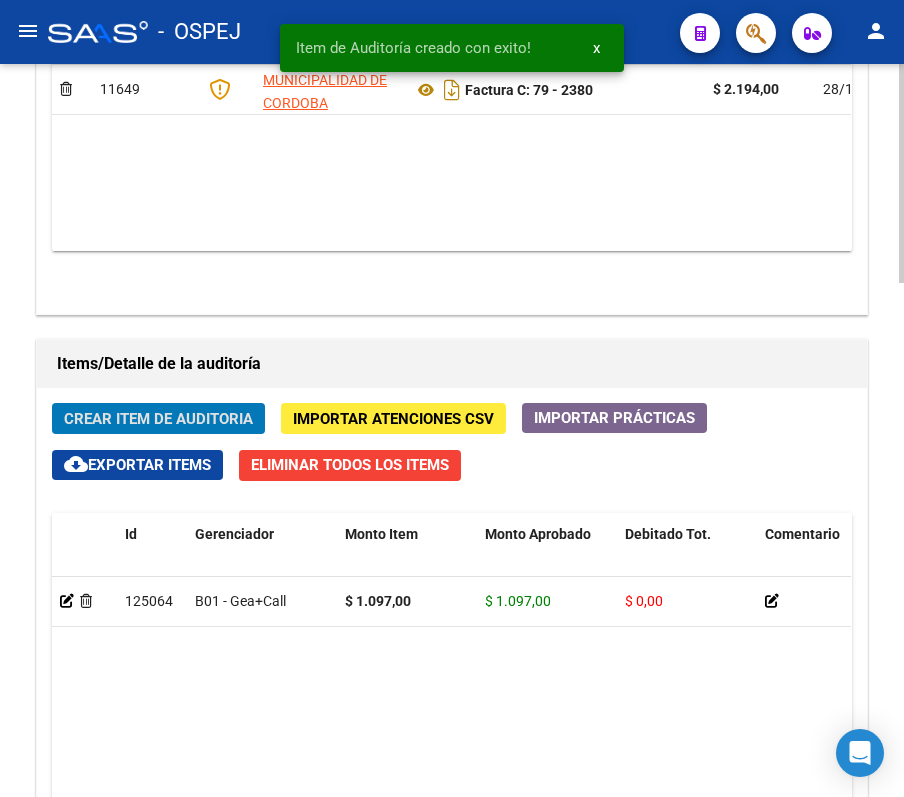 click on "Crear Item de Auditoria" 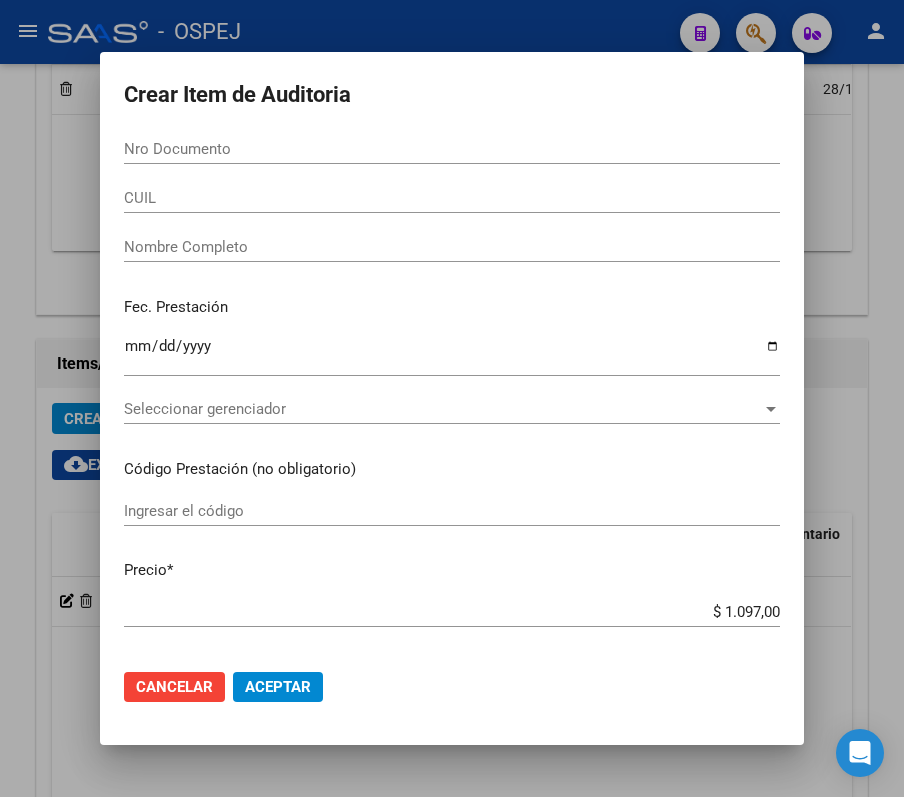 click on "Nro Documento" at bounding box center (452, 149) 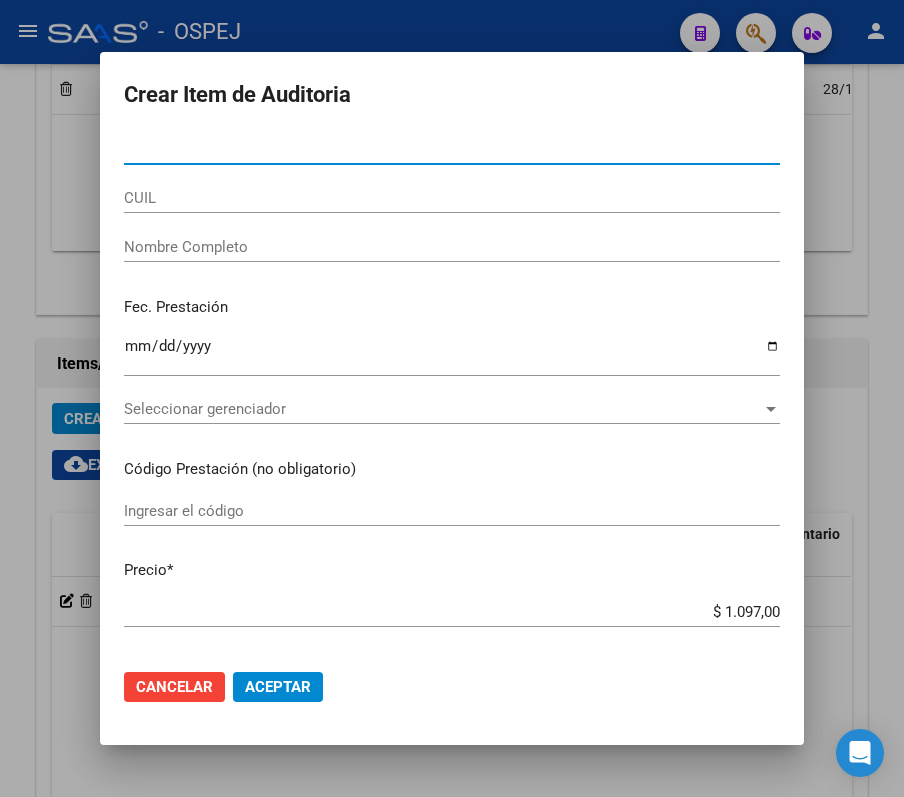 paste on "[NUMBER]" 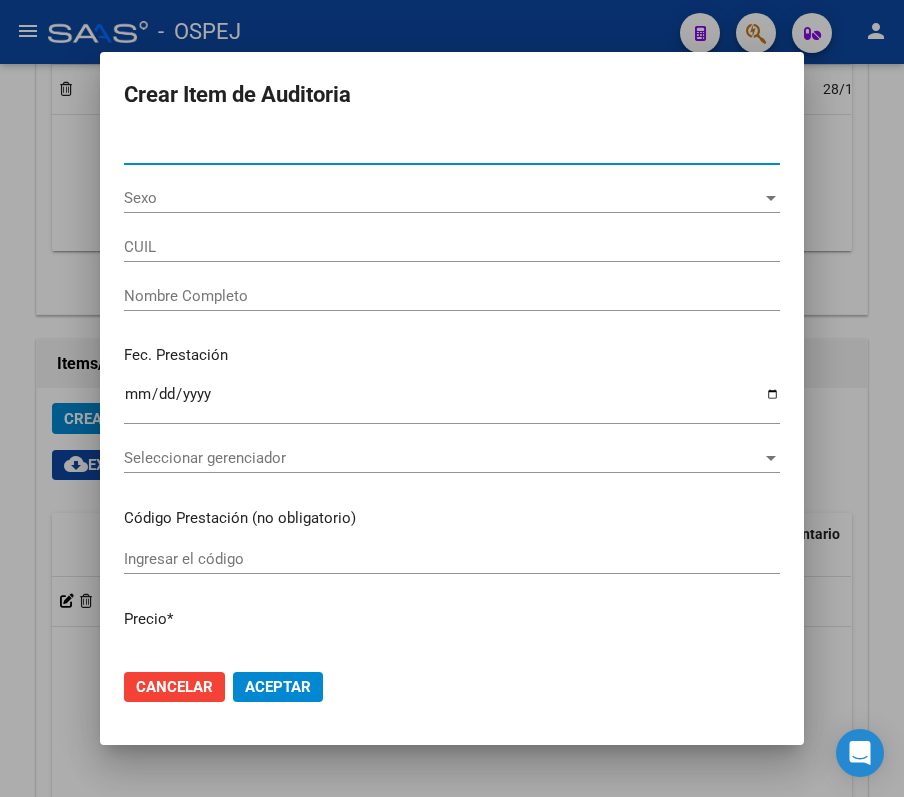 type on "[NUMBER]" 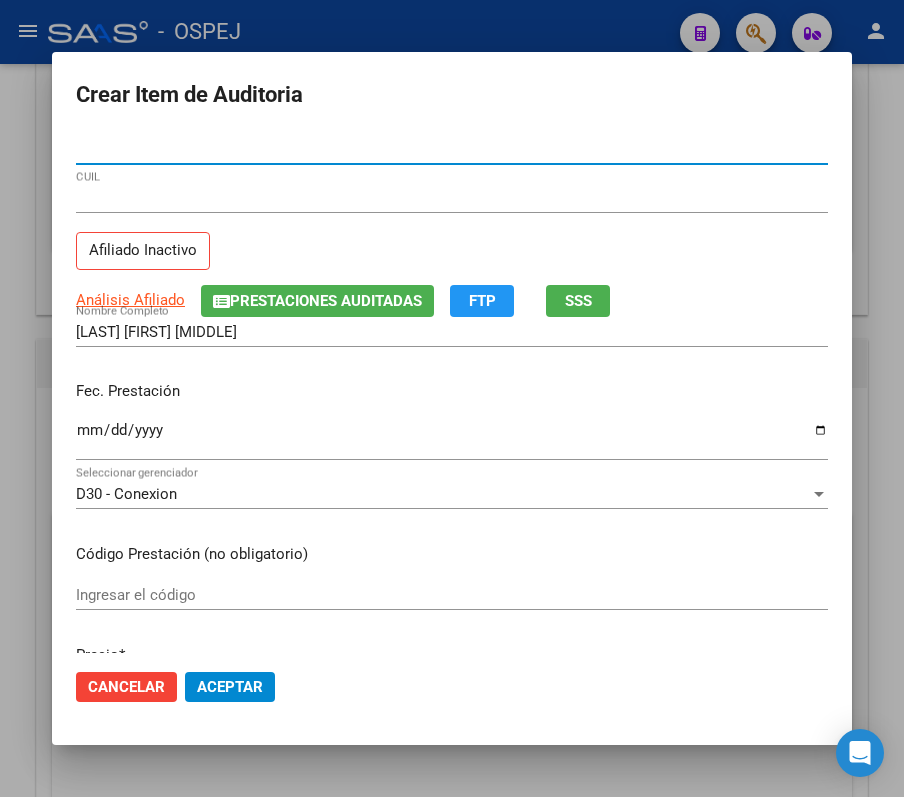 type on "[NUMBER]" 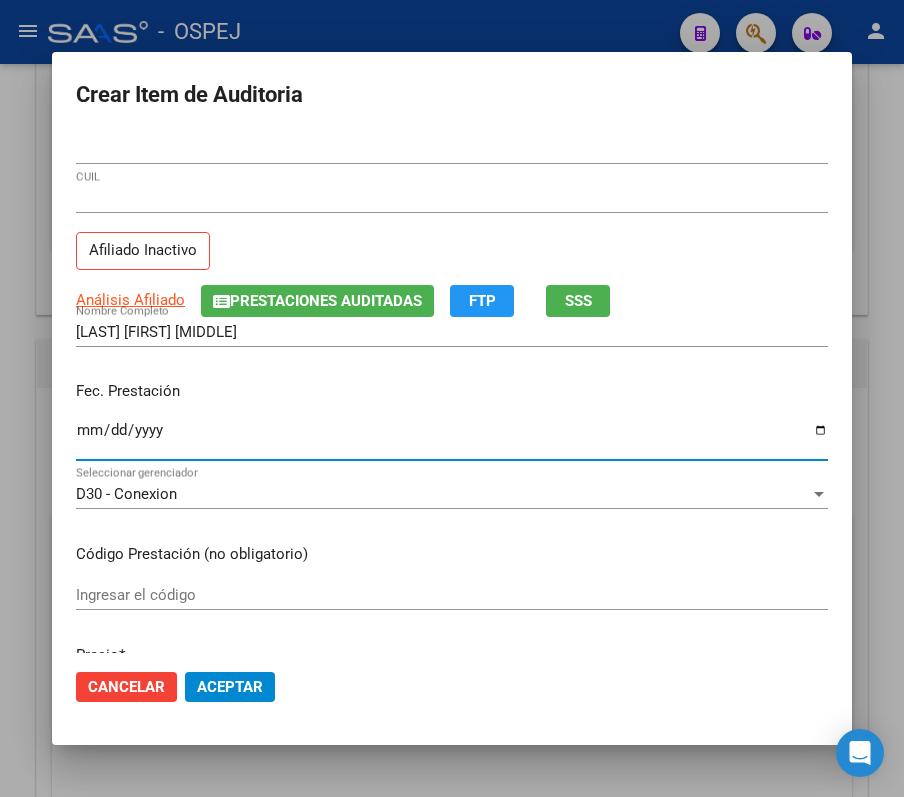 click on "Ingresar la fecha" at bounding box center [452, 438] 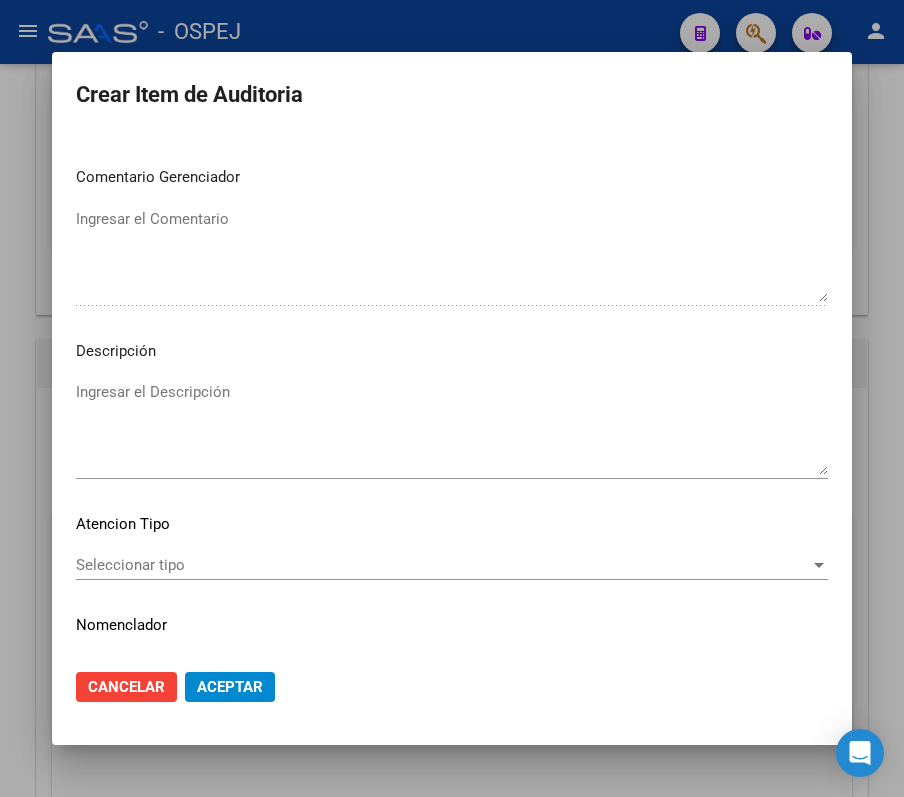 scroll, scrollTop: 1104, scrollLeft: 0, axis: vertical 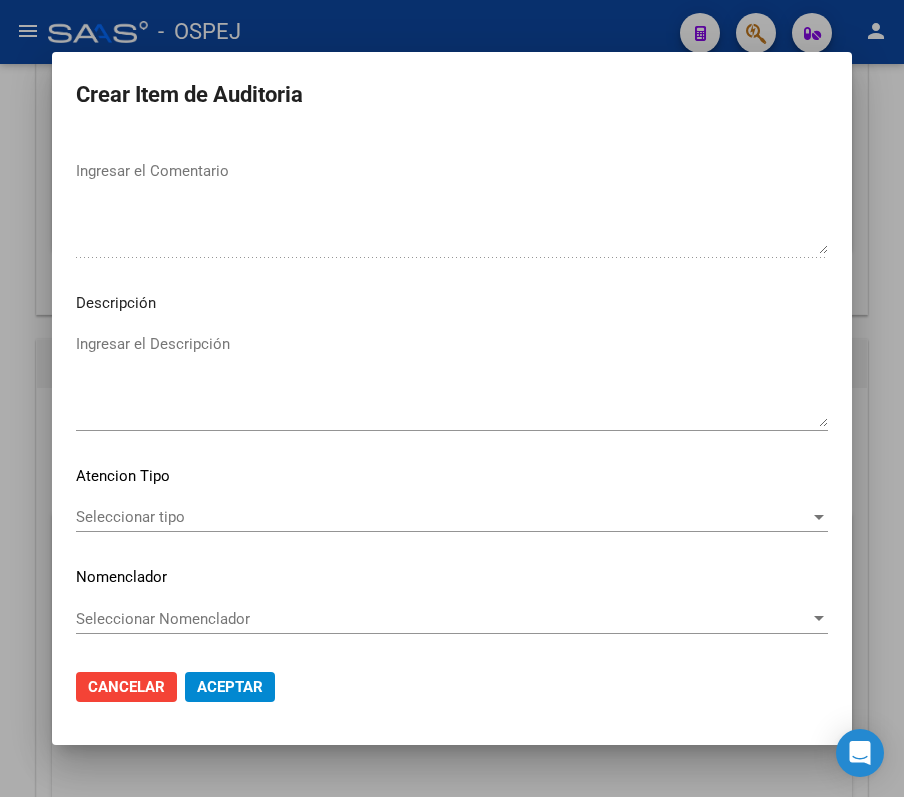 click on "42337027 Nro Documento    20423370271 CUIL   Afiliado Inactivo  Análisis Afiliado  Prestaciones Auditadas FTP SSS   CALDERON CLAUDIO NAHUEL Nombre Completo  Fec. Prestación    2023-11-21 Ingresar la fecha  D30 - Conexion Seleccionar gerenciador Código Prestación (no obligatorio)    Ingresar el código  Precio  *   $ 1.097,00 Ingresar el precio  Cantidad  *   1 Ingresar la cantidad  Monto Item  *   $ 1.097,00 Ingresar el monto  Monto Debitado    $ 0,00 Ingresar el monto  Comentario Operador    Ingresar el Comentario  Comentario Gerenciador    Ingresar el Comentario  Descripción    Ingresar el Descripción   Atencion Tipo  Seleccionar tipo Seleccionar tipo  Nomenclador  Seleccionar Nomenclador Seleccionar Nomenclador" at bounding box center (452, 393) 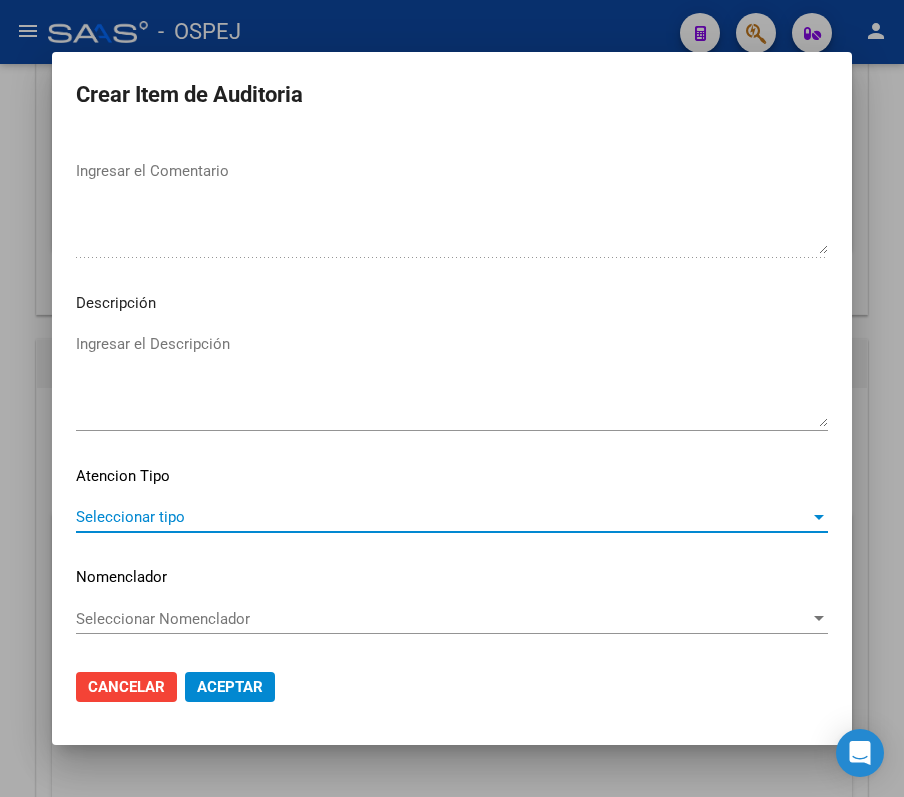 click on "Seleccionar tipo" at bounding box center [443, 517] 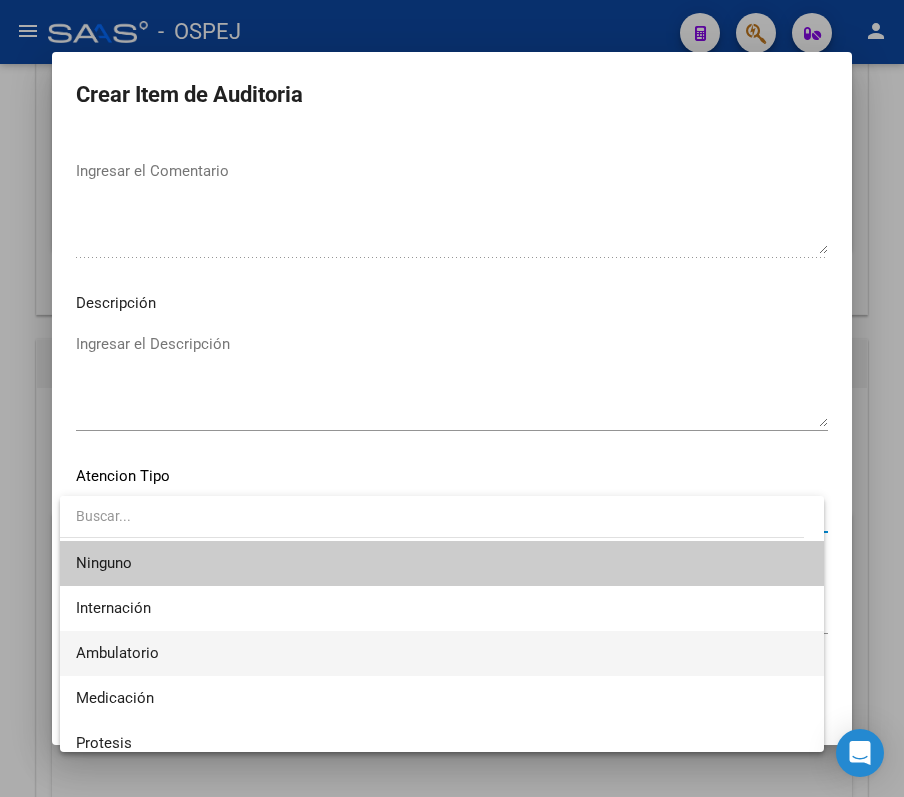 click on "Ambulatorio" at bounding box center (442, 653) 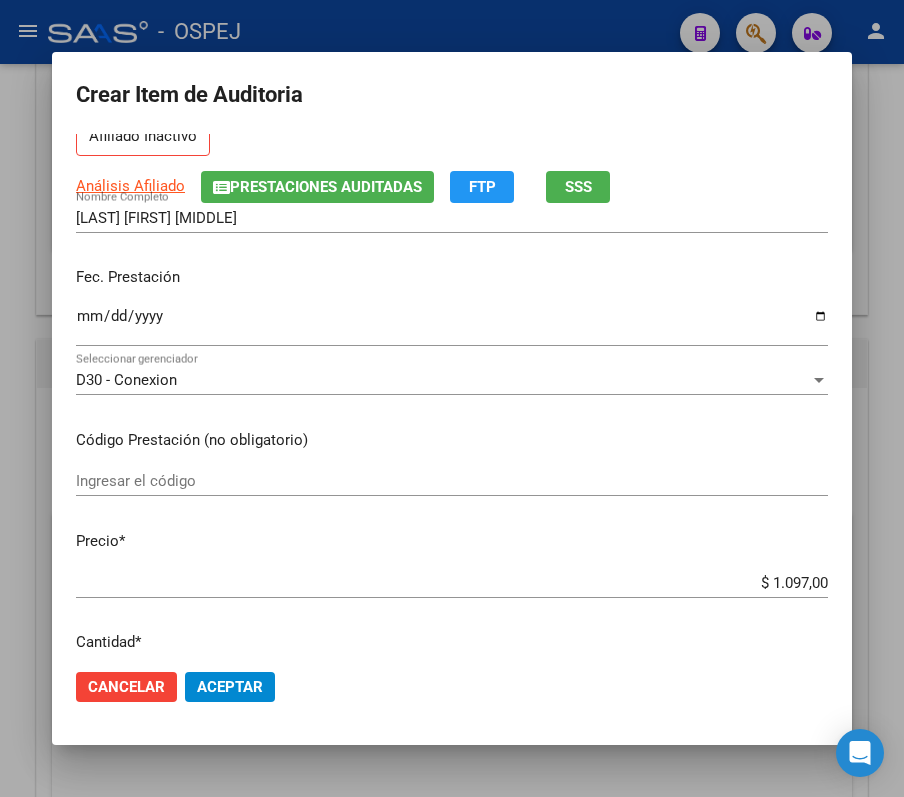 scroll, scrollTop: 266, scrollLeft: 0, axis: vertical 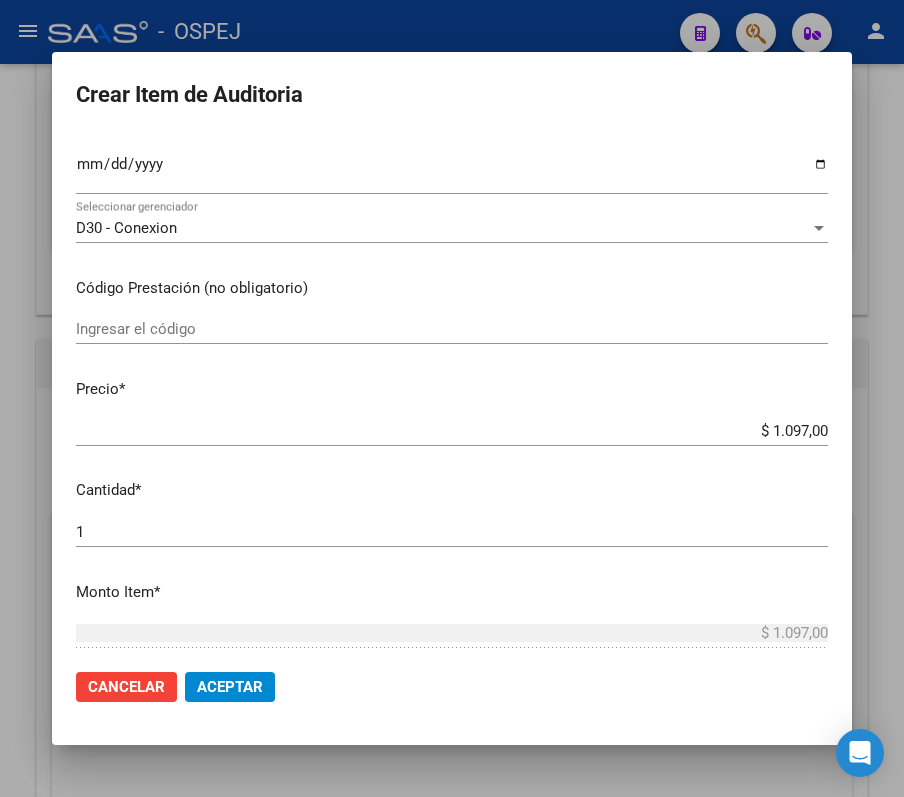 click on "Aceptar" 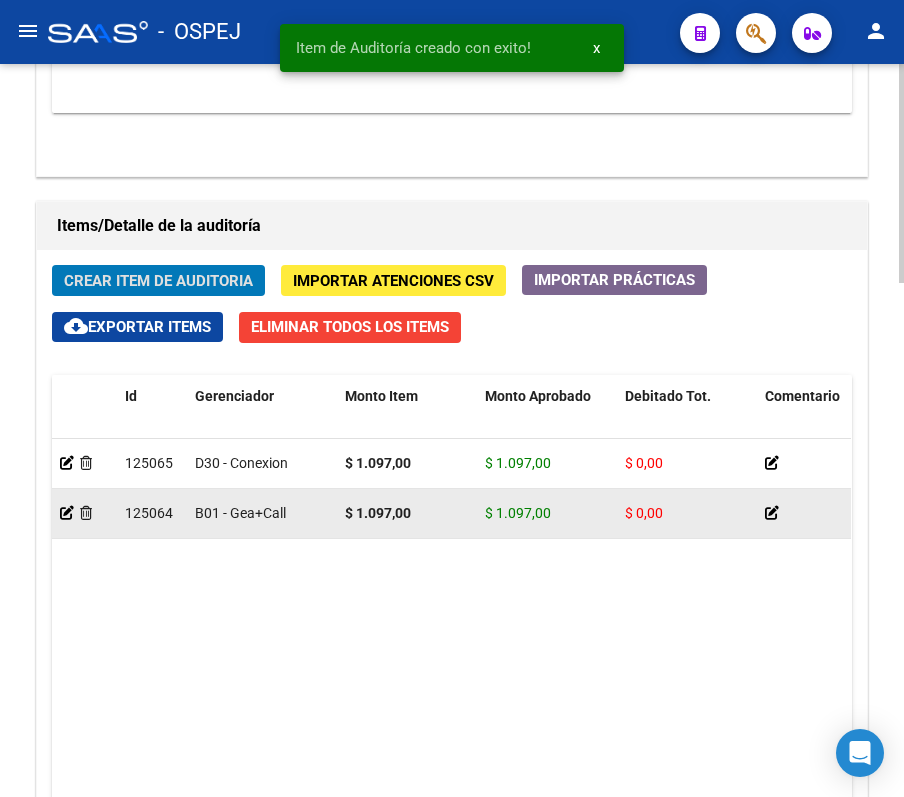 scroll, scrollTop: 1498, scrollLeft: 0, axis: vertical 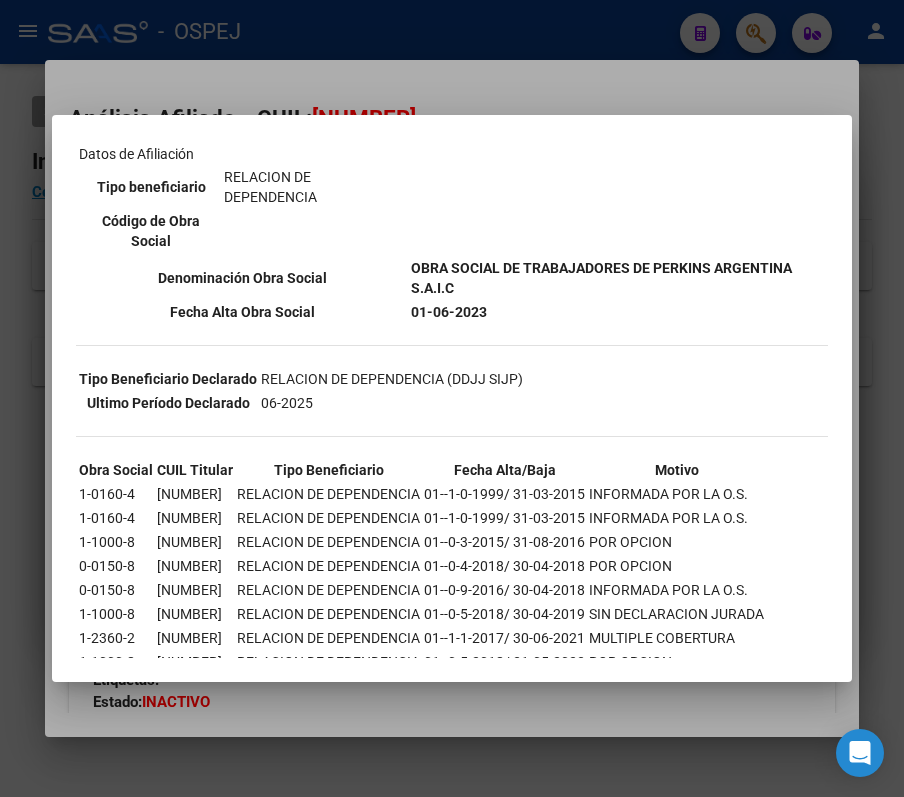 click at bounding box center (452, 398) 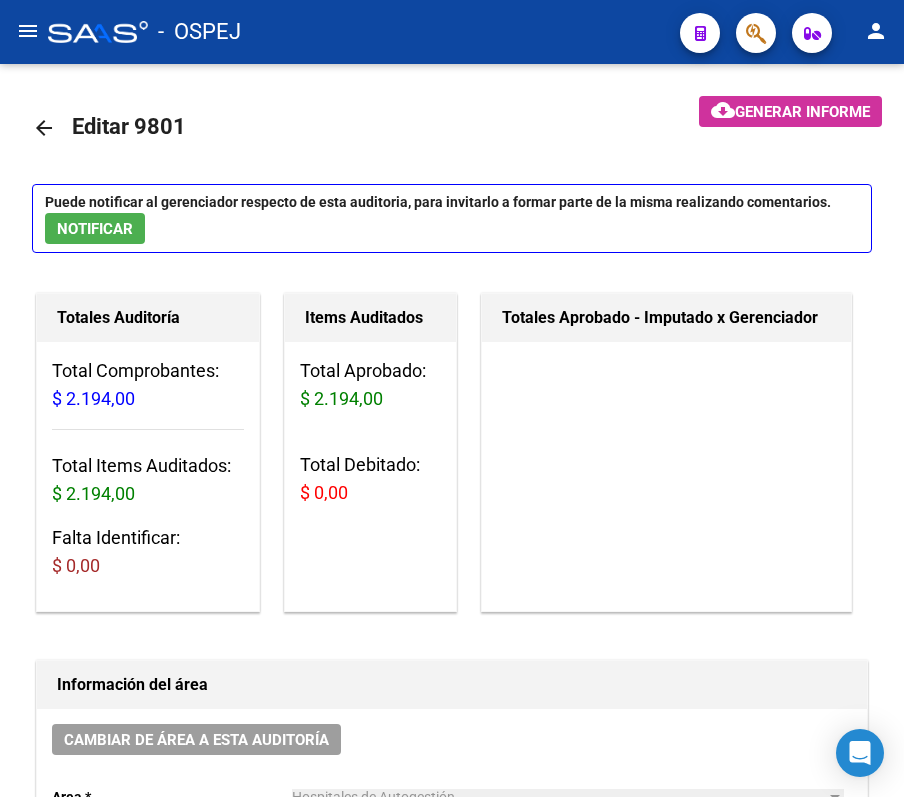 scroll, scrollTop: 0, scrollLeft: 0, axis: both 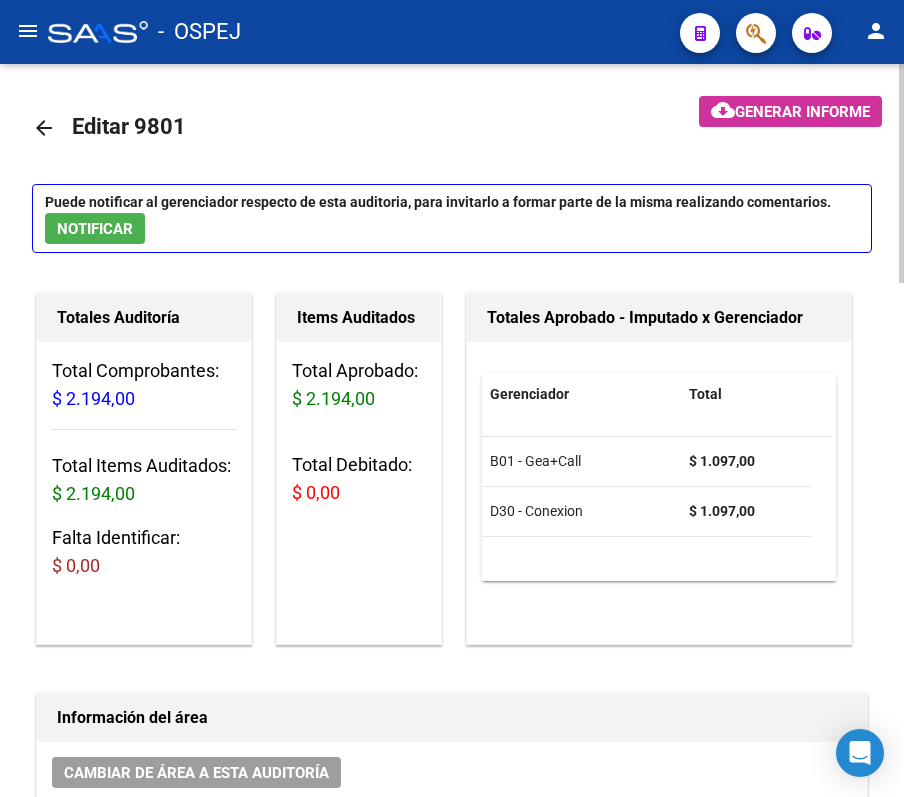 click on "Editar 9801" 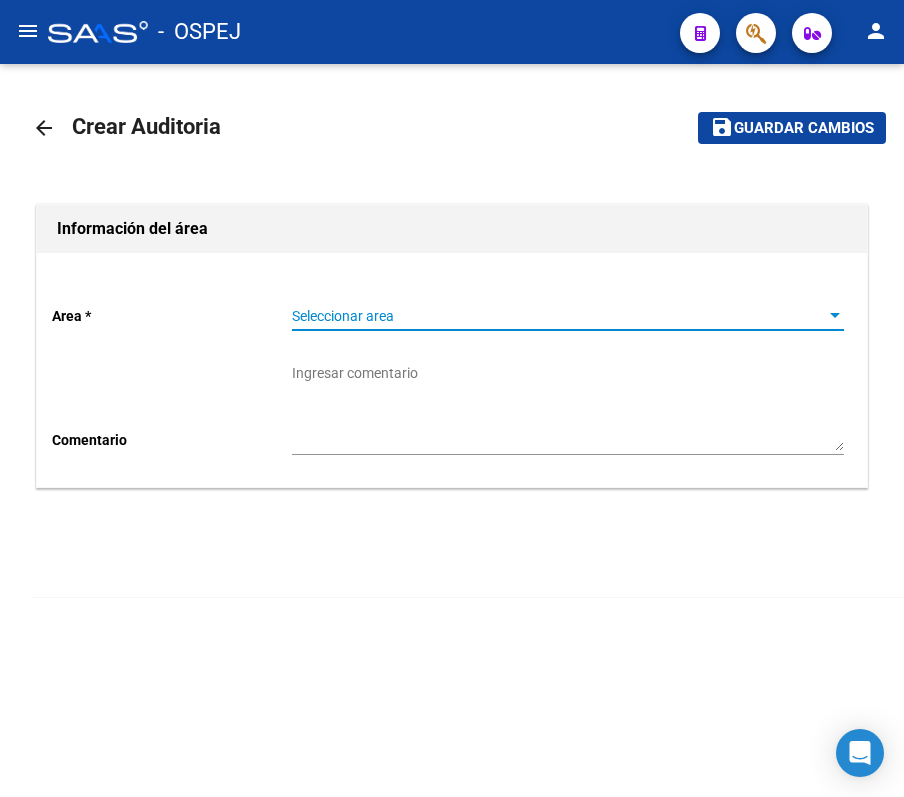 click on "Seleccionar area" at bounding box center (559, 316) 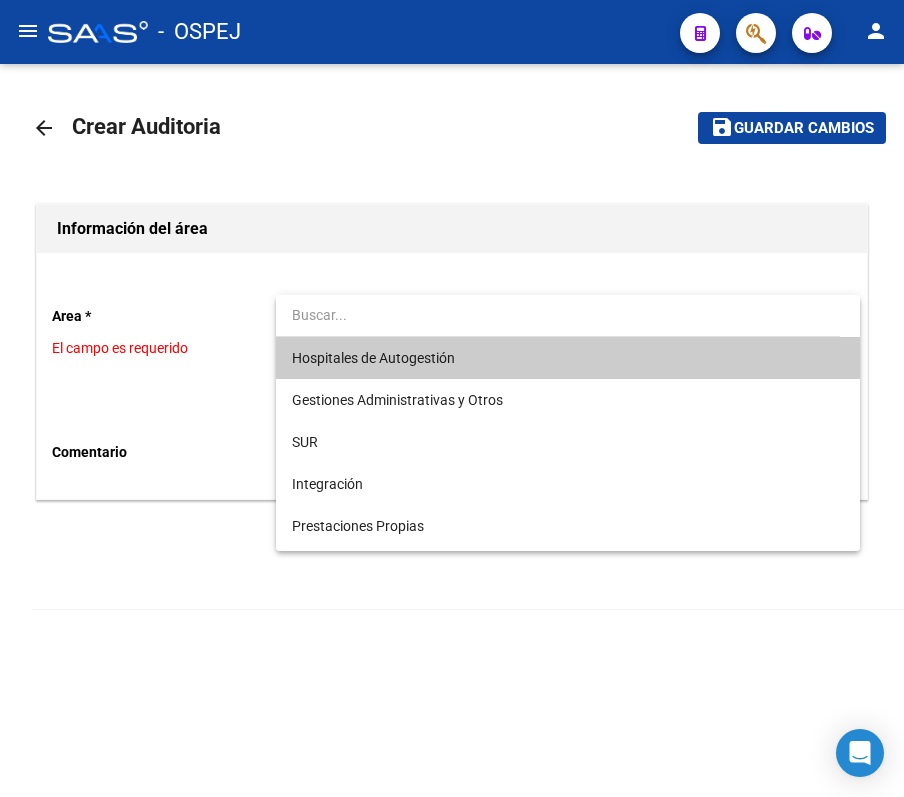 drag, startPoint x: 16, startPoint y: 140, endPoint x: 50, endPoint y: 122, distance: 38.470768 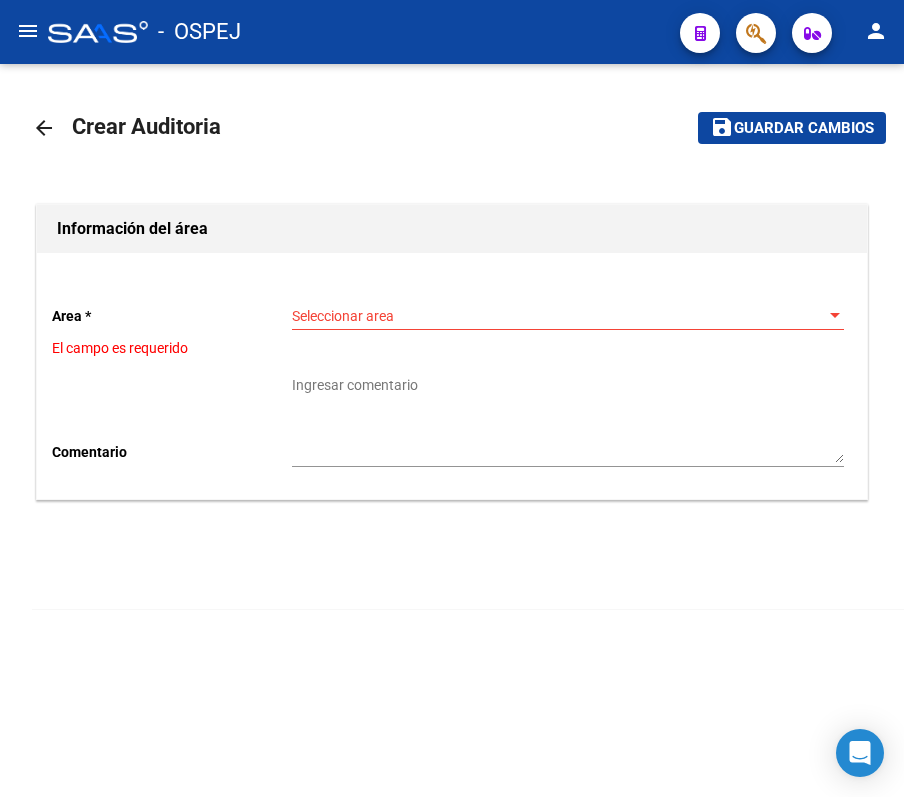 click on "arrow_back" 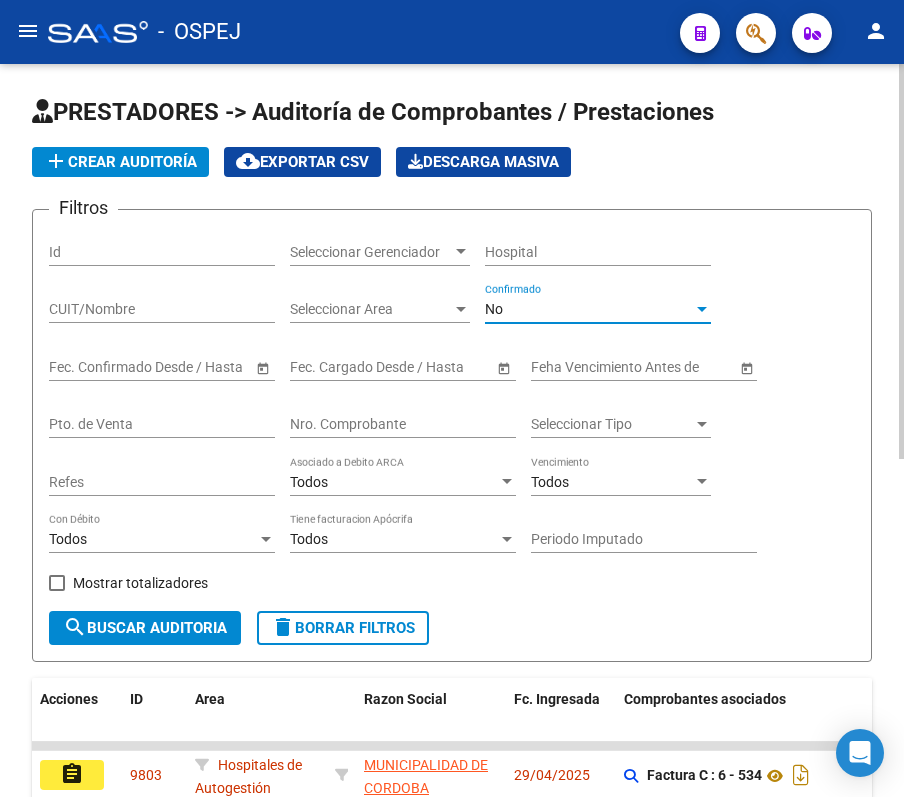click on "No" at bounding box center [589, 309] 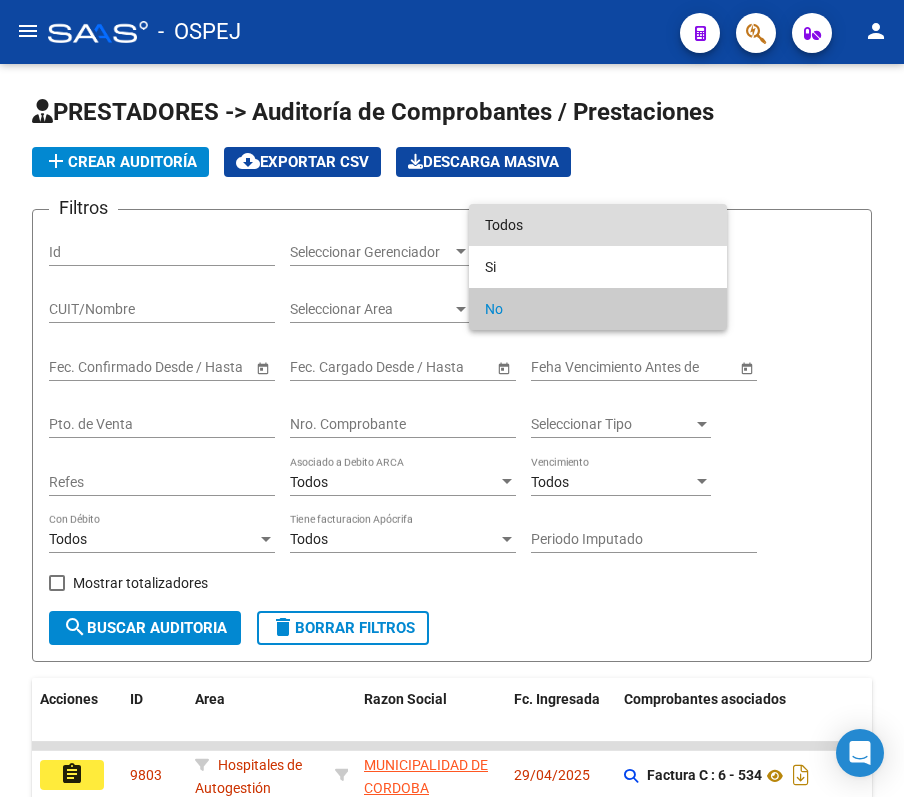 click on "Todos" at bounding box center (598, 225) 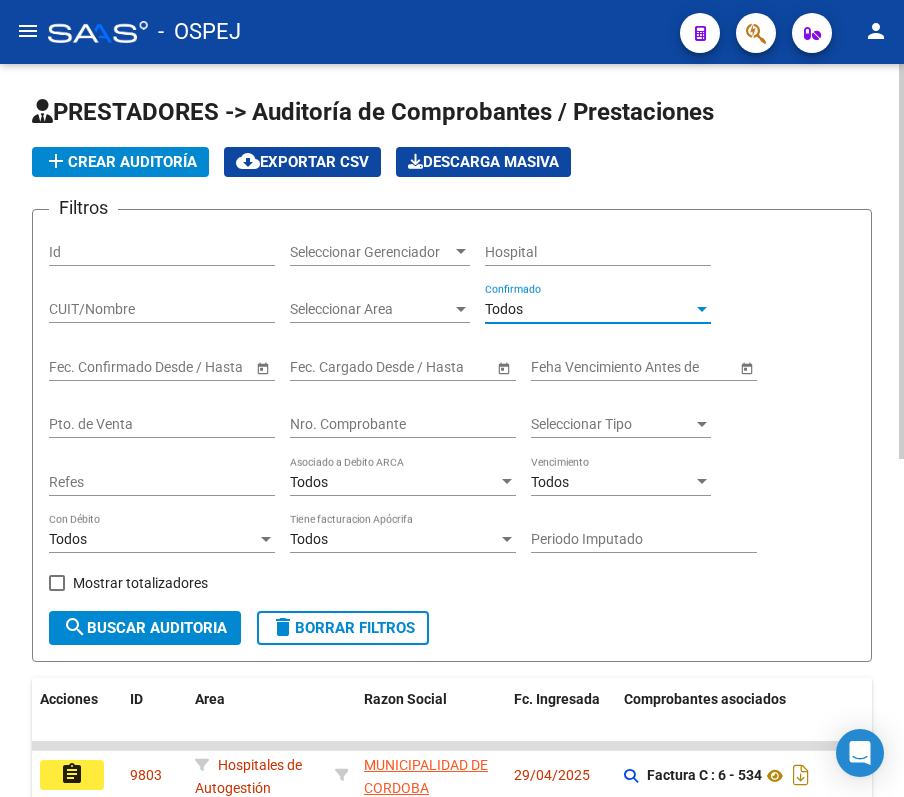 click on "Nro. Comprobante" at bounding box center (403, 424) 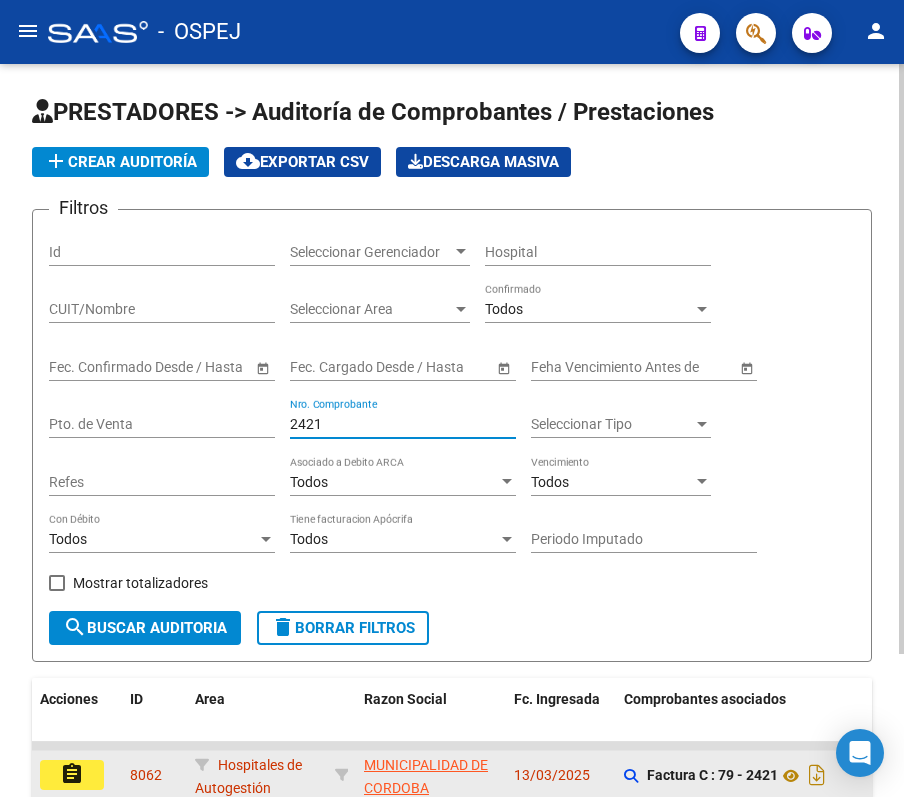 type on "2421" 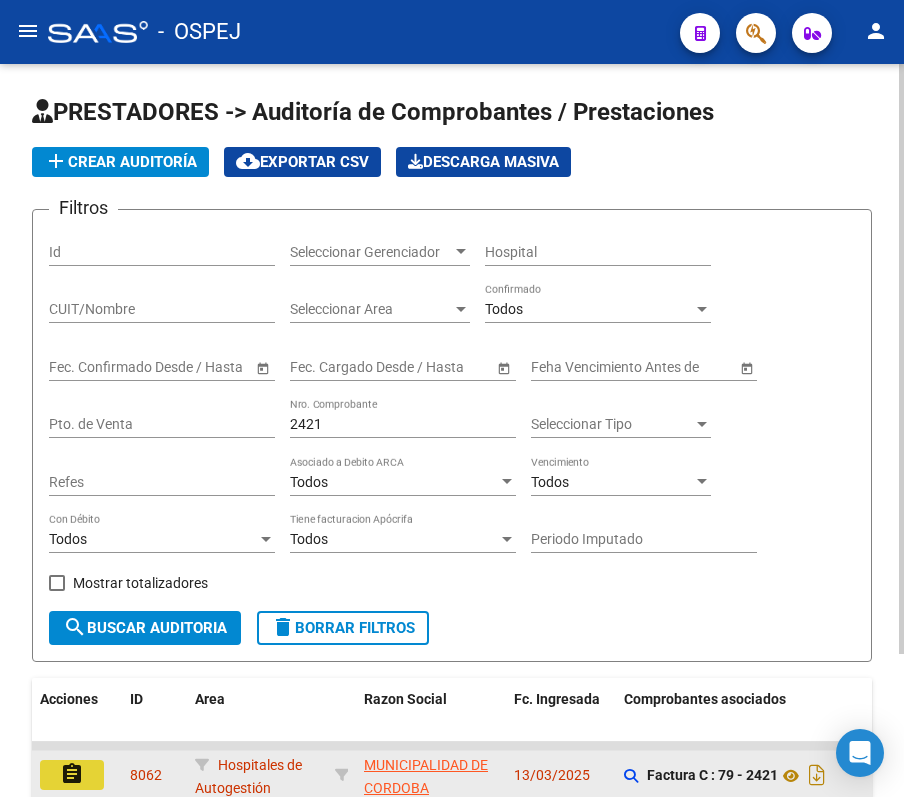 click on "assignment" 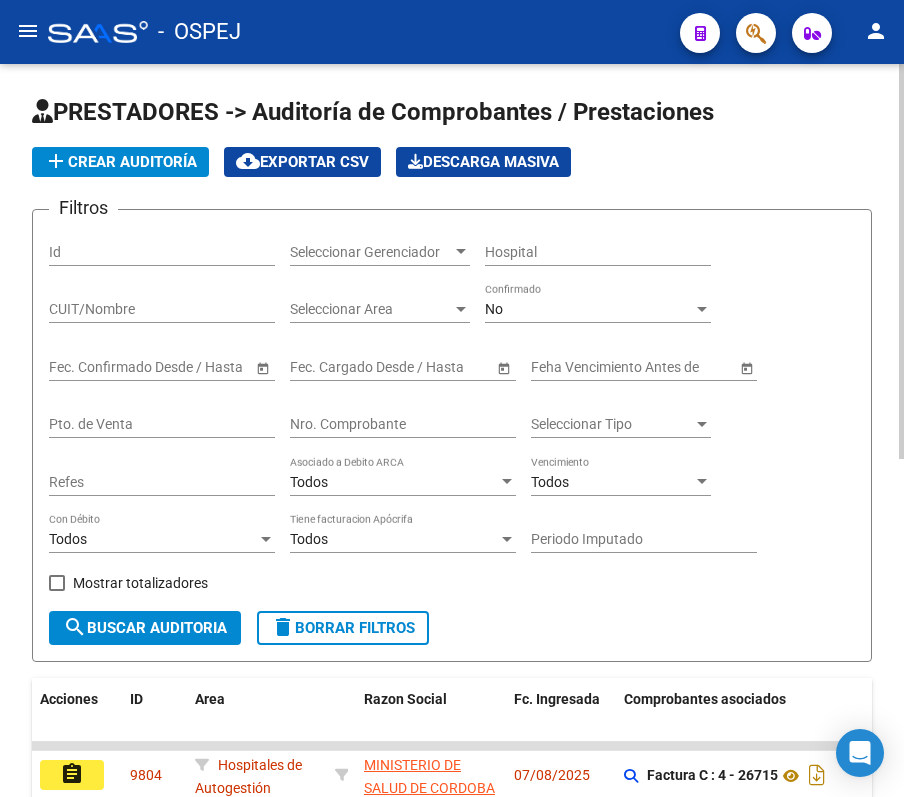 click on "No" at bounding box center (589, 309) 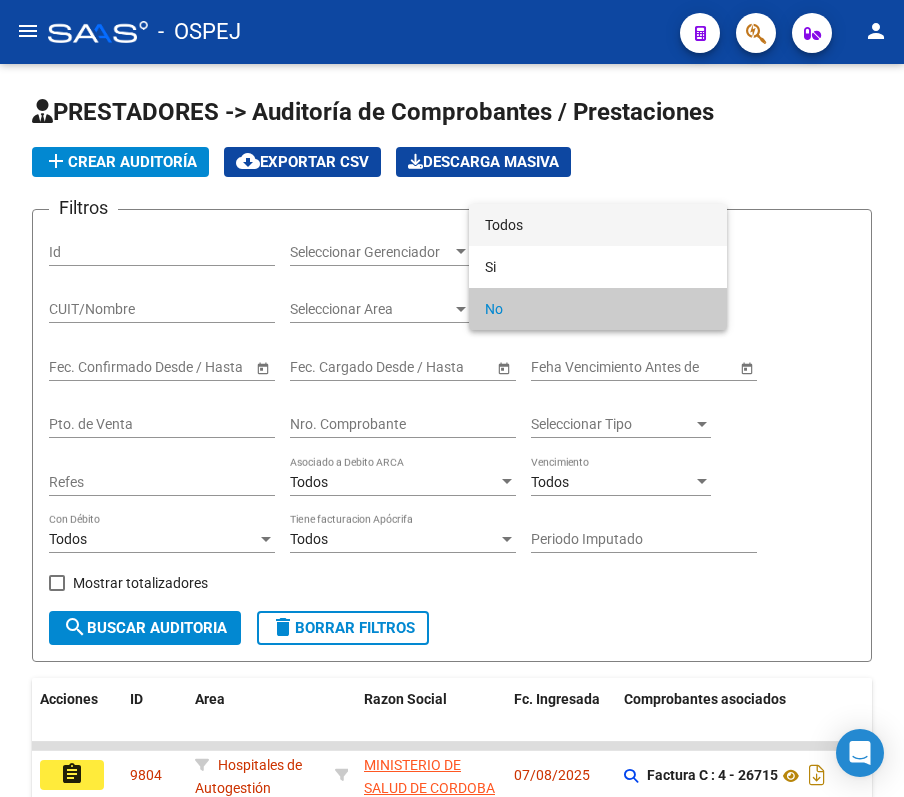 click on "Todos" at bounding box center [598, 225] 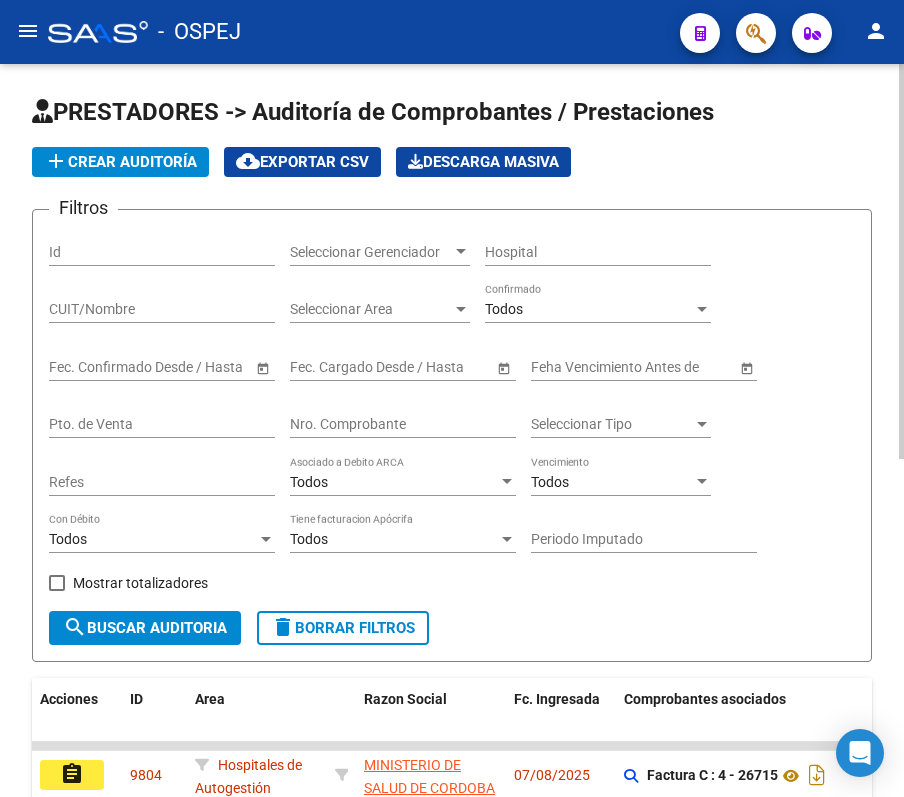 click on "Nro. Comprobante" 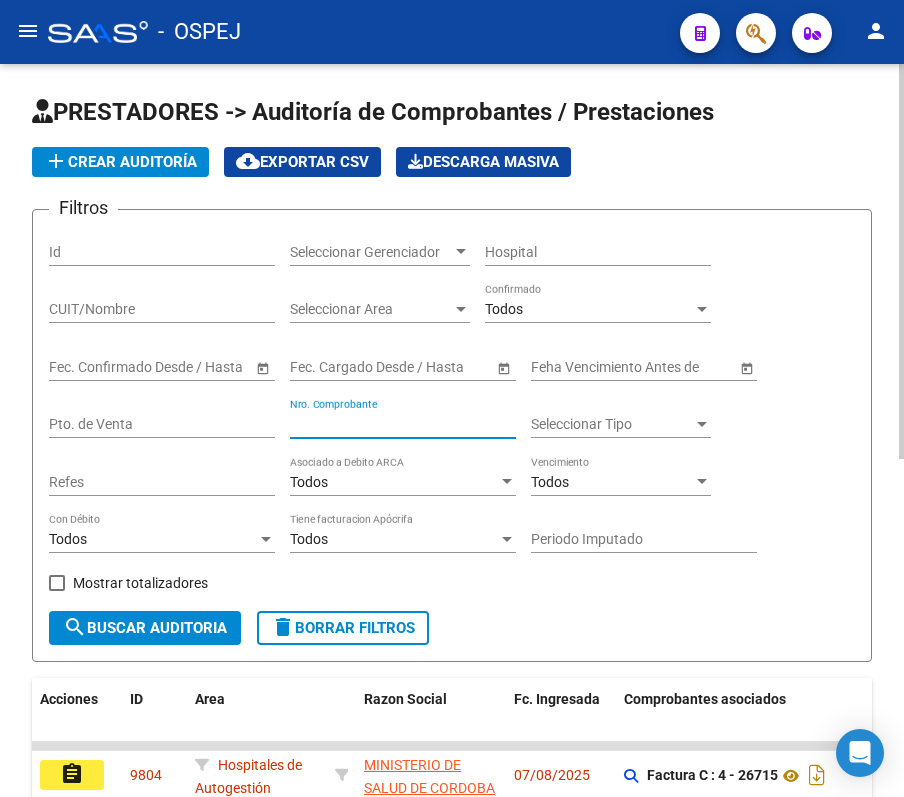 click on "Nro. Comprobante" at bounding box center [403, 424] 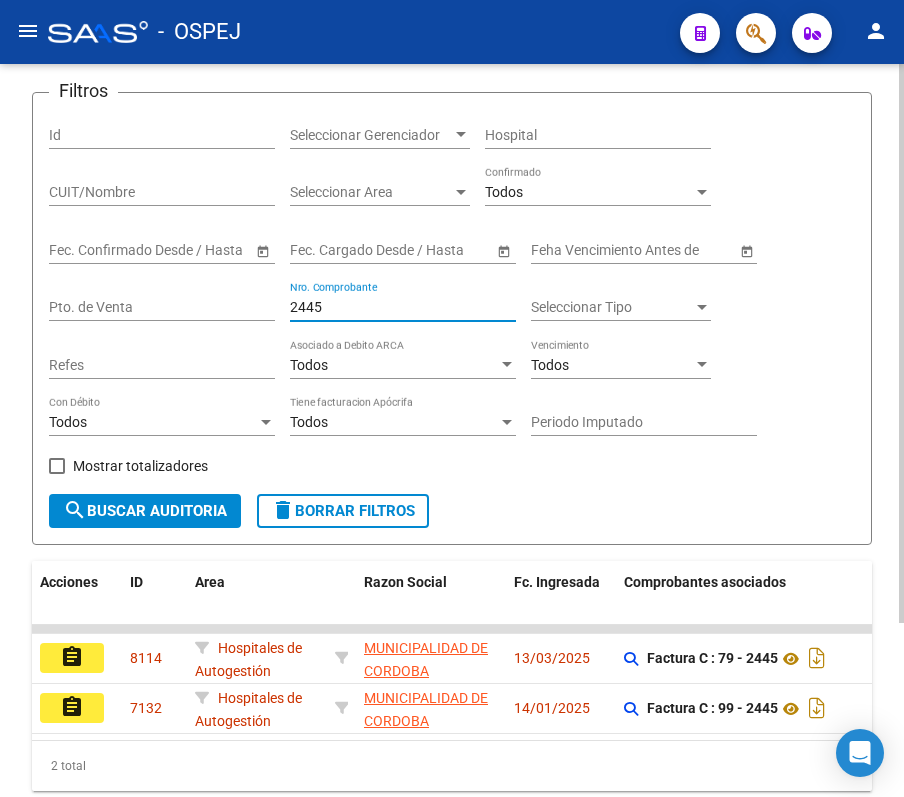 scroll, scrollTop: 228, scrollLeft: 0, axis: vertical 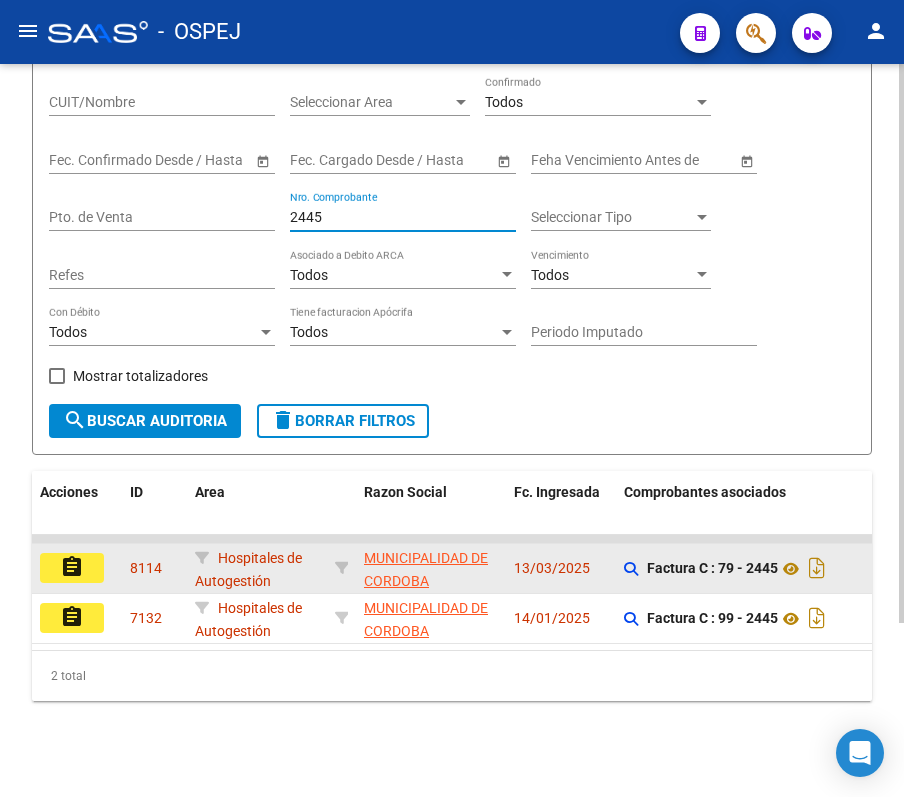 type on "2445" 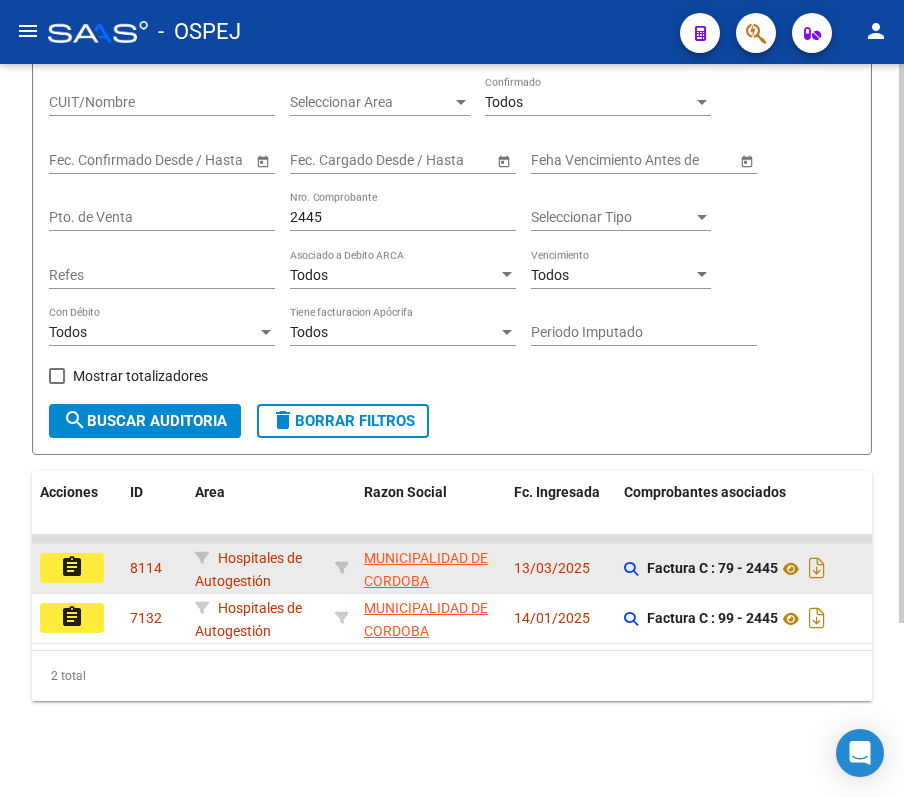 drag, startPoint x: 89, startPoint y: 526, endPoint x: 76, endPoint y: 525, distance: 13.038404 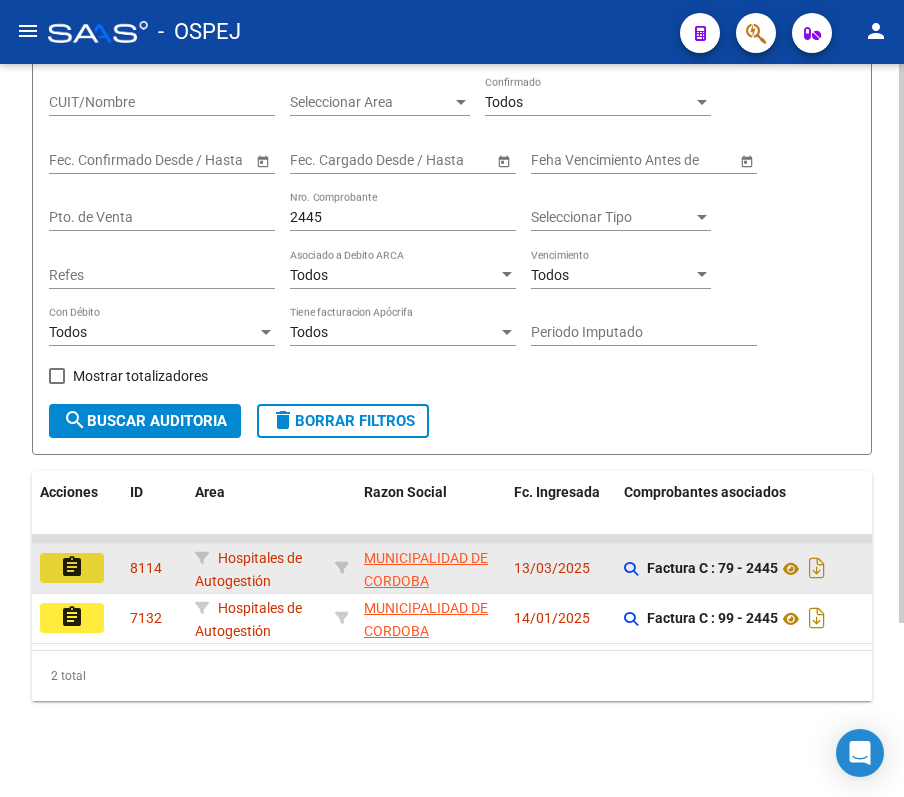 click on "assignment" 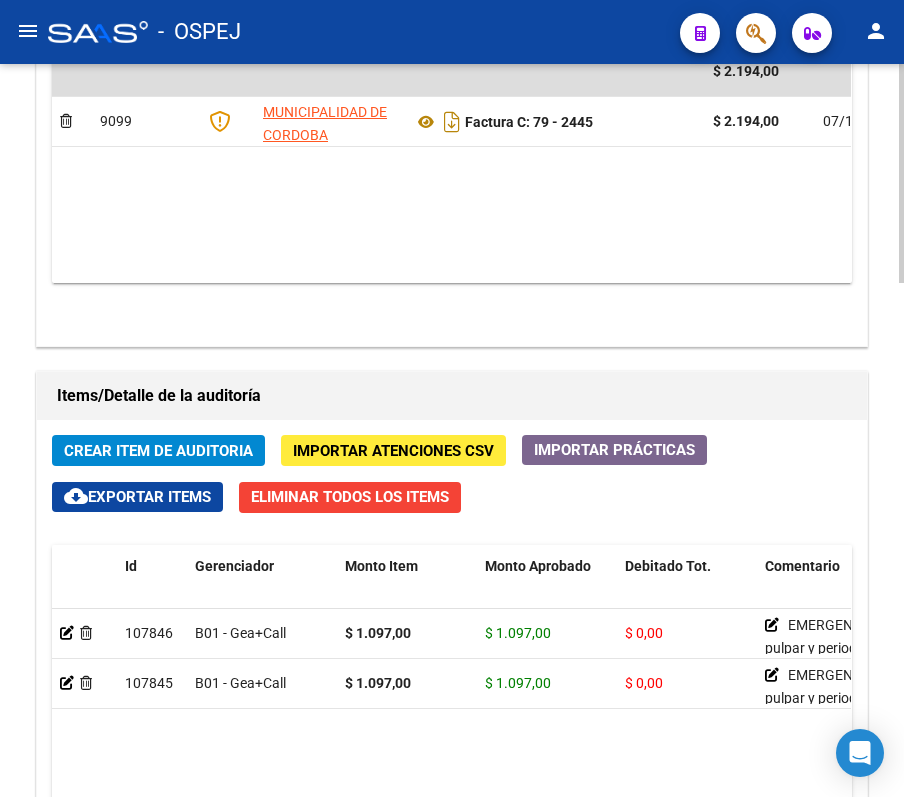 scroll, scrollTop: 1600, scrollLeft: 0, axis: vertical 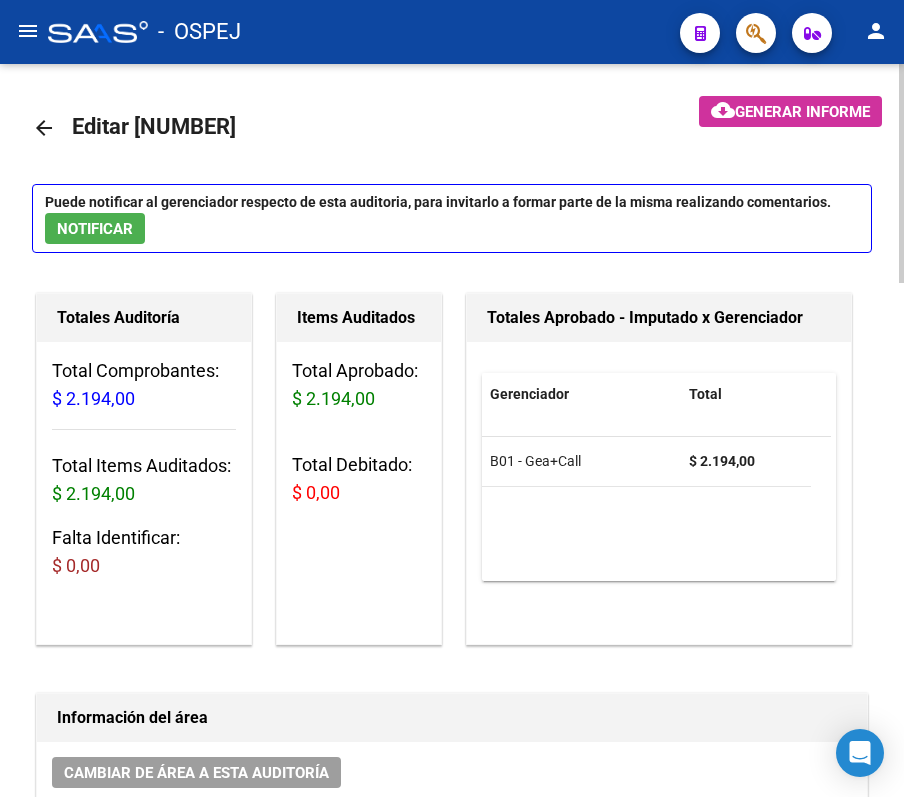 click on "arrow_back" 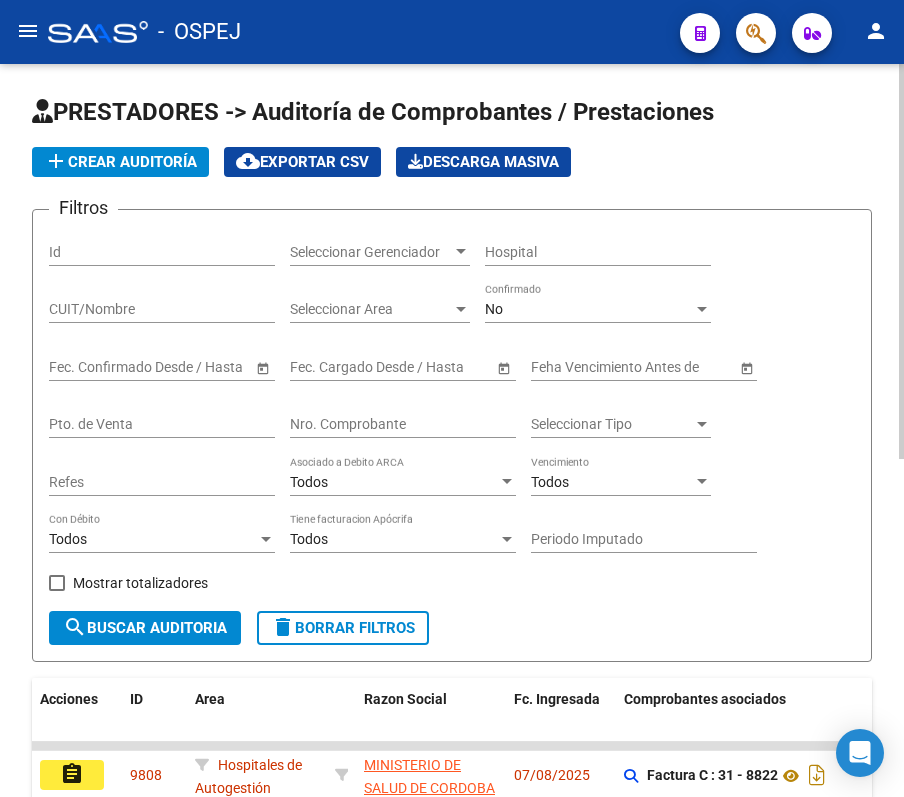 click on "No Confirmado" 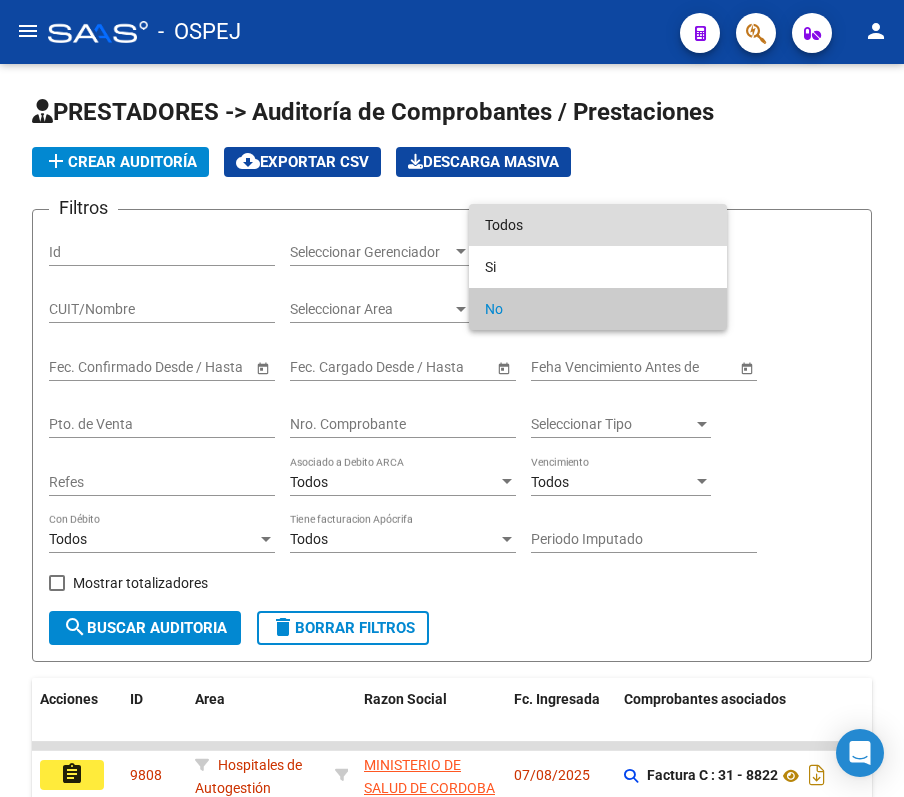 click on "Todos" at bounding box center [598, 225] 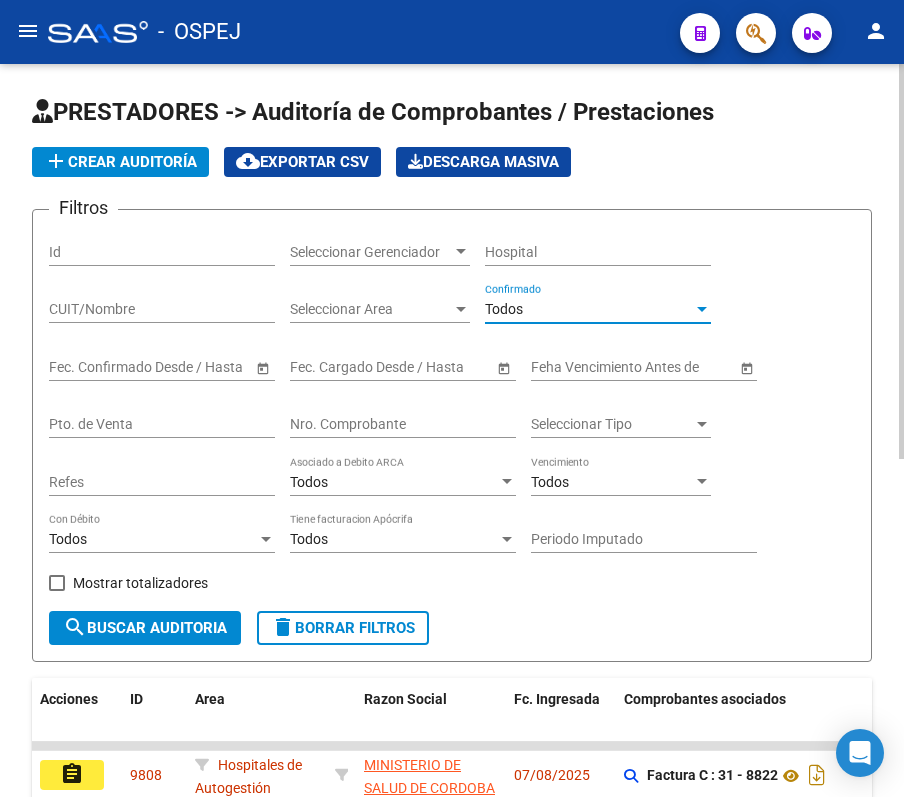 click on "Nro. Comprobante" at bounding box center [403, 424] 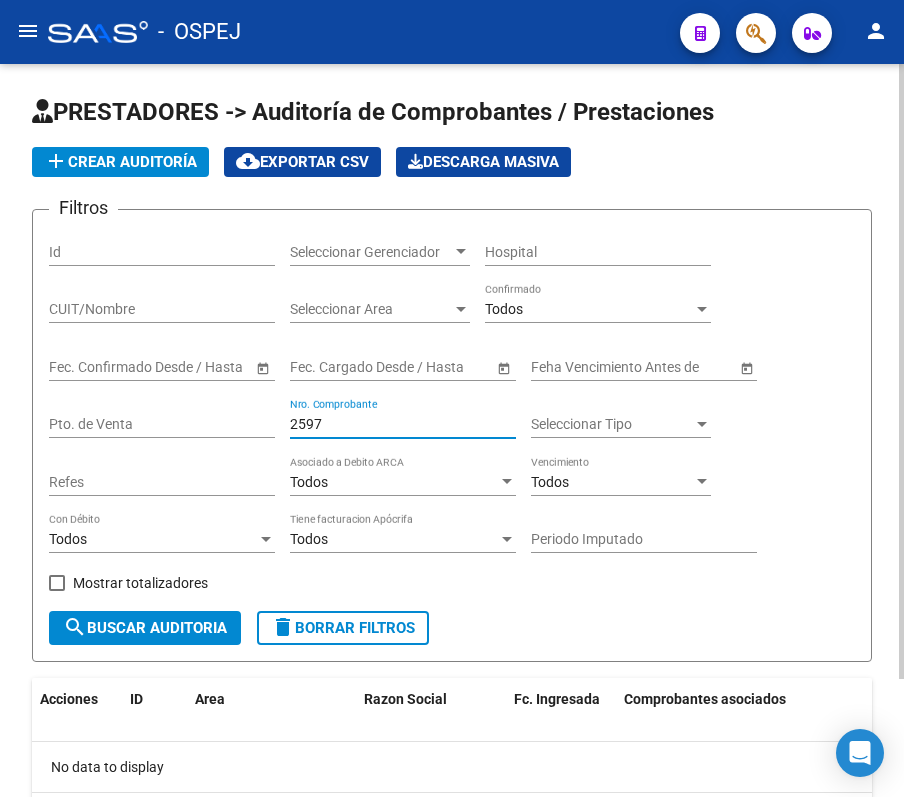 type on "2597" 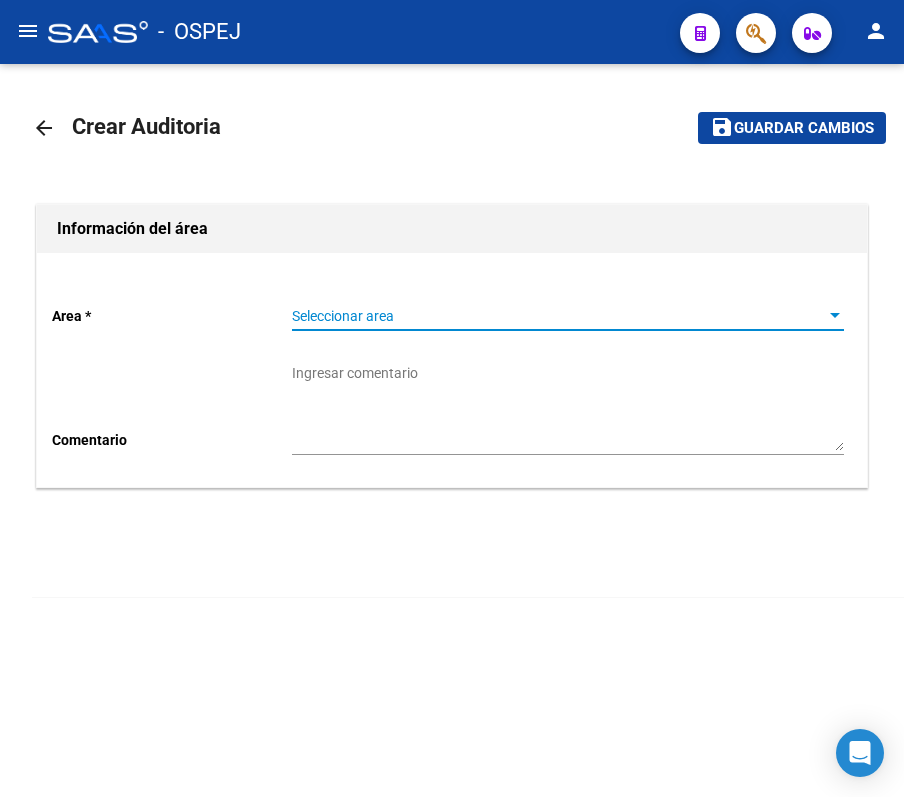 click on "Seleccionar area" at bounding box center (559, 316) 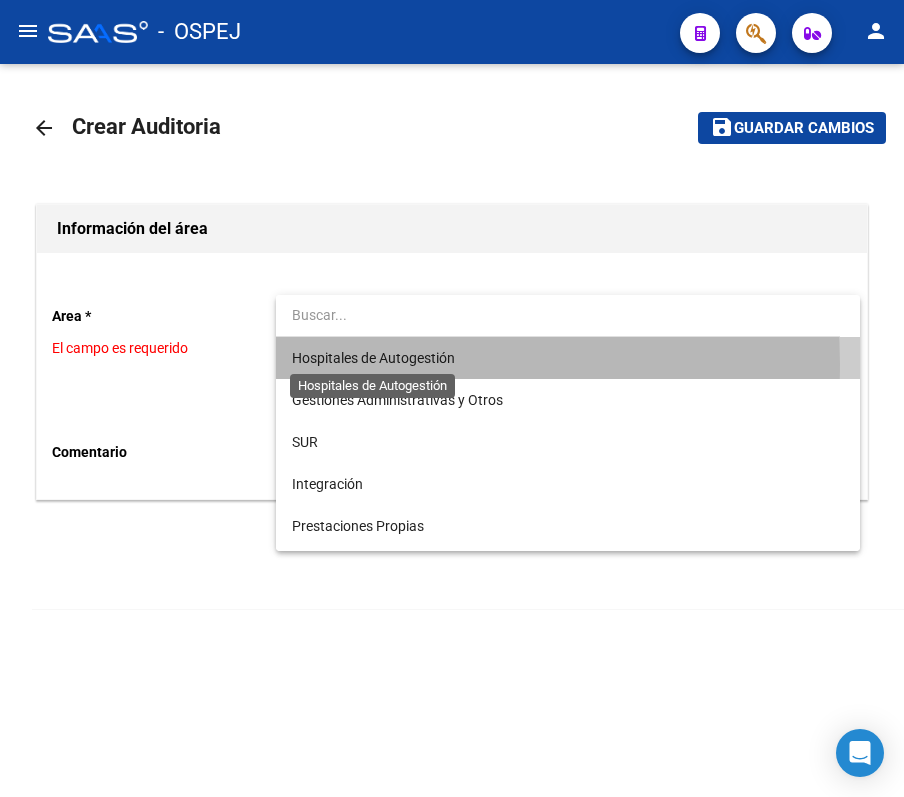 click on "Hospitales de Autogestión" at bounding box center [373, 358] 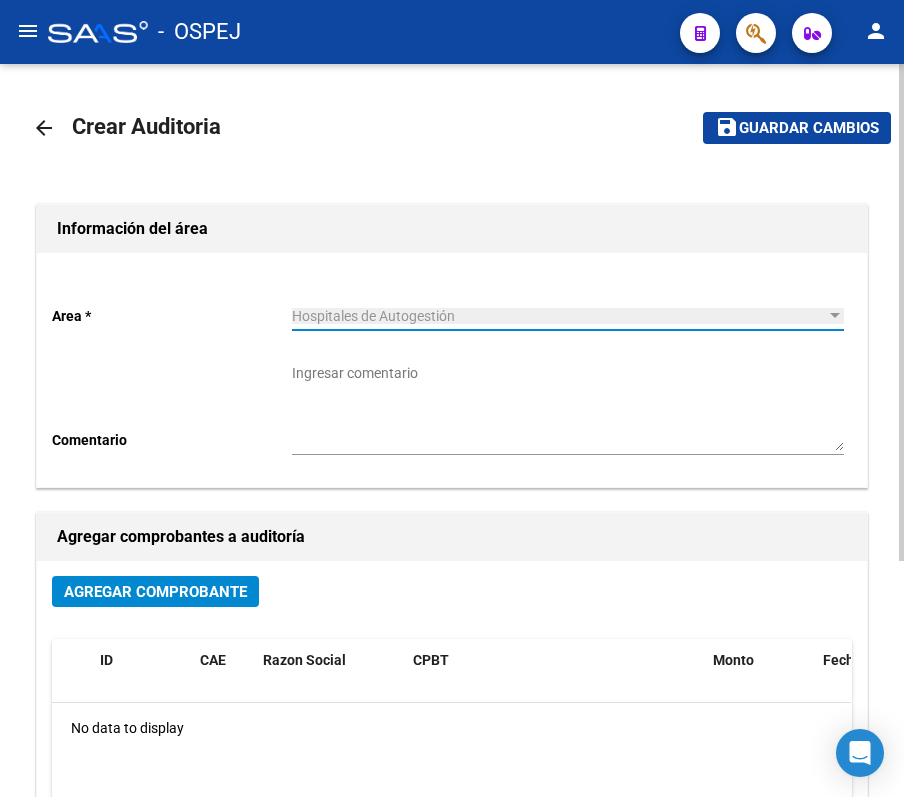 click on "Agregar Comprobante" 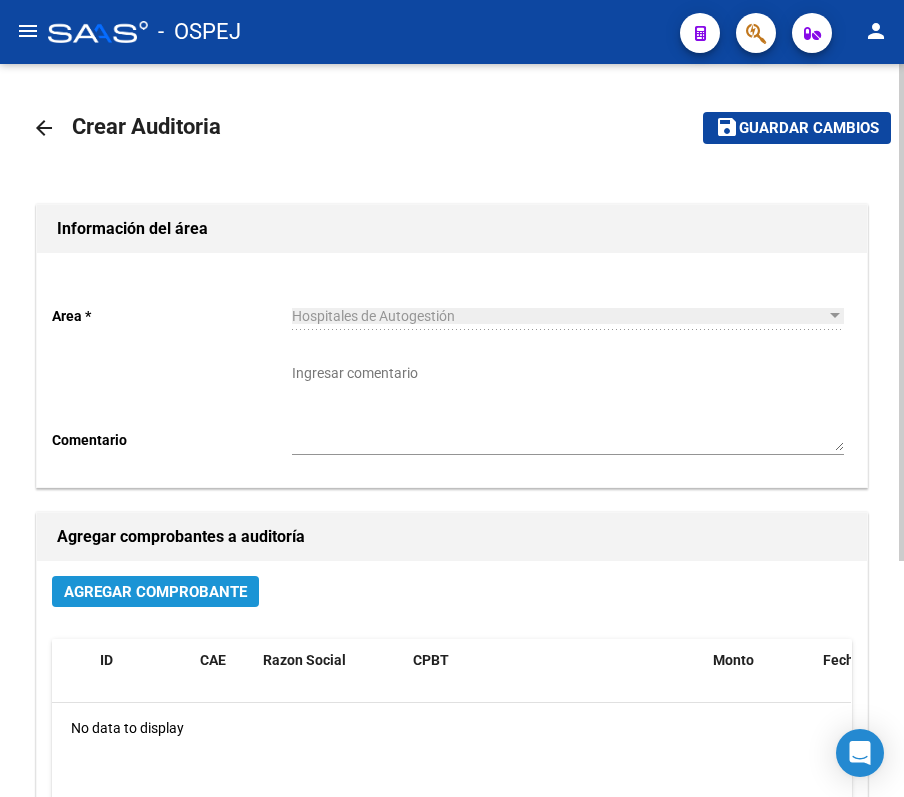 click on "Agregar Comprobante" 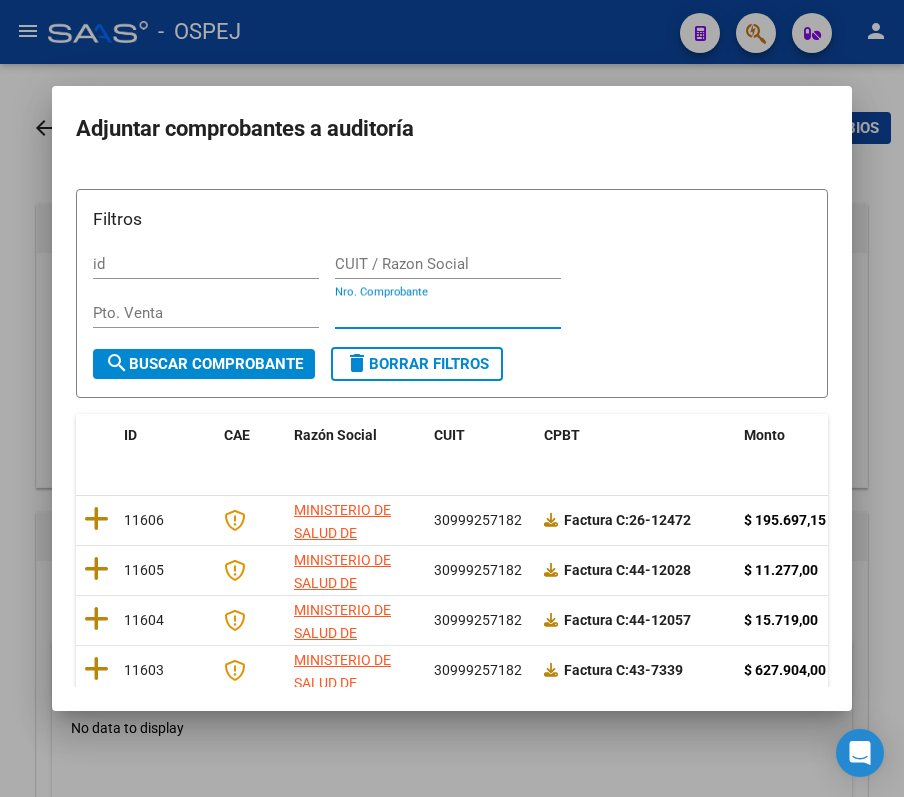 click on "Nro. Comprobante" at bounding box center (448, 313) 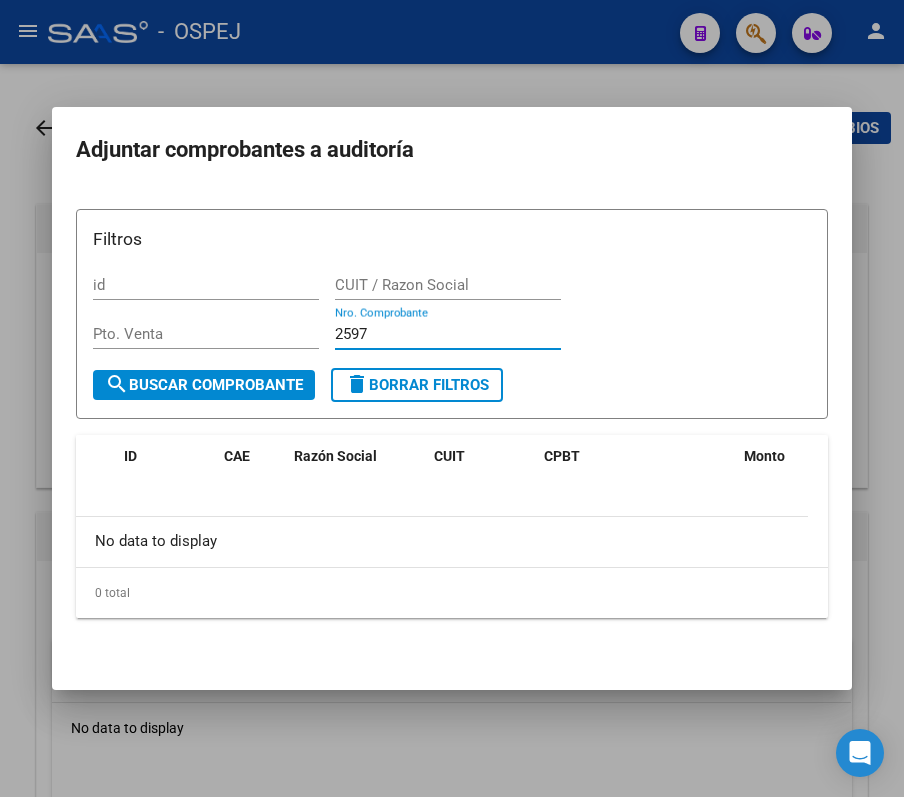 type on "2597" 